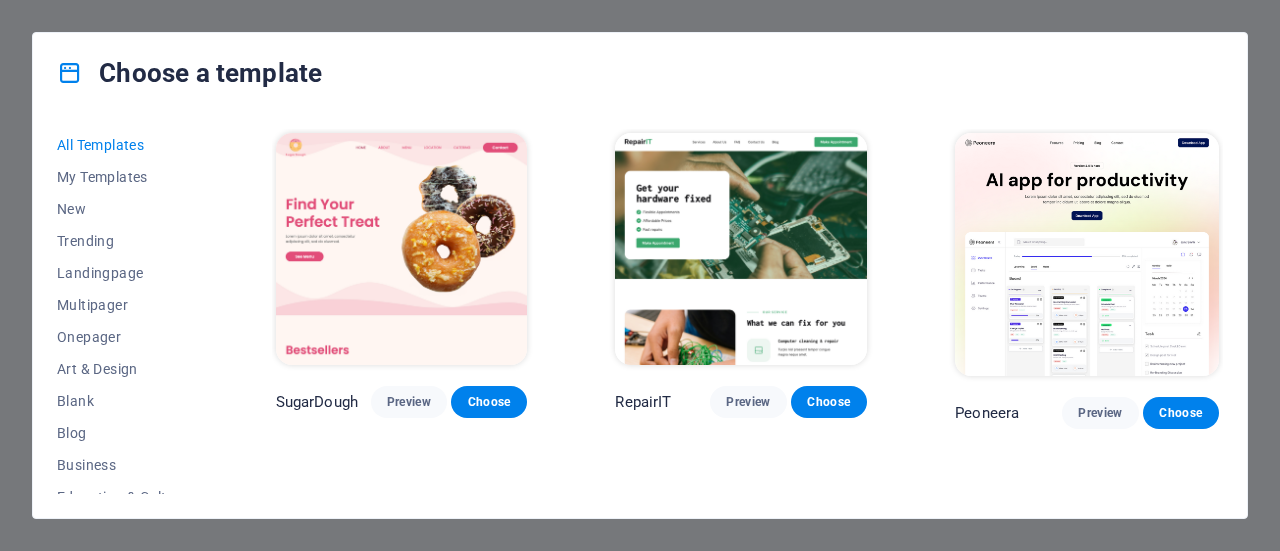 scroll, scrollTop: 0, scrollLeft: 0, axis: both 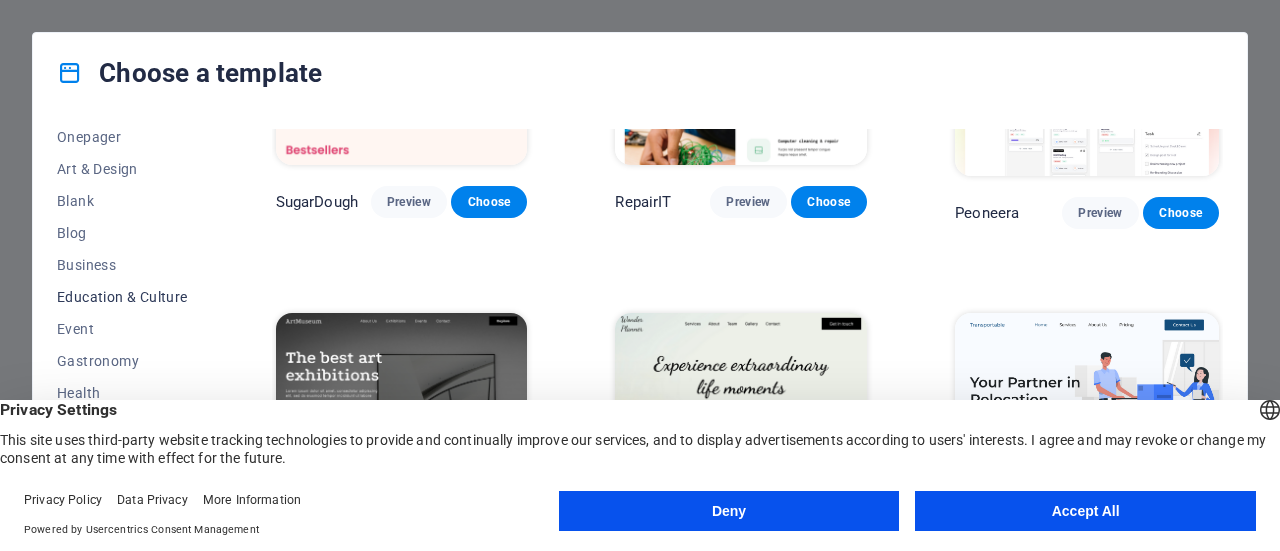 click on "Education & Culture" at bounding box center [122, 297] 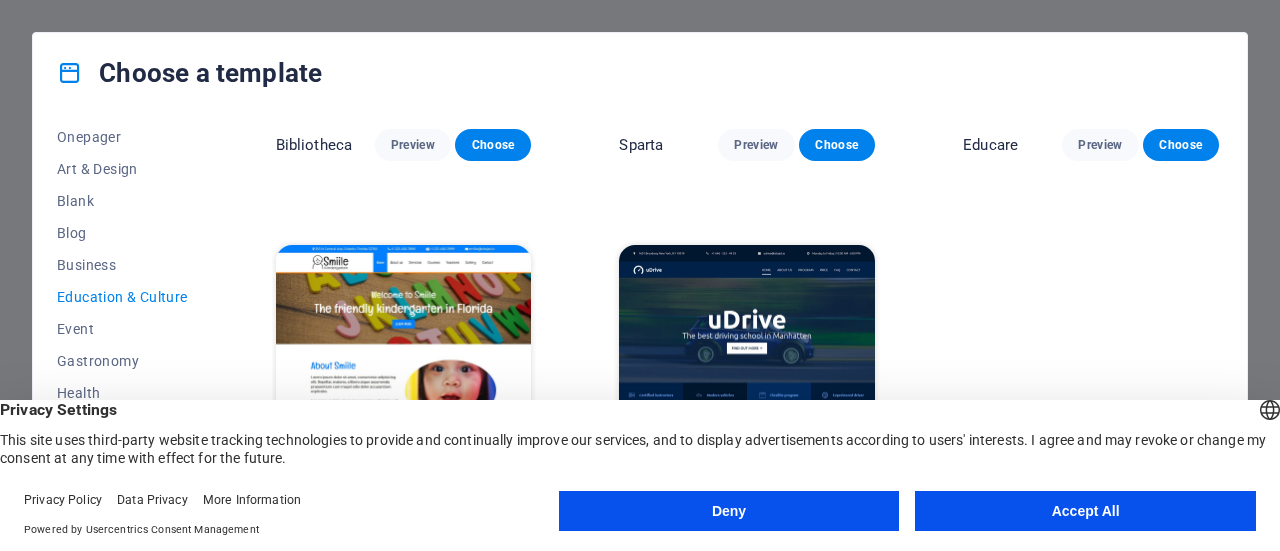 scroll, scrollTop: 664, scrollLeft: 0, axis: vertical 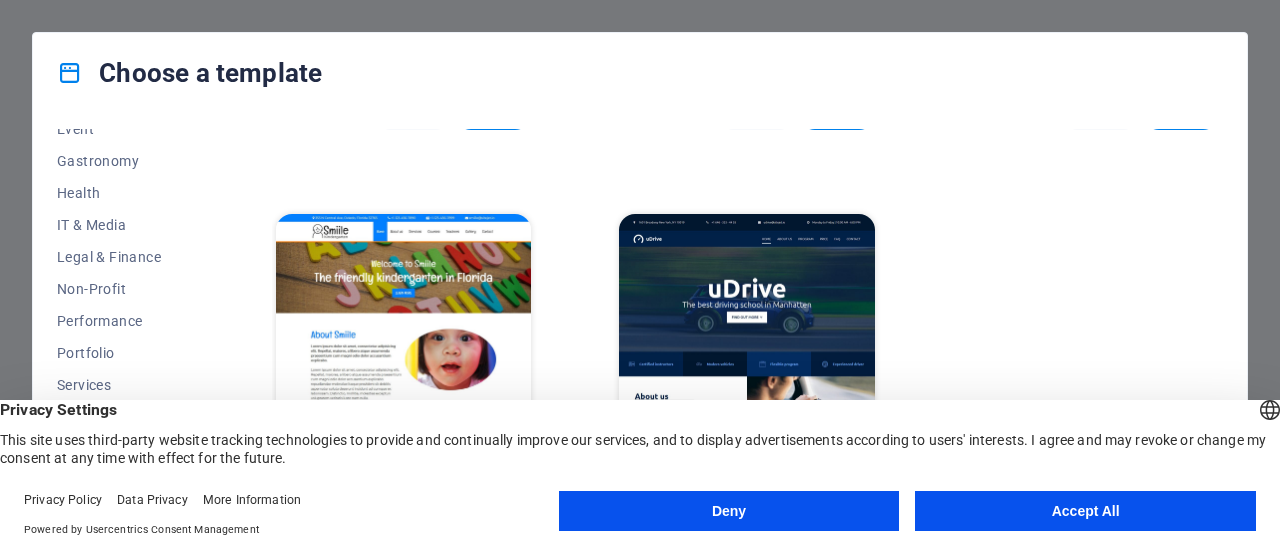 click on "Deny" at bounding box center (729, 511) 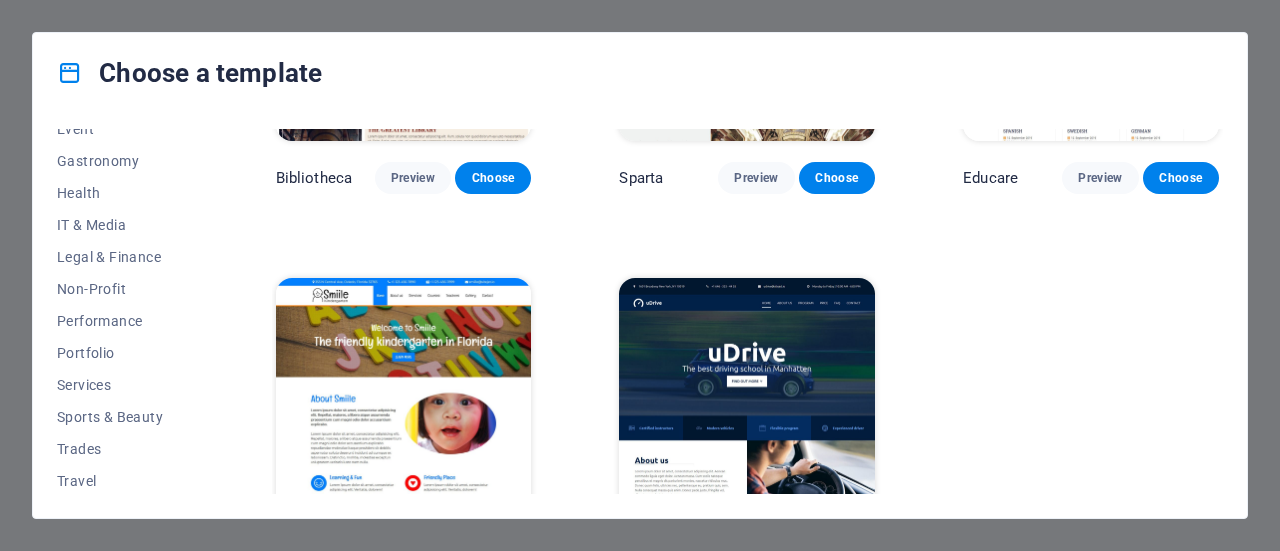 scroll, scrollTop: 664, scrollLeft: 0, axis: vertical 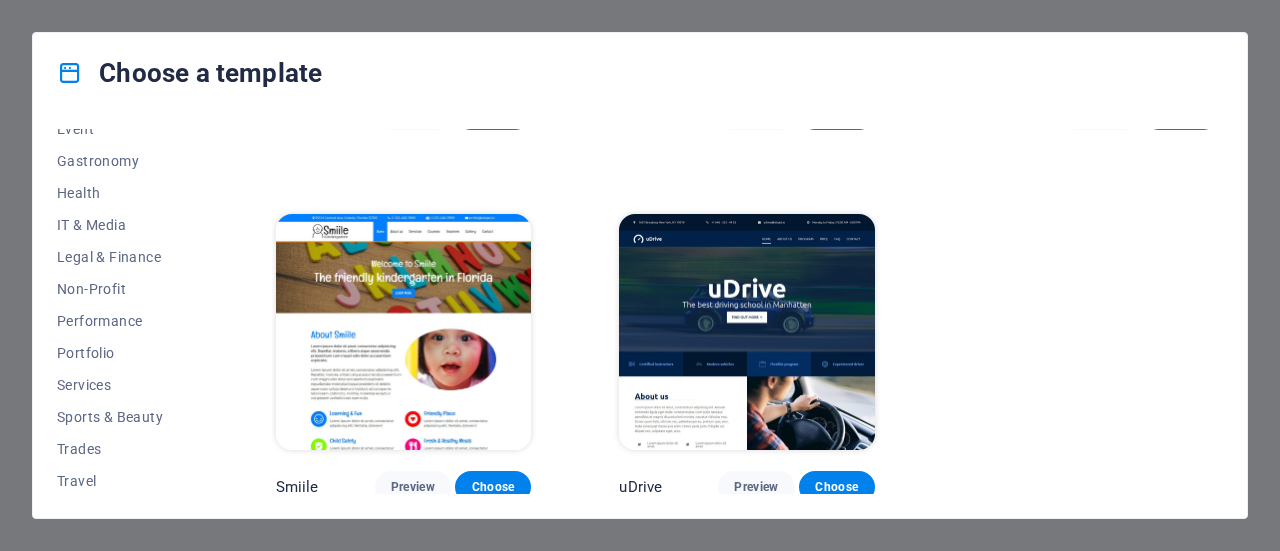 click at bounding box center [404, 332] 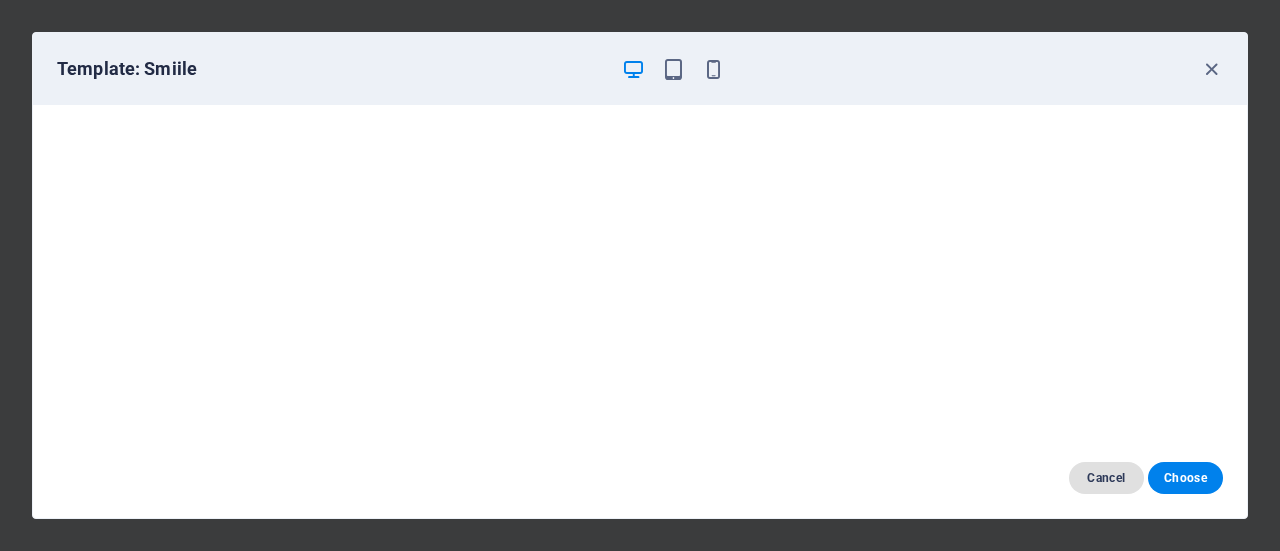 click on "Cancel" at bounding box center [1106, 478] 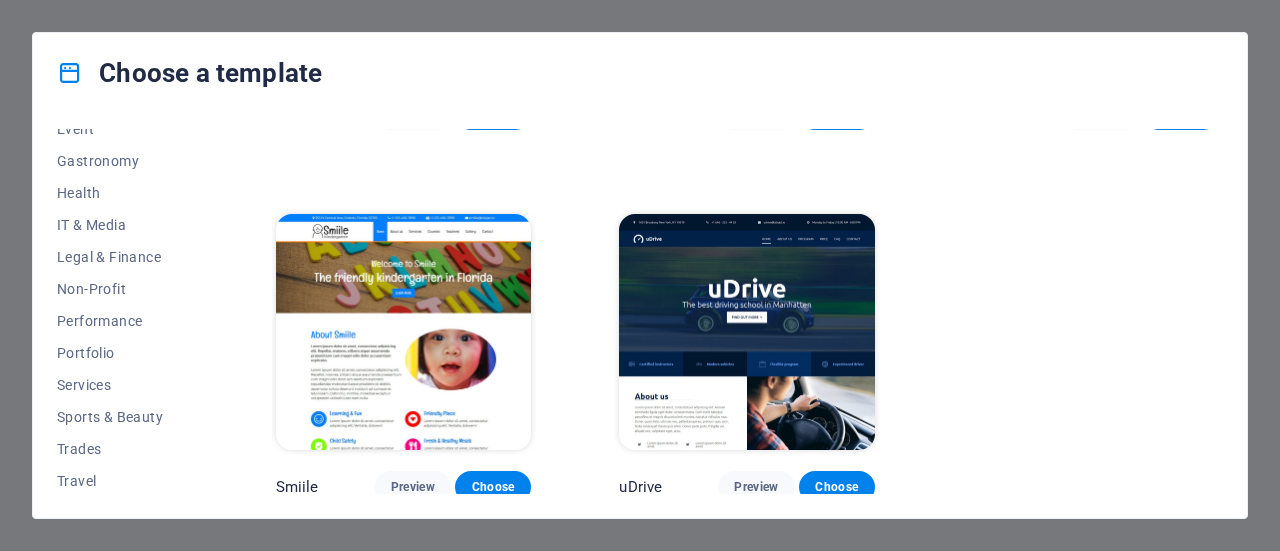 click at bounding box center [747, 332] 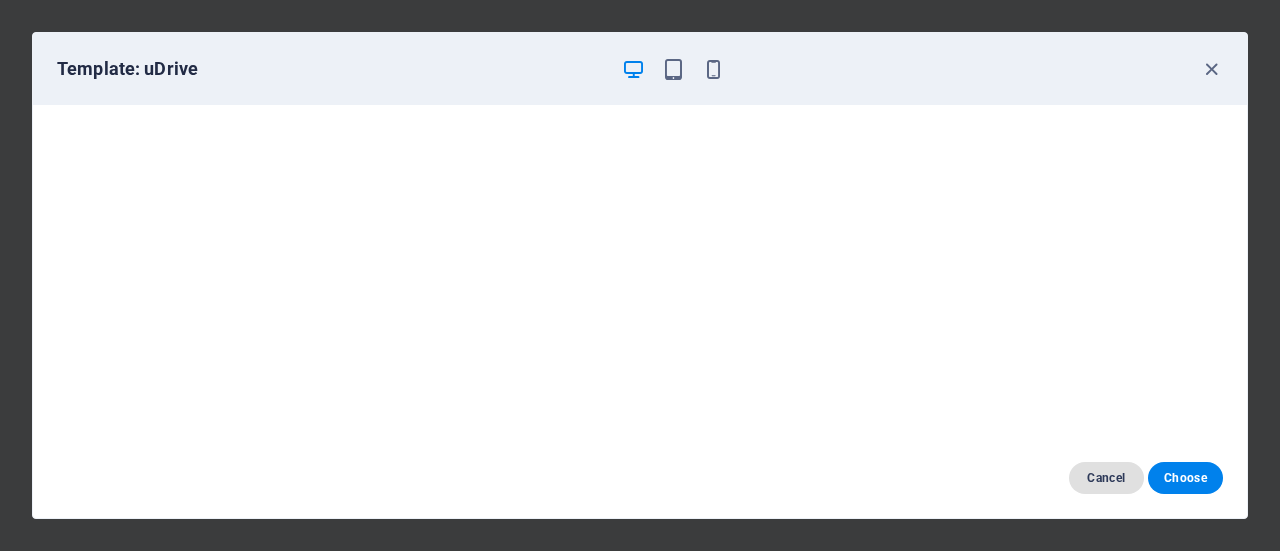 click on "Cancel" at bounding box center [1106, 478] 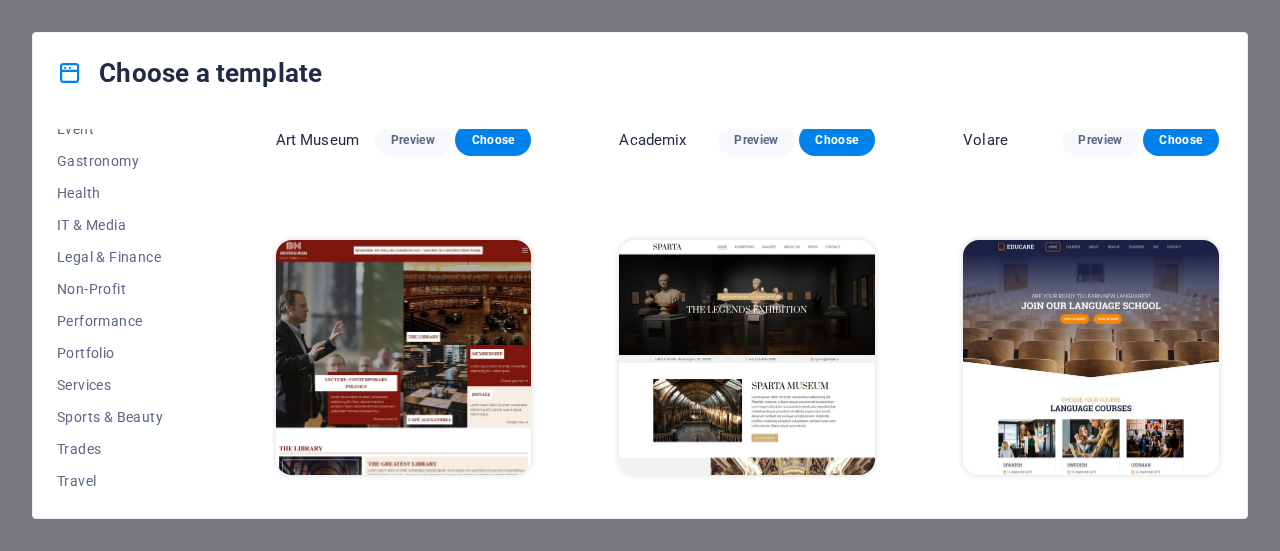 scroll, scrollTop: 264, scrollLeft: 0, axis: vertical 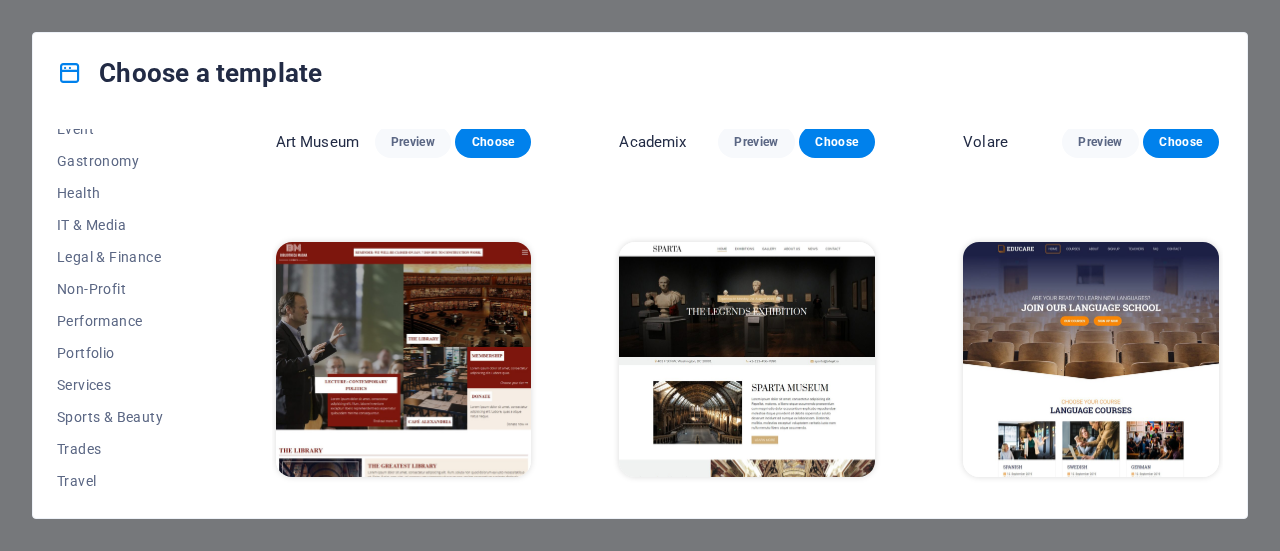 click at bounding box center (747, 360) 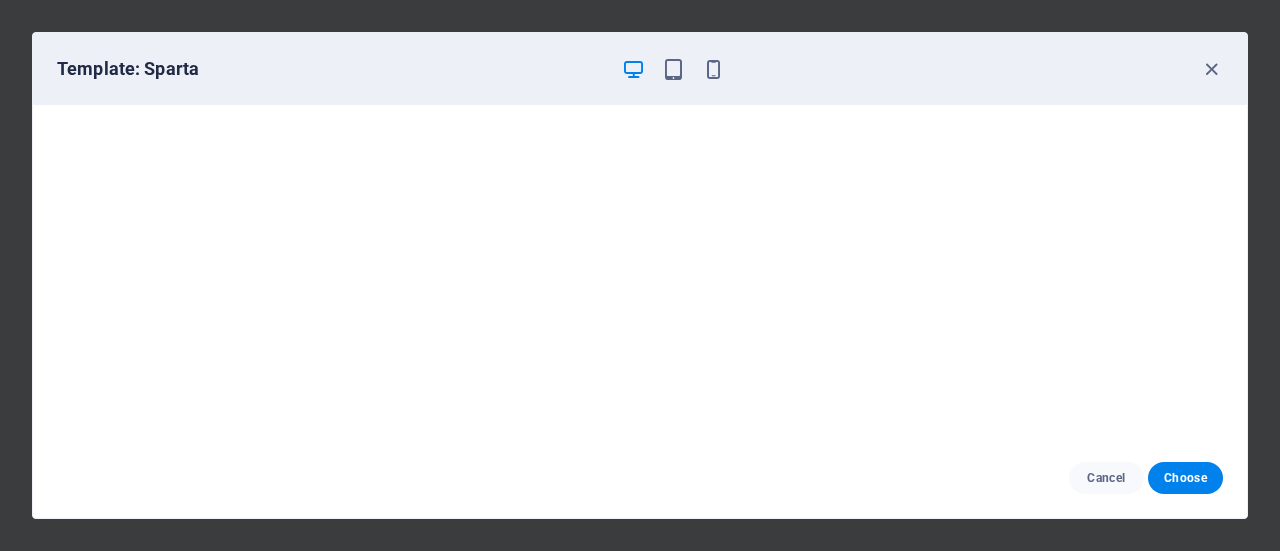 scroll, scrollTop: 4, scrollLeft: 0, axis: vertical 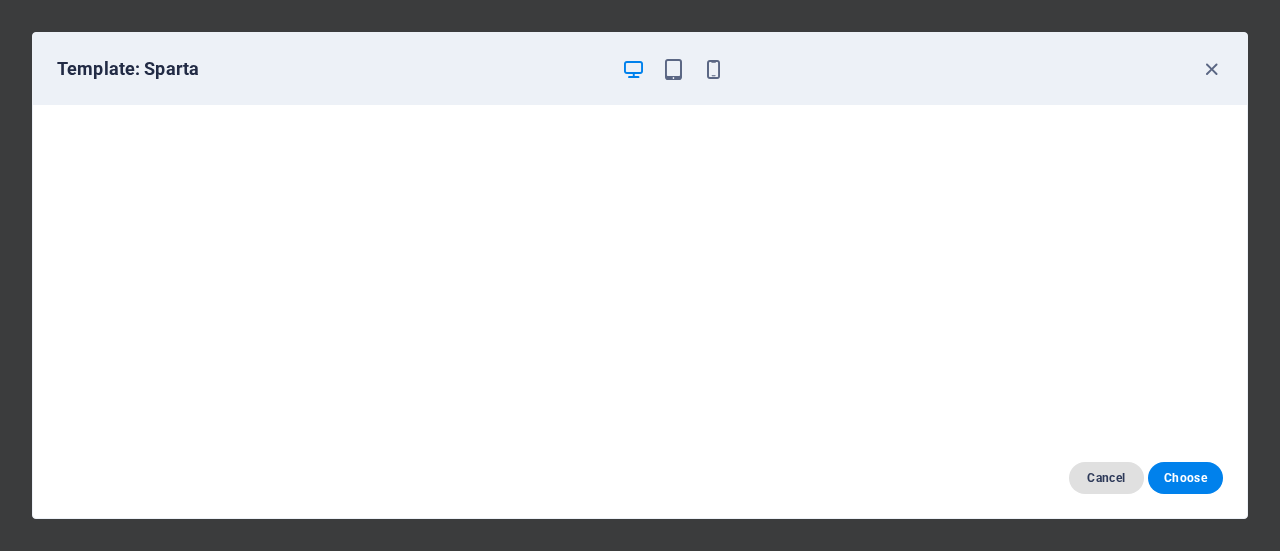 click on "Cancel" at bounding box center (1106, 478) 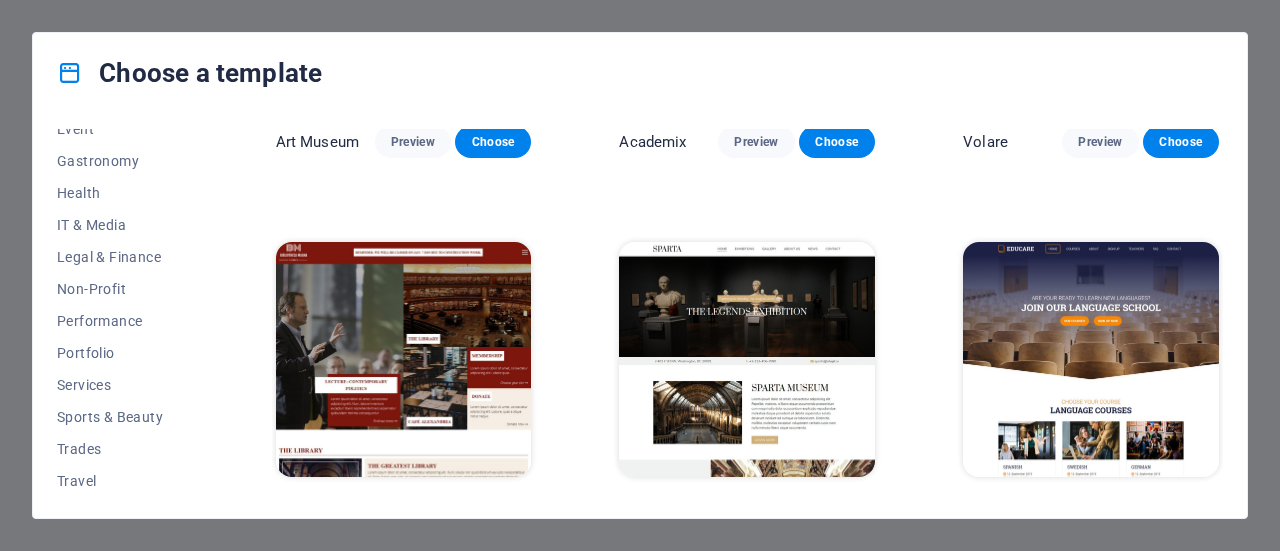 click at bounding box center [1091, 360] 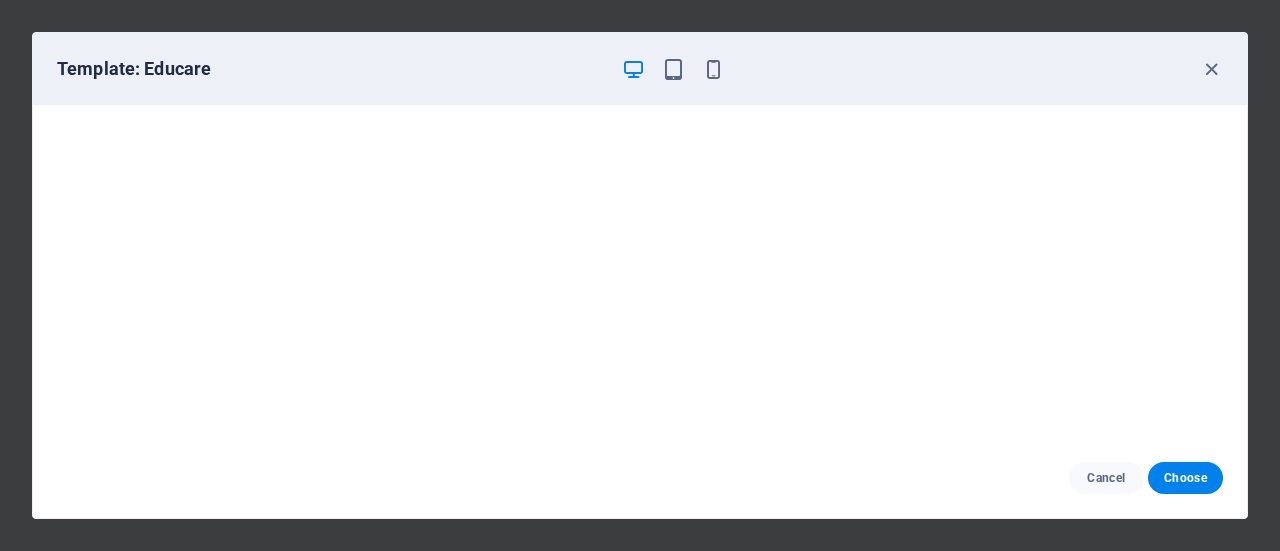 scroll, scrollTop: 4, scrollLeft: 0, axis: vertical 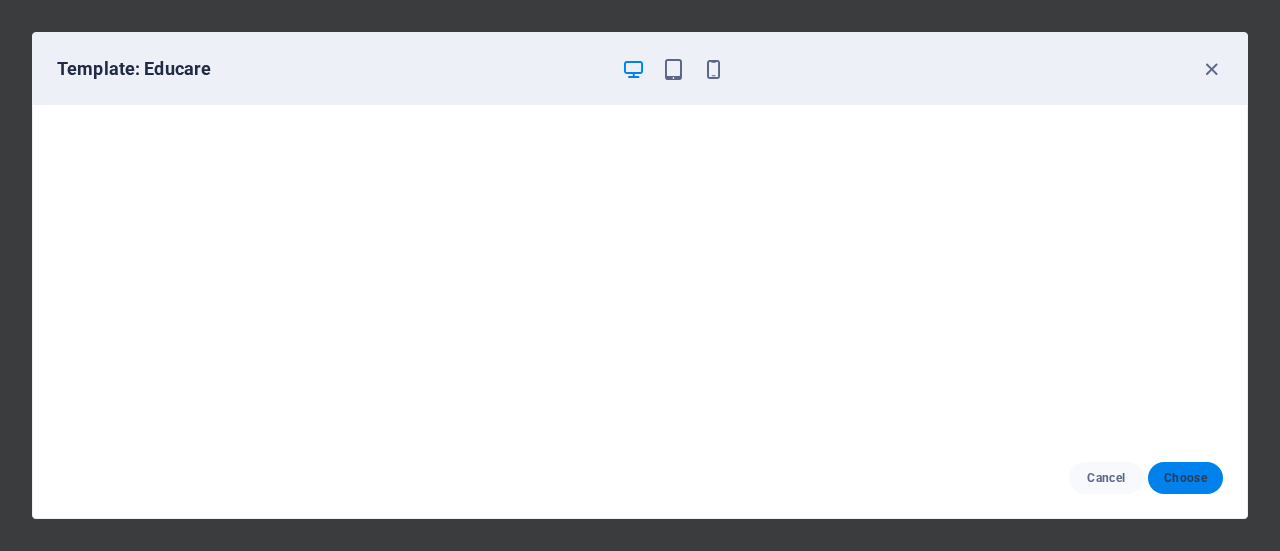 click on "Choose" at bounding box center (1185, 478) 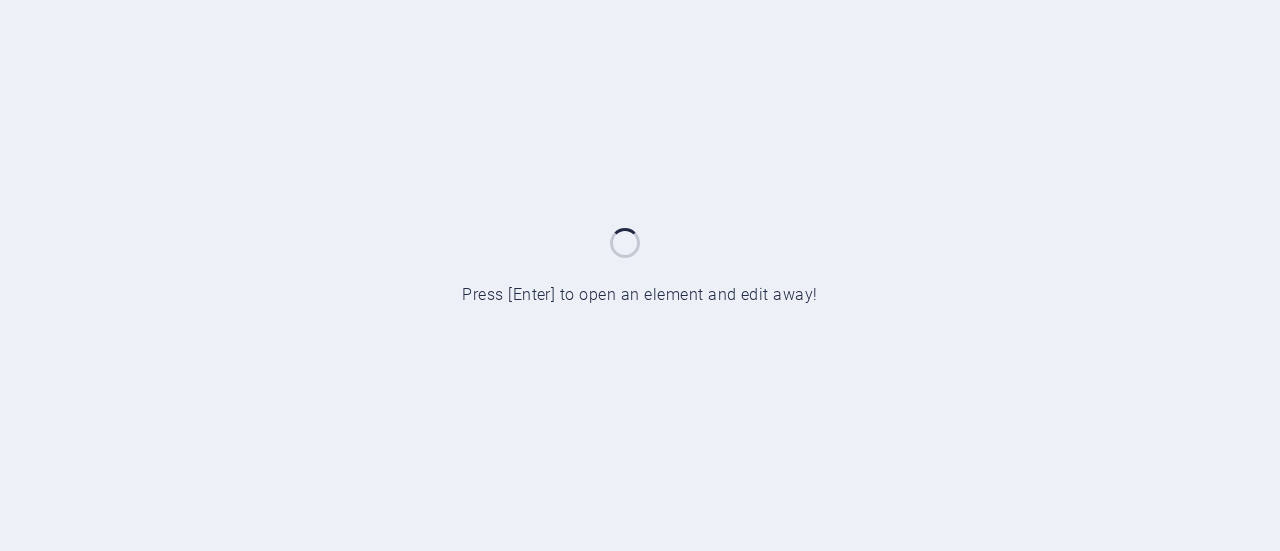 scroll, scrollTop: 0, scrollLeft: 0, axis: both 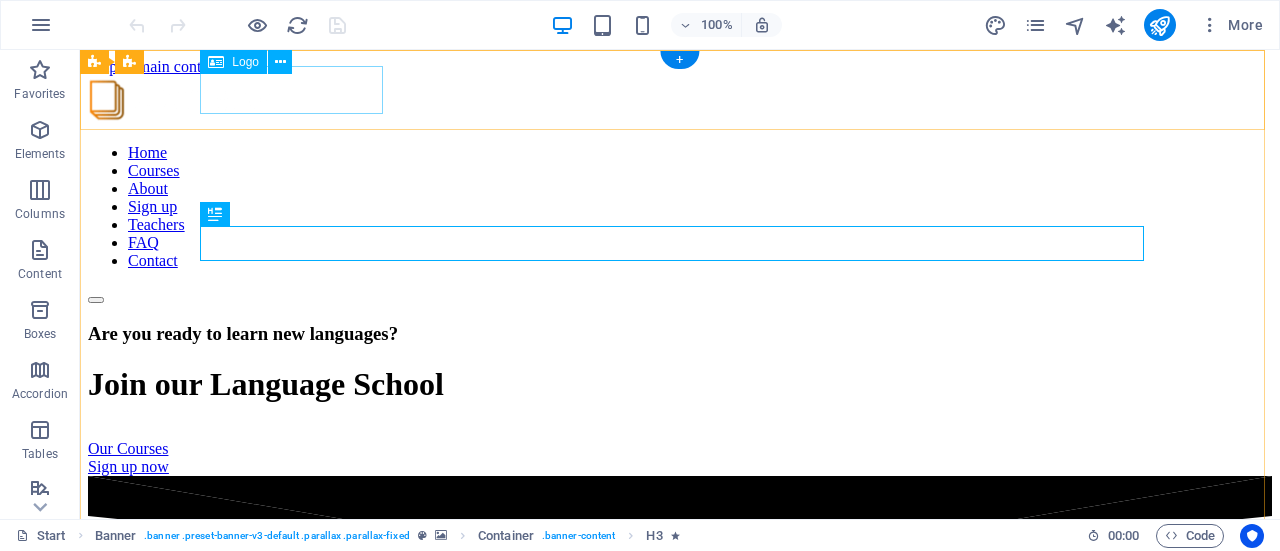 click at bounding box center (680, 102) 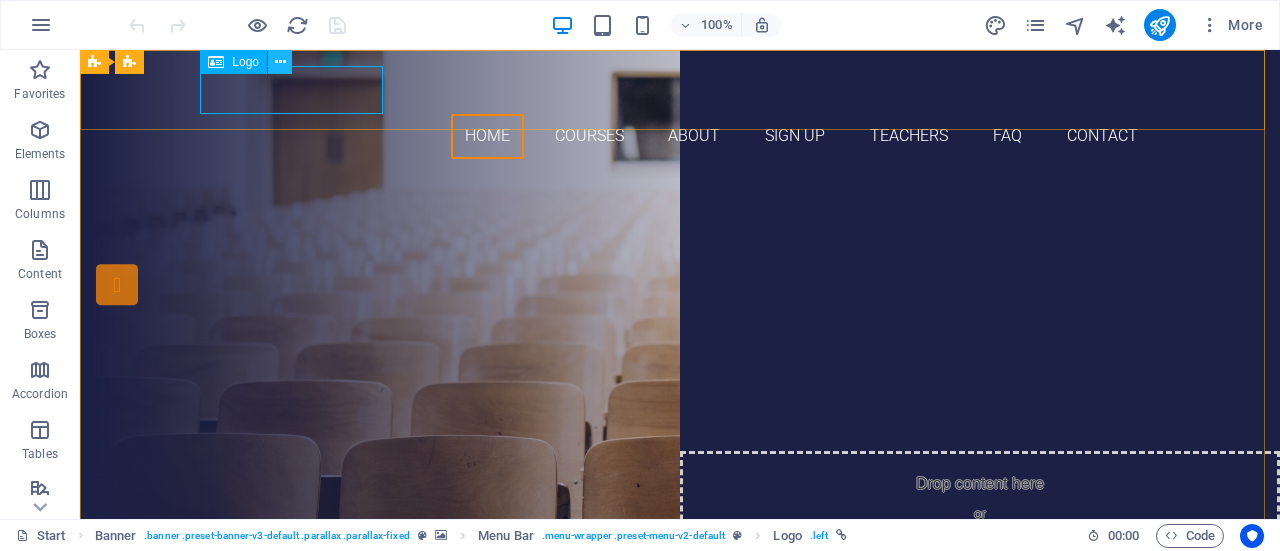 click at bounding box center (280, 62) 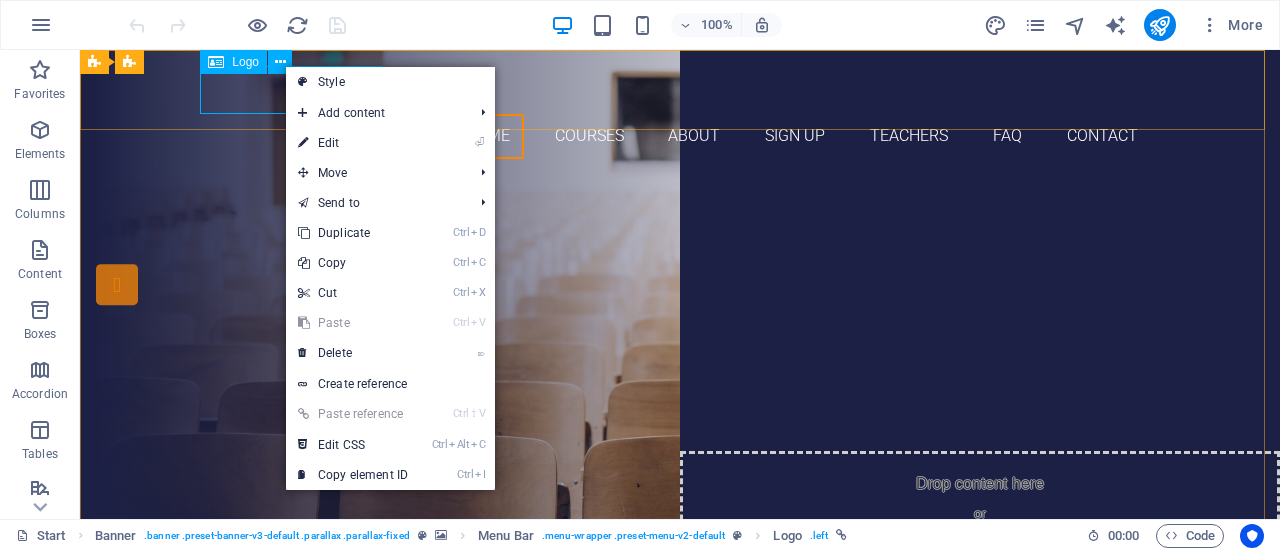click at bounding box center [216, 62] 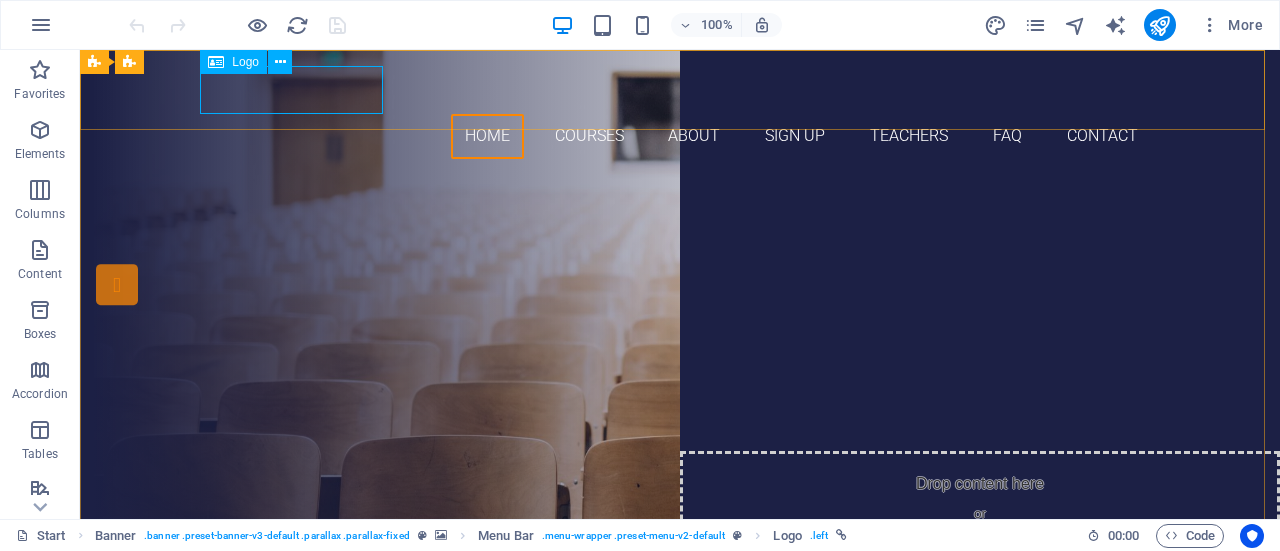click at bounding box center (216, 62) 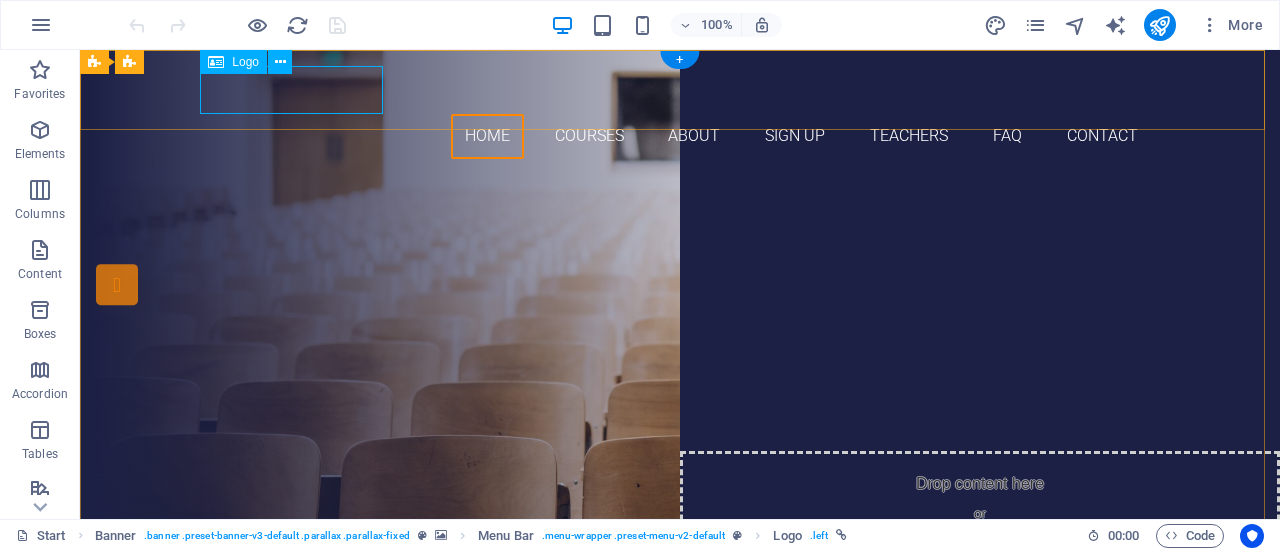 click at bounding box center (680, 90) 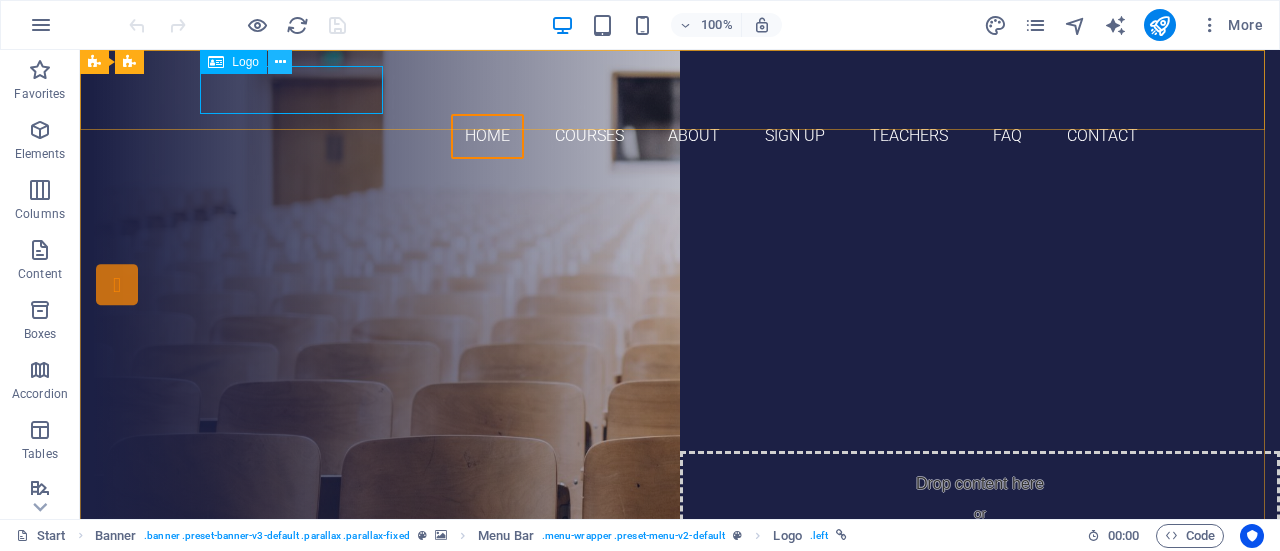 click at bounding box center (280, 62) 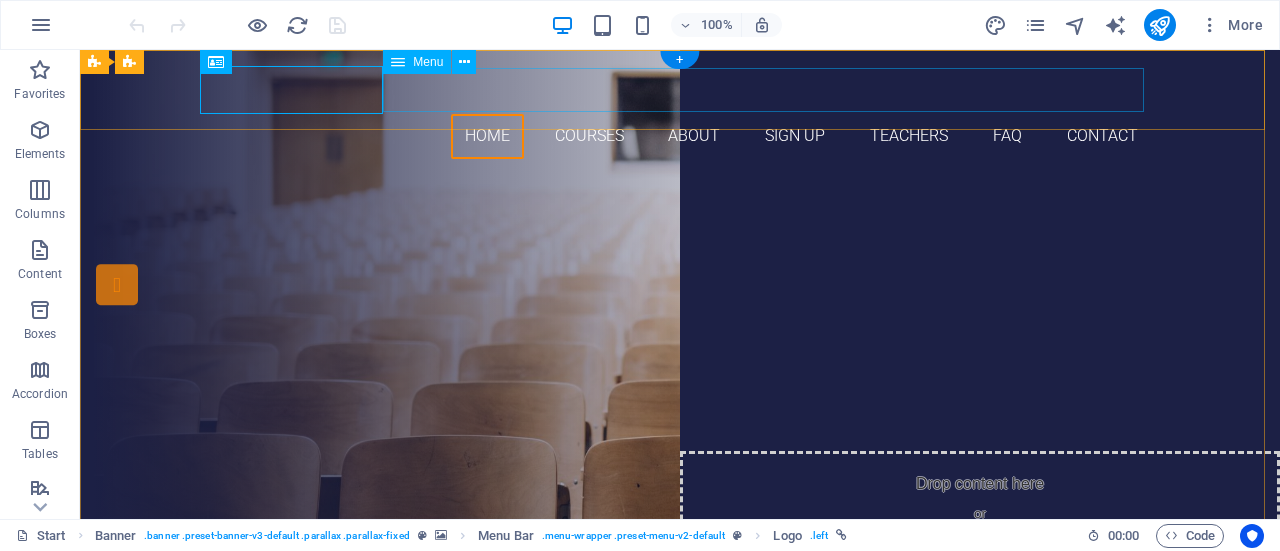 click on "Home Courses About Sign up Teachers FAQ Contact" at bounding box center (680, 136) 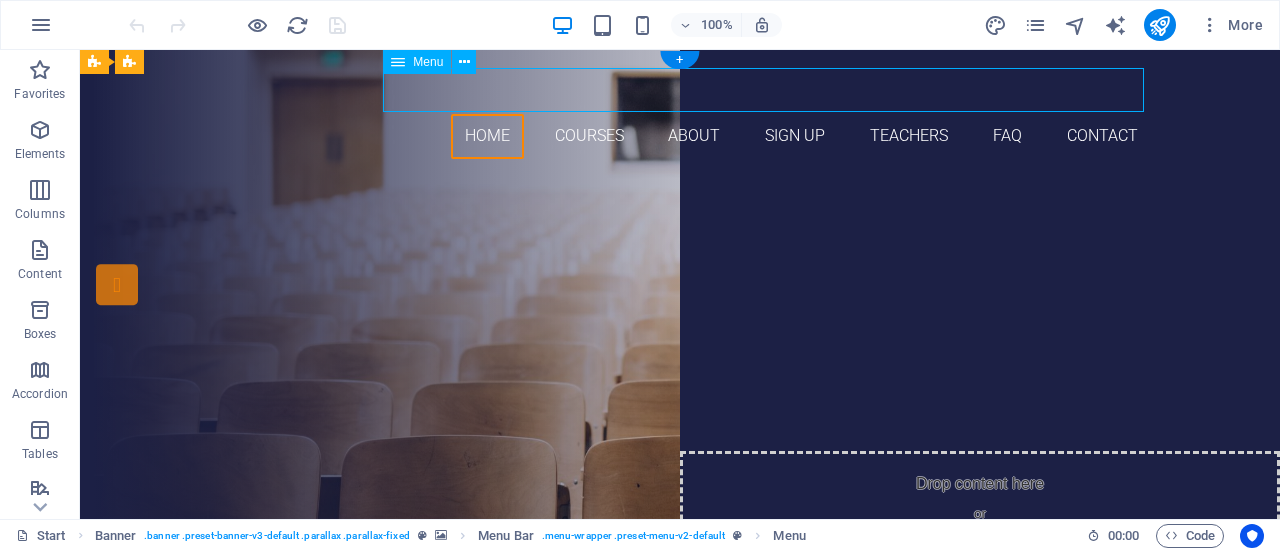 click on "Home Courses About Sign up Teachers FAQ Contact" at bounding box center (680, 136) 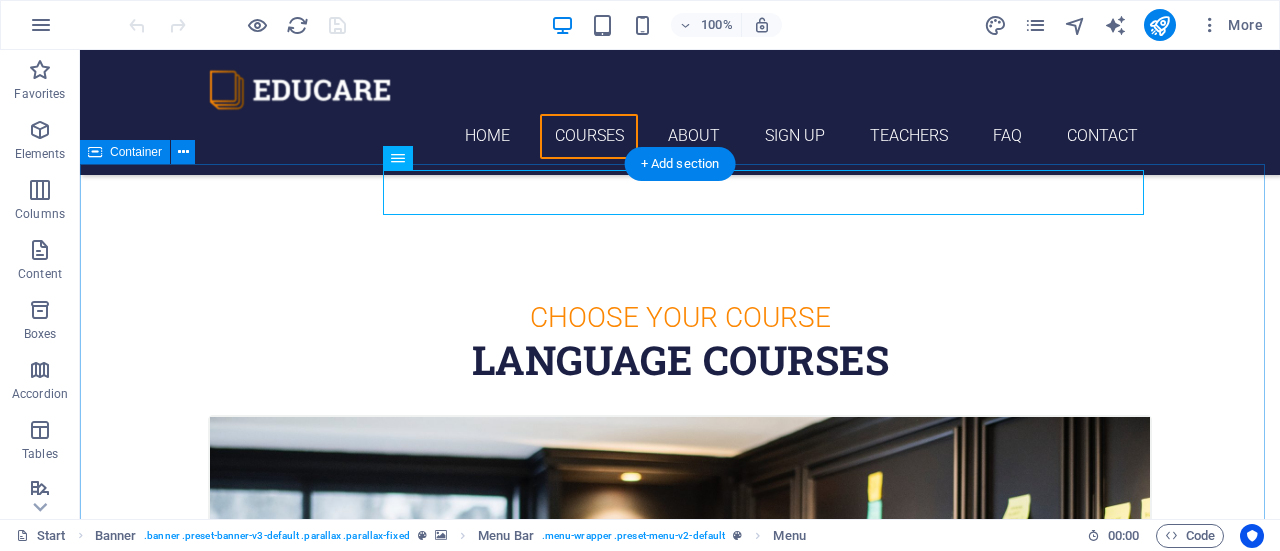 scroll, scrollTop: 300, scrollLeft: 0, axis: vertical 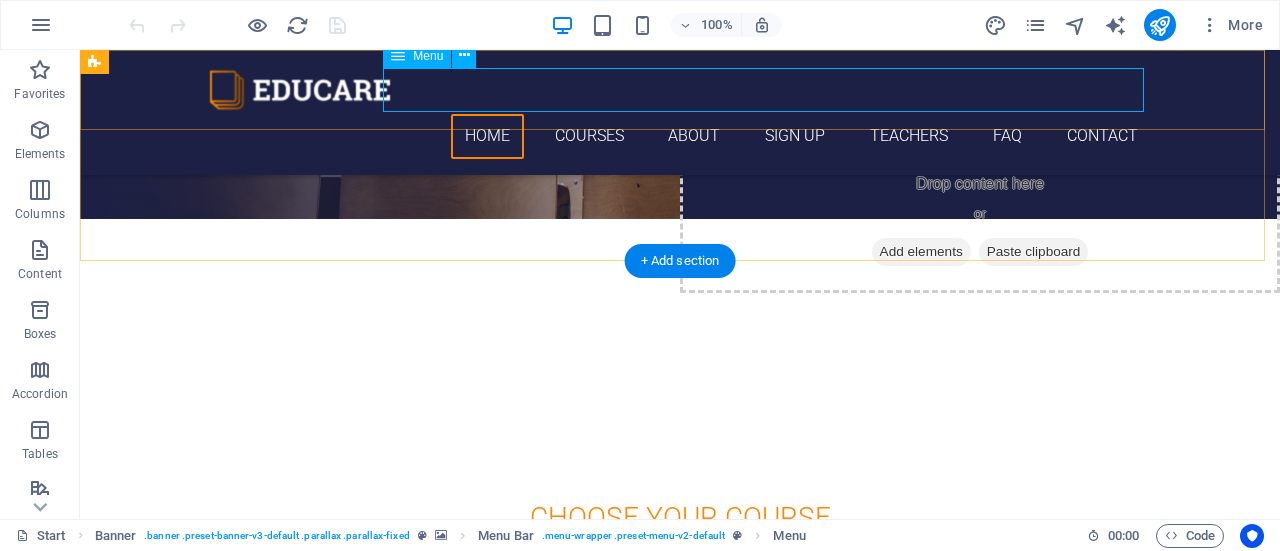 click on "Home Courses About Sign up Teachers FAQ Contact" at bounding box center (680, 136) 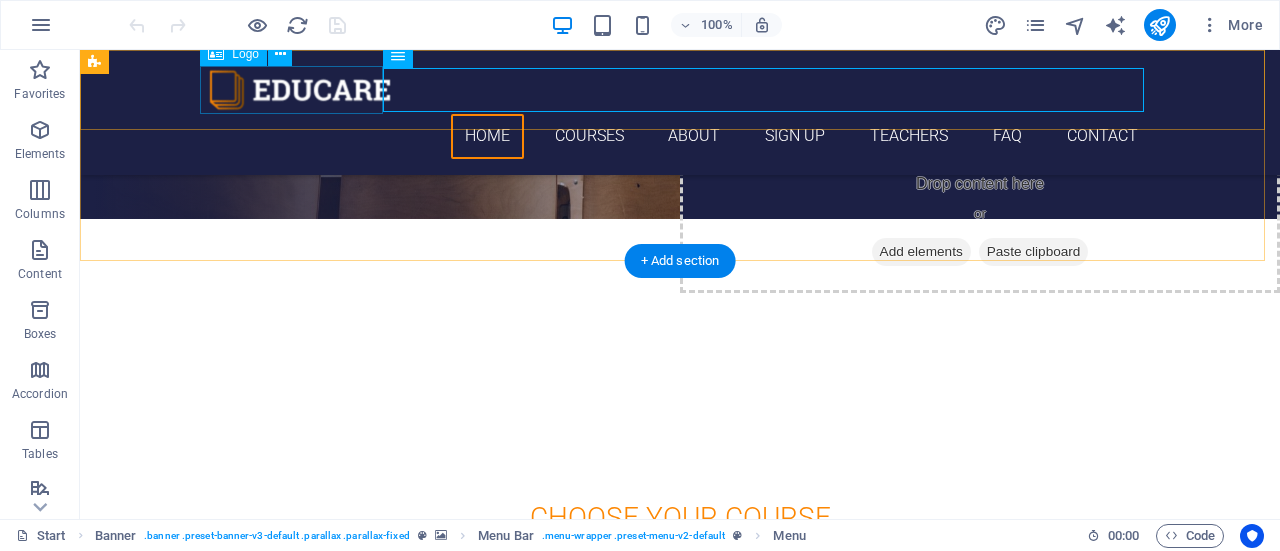 click at bounding box center [680, 90] 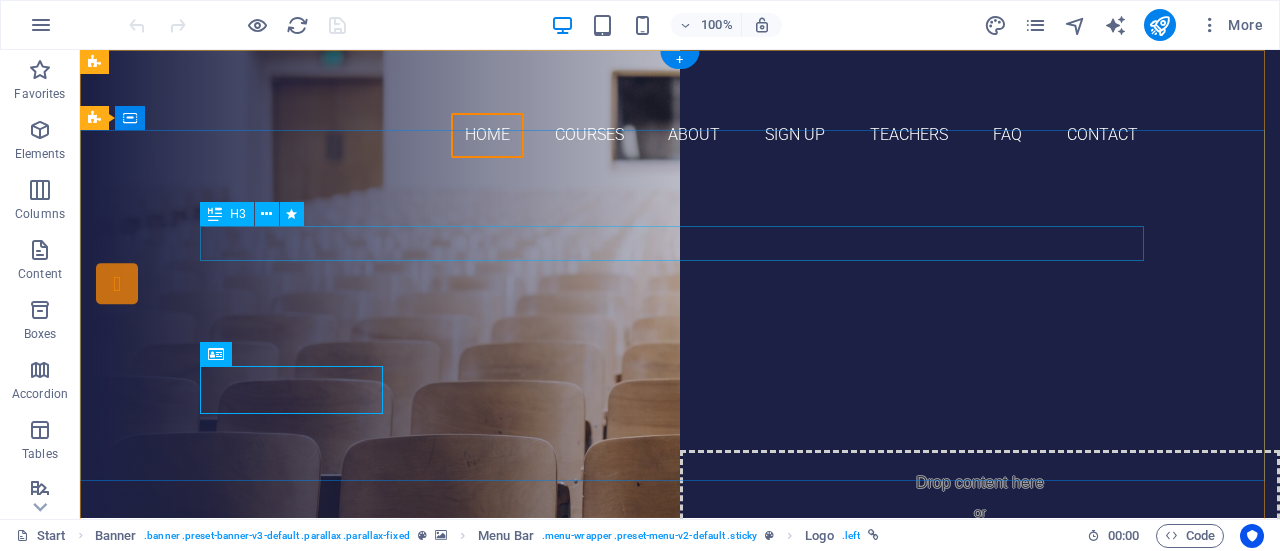 scroll, scrollTop: 0, scrollLeft: 0, axis: both 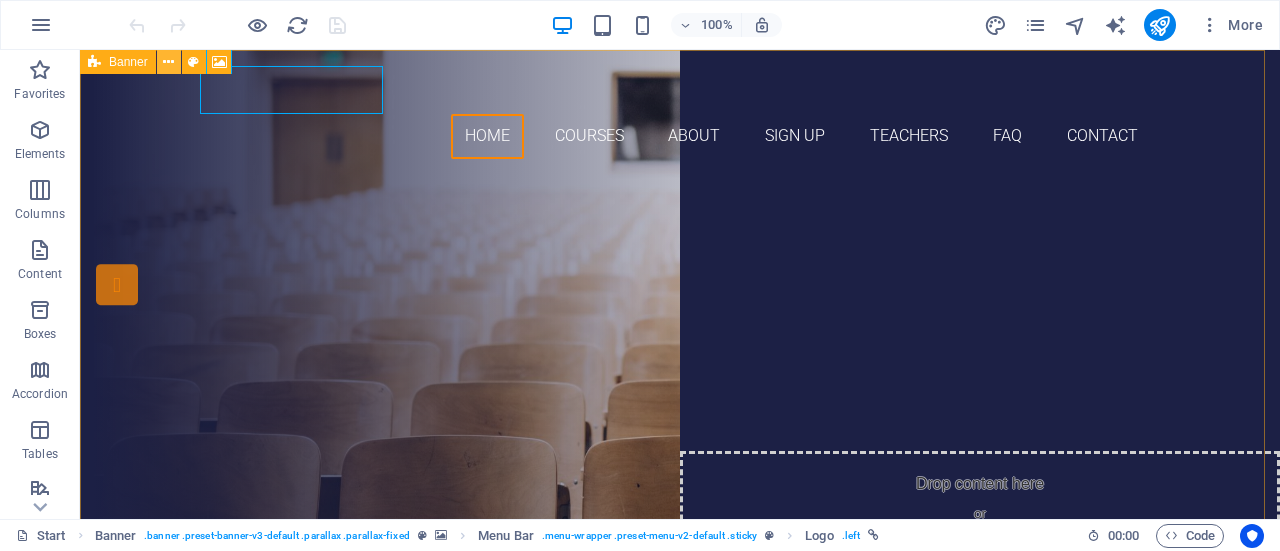 click at bounding box center [168, 62] 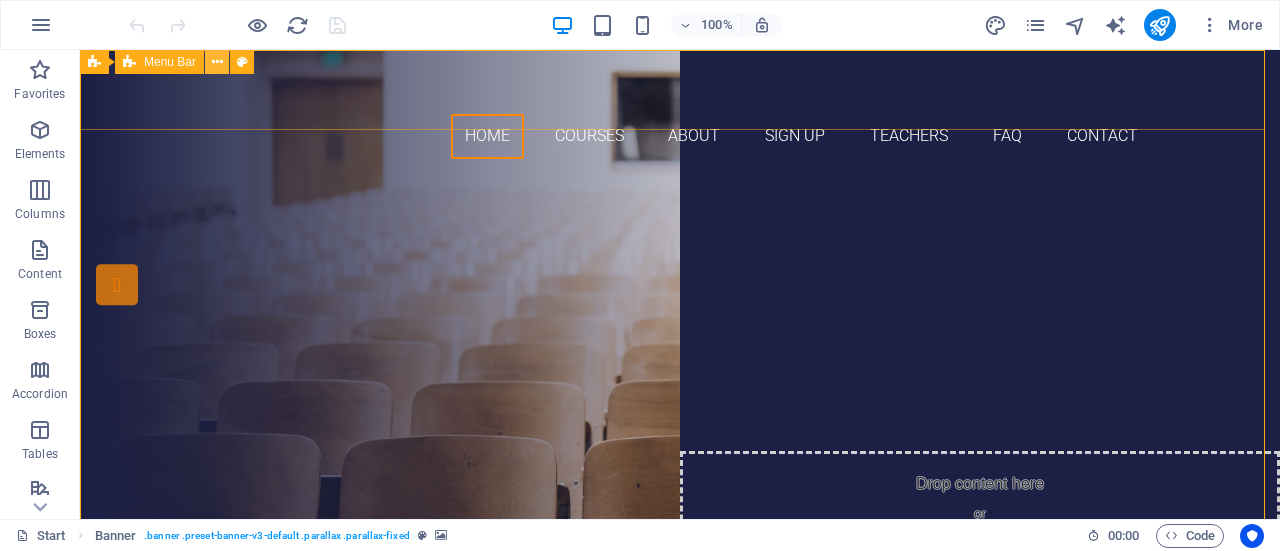 click at bounding box center (217, 62) 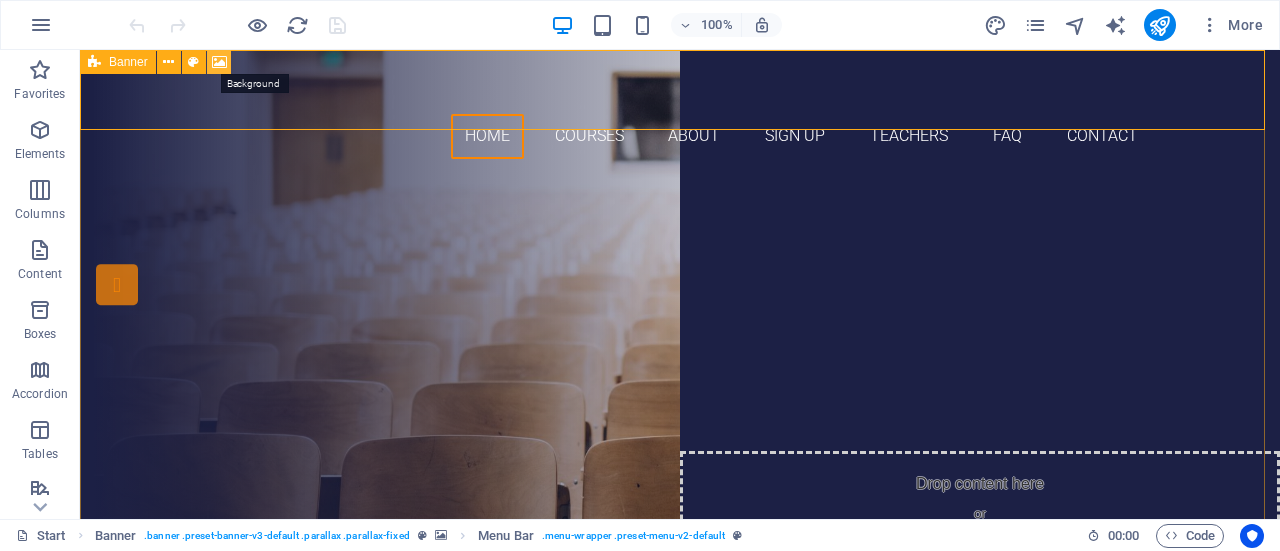 click at bounding box center [219, 62] 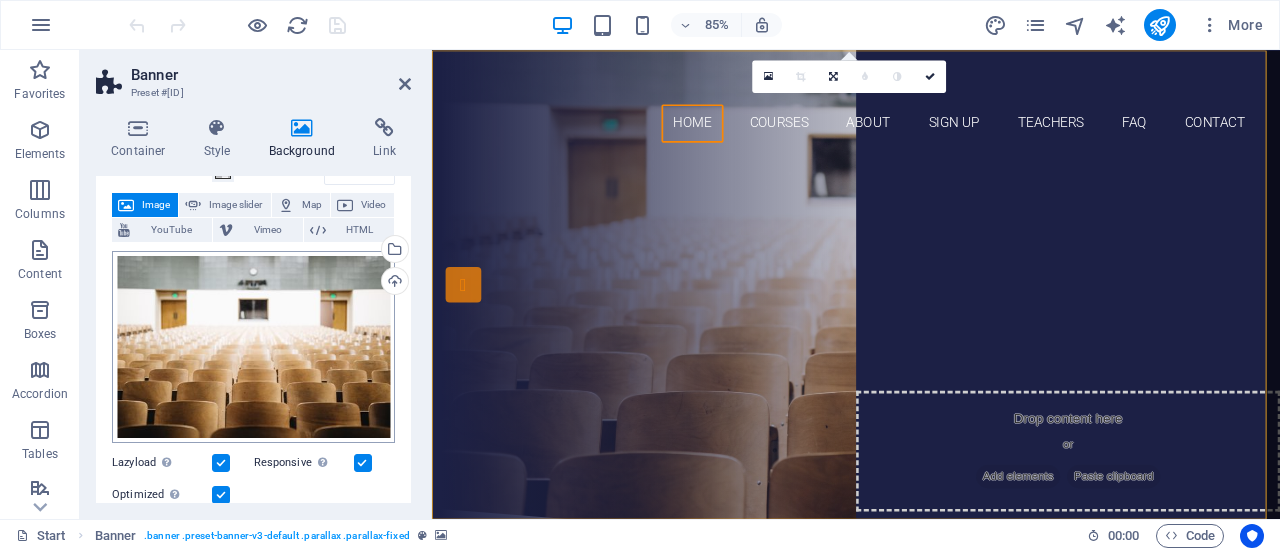 scroll, scrollTop: 200, scrollLeft: 0, axis: vertical 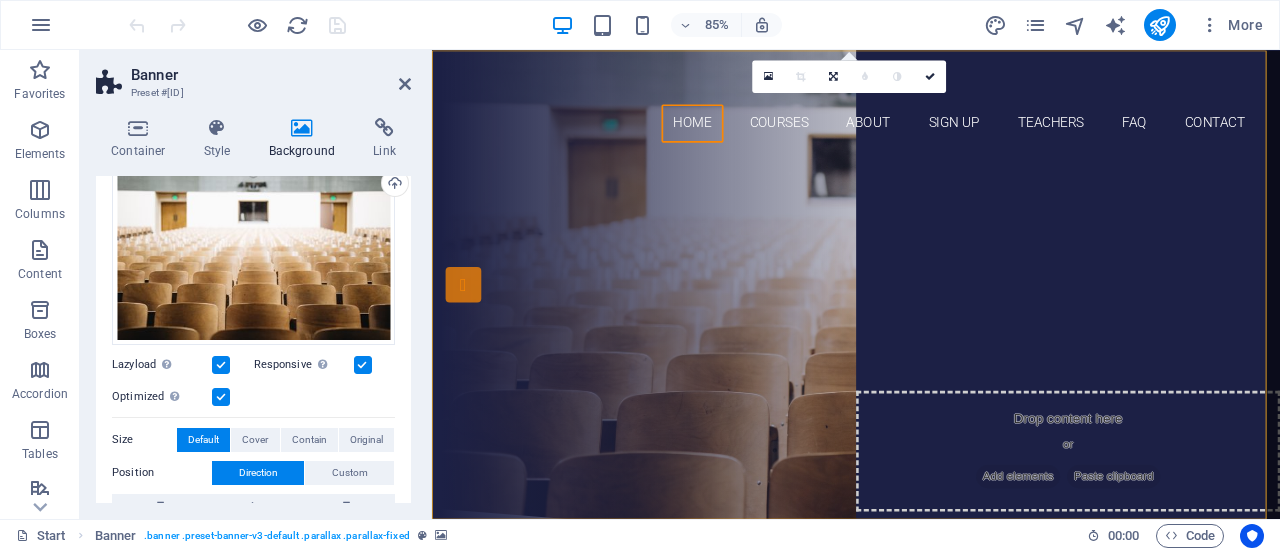 click on "Background" at bounding box center (306, 139) 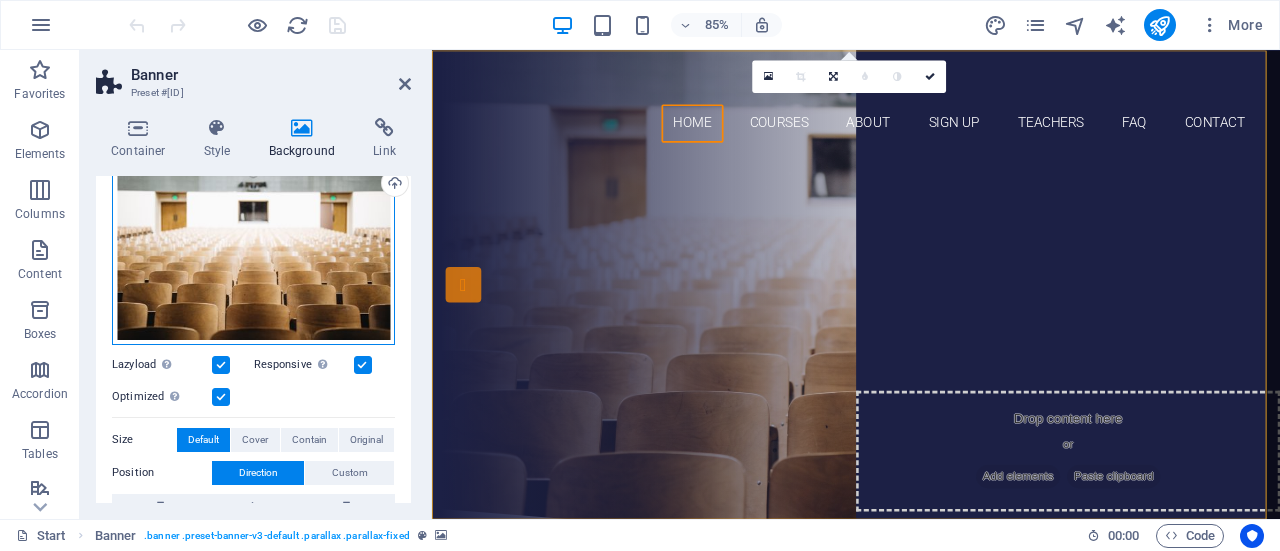 click on "Drag files here, click to choose files or select files from Files or our free stock photos & videos" at bounding box center [253, 249] 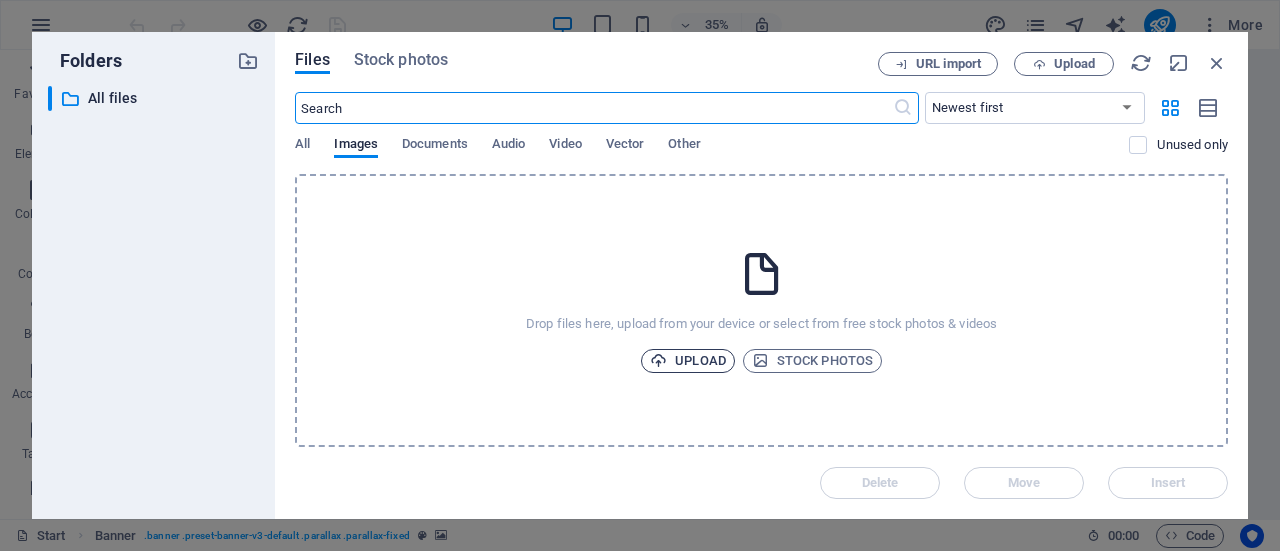 click on "Upload" at bounding box center [688, 361] 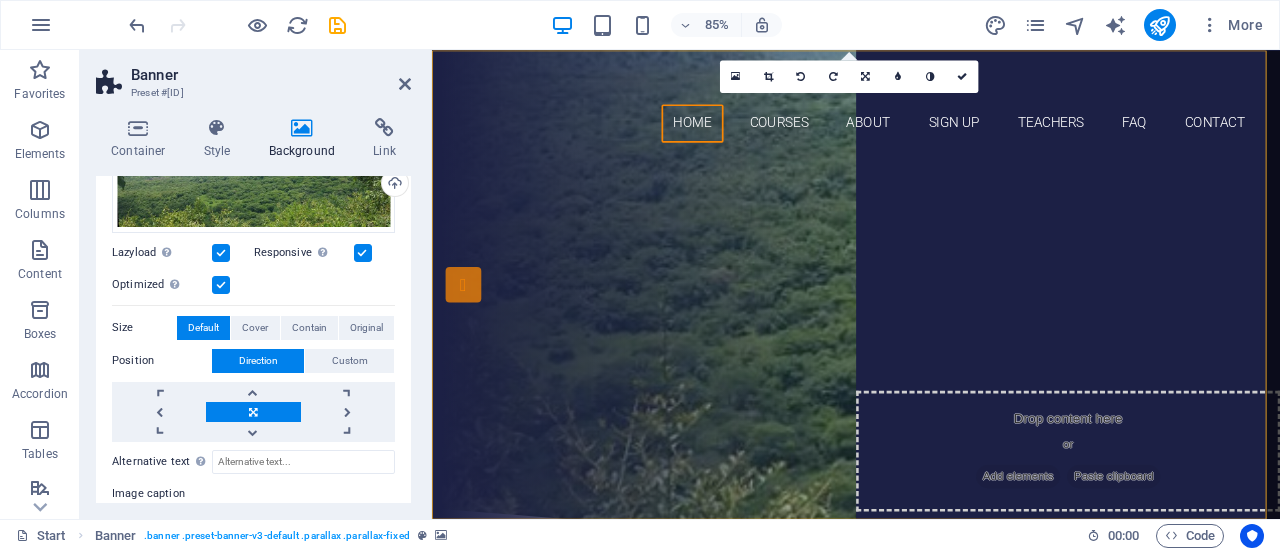 scroll, scrollTop: 201, scrollLeft: 0, axis: vertical 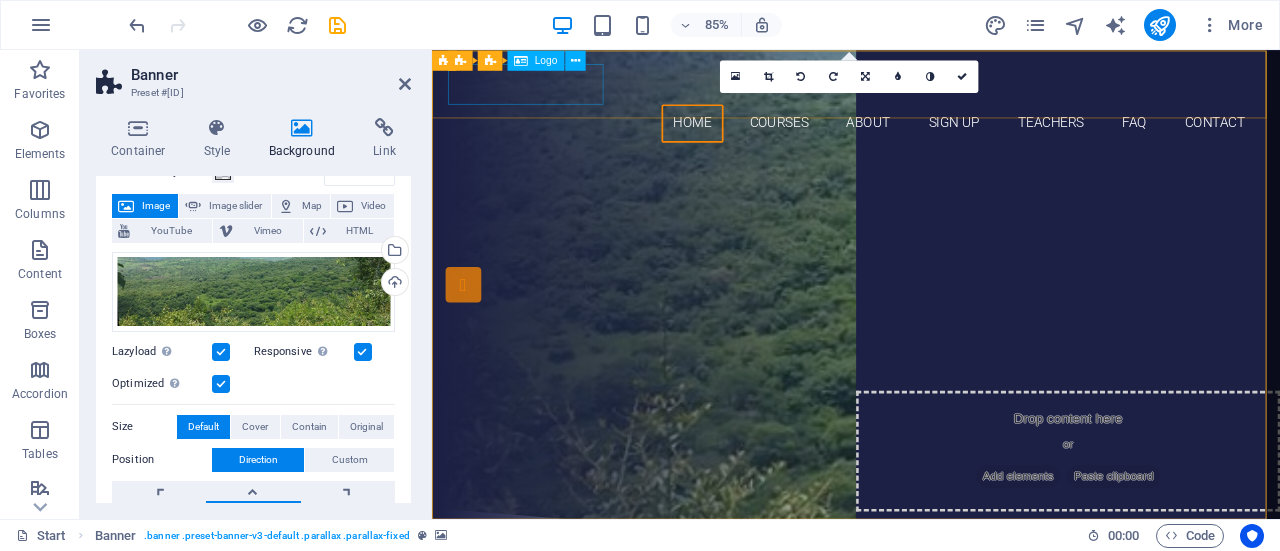 click at bounding box center [931, 90] 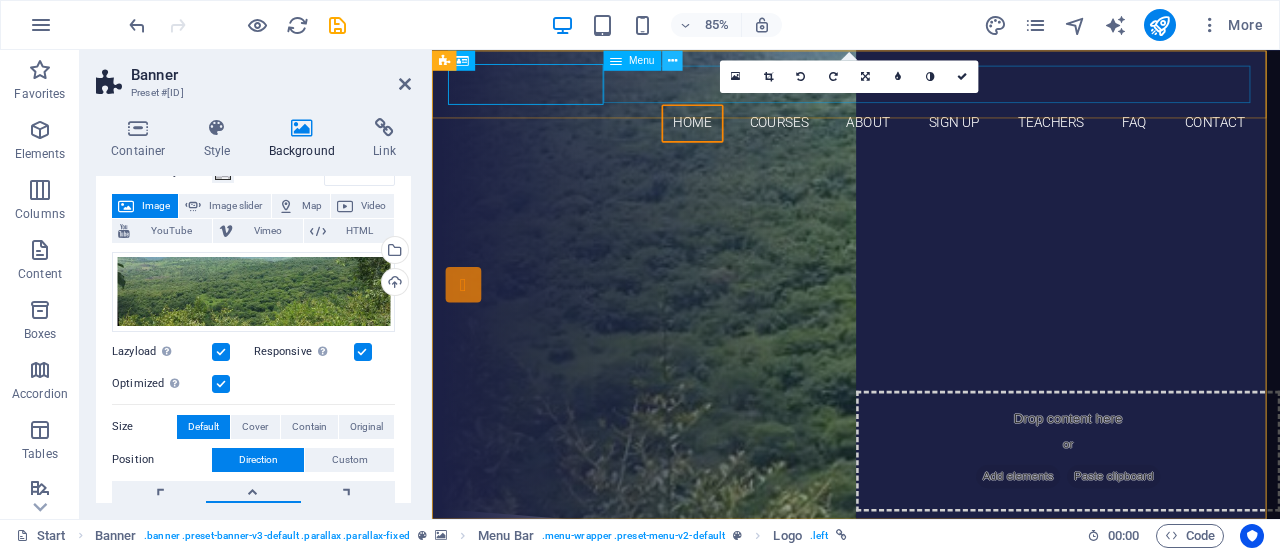 click at bounding box center [672, 60] 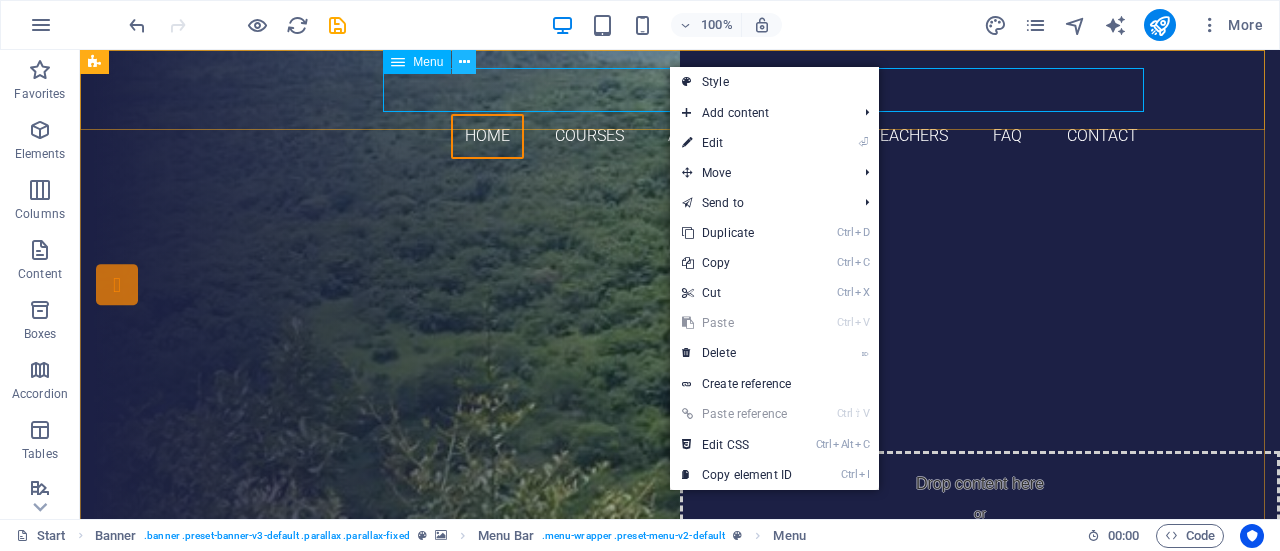 click at bounding box center (464, 62) 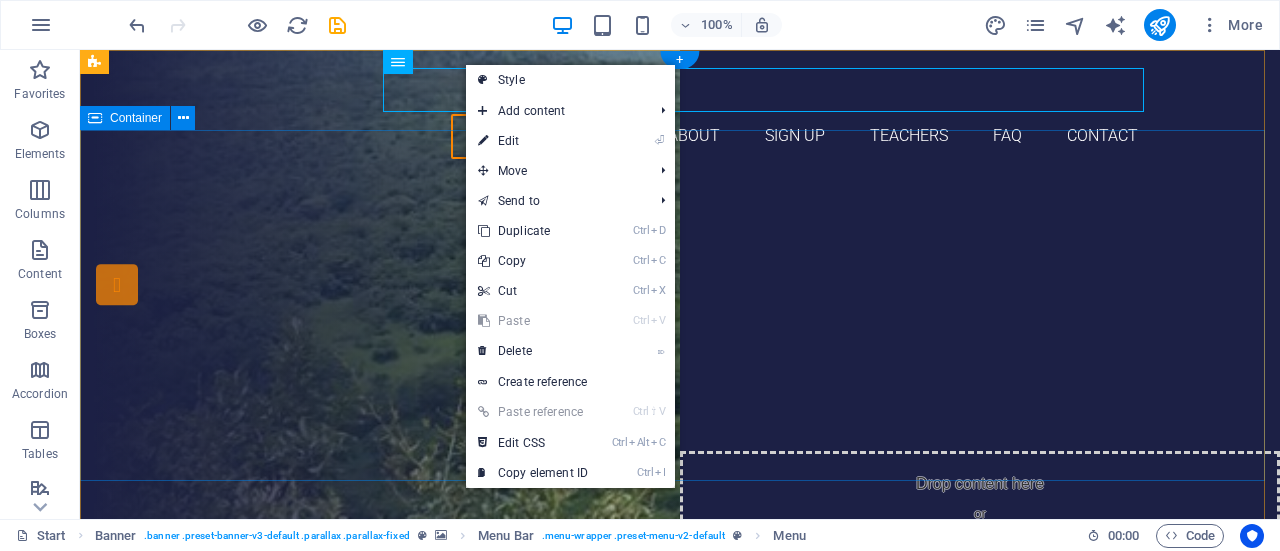 click on "Are you ready to learn new languages? Join our Language School Our Courses Sign up now" at bounding box center [680, 382] 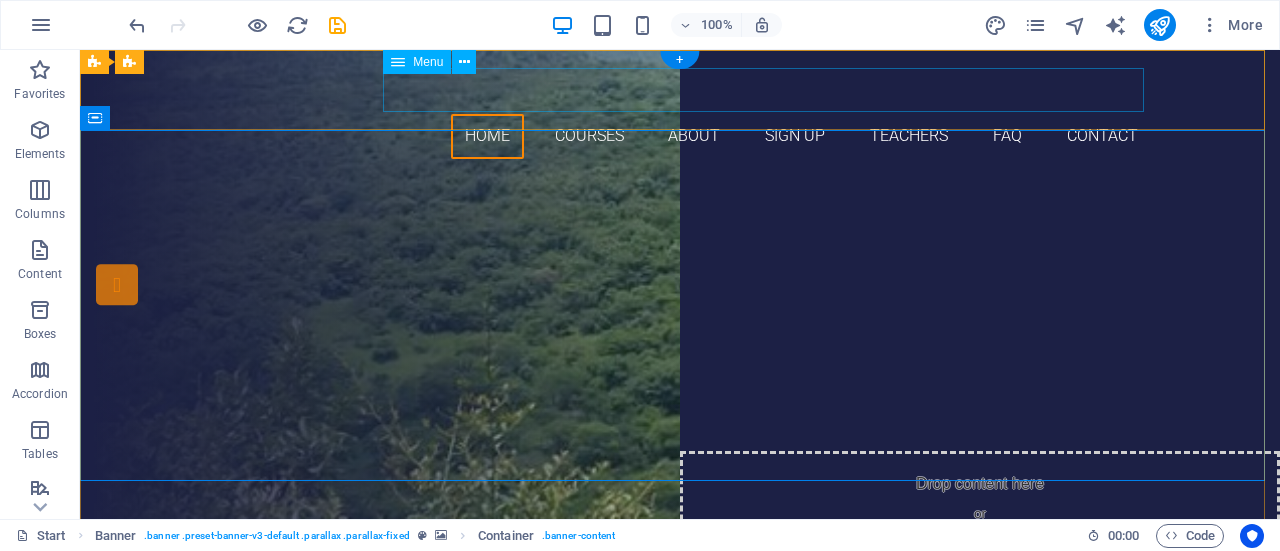 click on "Home Courses About Sign up Teachers FAQ Contact" at bounding box center [680, 136] 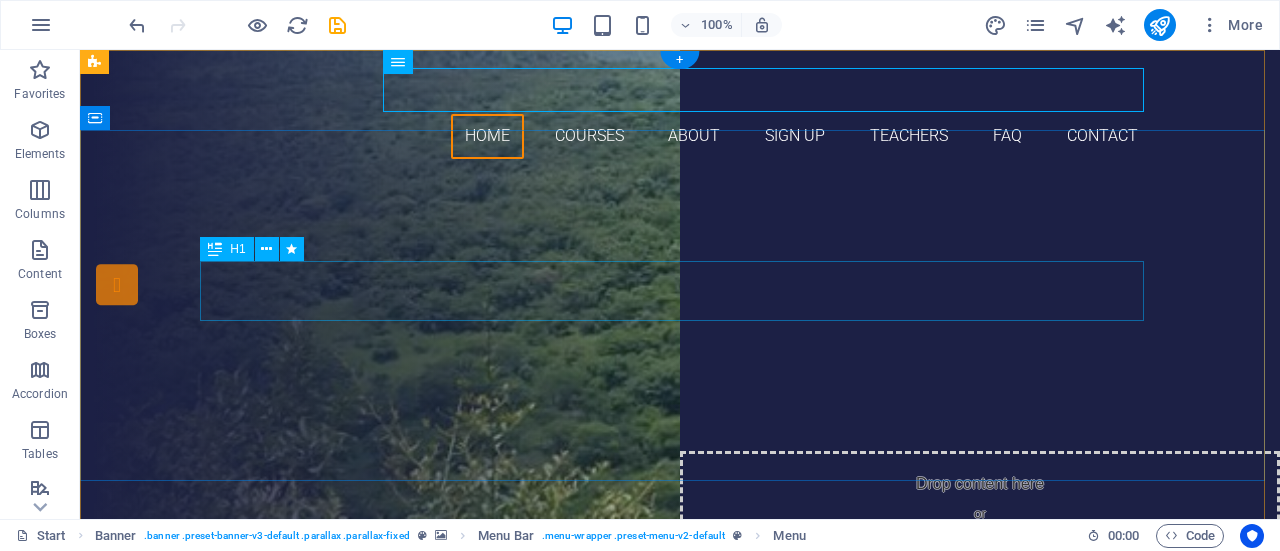 click on "Join our Language School" at bounding box center (680, 336) 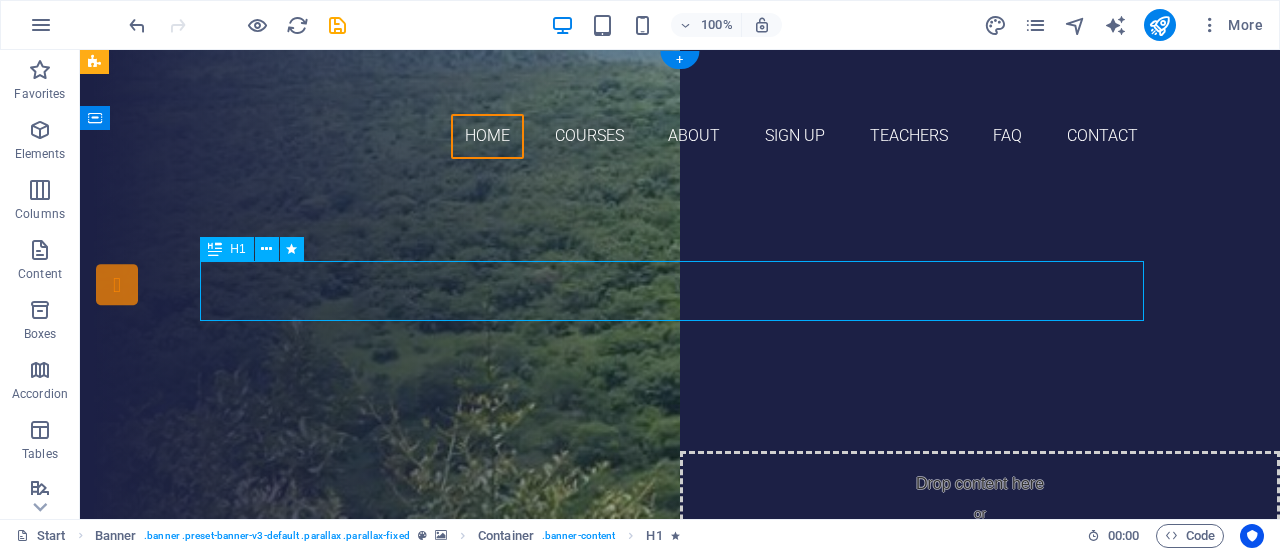 click on "Join our Language School" at bounding box center [680, 336] 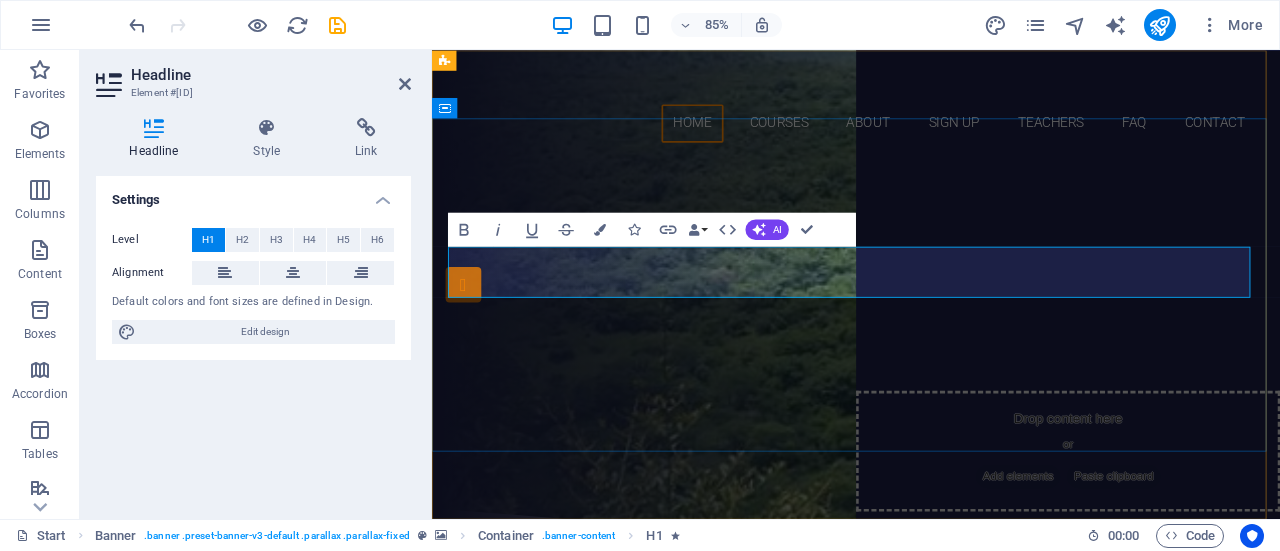 click on "Join our Language School" at bounding box center (931, 335) 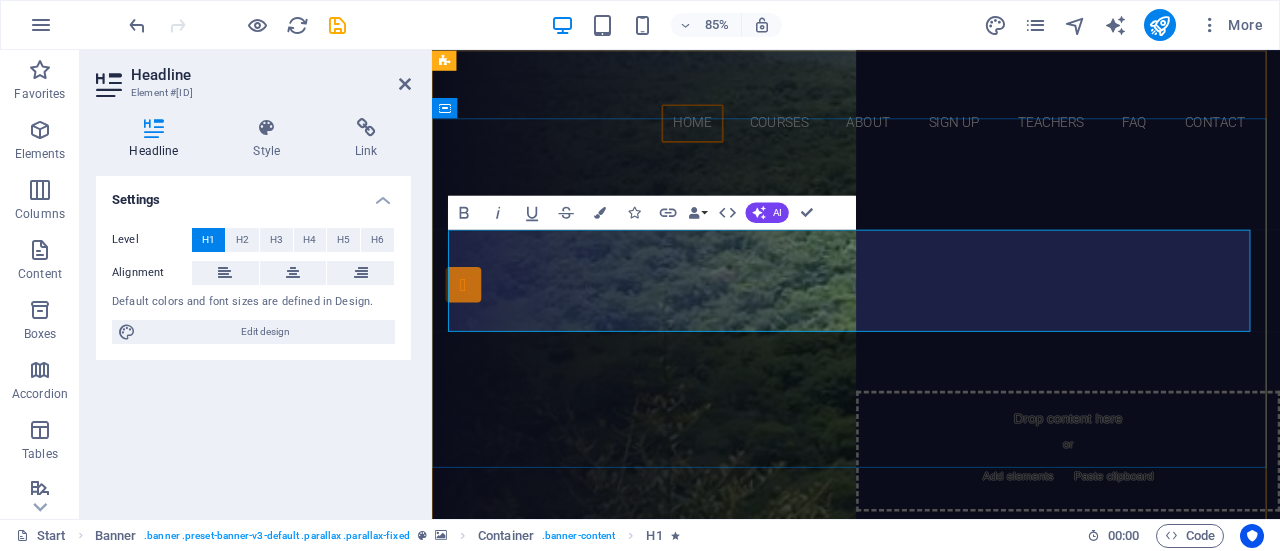 drag, startPoint x: 1141, startPoint y: 358, endPoint x: 555, endPoint y: 299, distance: 588.96265 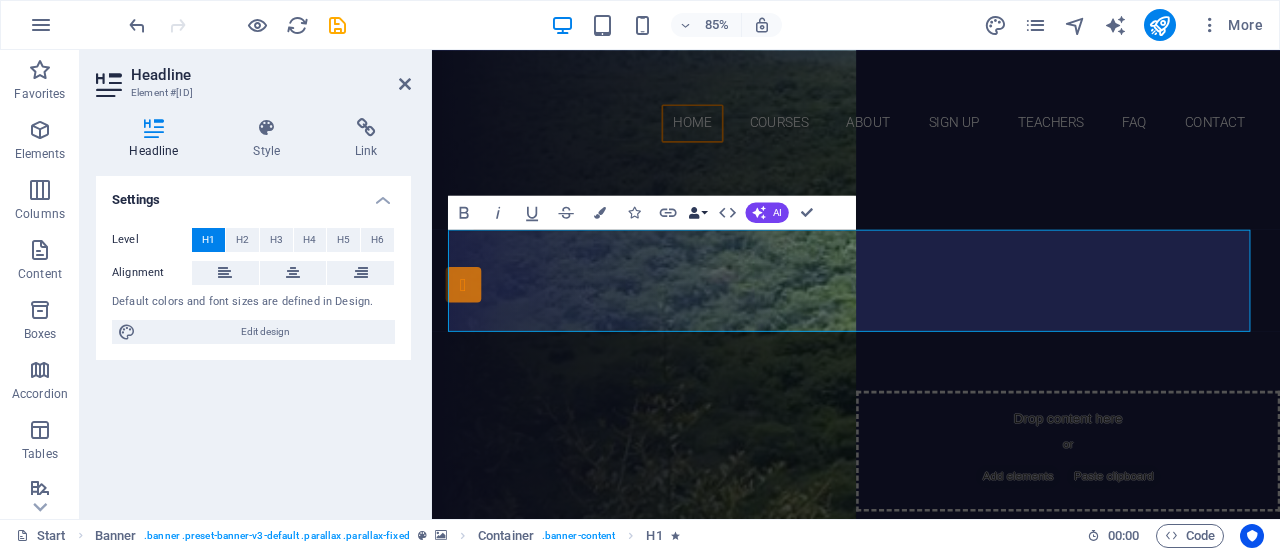 click at bounding box center [695, 212] 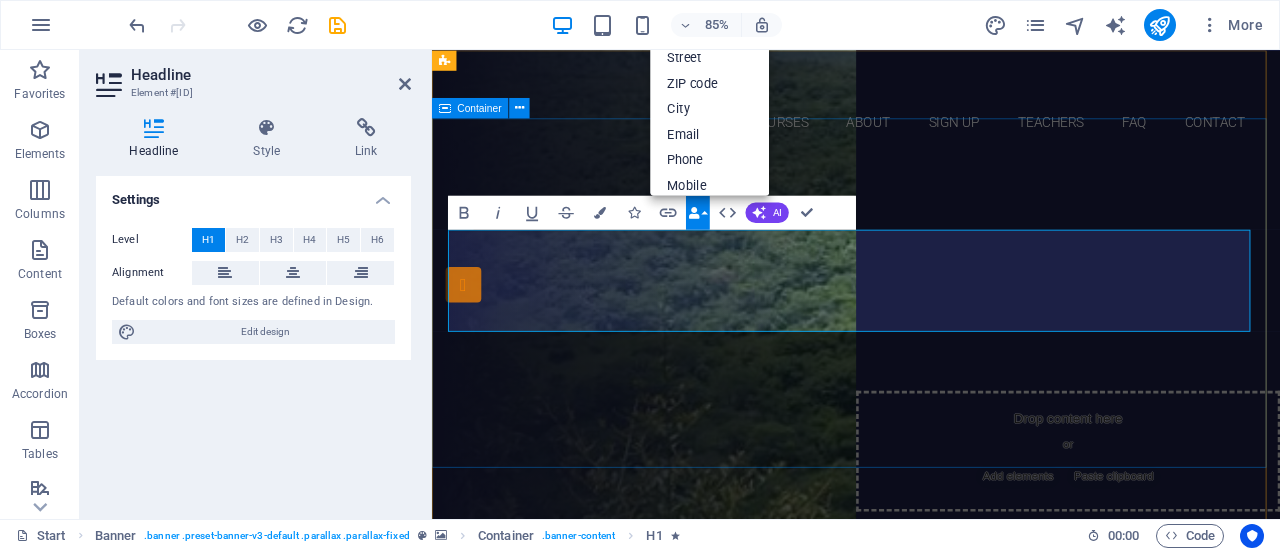 click on "Are you ready to learn new languages? Join our STATISTICAL TOOL LEARNING CLASS Our Courses Sign up now" at bounding box center [931, 412] 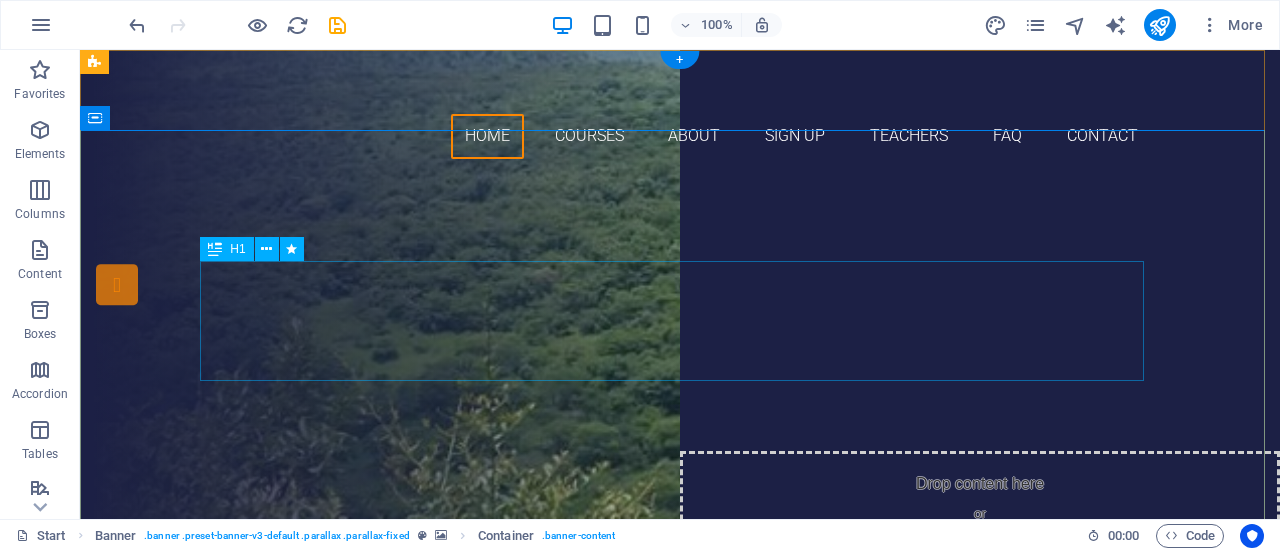 click on "Join our STATISTICAL TOOL LEARNING CLASS" at bounding box center [680, 366] 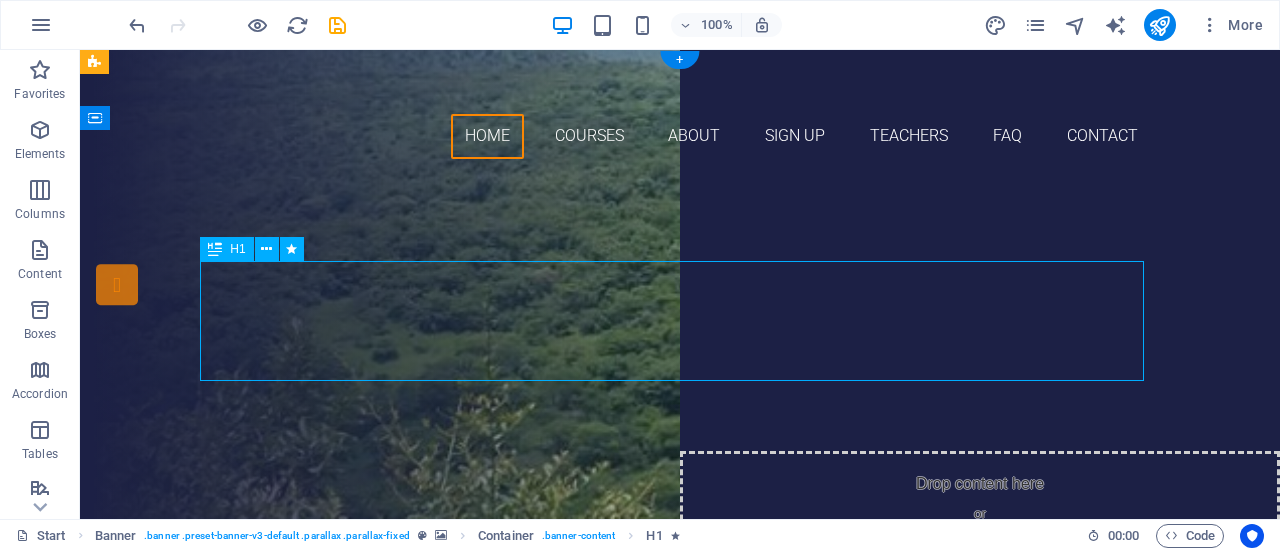 click on "Join our STATISTICAL TOOL LEARNING CLASS" at bounding box center (680, 366) 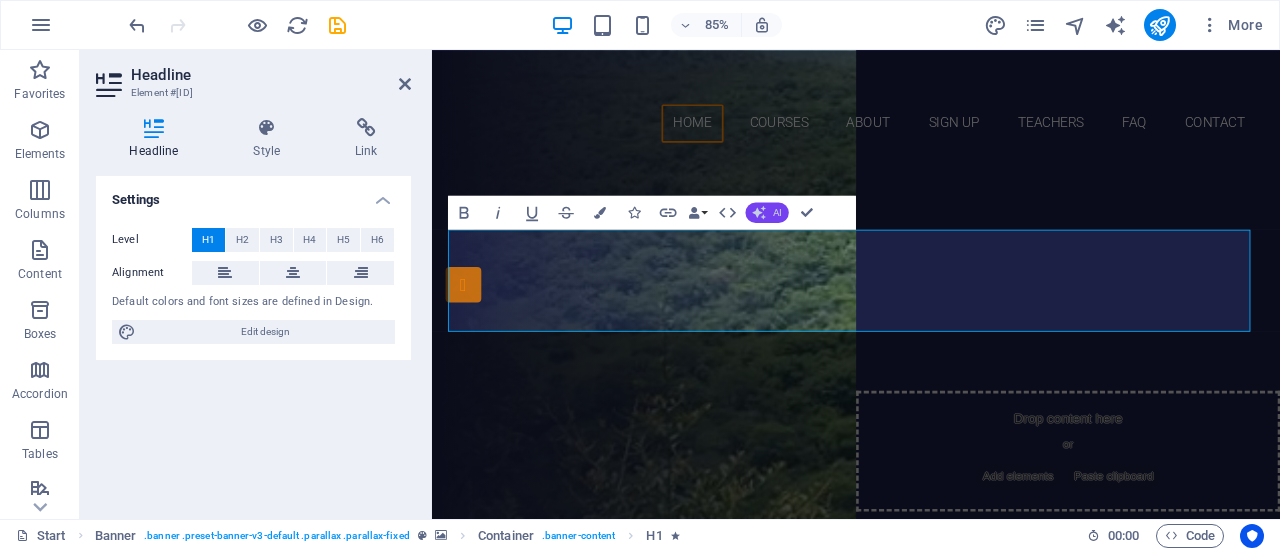 click on "AI" at bounding box center (777, 212) 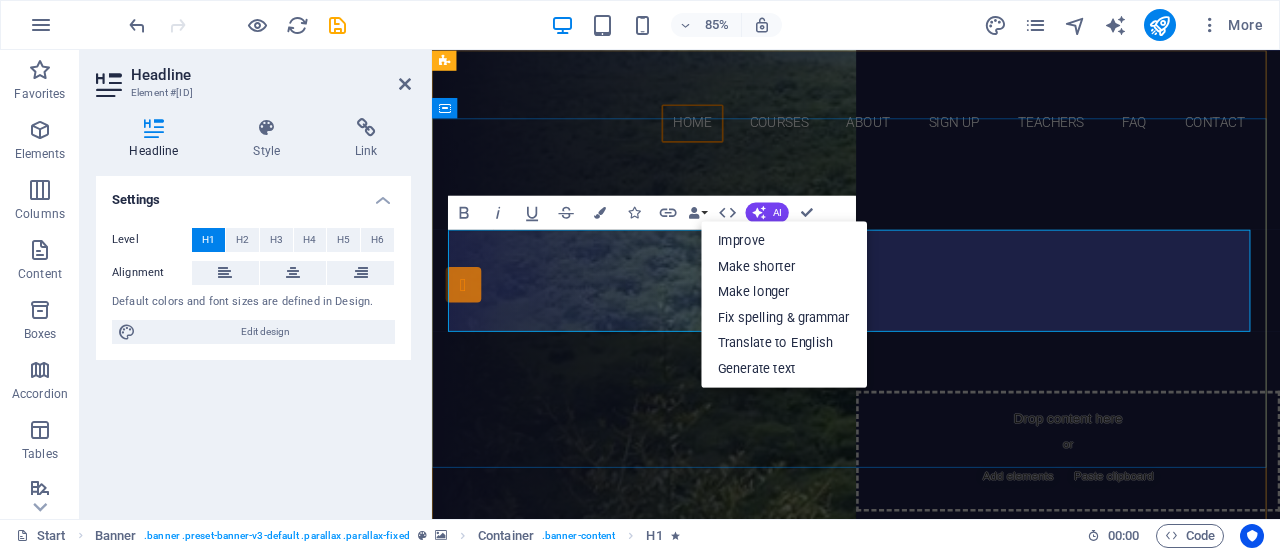 click on "Join our STATISTICAL TOOL LEARNING CLASS" at bounding box center (931, 366) 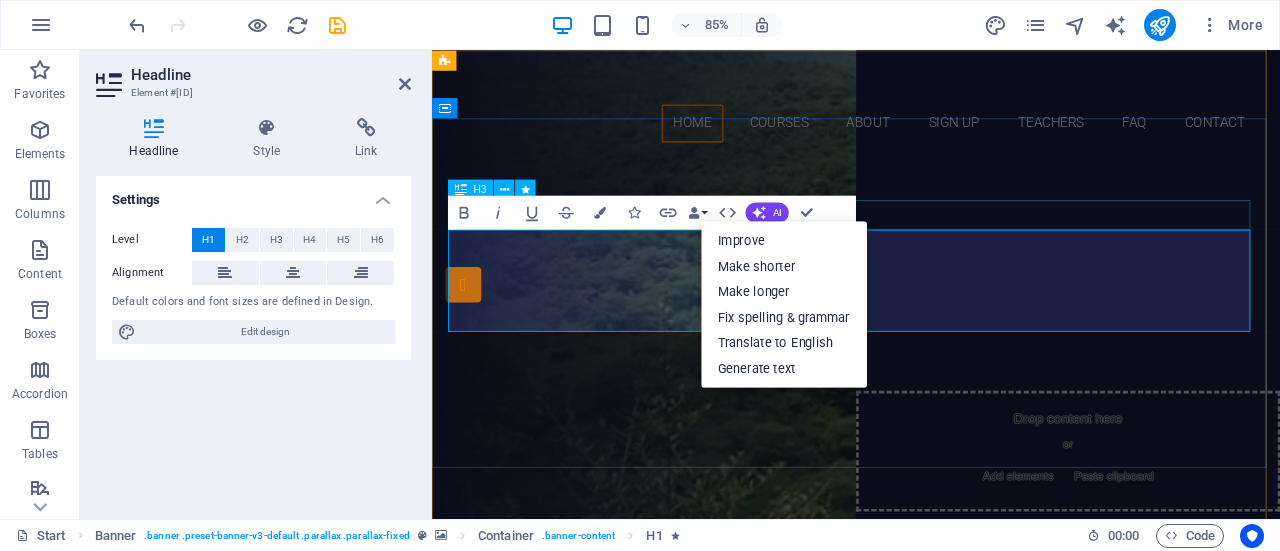 click on "Are you ready to learn new languages?" at bounding box center (931, 288) 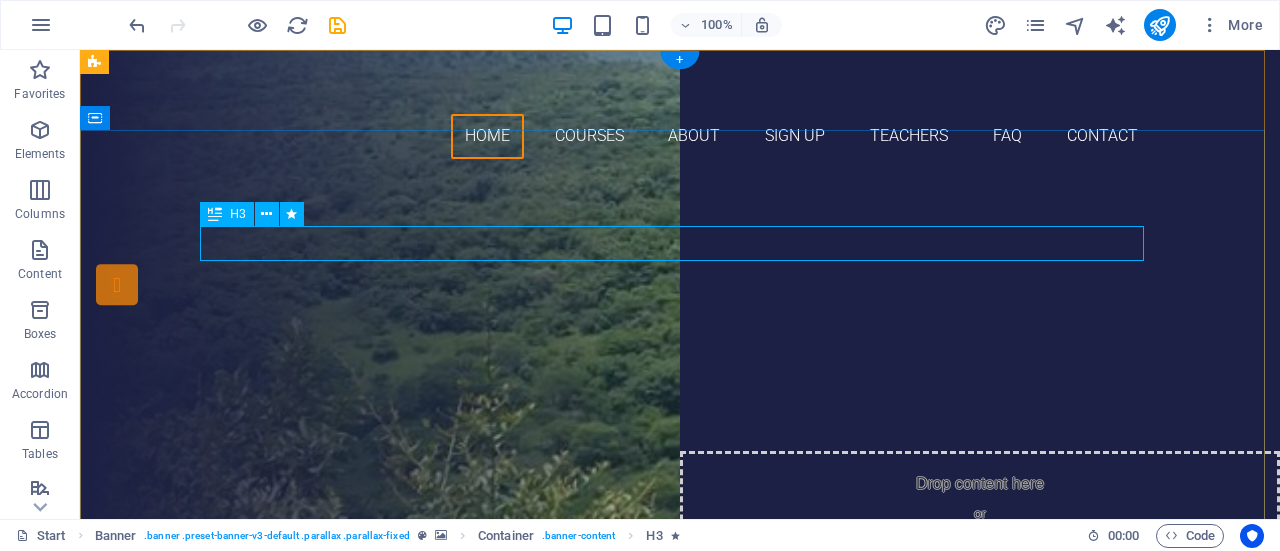 click on "Are you ready to learn new languages?" at bounding box center (680, 288) 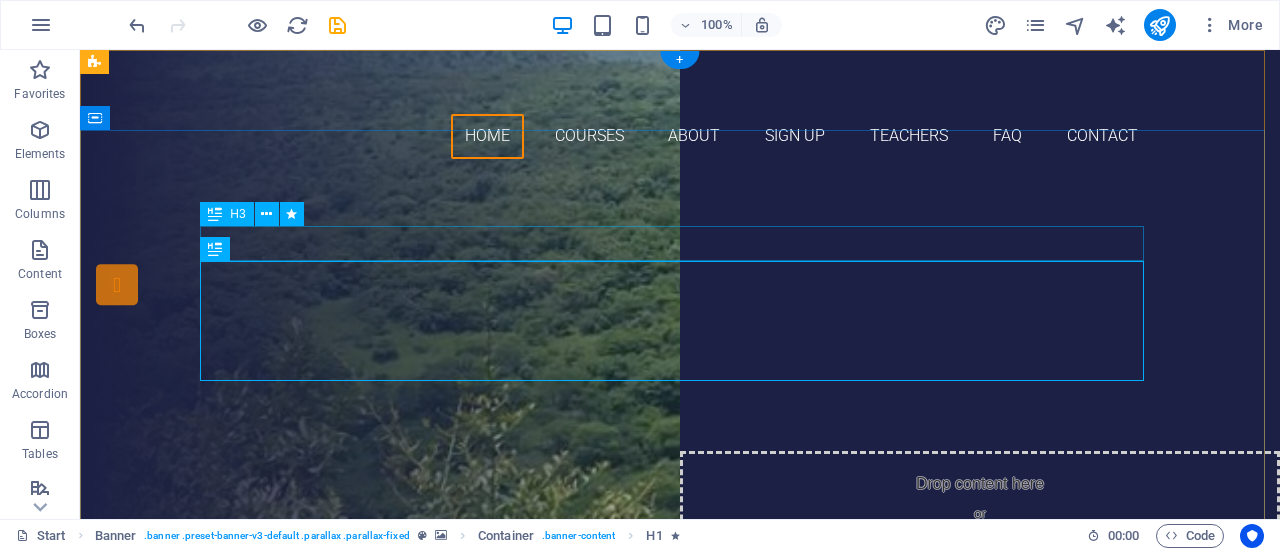 click on "Are you ready to learn new languages?" at bounding box center (680, 288) 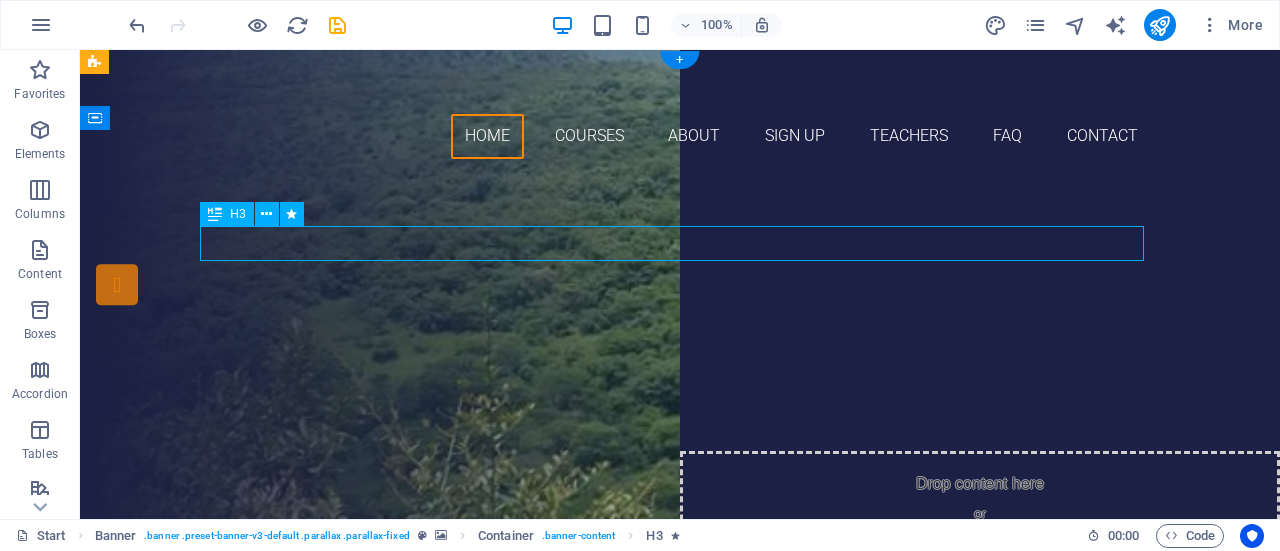 click on "Are you ready to learn new languages?" at bounding box center (680, 288) 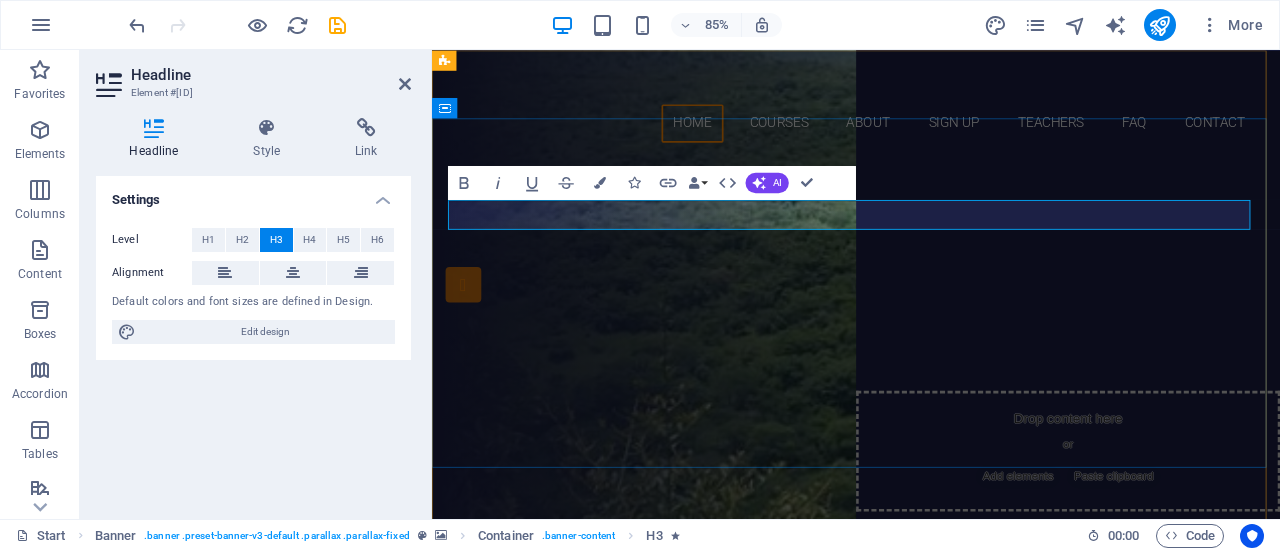 click on "Are you ready to learn new languages?" at bounding box center [931, 288] 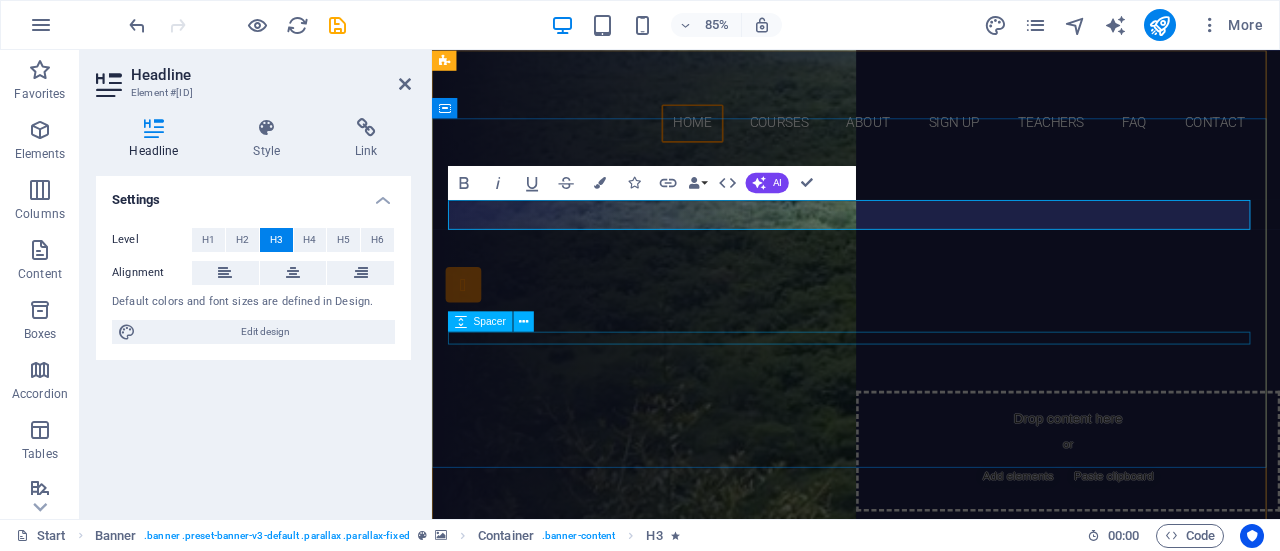 type 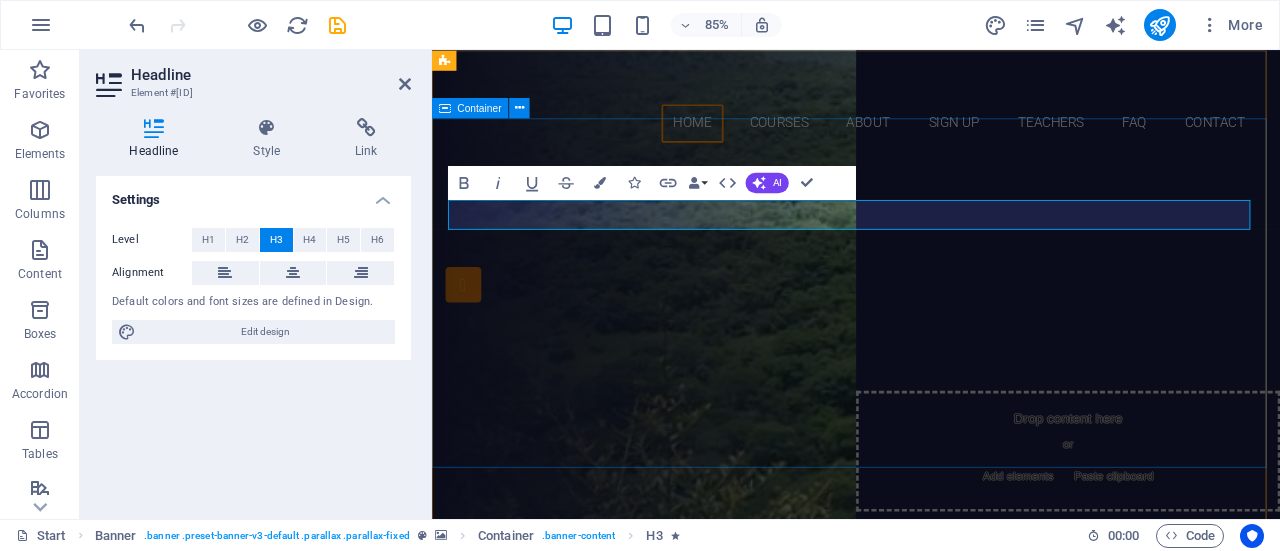 click on "Are you ready to learn statistical tools? Join our STATISTICAL TOOL LEARNING CLASS Our Courses Sign up now" at bounding box center (931, 412) 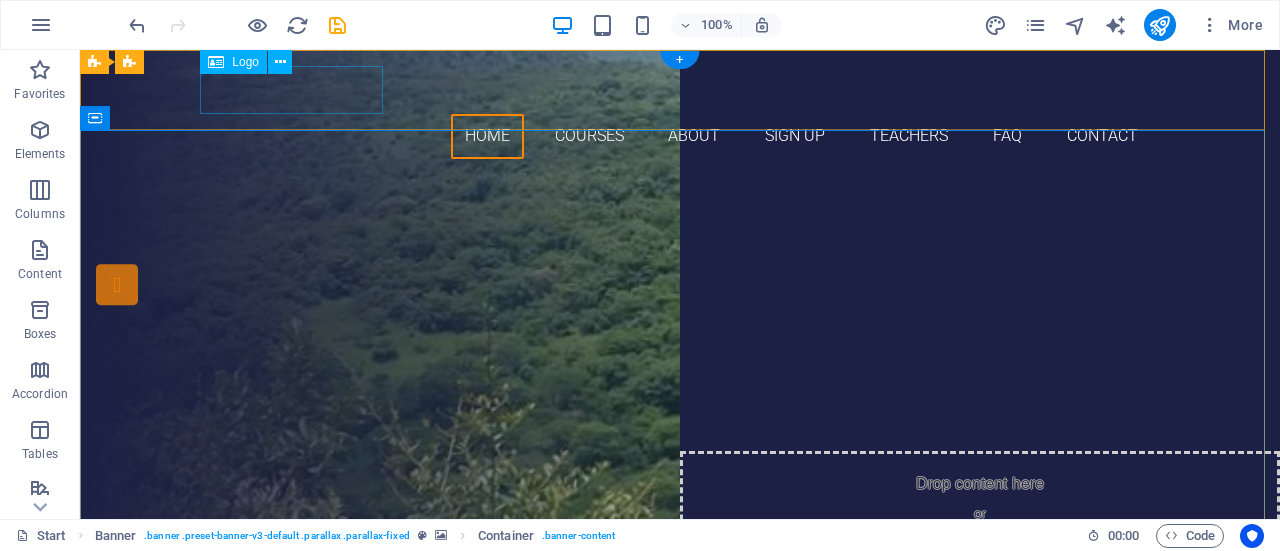 click at bounding box center [680, 90] 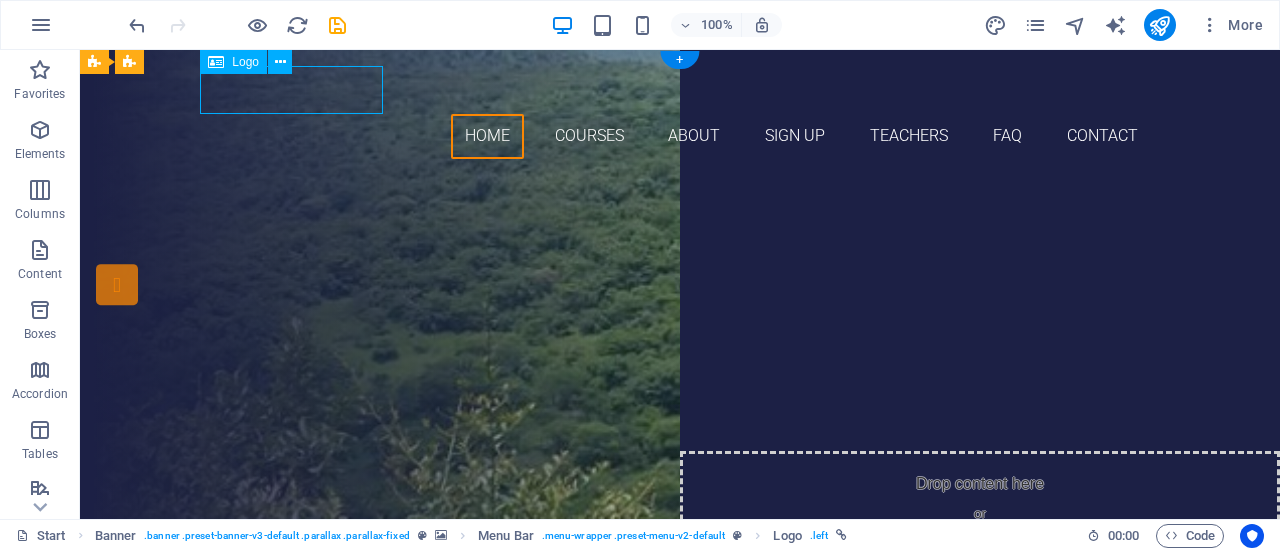 click at bounding box center [680, 90] 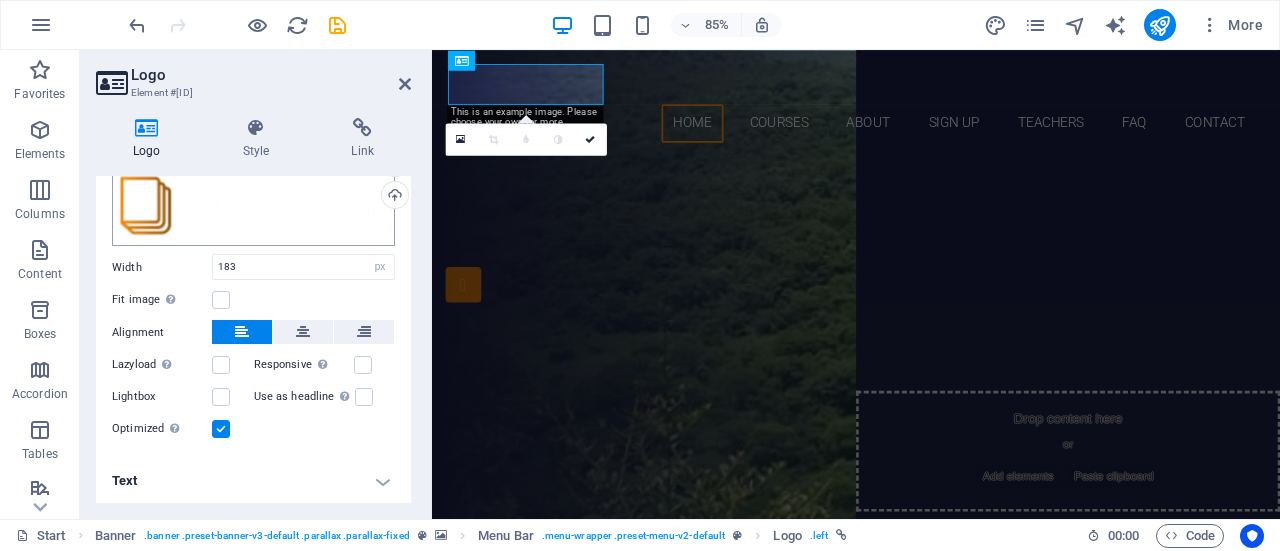 scroll, scrollTop: 0, scrollLeft: 0, axis: both 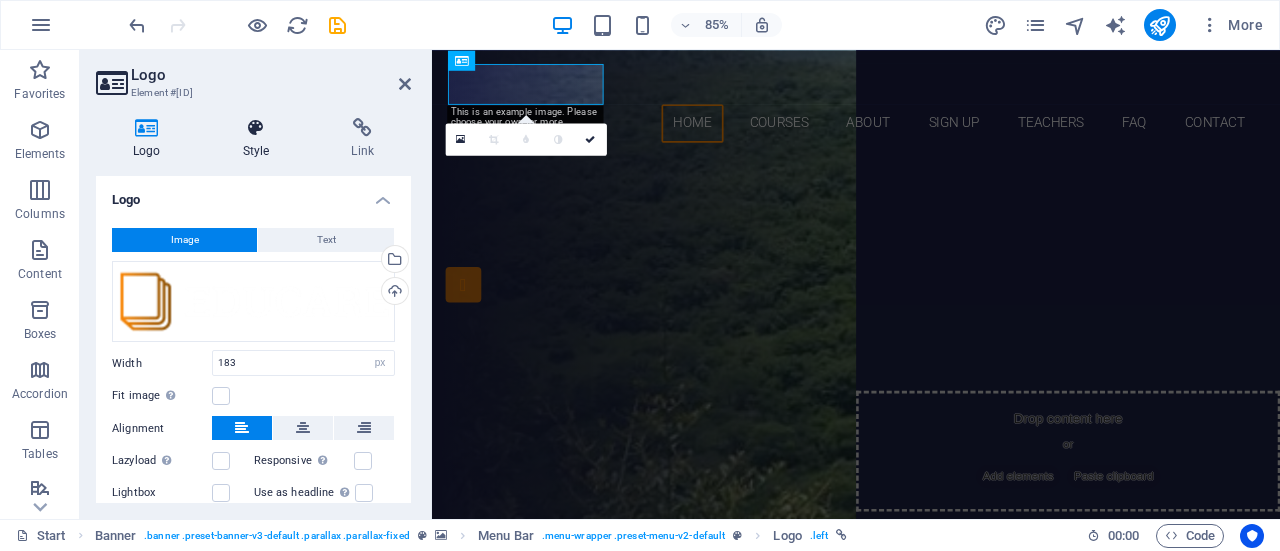 click on "Style" at bounding box center (260, 139) 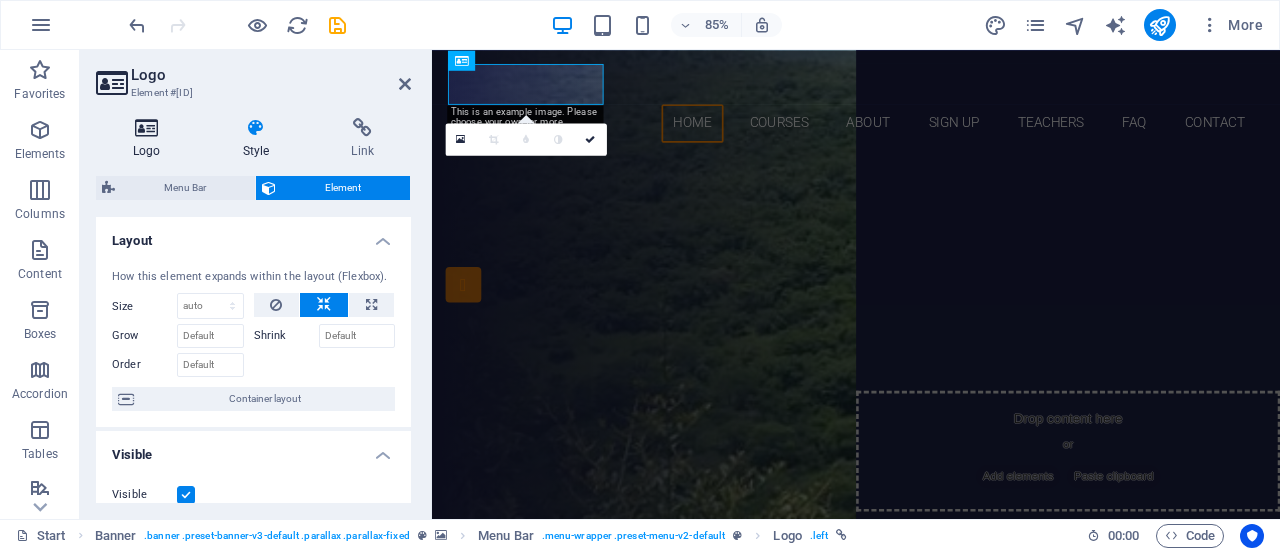 click at bounding box center (147, 128) 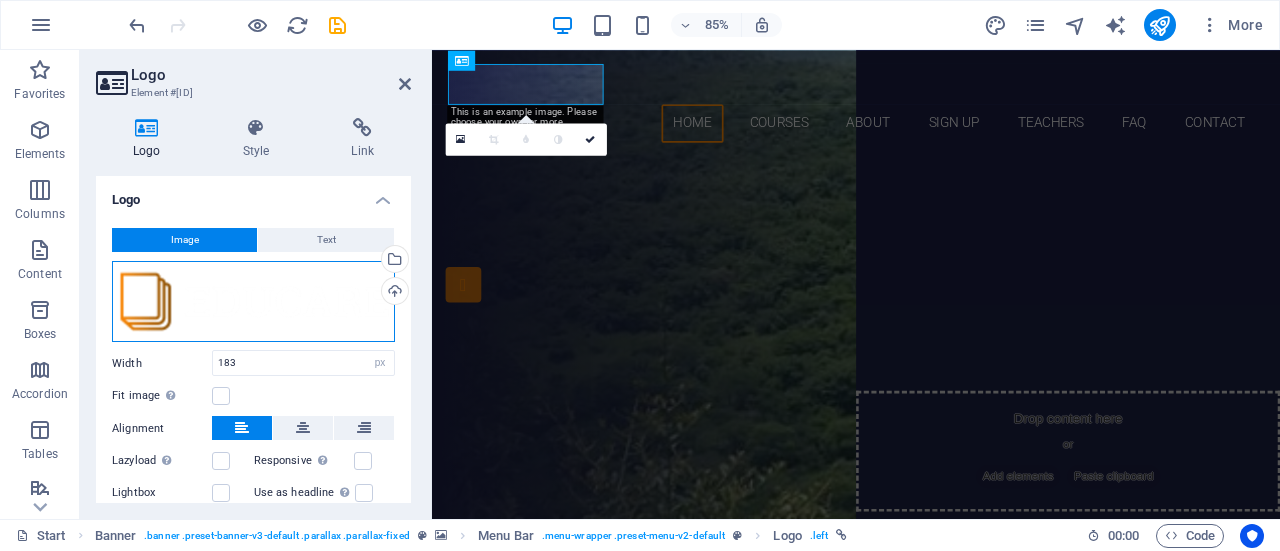 click on "Drag files here, click to choose files or select files from Files or our free stock photos & videos" at bounding box center [253, 302] 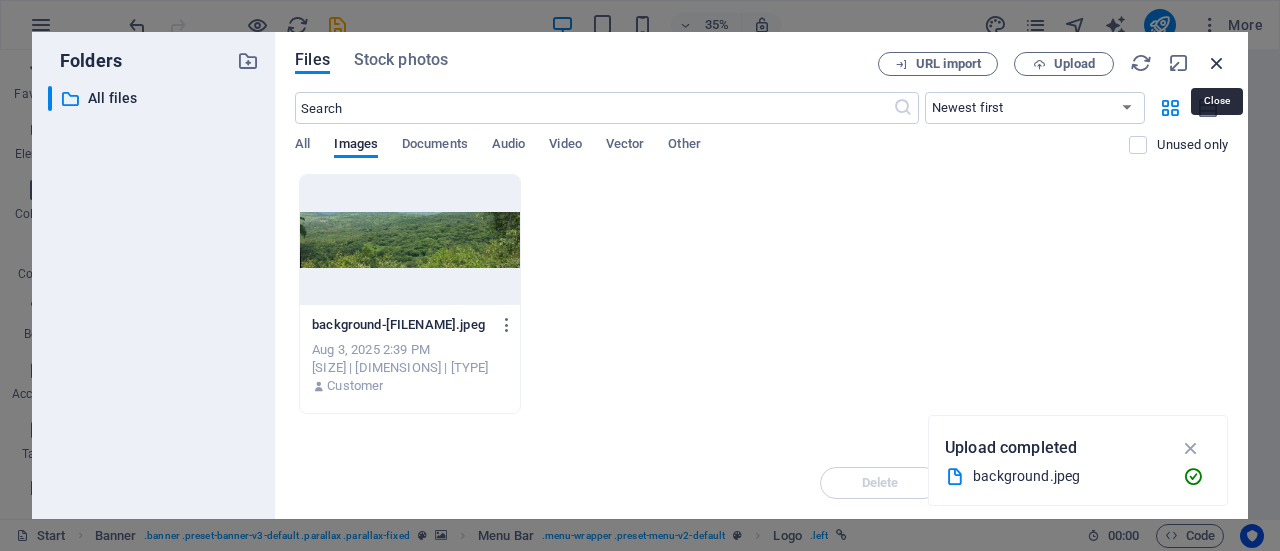 click at bounding box center (1217, 63) 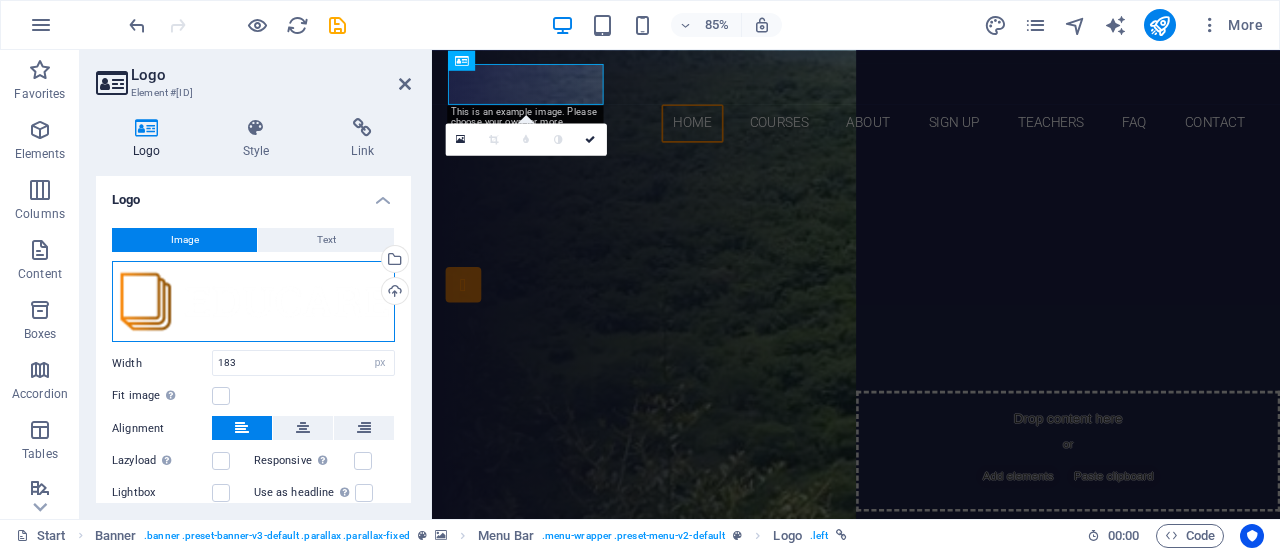 click on "Drag files here, click to choose files or select files from Files or our free stock photos & videos" at bounding box center [253, 302] 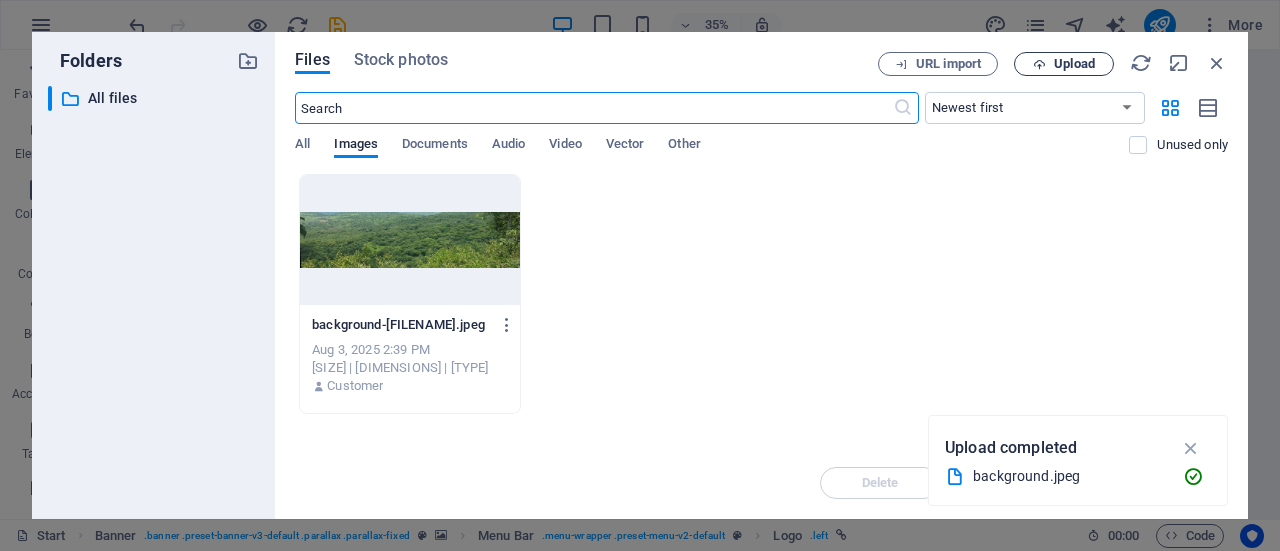 click on "Upload" at bounding box center (1074, 64) 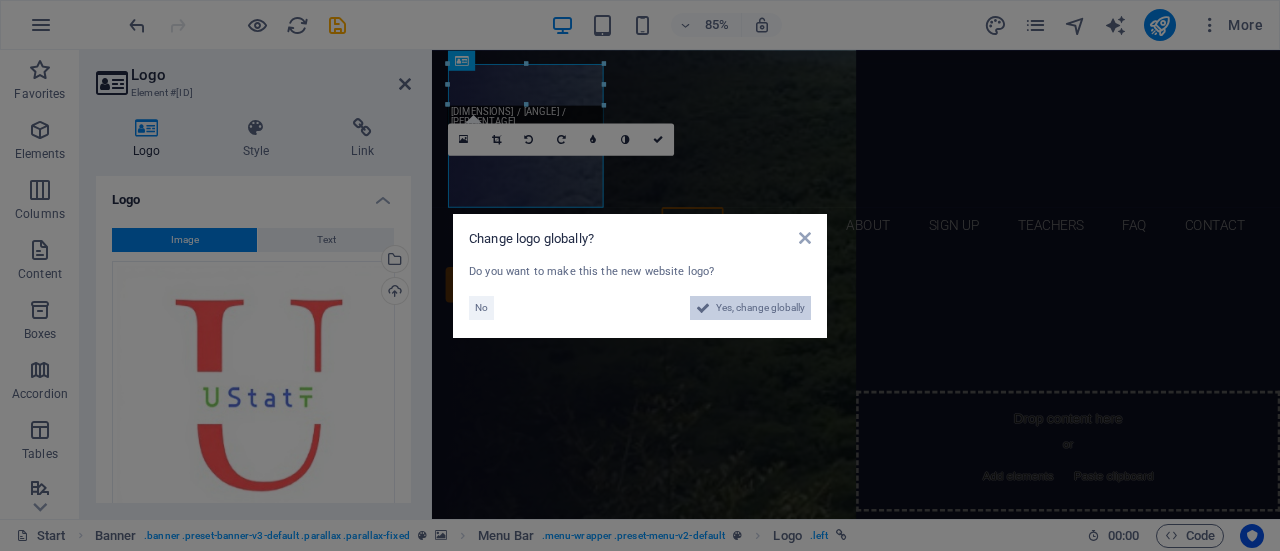 click on "Yes, change globally" at bounding box center (760, 308) 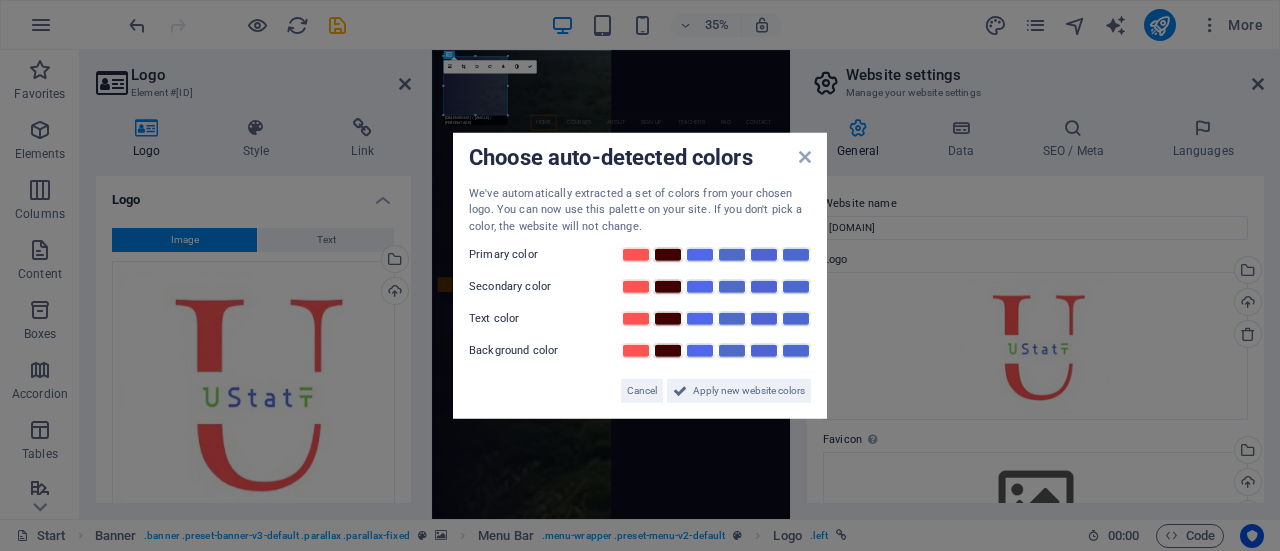 click on "Primary color" at bounding box center (529, 255) 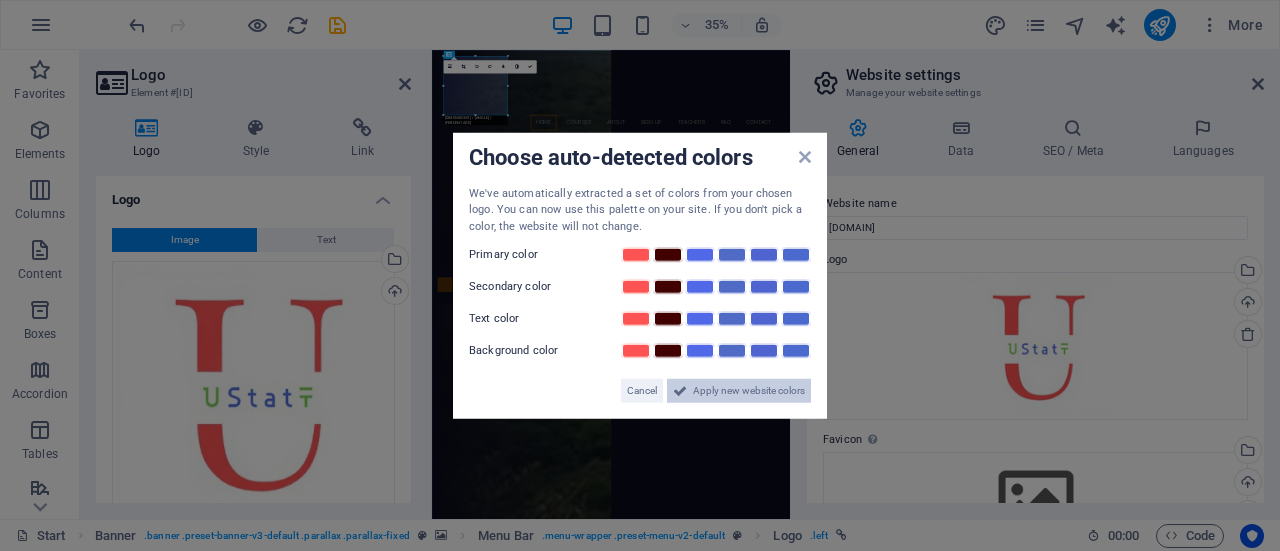 click on "Apply new website colors" at bounding box center (749, 391) 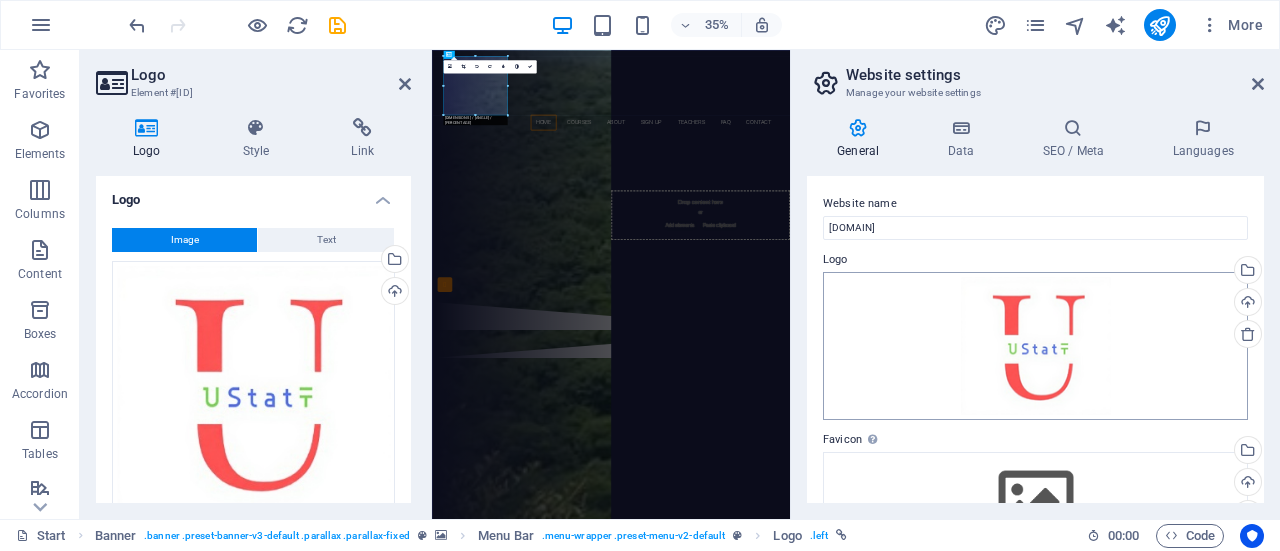 scroll, scrollTop: 100, scrollLeft: 0, axis: vertical 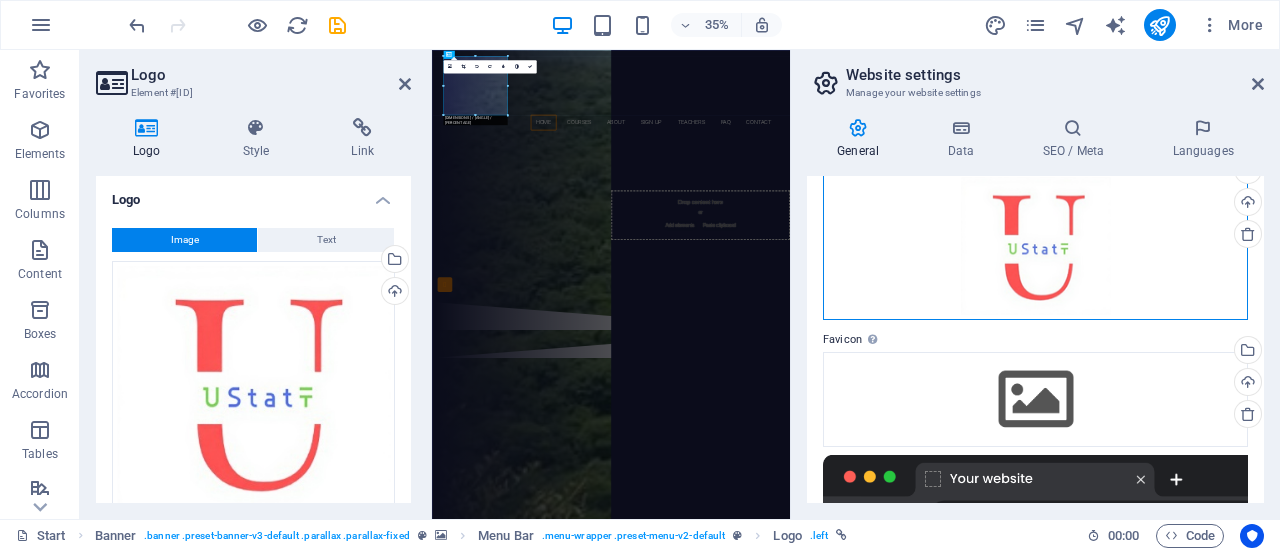 click on "Drag files here, click to choose files or select files from Files or our free stock photos & videos" at bounding box center (1035, 246) 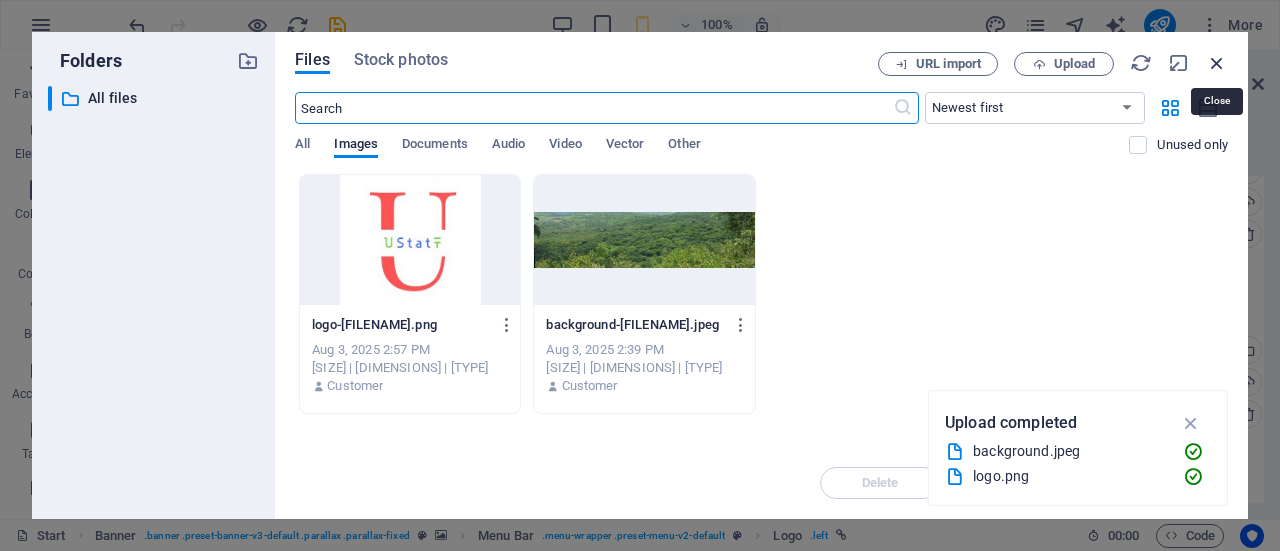 click at bounding box center (1217, 63) 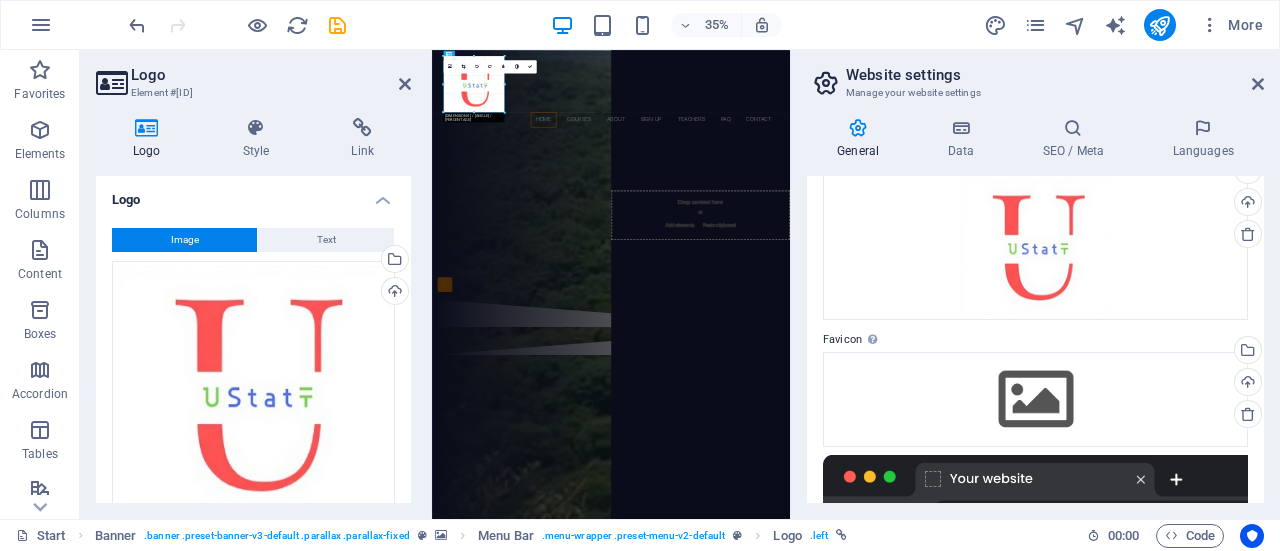 drag, startPoint x: 505, startPoint y: 114, endPoint x: 180, endPoint y: 99, distance: 325.34598 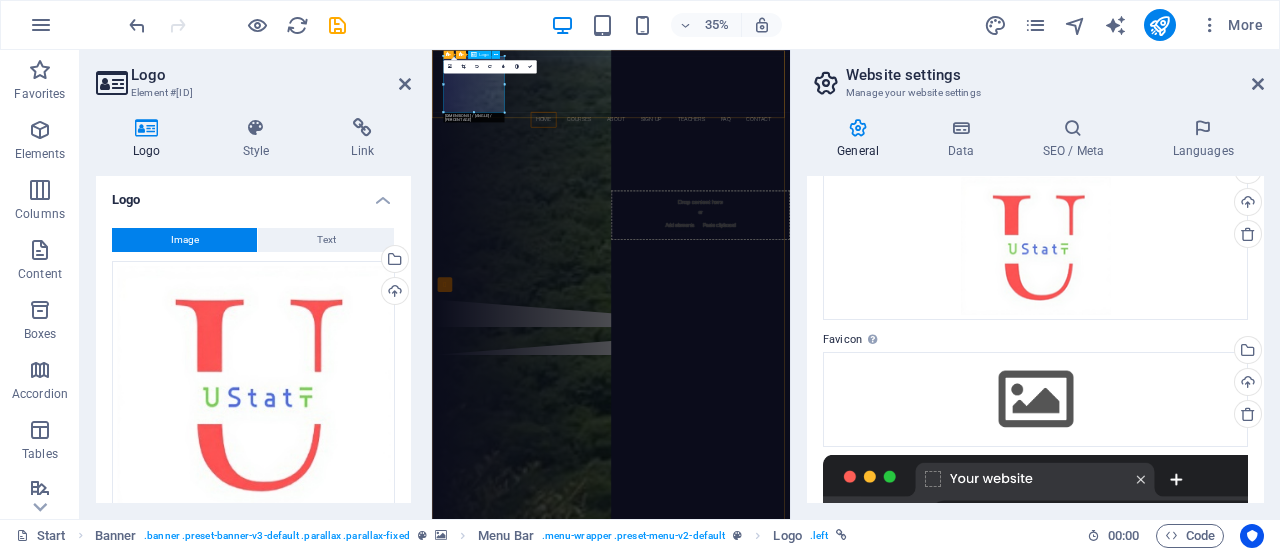drag, startPoint x: 567, startPoint y: 207, endPoint x: 574, endPoint y: 165, distance: 42.579338 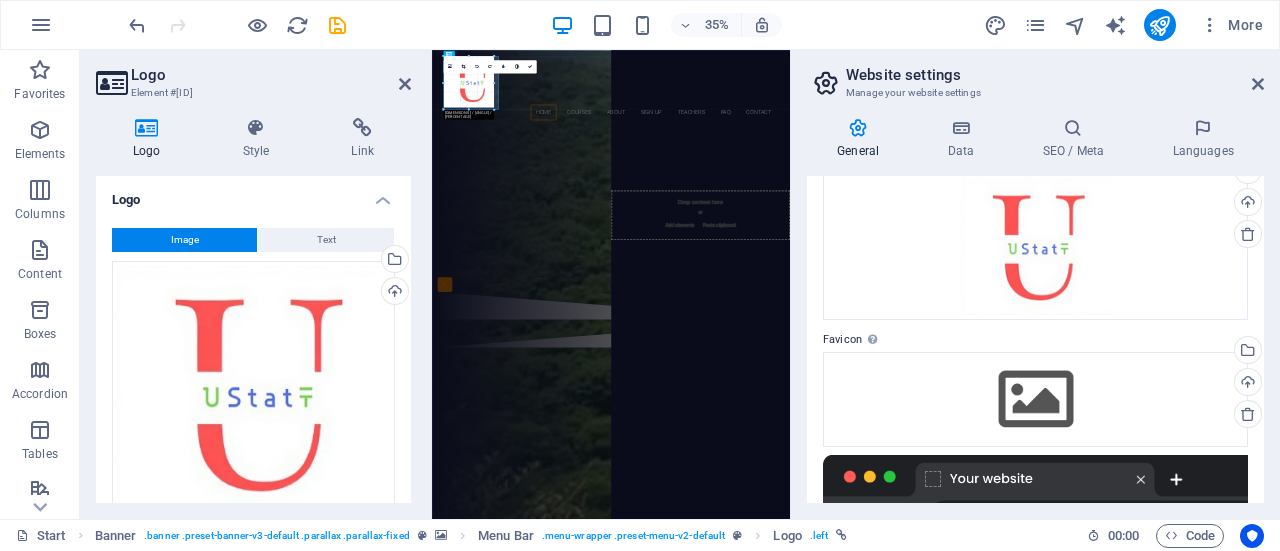 drag, startPoint x: 498, startPoint y: 111, endPoint x: 496, endPoint y: 90, distance: 21.095022 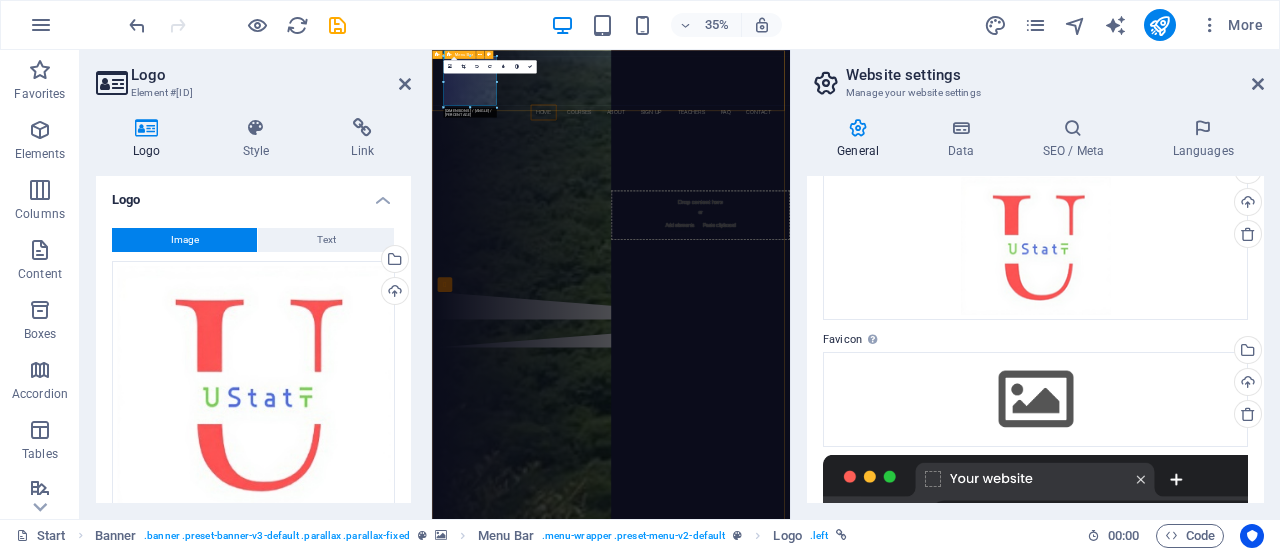 click on "Home Courses About Sign up Teachers FAQ Contact" at bounding box center [943, 158] 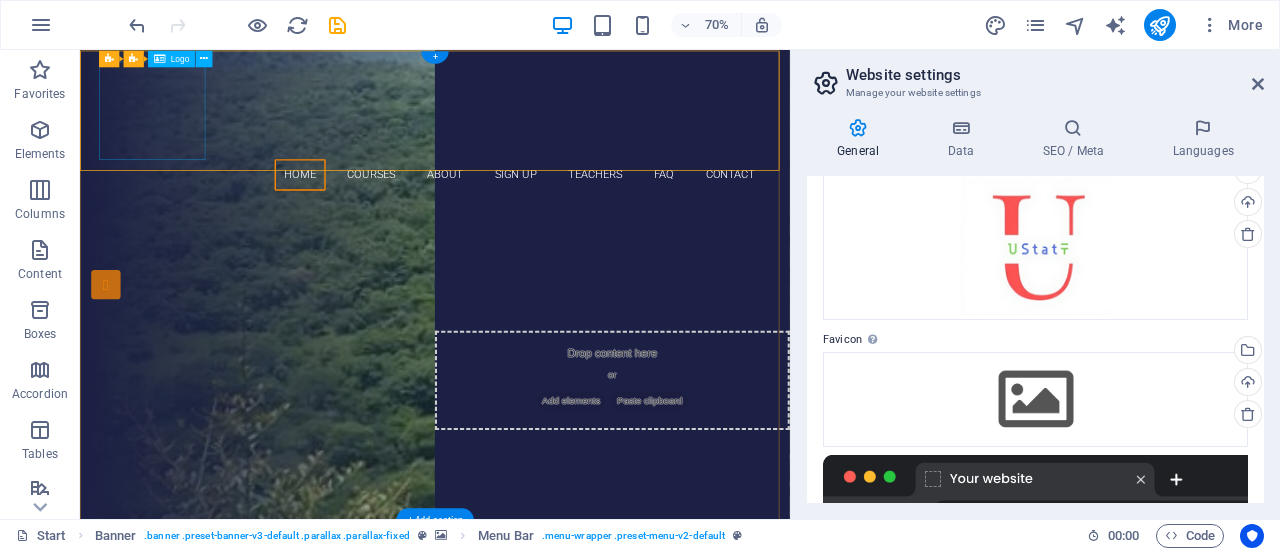 click at bounding box center [587, 136] 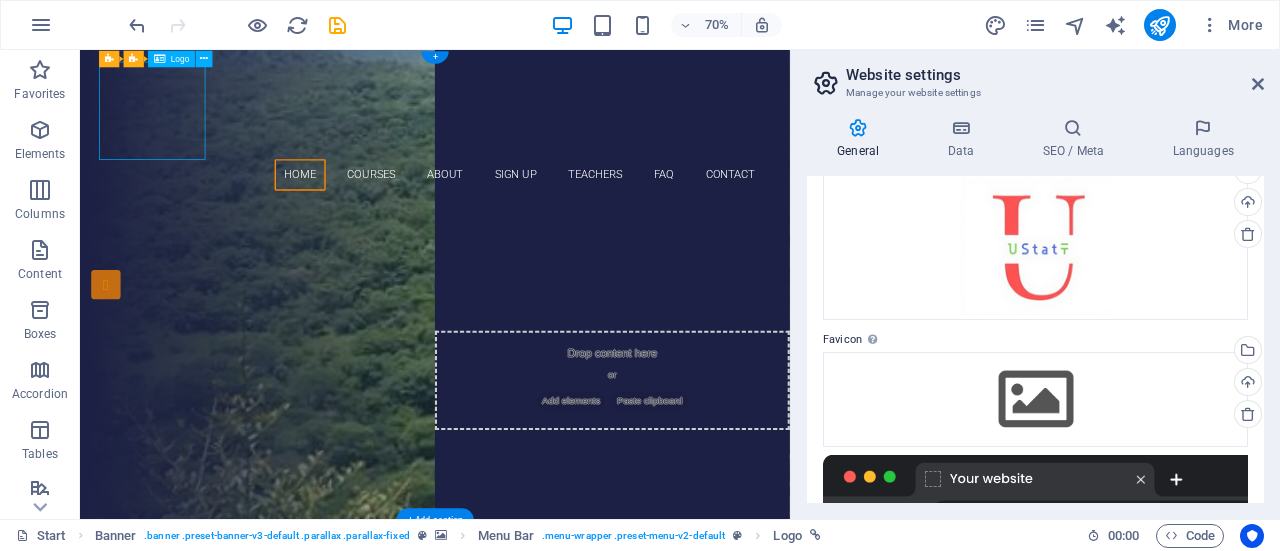 click at bounding box center (587, 136) 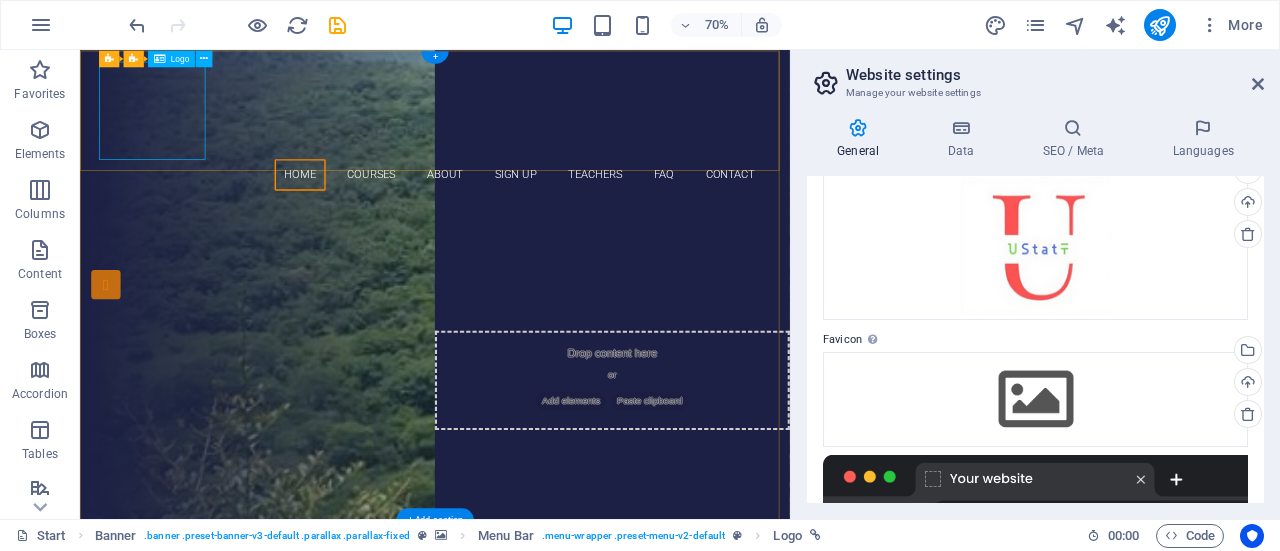 click at bounding box center [587, 136] 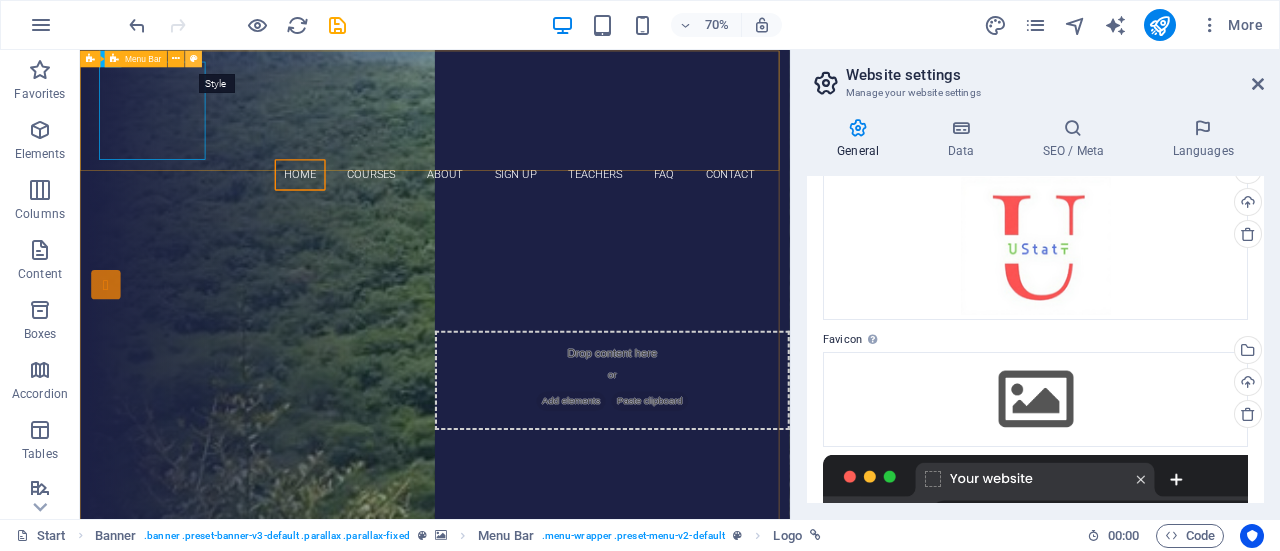 click at bounding box center (194, 58) 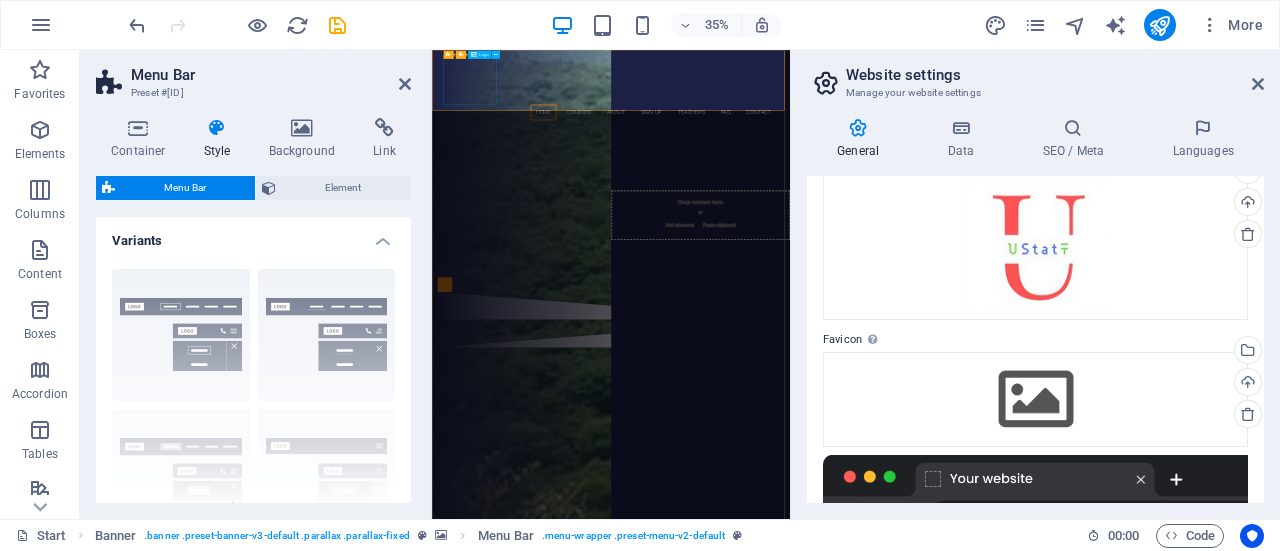 click at bounding box center (944, 136) 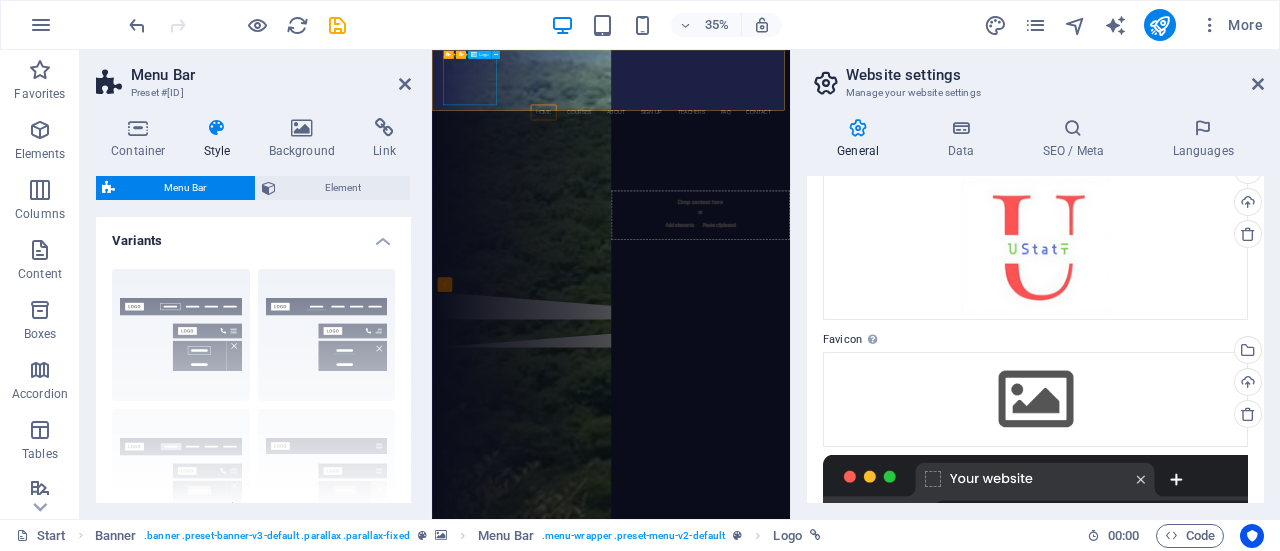 click at bounding box center [944, 136] 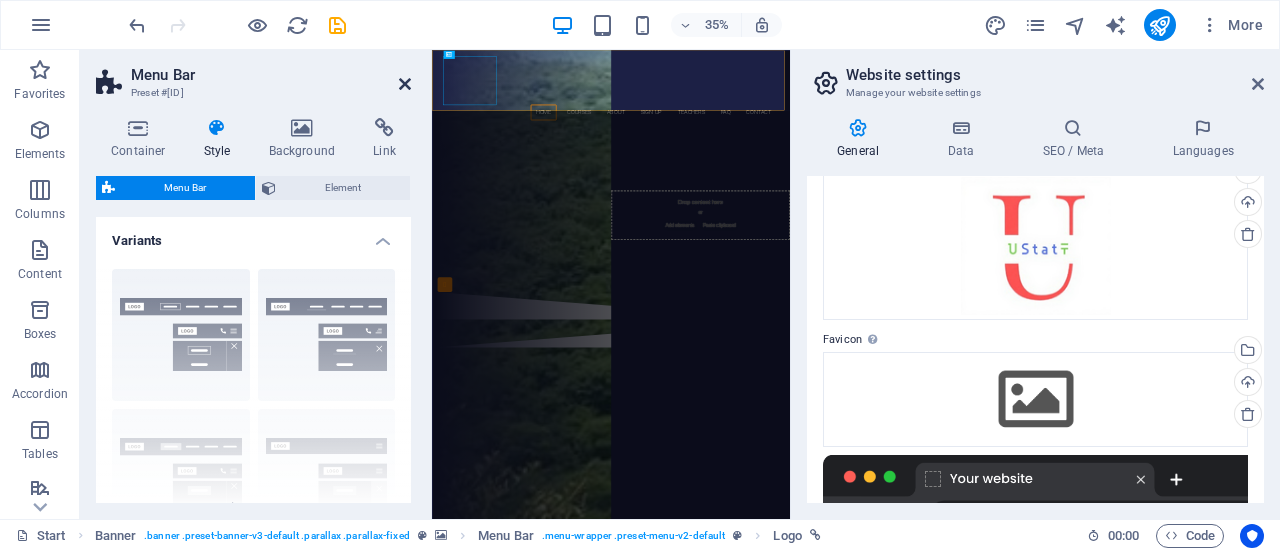 click at bounding box center [405, 84] 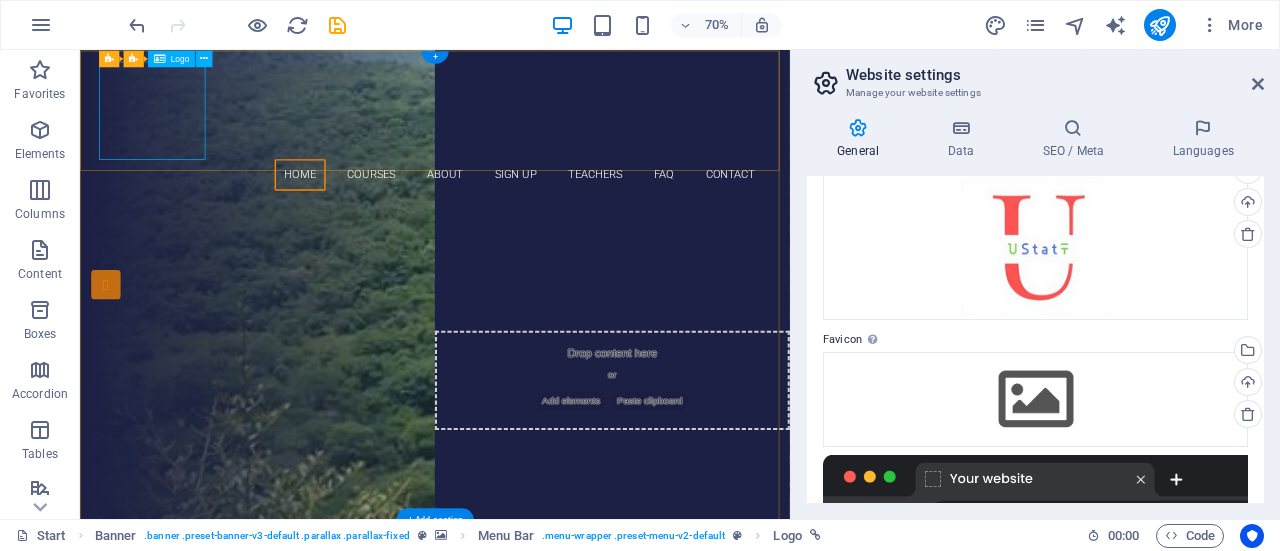 click at bounding box center (587, 136) 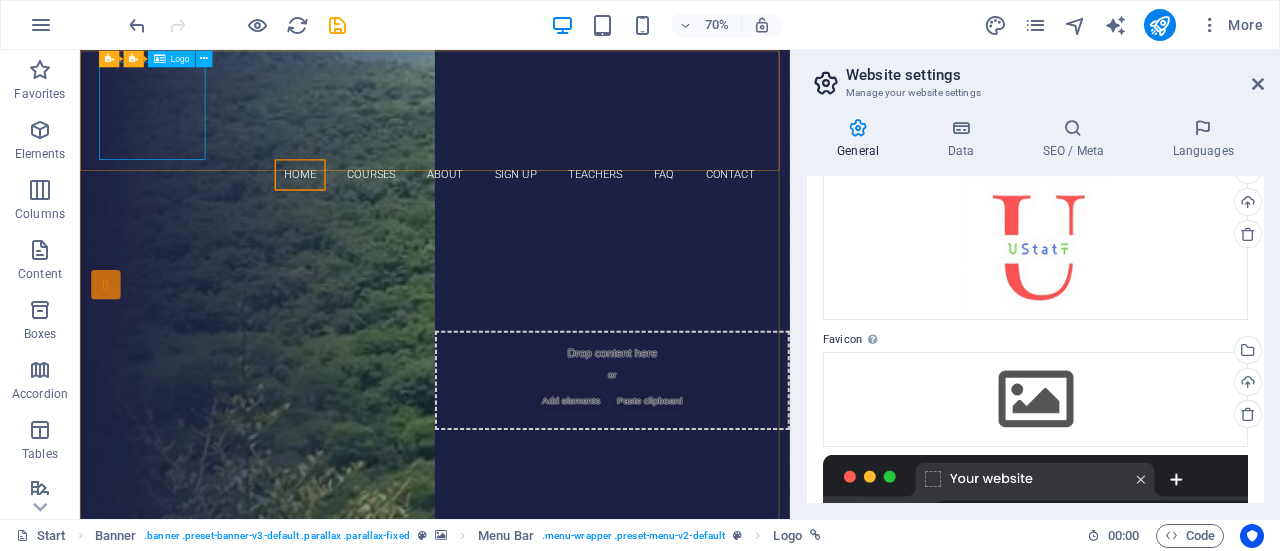 click on "Logo" at bounding box center [180, 58] 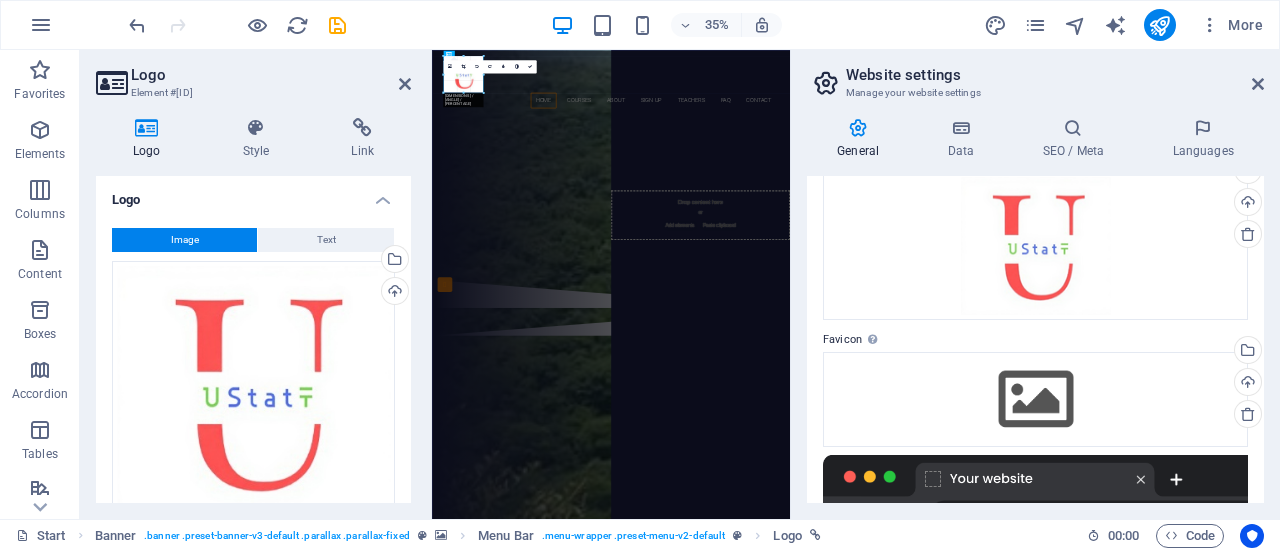 drag, startPoint x: 469, startPoint y: 55, endPoint x: 476, endPoint y: 89, distance: 34.713108 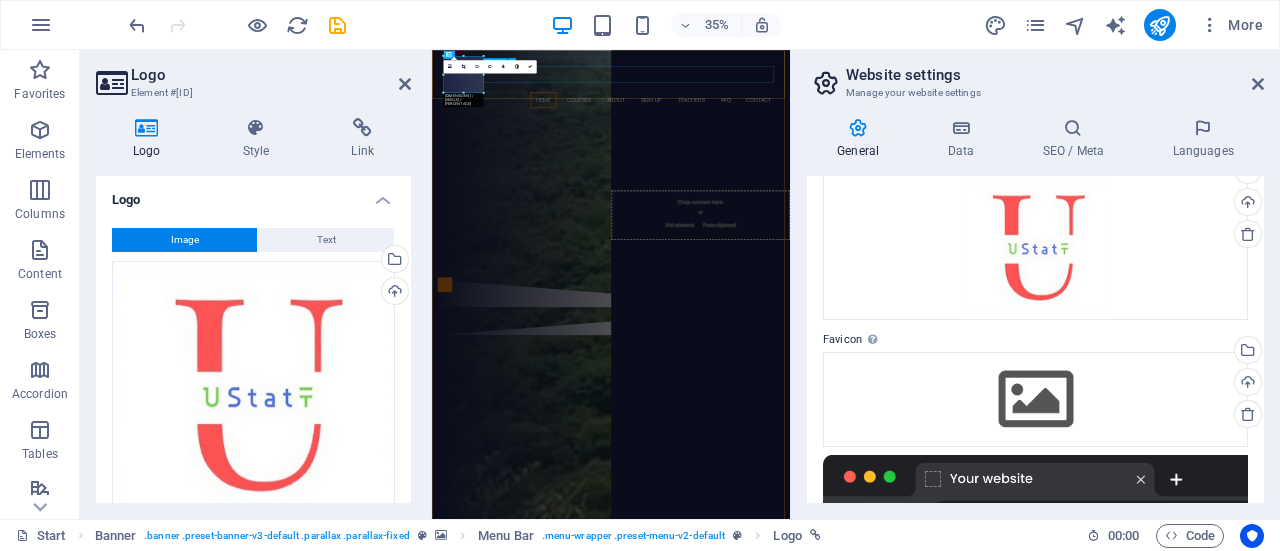 drag, startPoint x: 584, startPoint y: 130, endPoint x: 595, endPoint y: 134, distance: 11.7046995 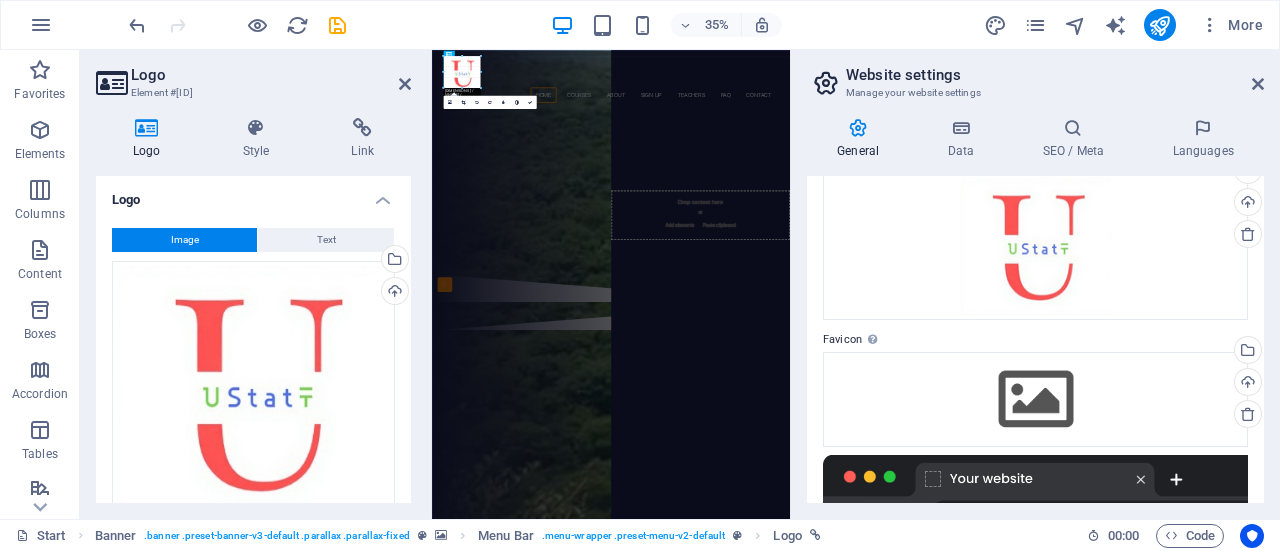 drag, startPoint x: 486, startPoint y: 73, endPoint x: 106, endPoint y: 65, distance: 380.0842 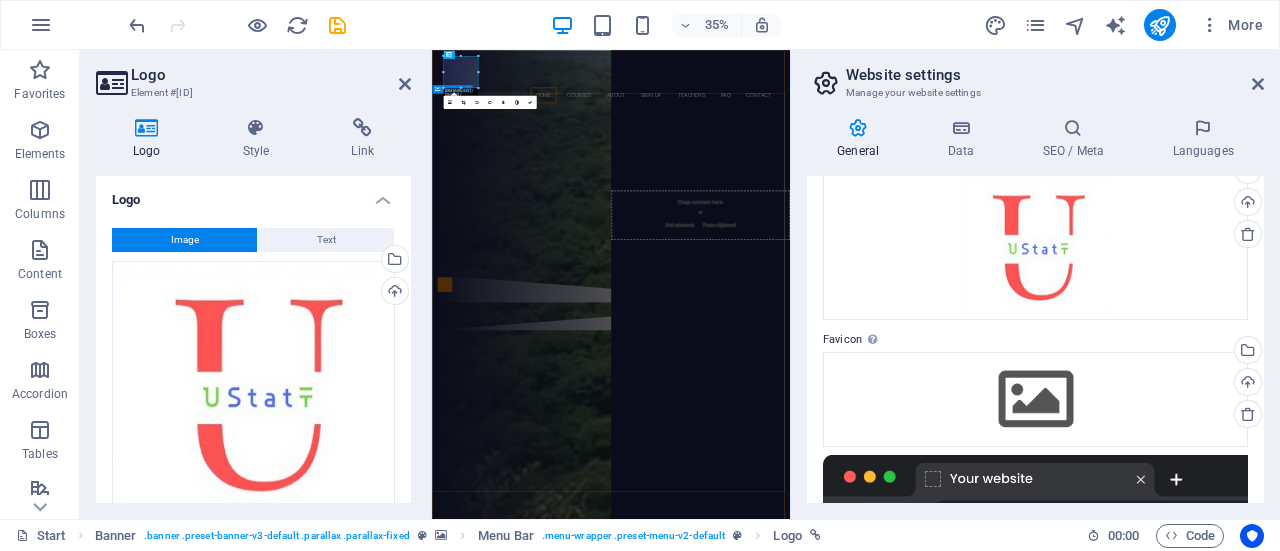 click on "Are you ready to learn statistical tools? Join our STATISTICAL TOOL LEARNING CLASS Our Courses Sign up now" at bounding box center (943, 455) 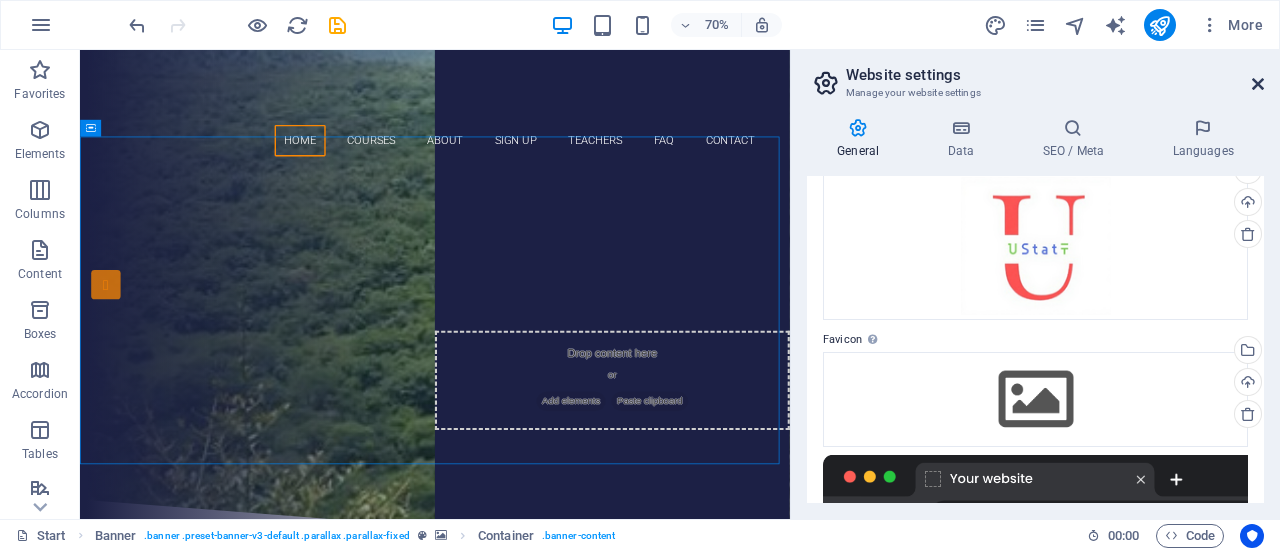 click at bounding box center (1258, 84) 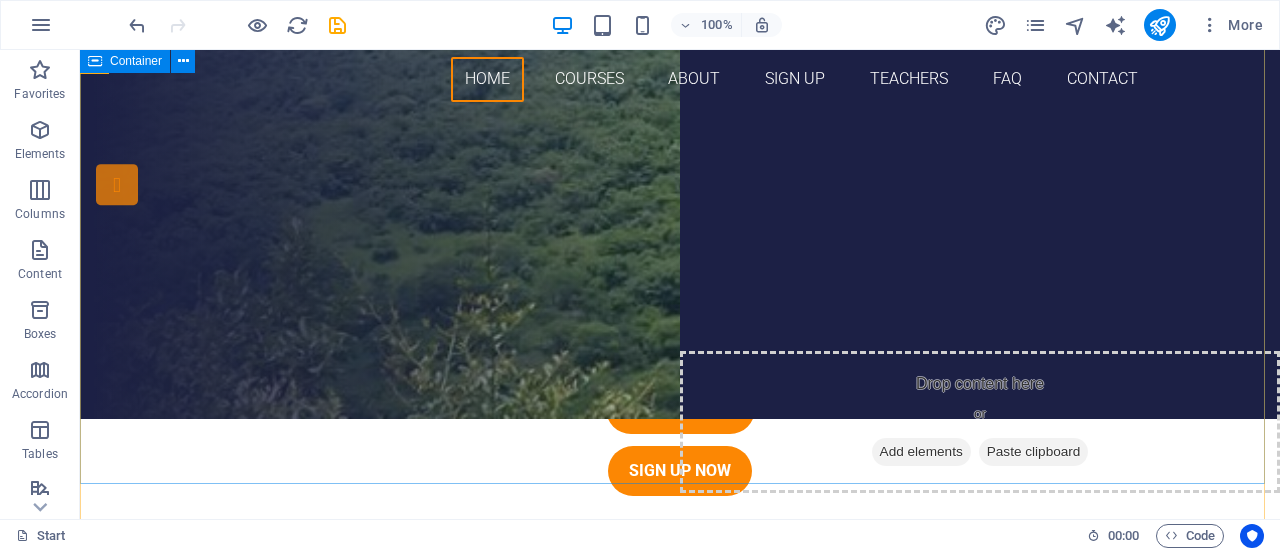 scroll, scrollTop: 0, scrollLeft: 0, axis: both 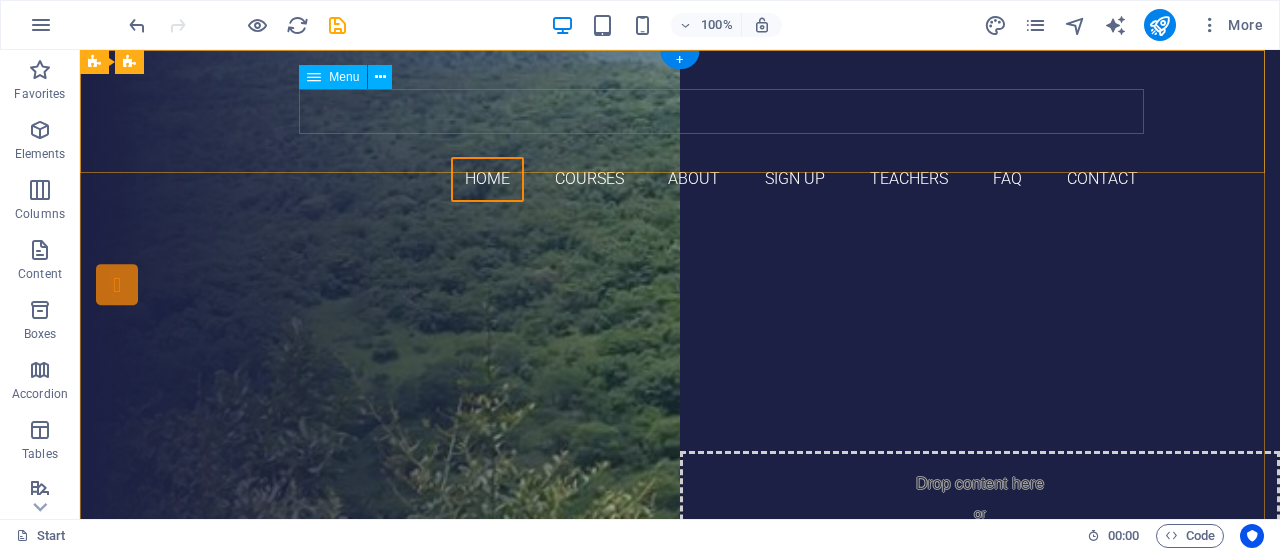 click on "Home Courses About Sign up Teachers FAQ Contact" at bounding box center (680, 179) 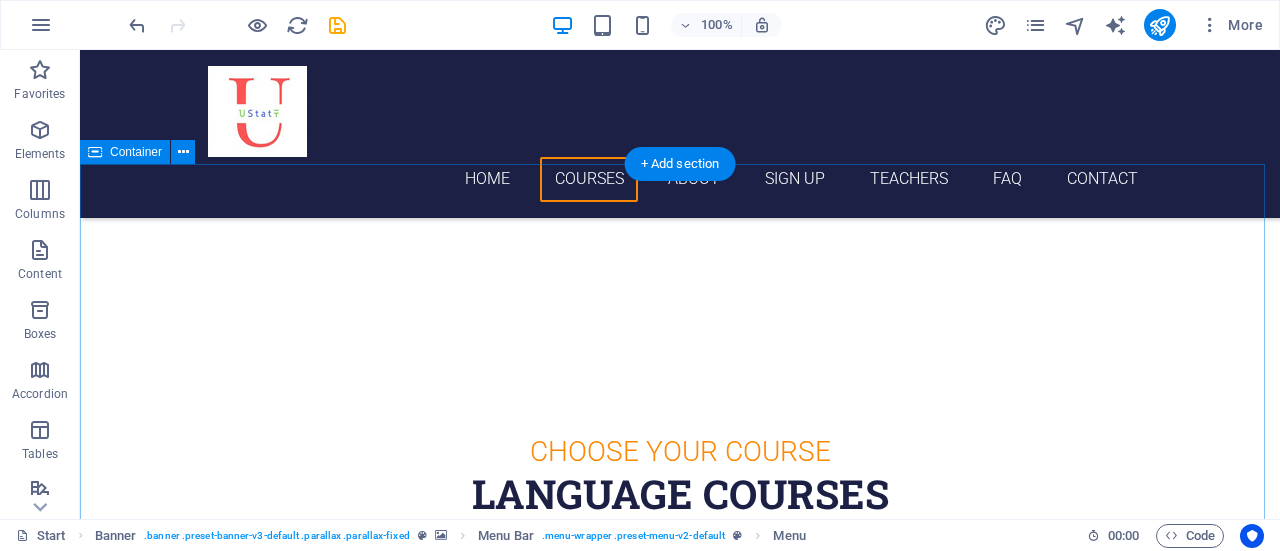scroll, scrollTop: 500, scrollLeft: 0, axis: vertical 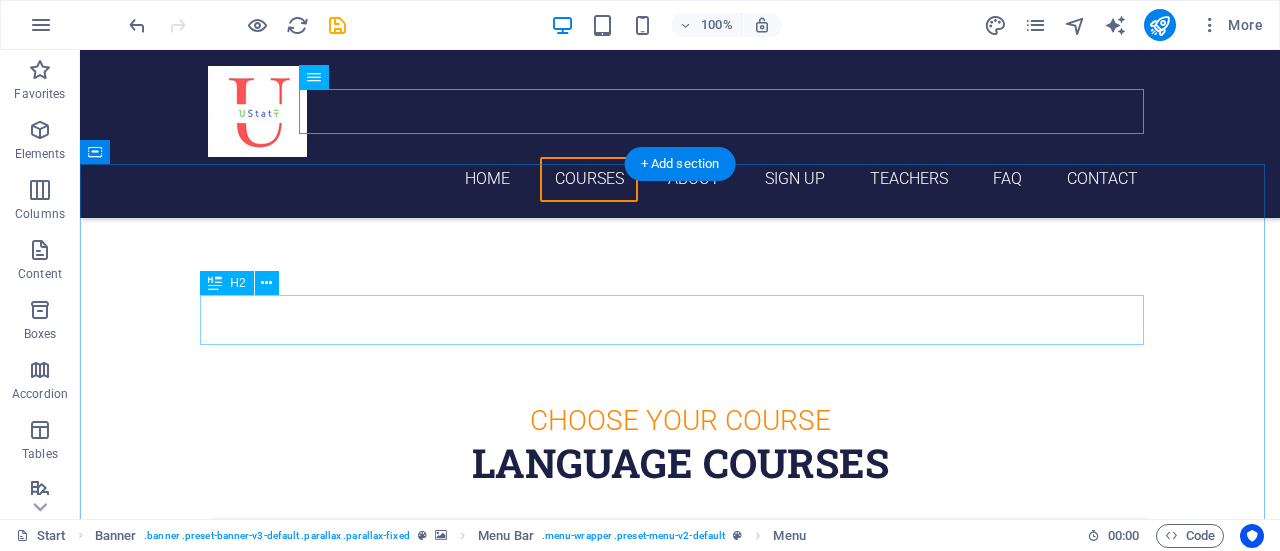click on "Language Courses" at bounding box center (680, 463) 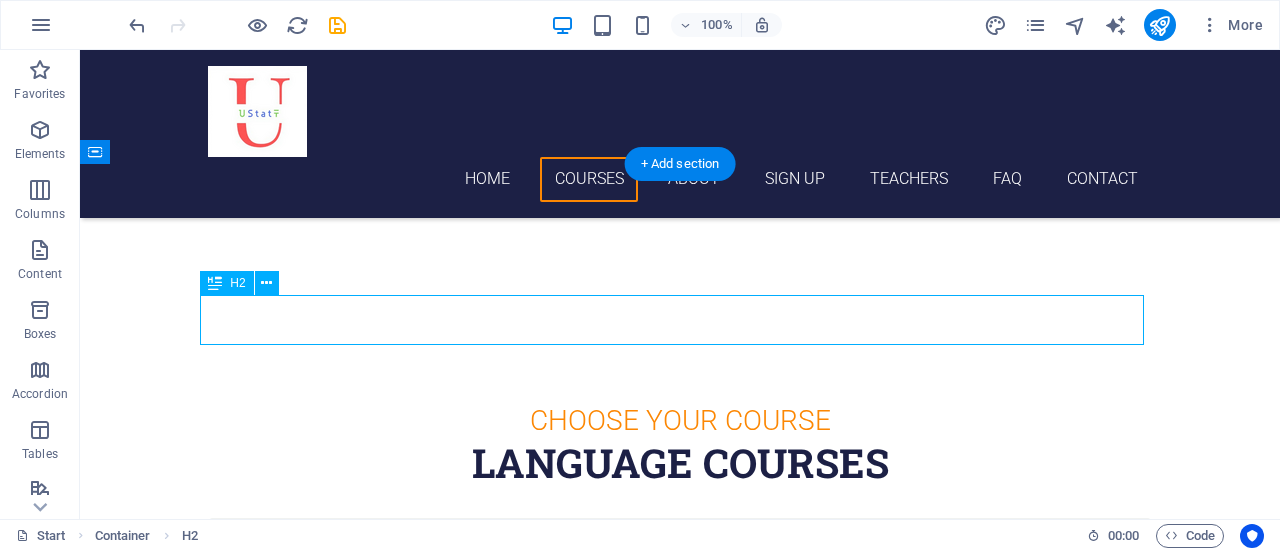 click on "Language Courses" at bounding box center [680, 463] 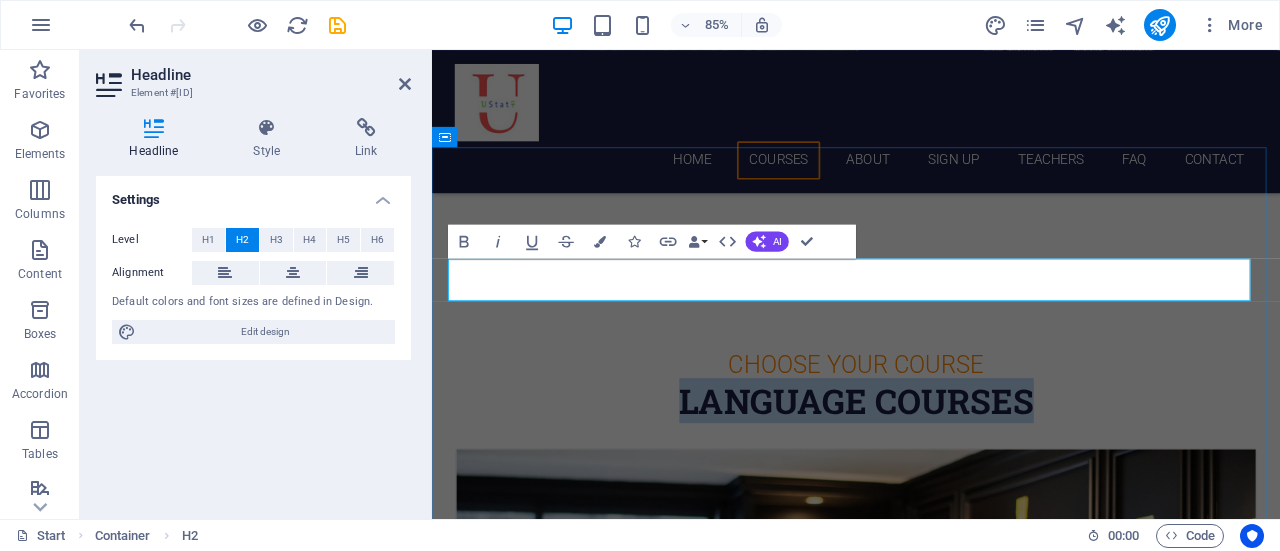 click on "Language Courses" at bounding box center (931, 463) 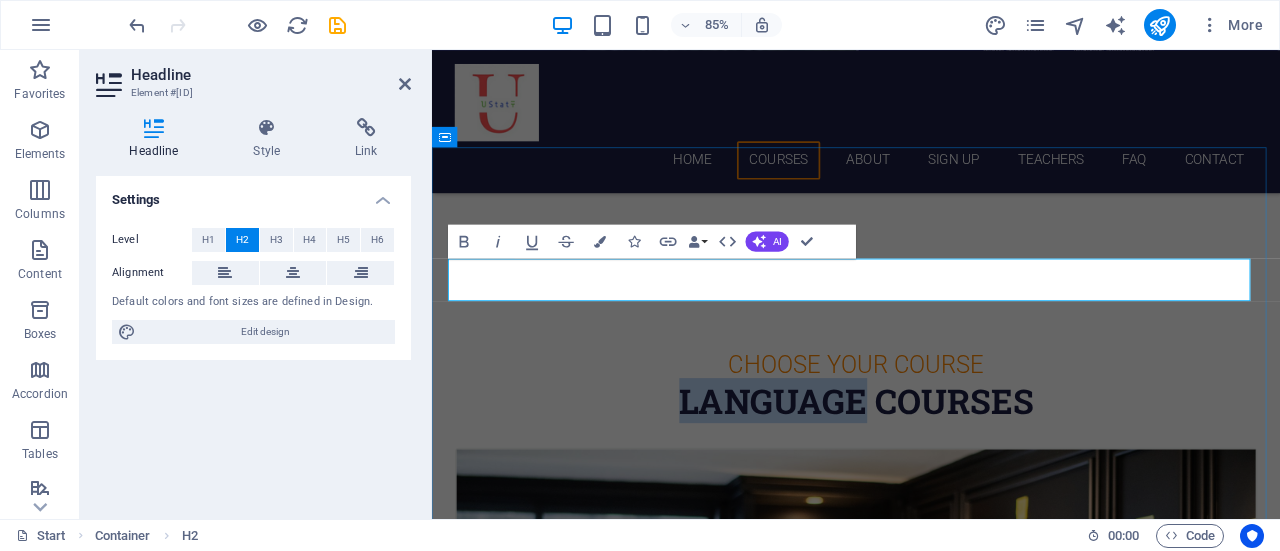 drag, startPoint x: 717, startPoint y: 328, endPoint x: 936, endPoint y: 330, distance: 219.00912 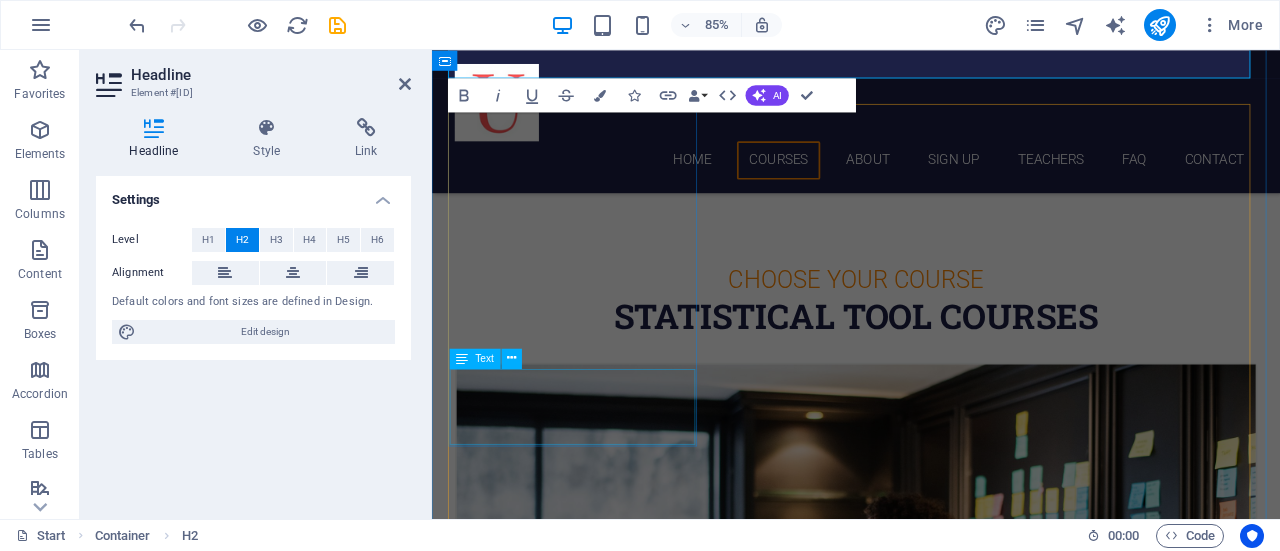 scroll, scrollTop: 800, scrollLeft: 0, axis: vertical 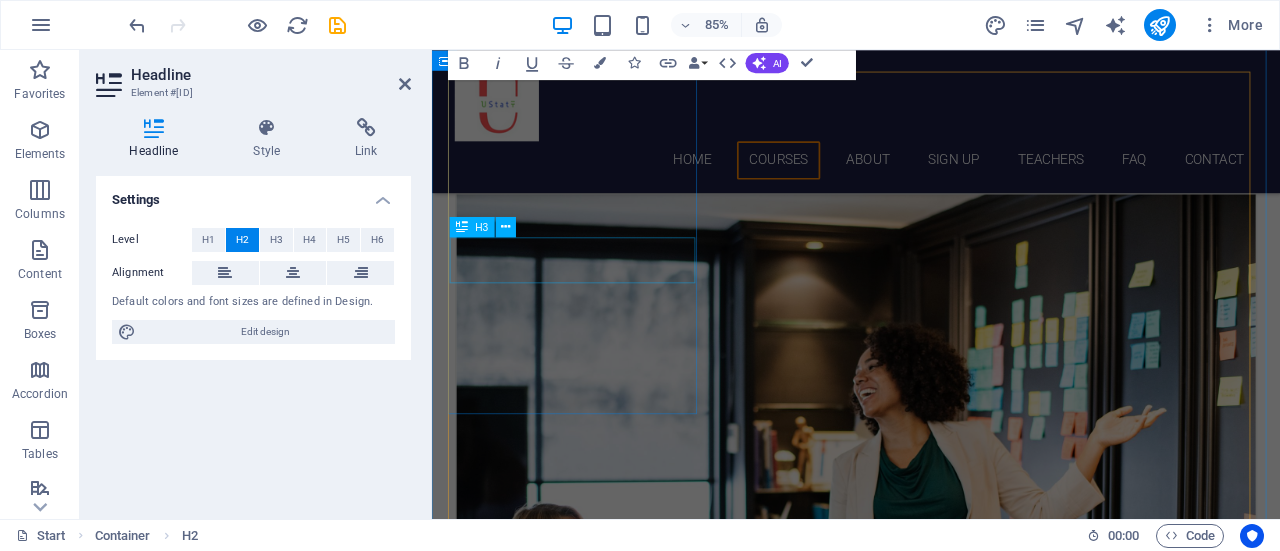 click on "Spanish" at bounding box center [931, 874] 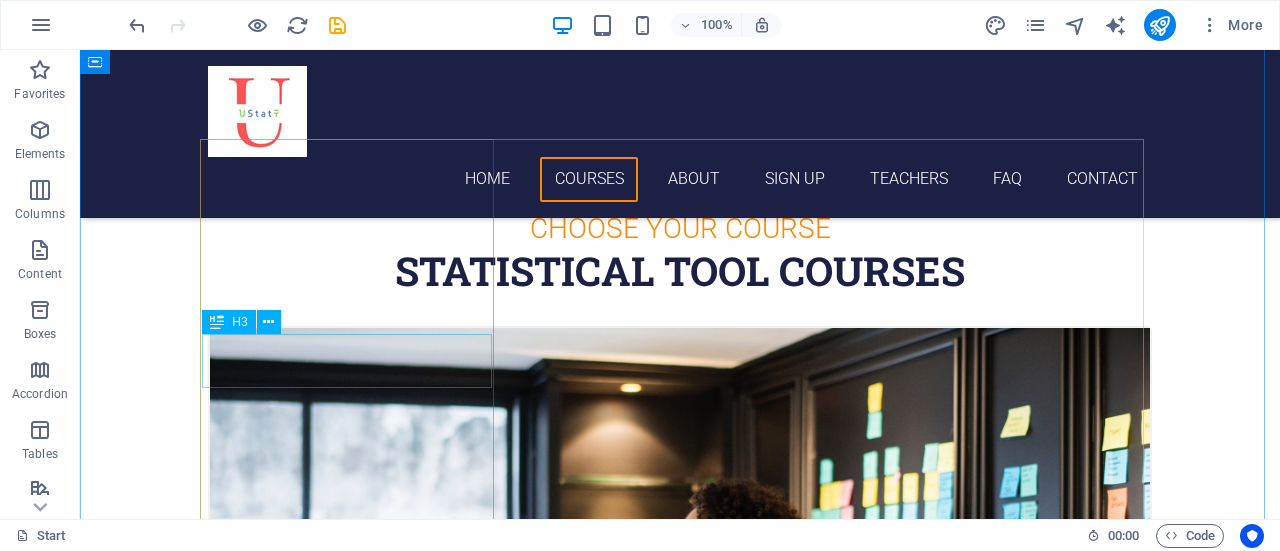 scroll, scrollTop: 736, scrollLeft: 0, axis: vertical 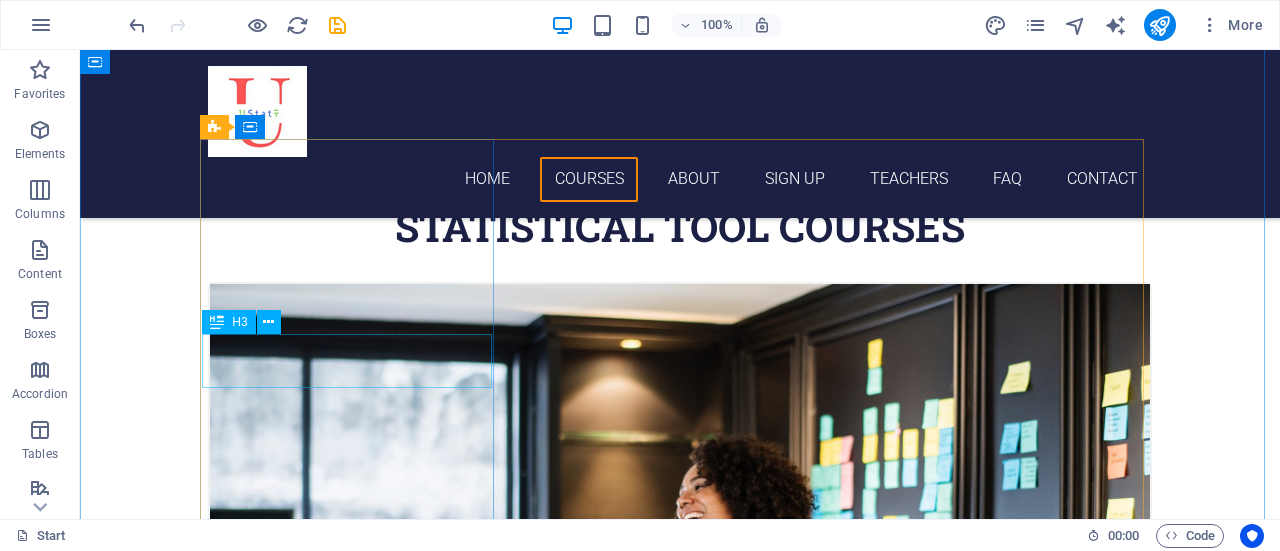 click on "Spanish" at bounding box center (680, 938) 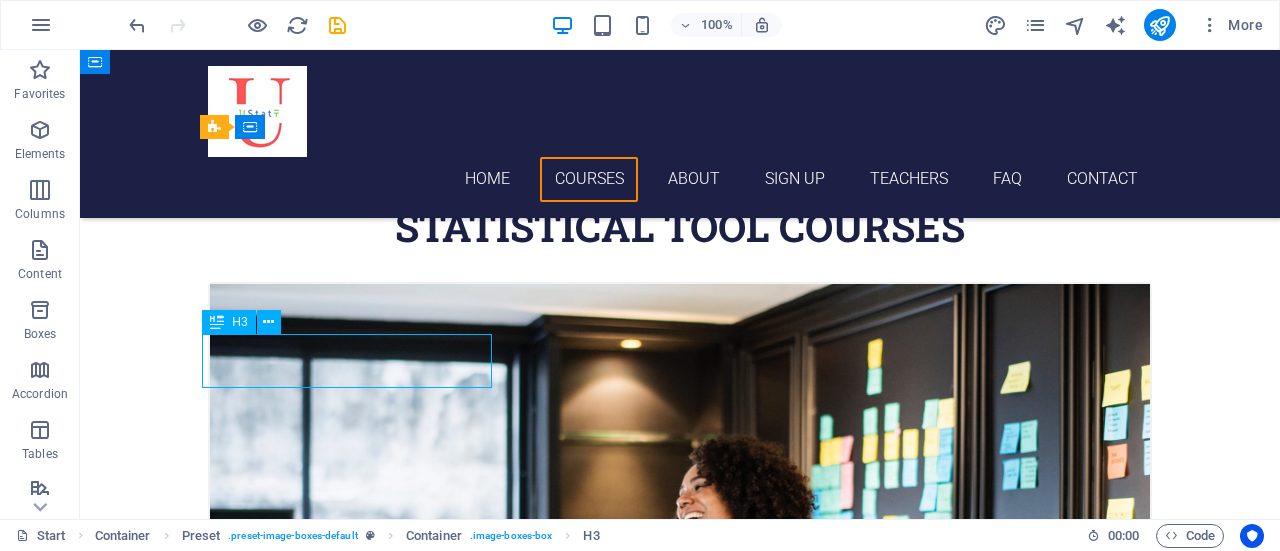 click on "Spanish" at bounding box center (680, 938) 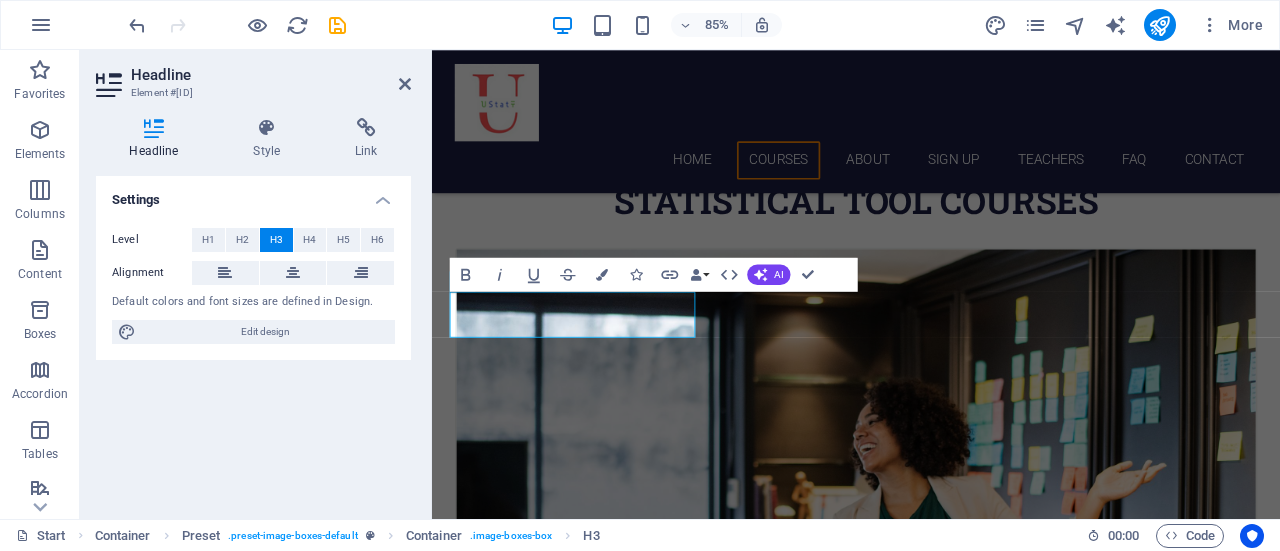 type 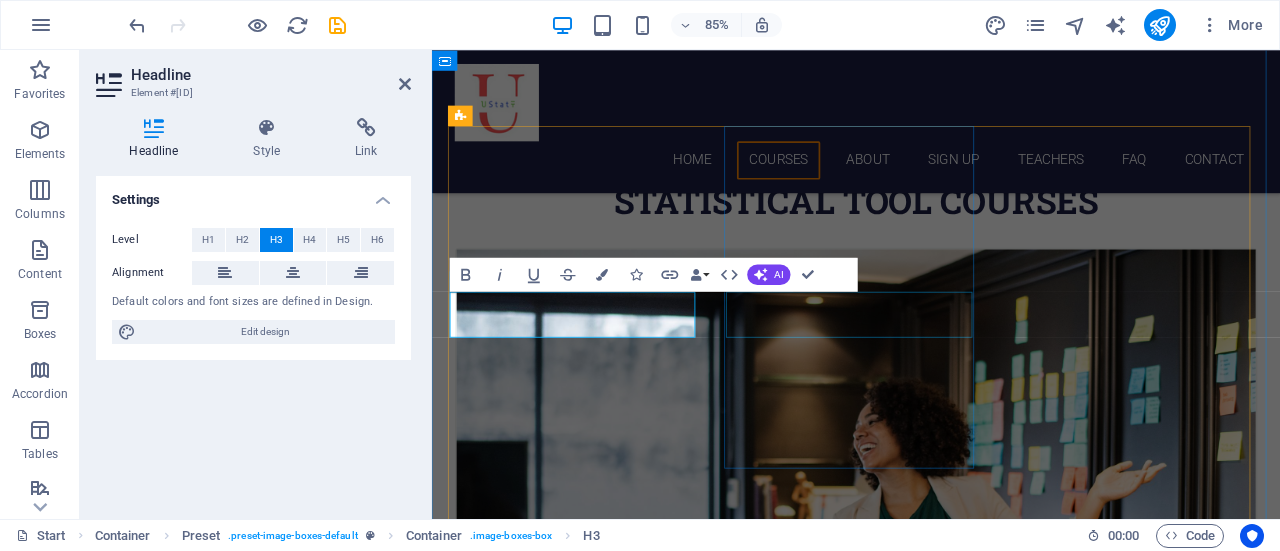 click on "Swedish" at bounding box center (931, 1748) 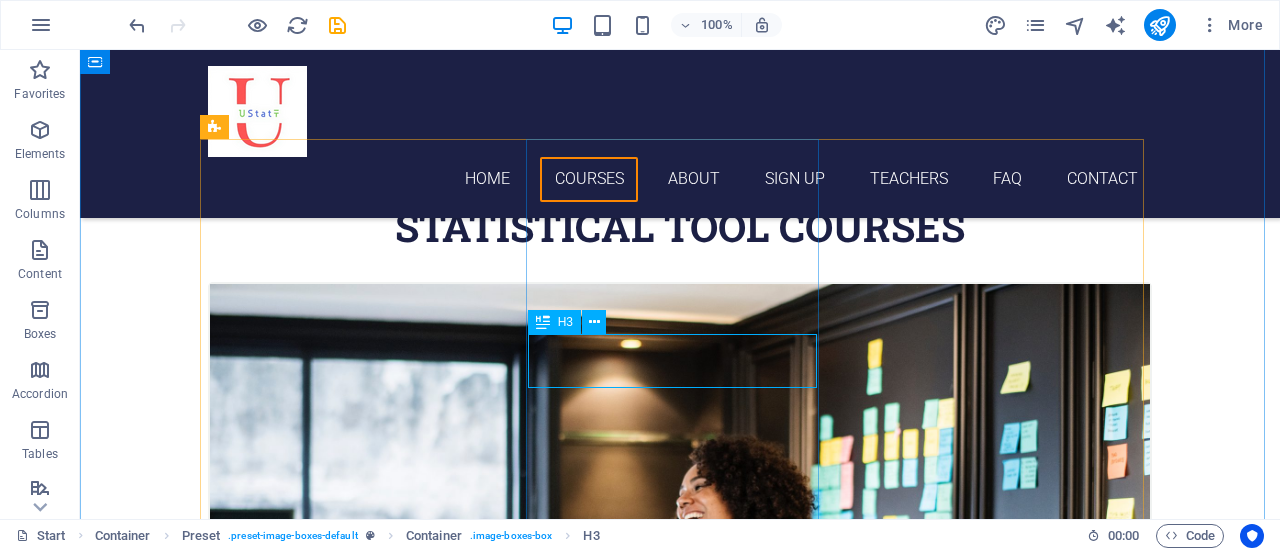 click on "Swedish" at bounding box center [680, 1748] 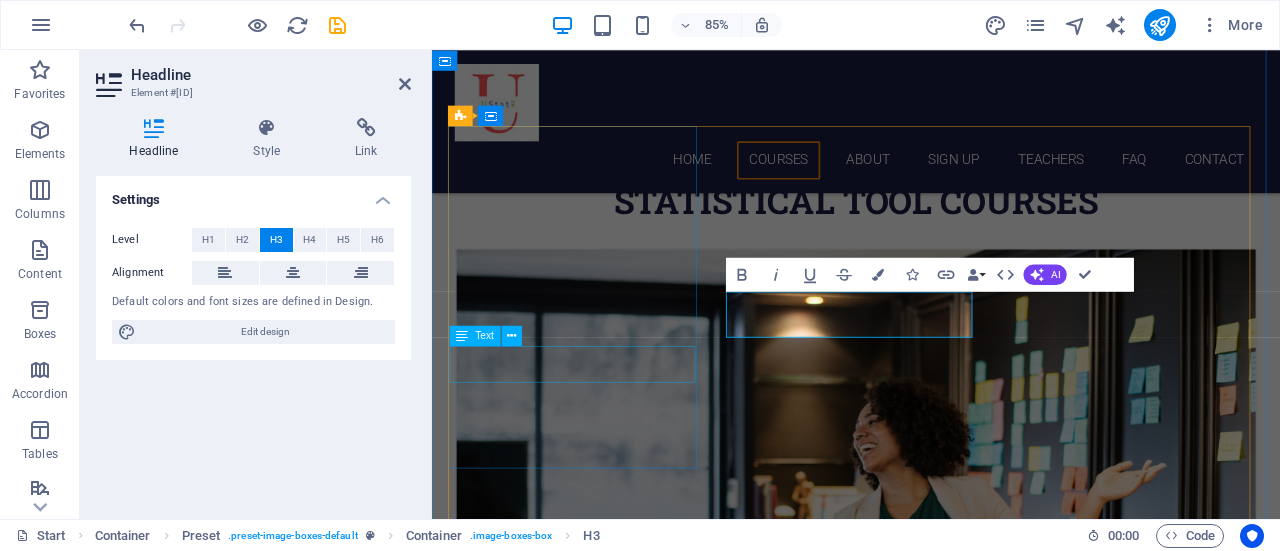 type 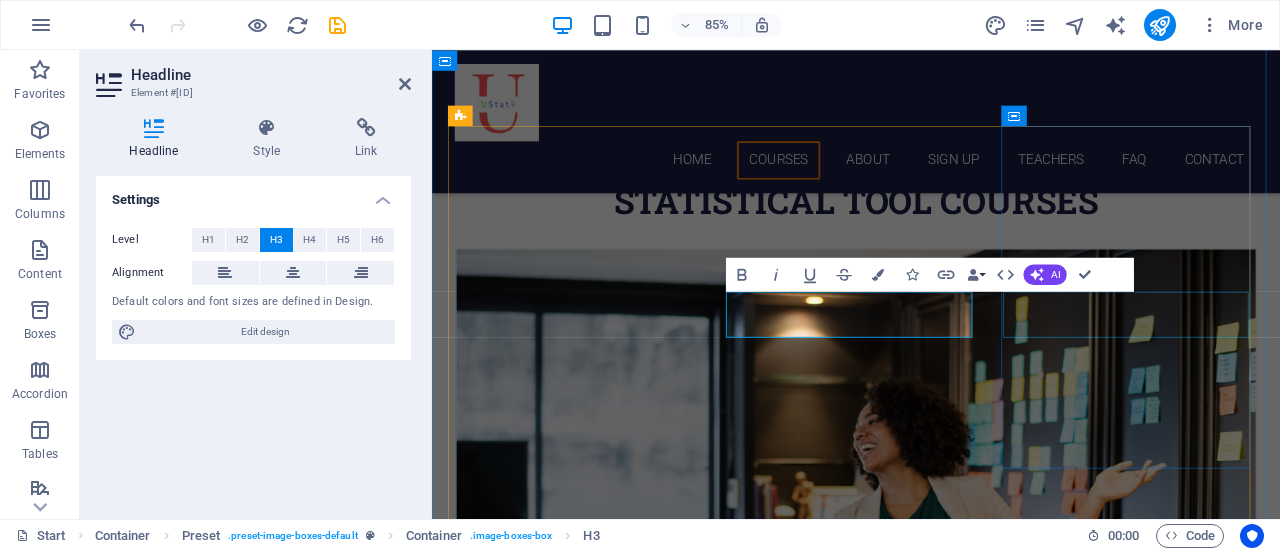 click on "German" at bounding box center (931, 2557) 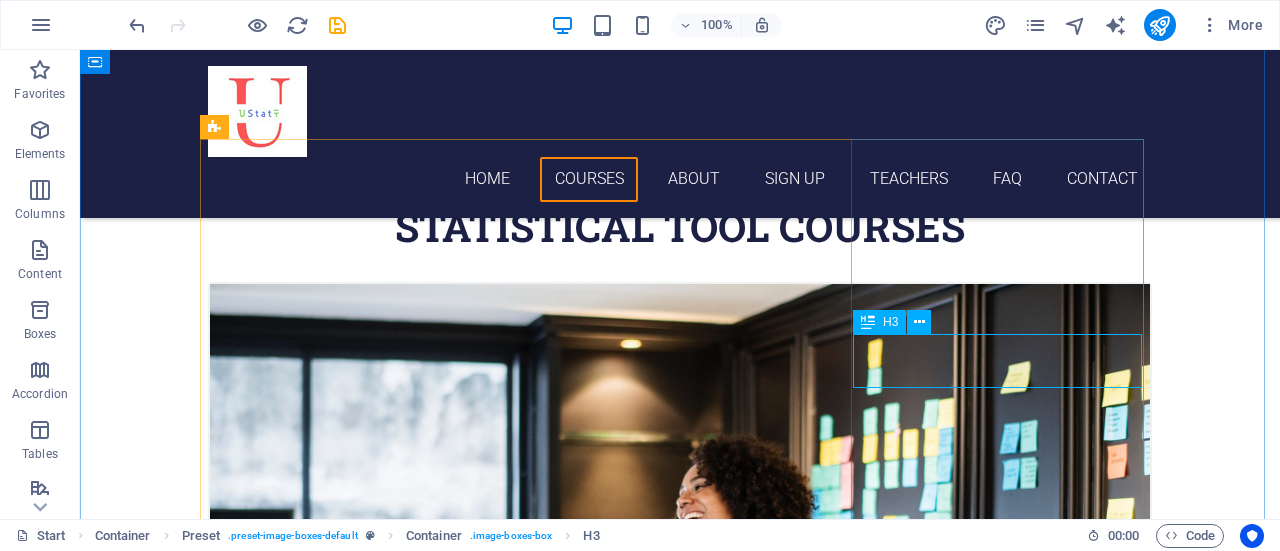 click on "German" at bounding box center [680, 2557] 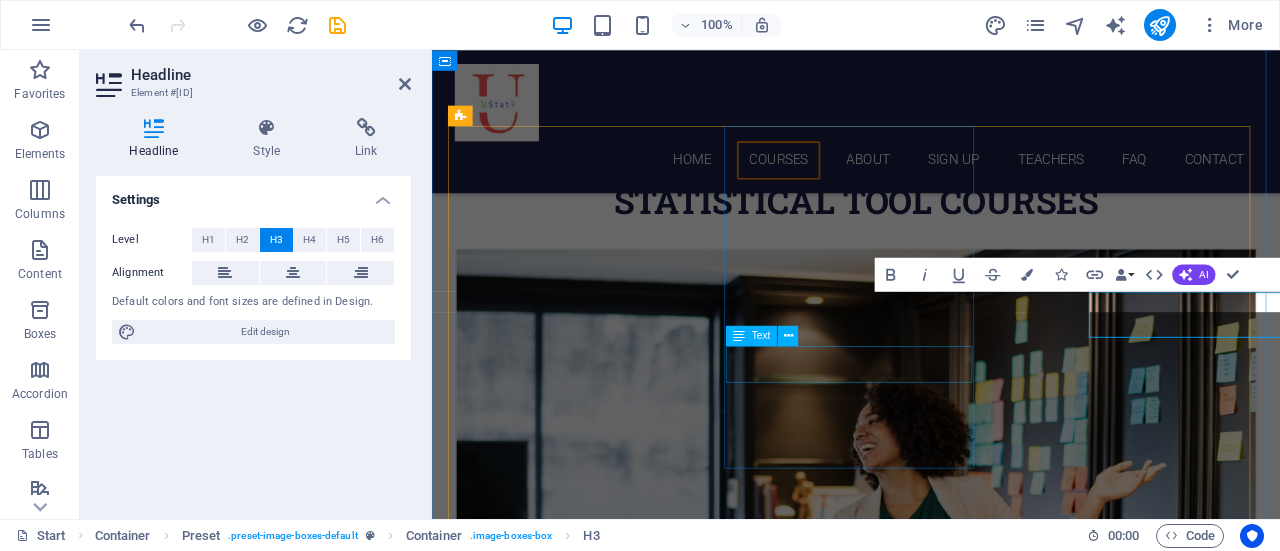 click on "12. September 2019  08:00 am - 04:00 pm" at bounding box center (931, 1806) 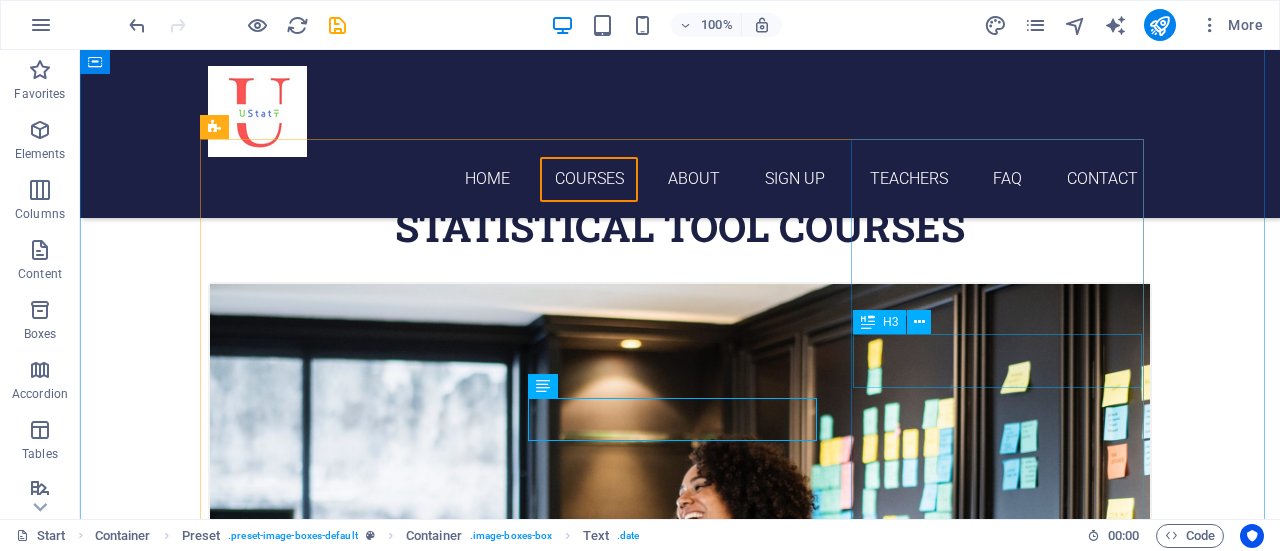 click on "German" at bounding box center (680, 2557) 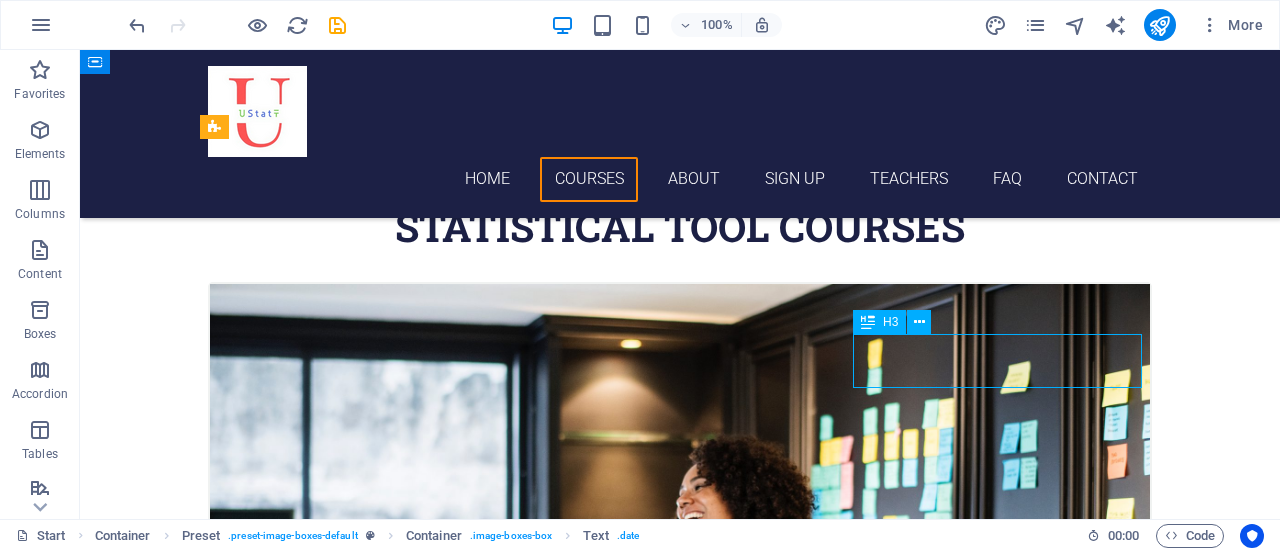 click on "German" at bounding box center [680, 2557] 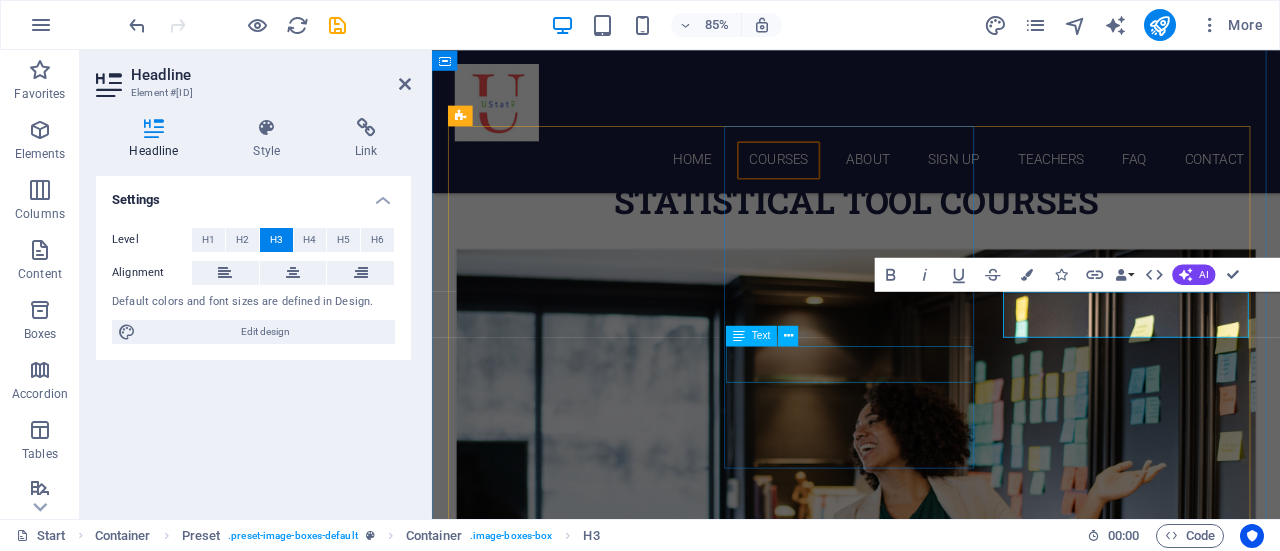 type 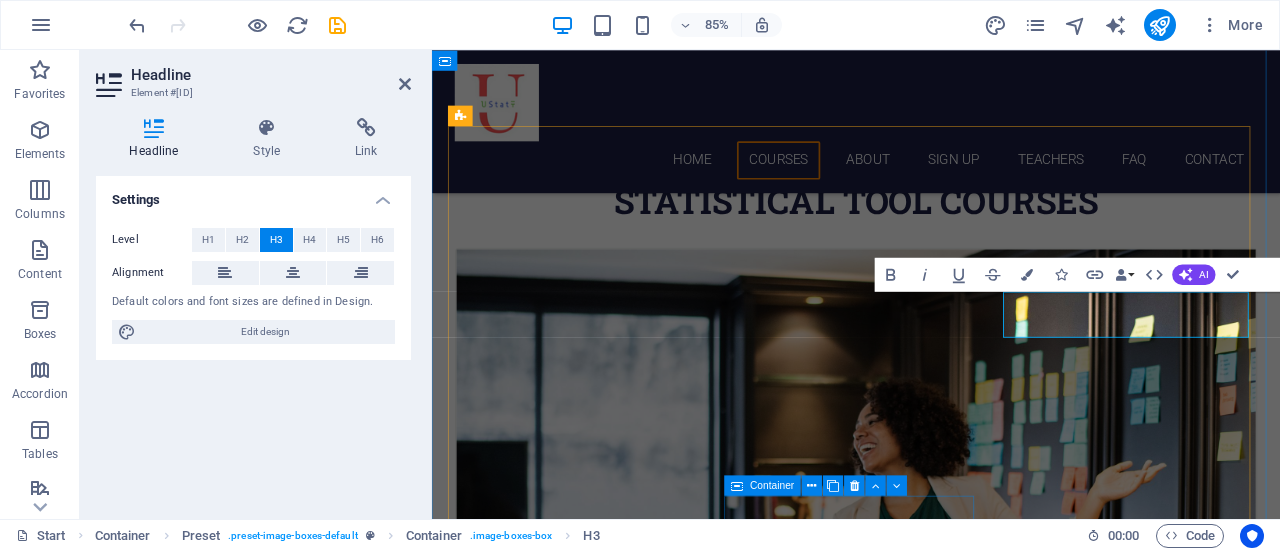 click at bounding box center [812, 486] 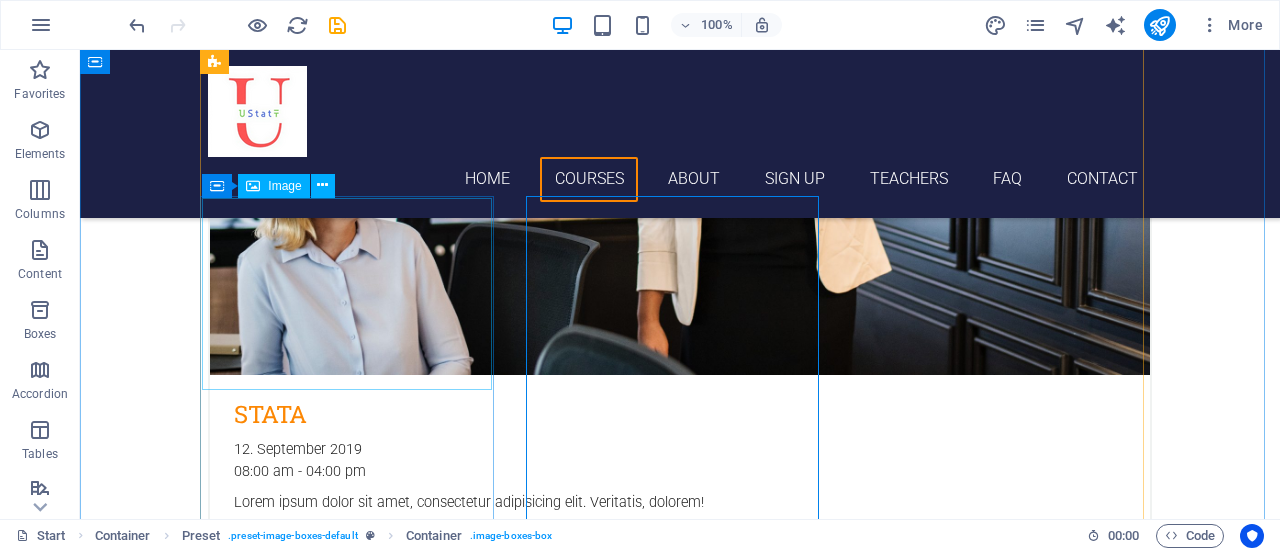 scroll, scrollTop: 1312, scrollLeft: 0, axis: vertical 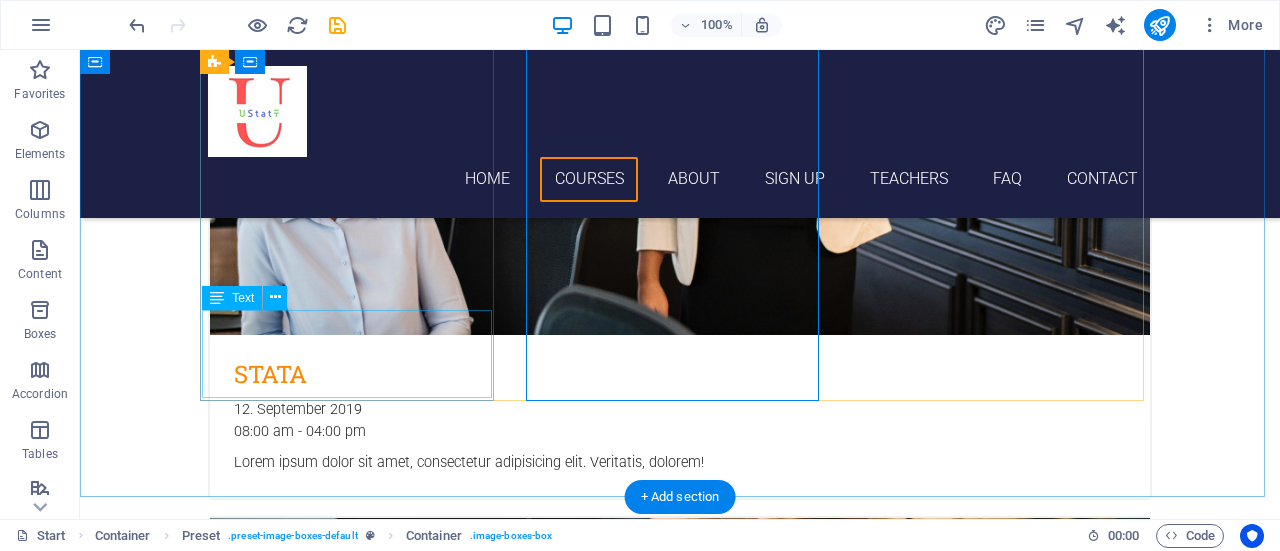 click on "Lorem ipsum dolor sit amet, consectetur adipisicing elit. Veritatis, dolorem!" at bounding box center (680, 2904) 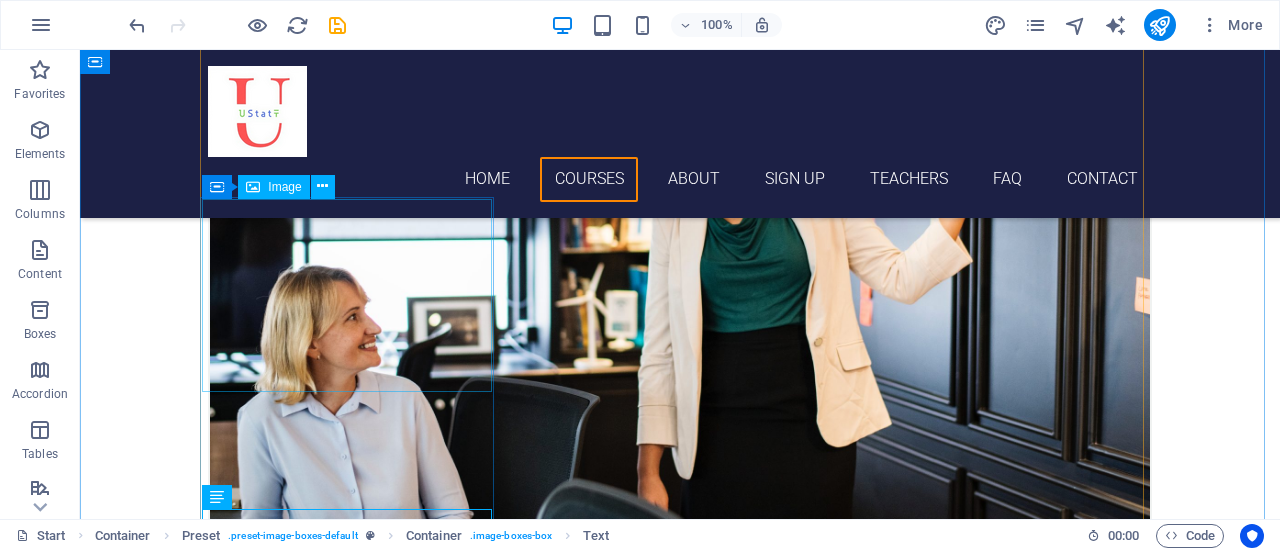 scroll, scrollTop: 1112, scrollLeft: 0, axis: vertical 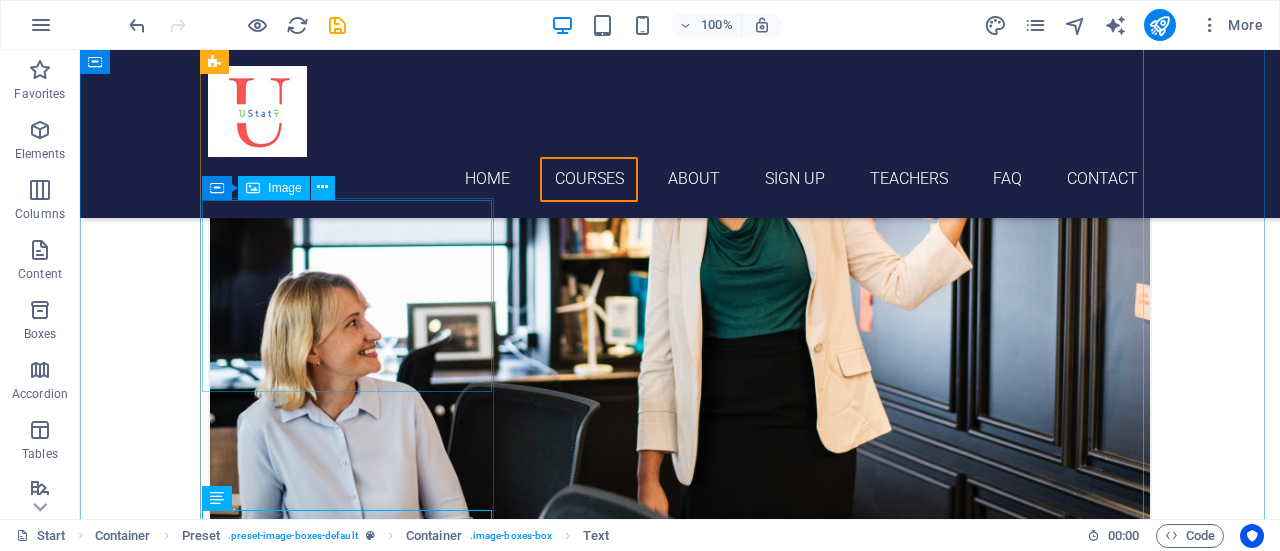click at bounding box center (680, 2650) 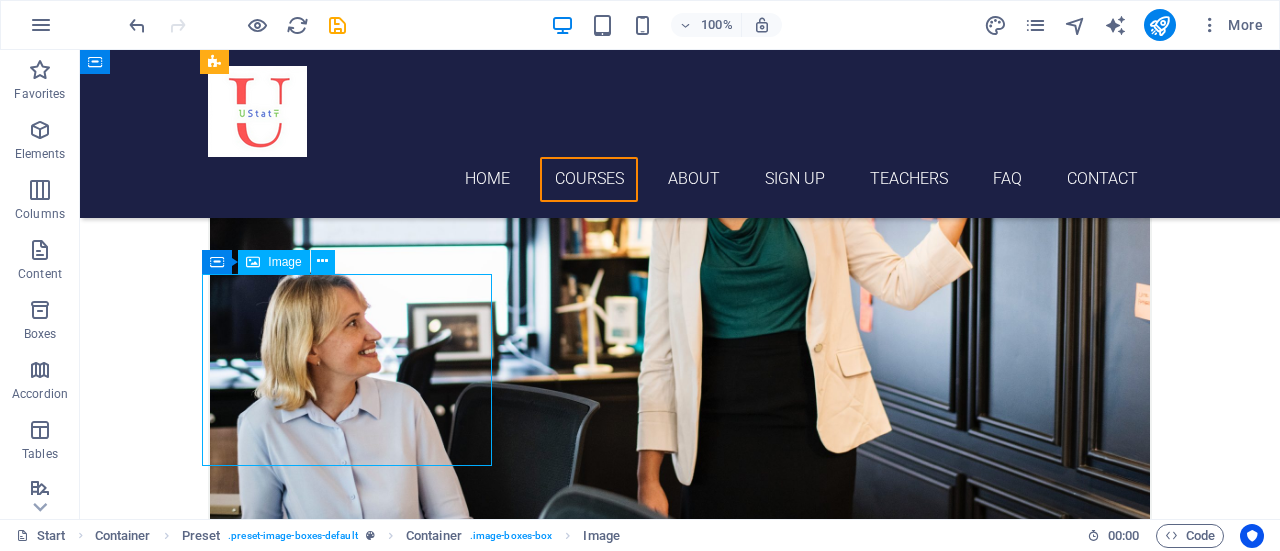scroll, scrollTop: 912, scrollLeft: 0, axis: vertical 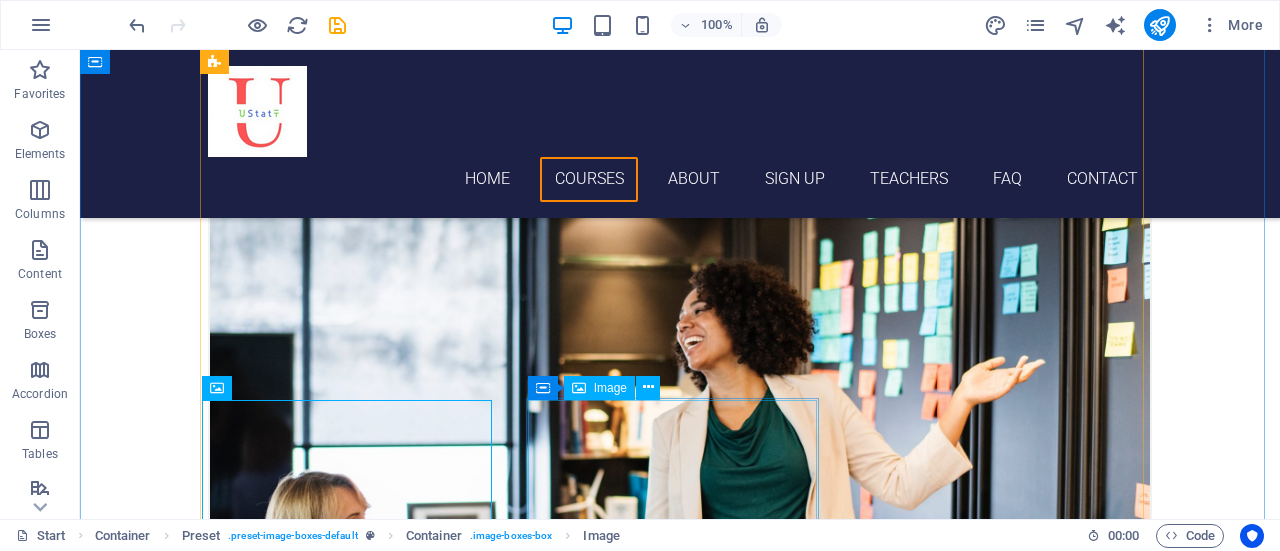 click at bounding box center [680, 3659] 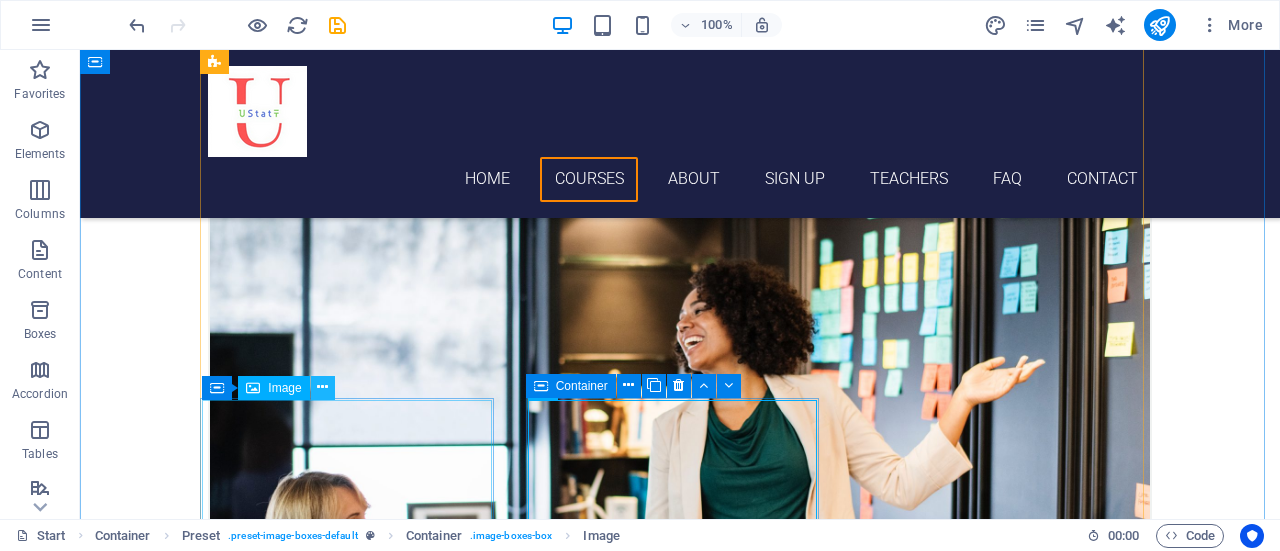 click at bounding box center (322, 387) 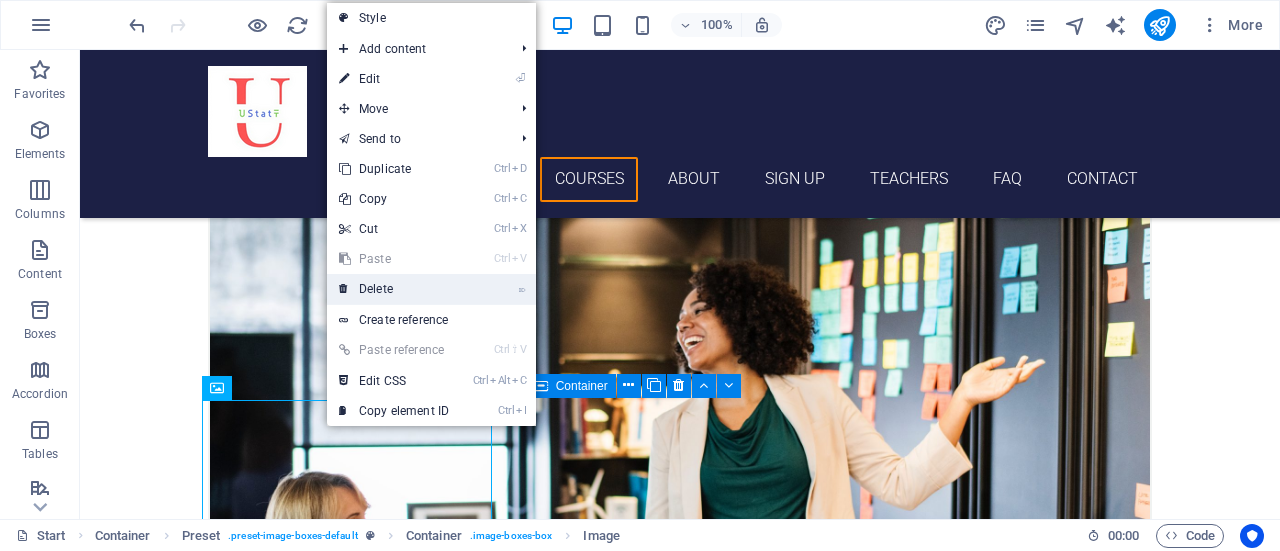 click on "⌦  Delete" at bounding box center [394, 289] 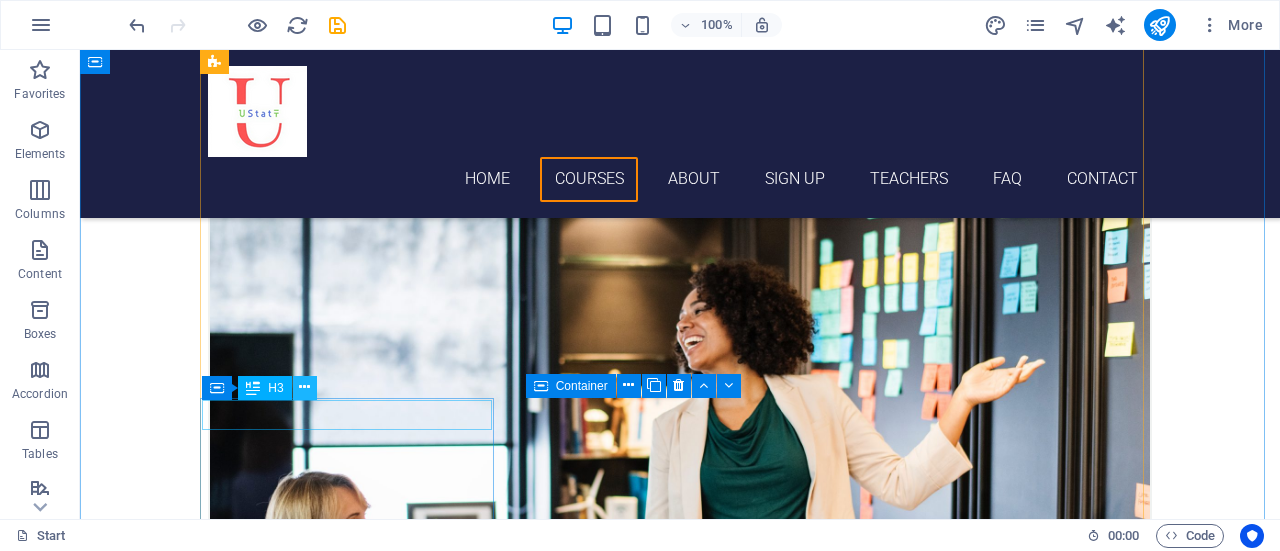 click at bounding box center (305, 388) 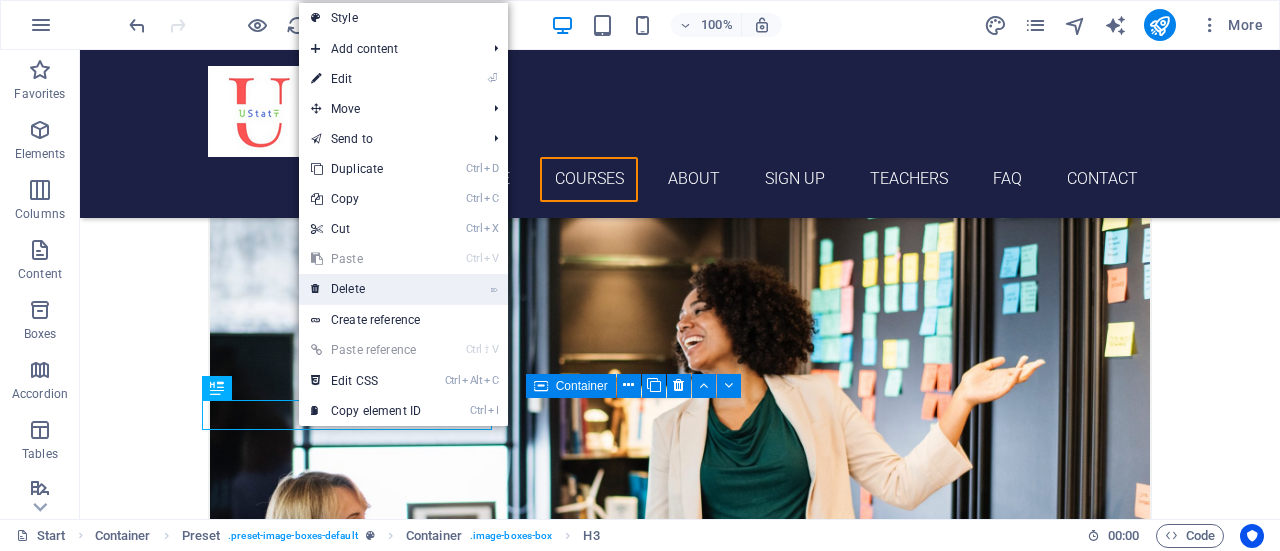 click on "⌦  Delete" at bounding box center [366, 289] 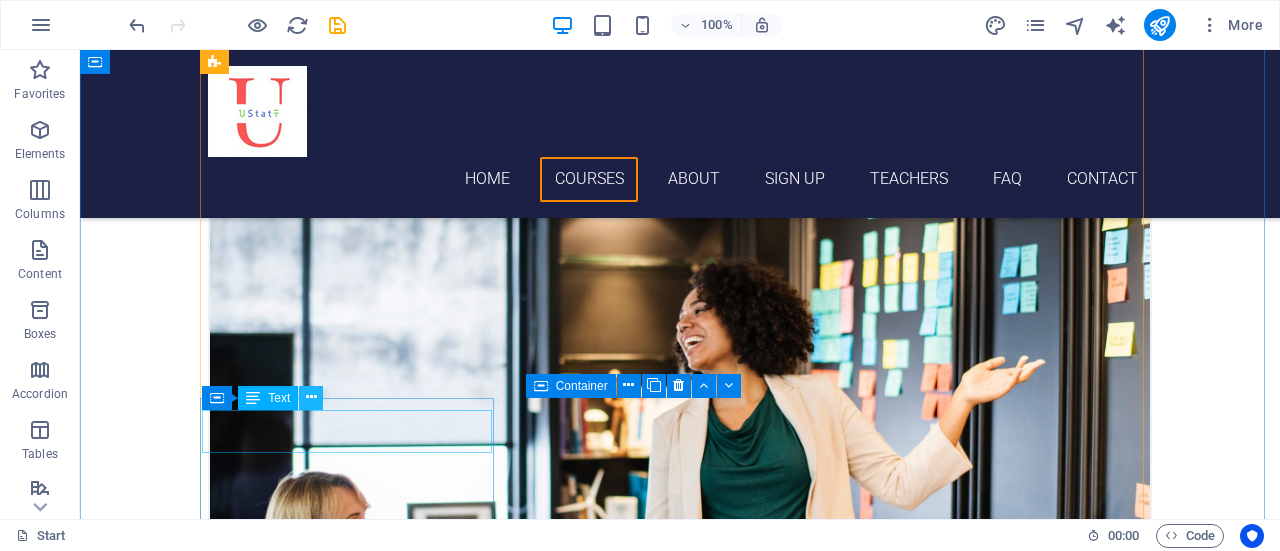 click at bounding box center (311, 397) 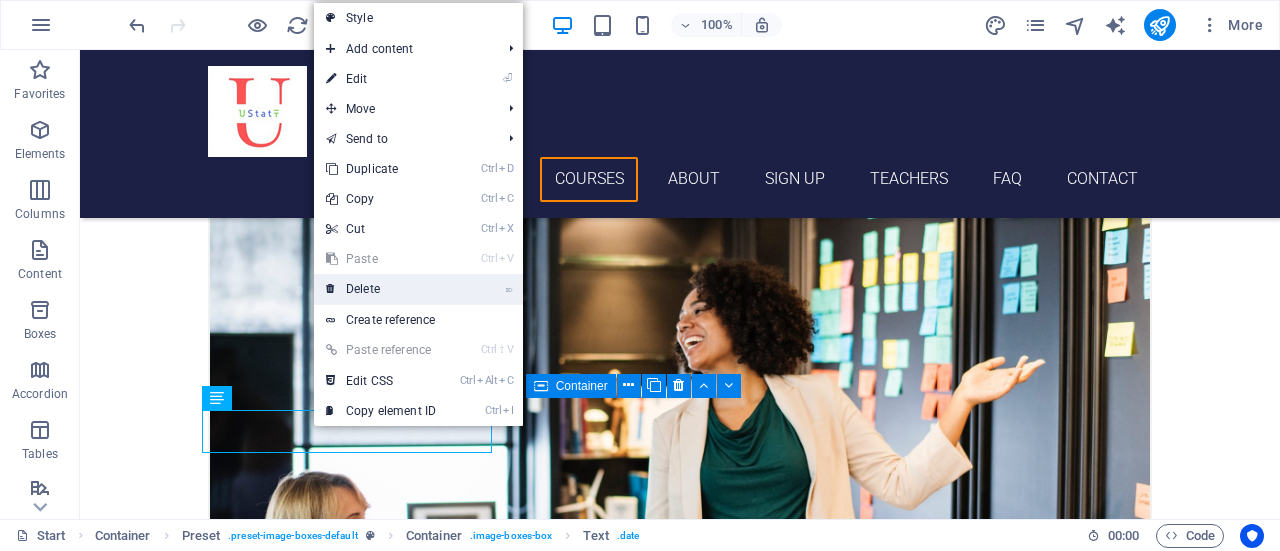 click on "⌦  Delete" at bounding box center (381, 289) 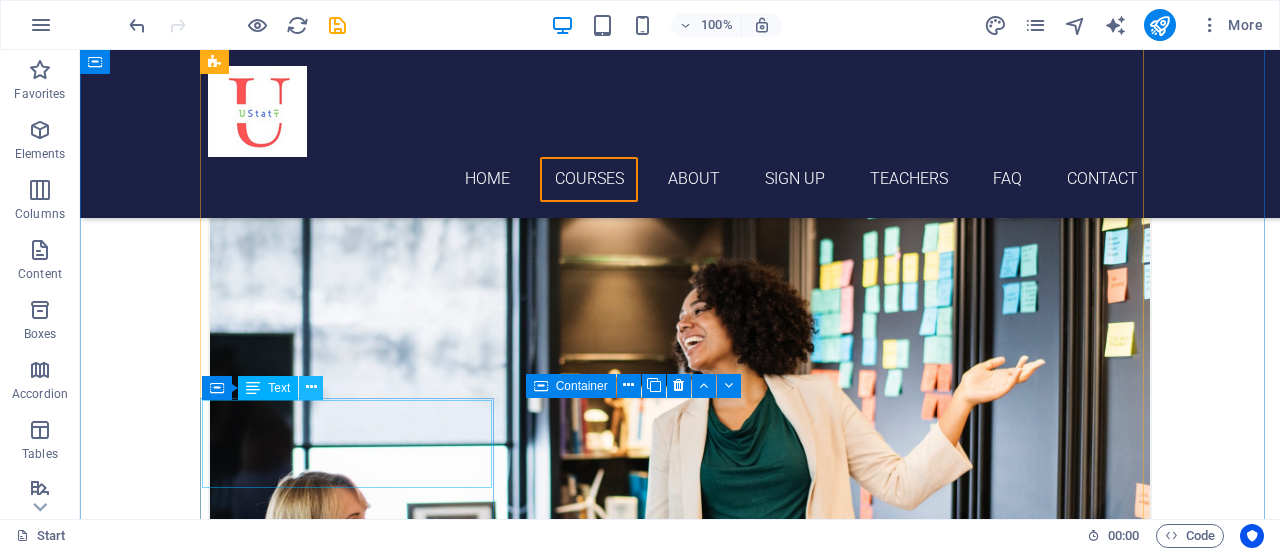 click at bounding box center (311, 388) 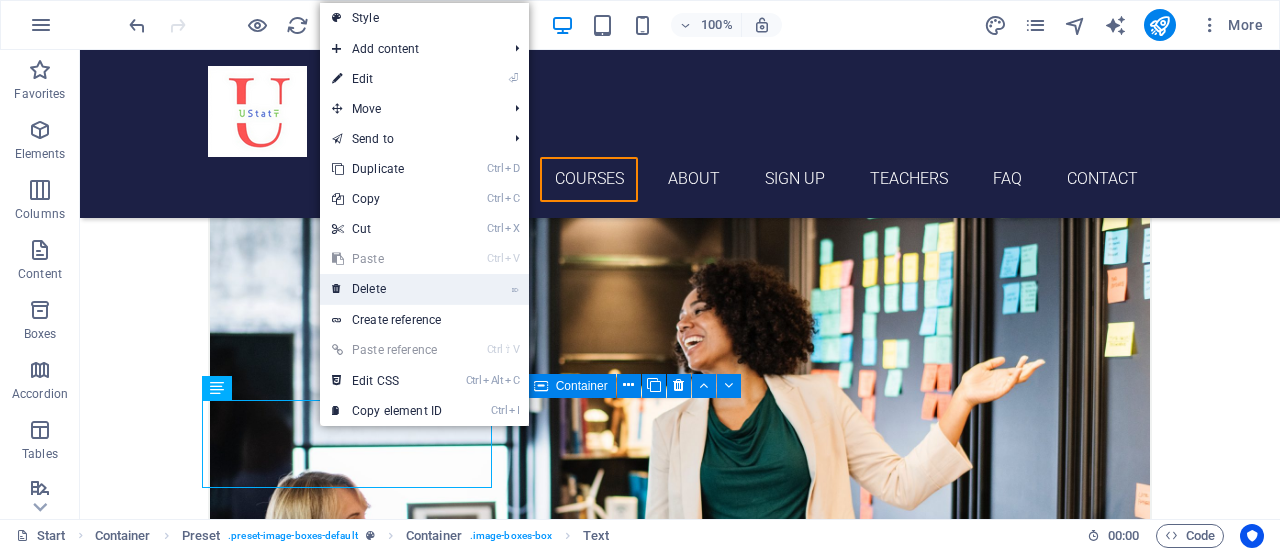 click on "⌦  Delete" at bounding box center [387, 289] 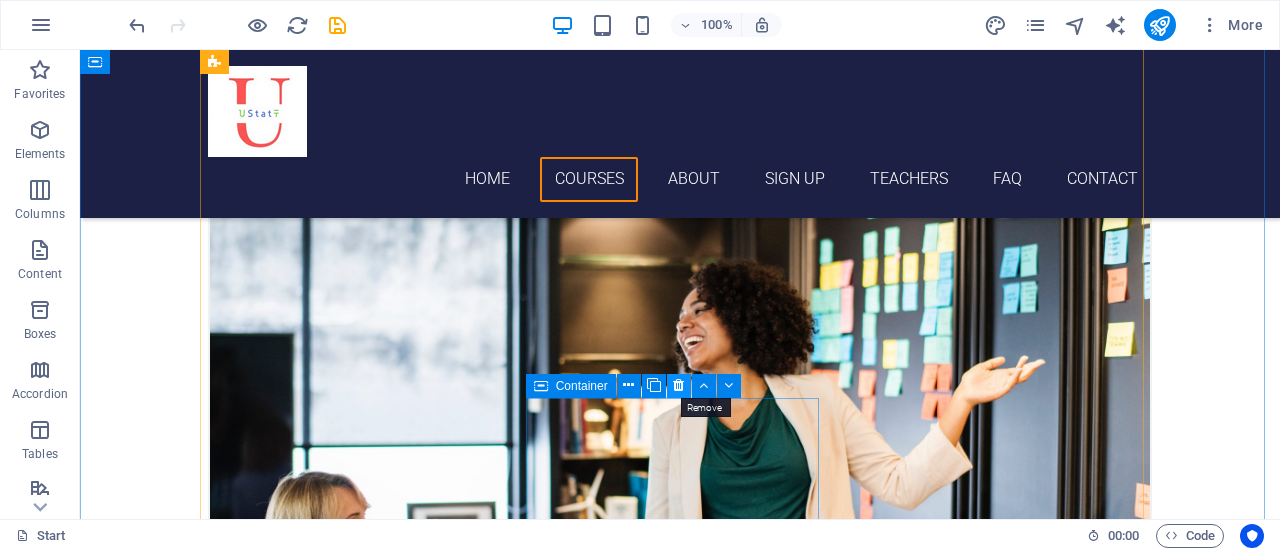 click at bounding box center (678, 385) 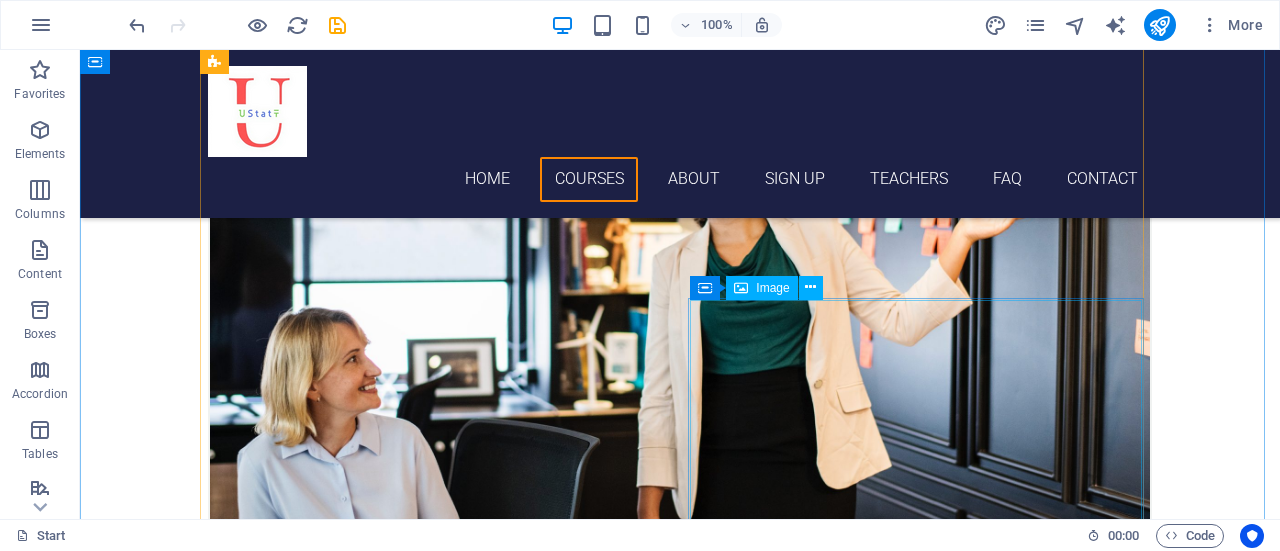 scroll, scrollTop: 1012, scrollLeft: 0, axis: vertical 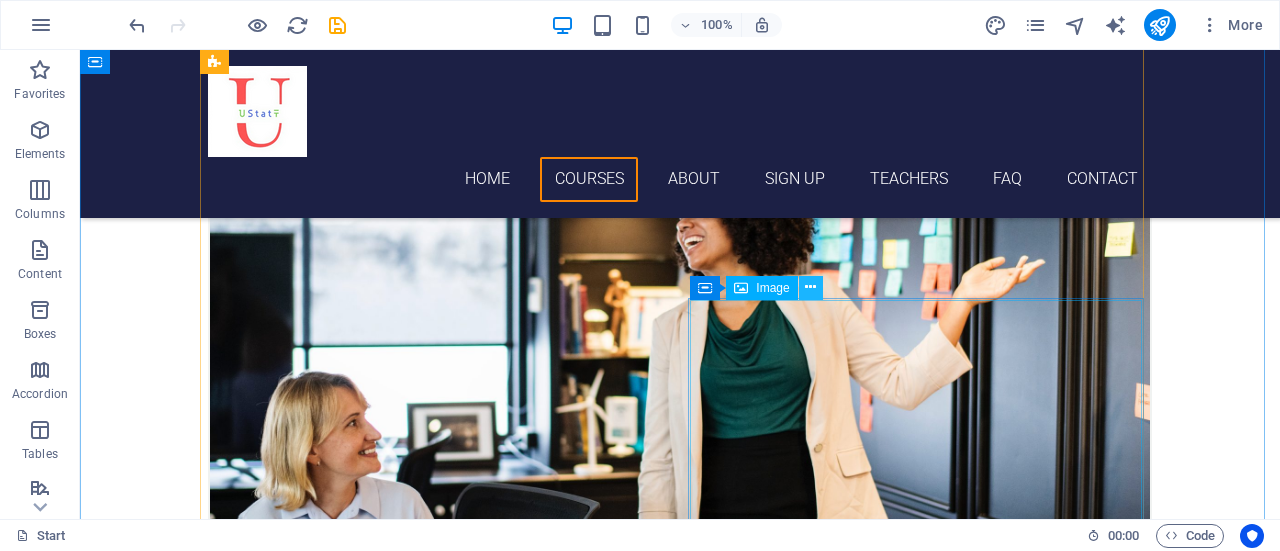 click at bounding box center (810, 287) 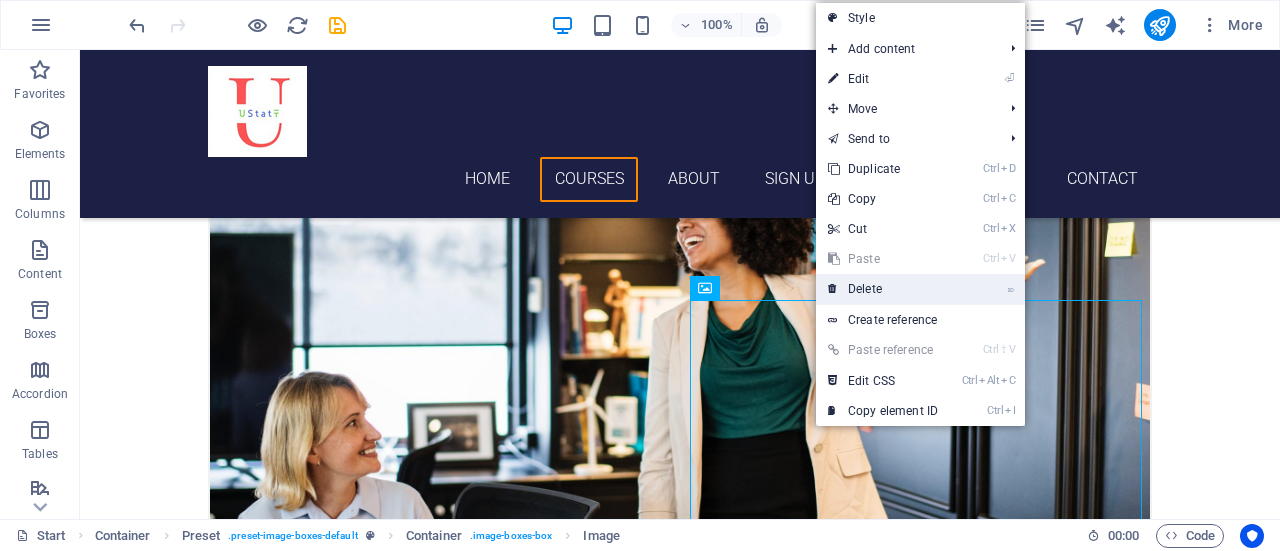 click on "⌦  Delete" at bounding box center [883, 289] 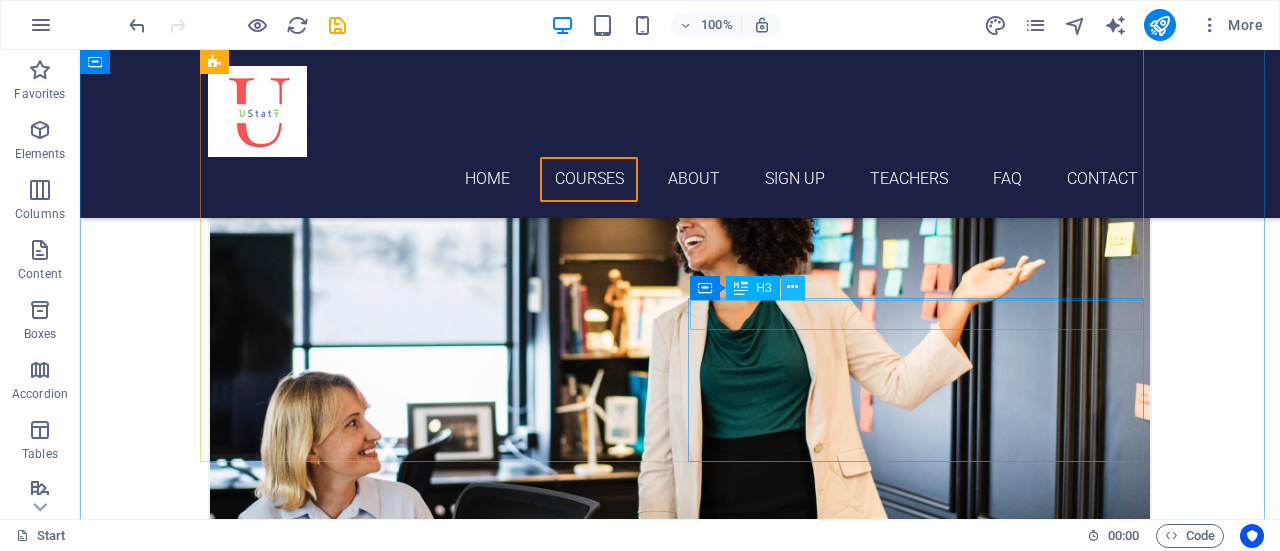 click at bounding box center [792, 287] 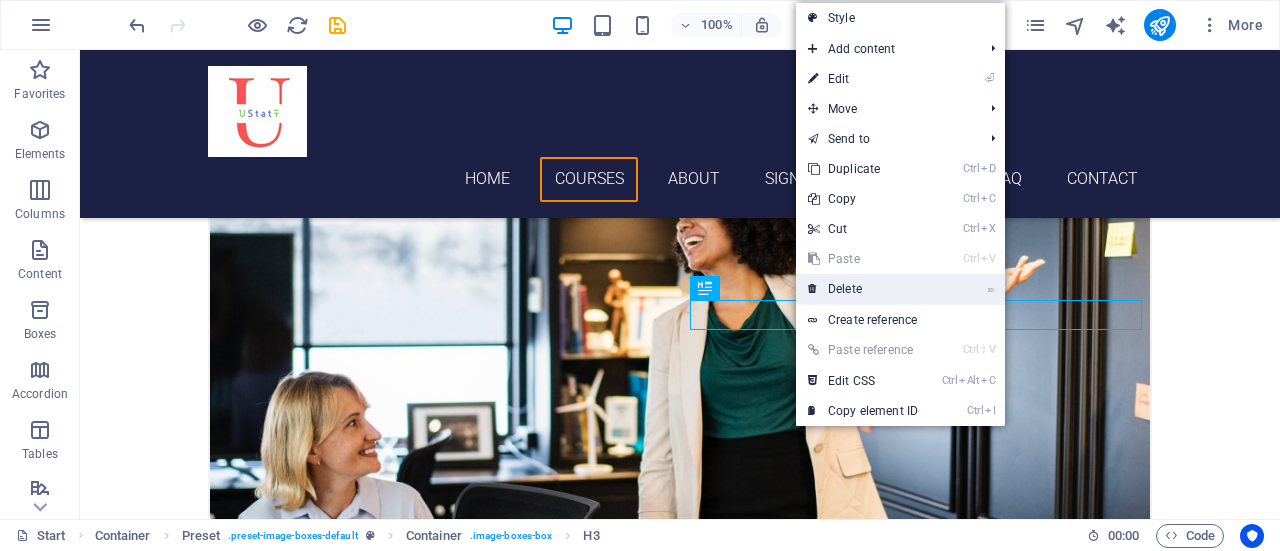 click on "⌦  Delete" at bounding box center [863, 289] 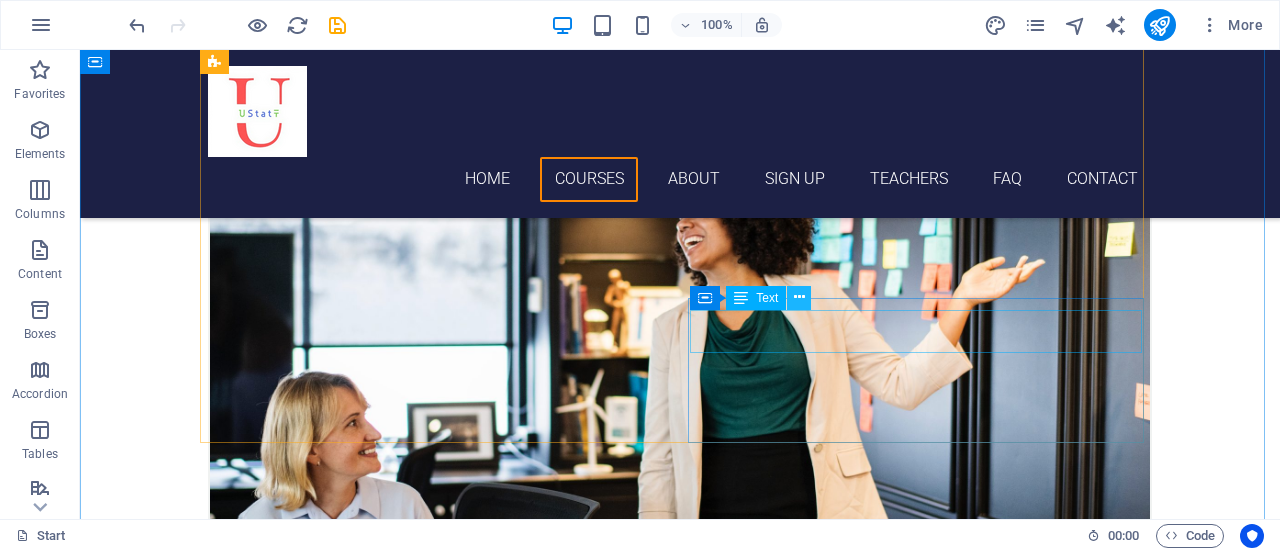 click at bounding box center [799, 297] 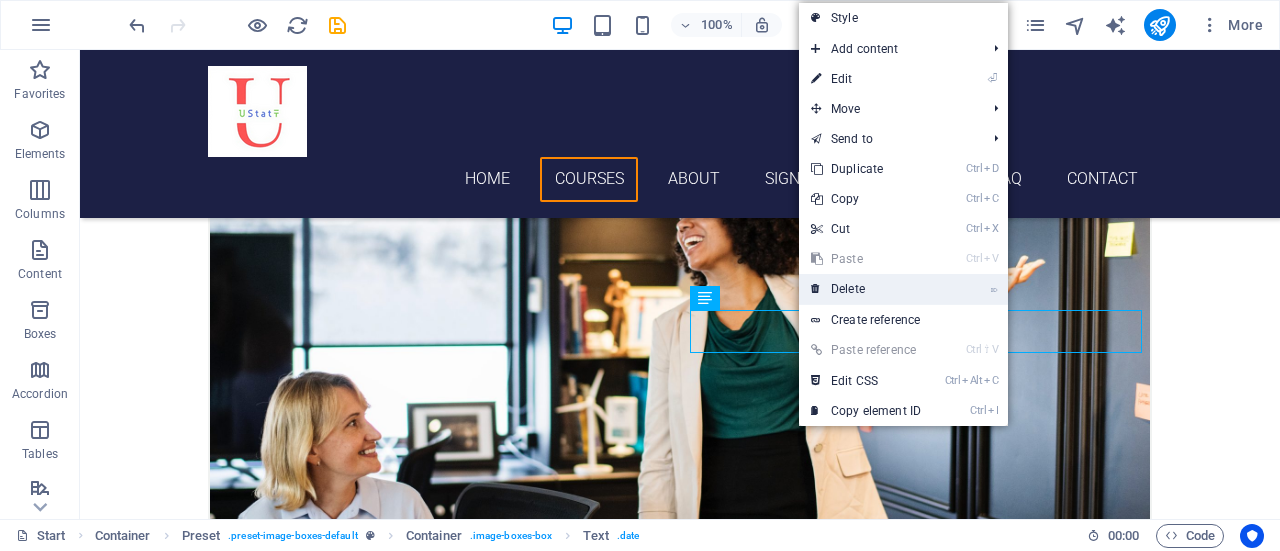 click on "⌦  Delete" at bounding box center (866, 289) 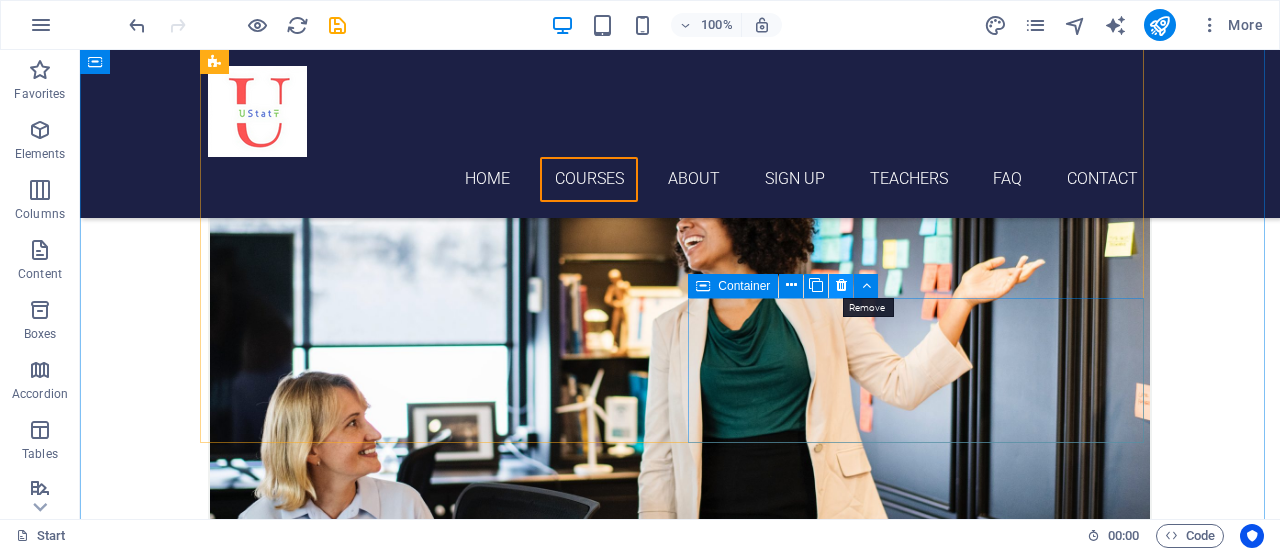 click at bounding box center [841, 285] 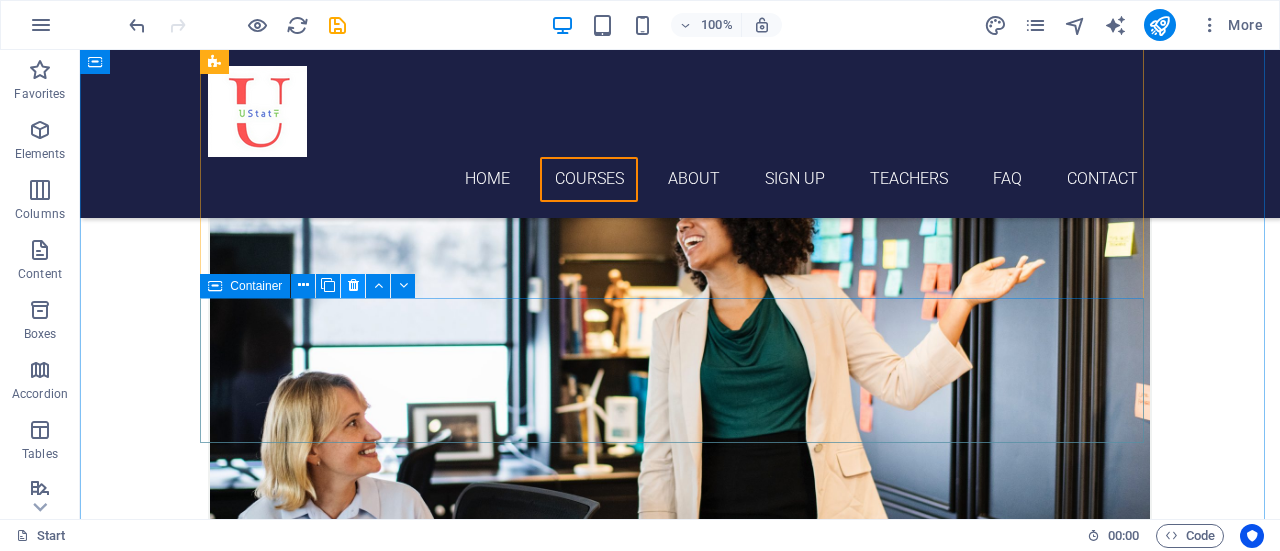 click at bounding box center [353, 285] 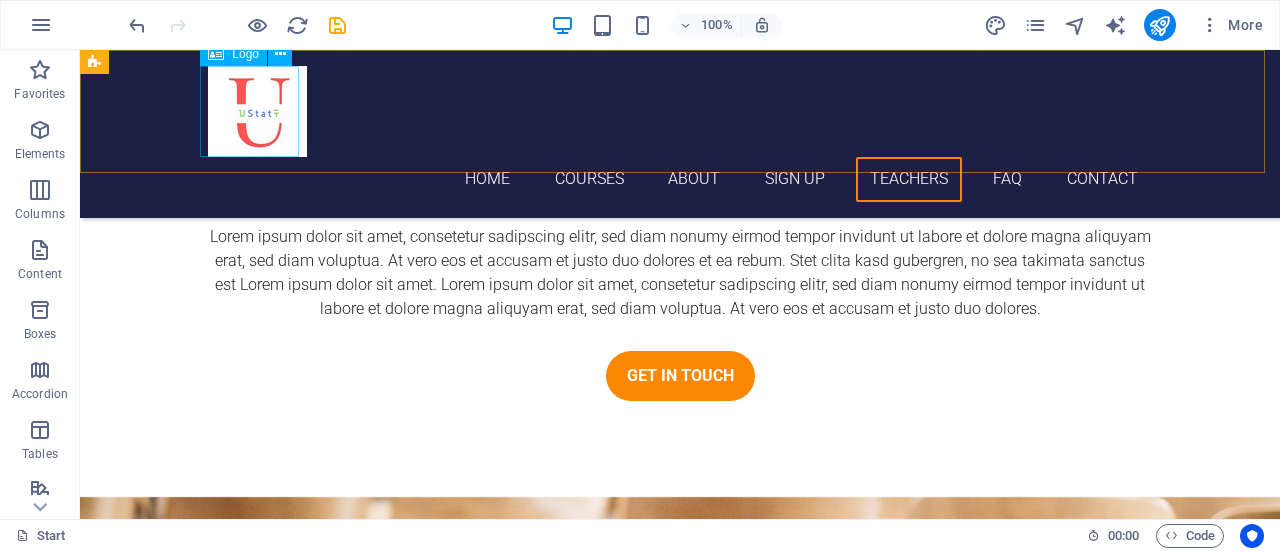 scroll, scrollTop: 5712, scrollLeft: 0, axis: vertical 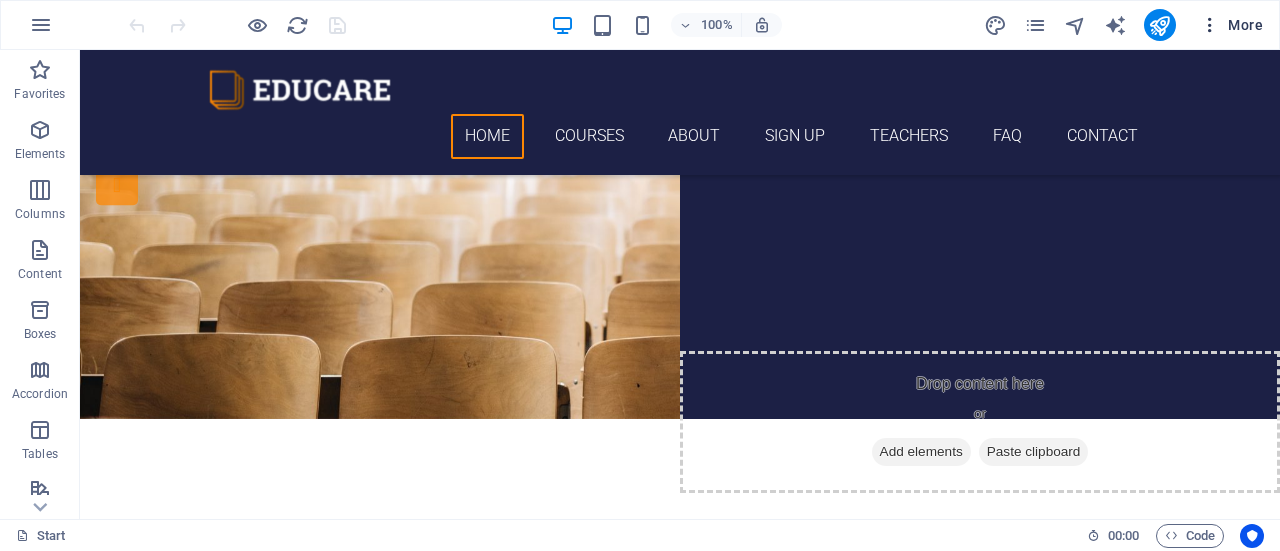 click on "More" at bounding box center (1231, 25) 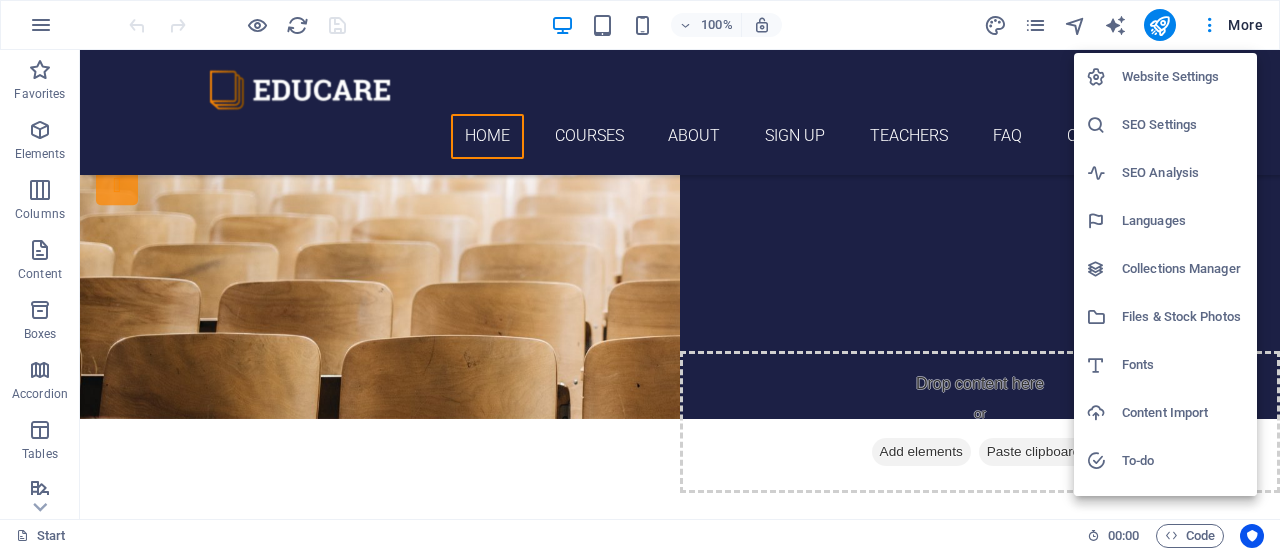 click at bounding box center [640, 275] 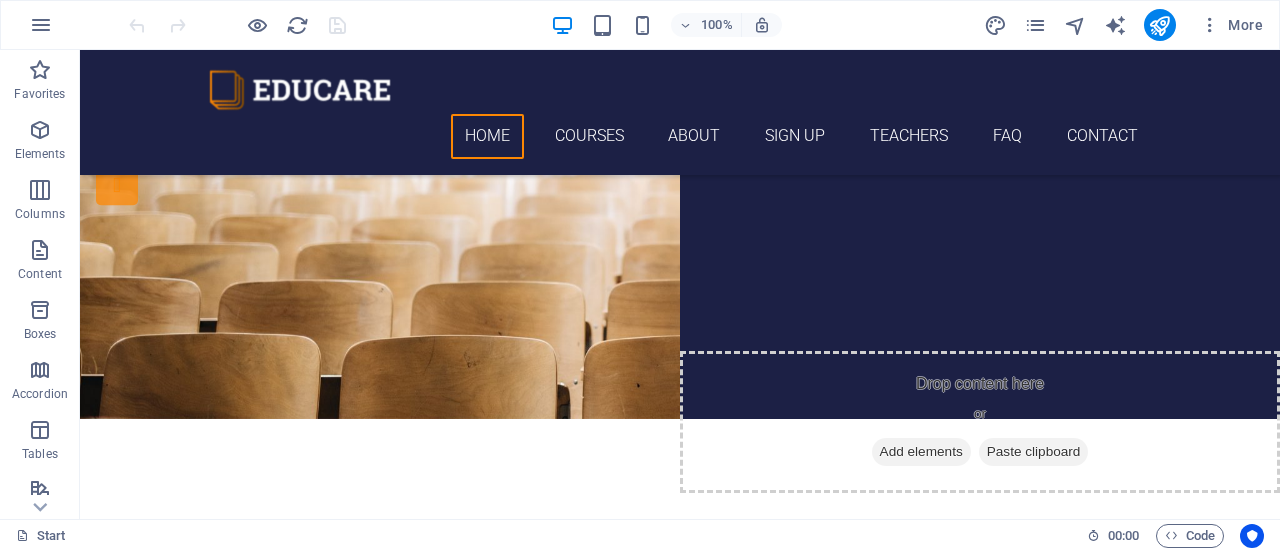 click at bounding box center (41, 25) 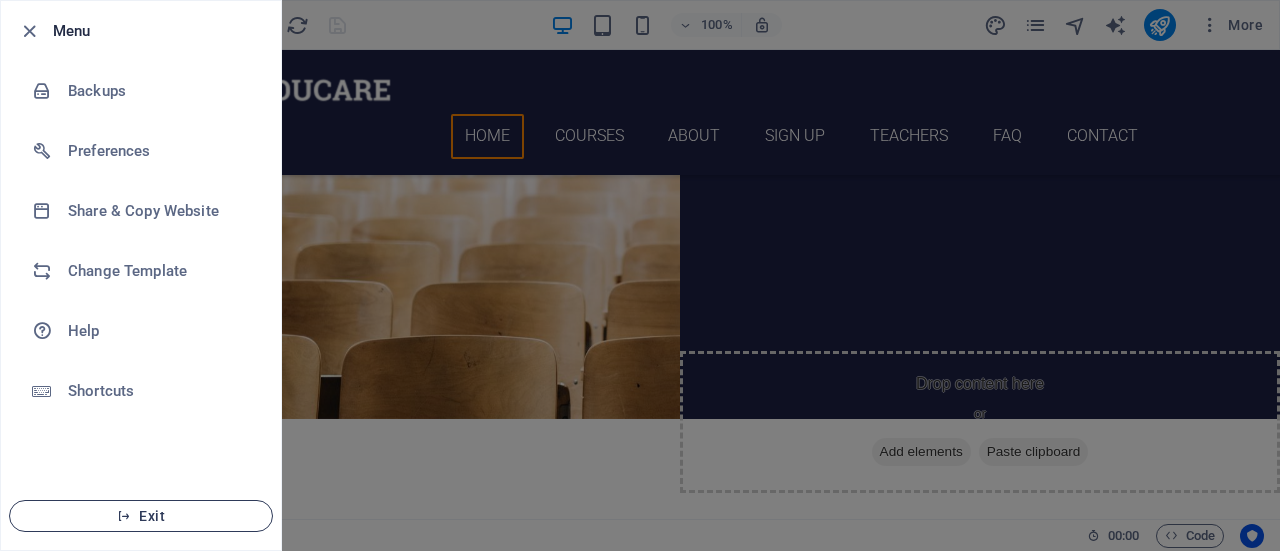click on "Exit" at bounding box center [141, 516] 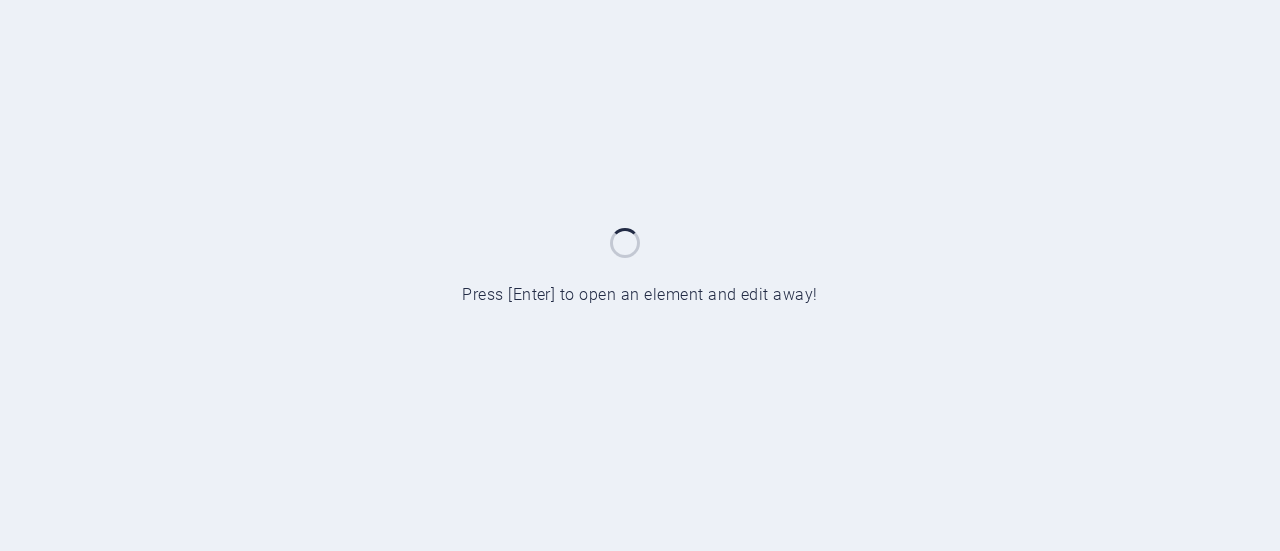 scroll, scrollTop: 0, scrollLeft: 0, axis: both 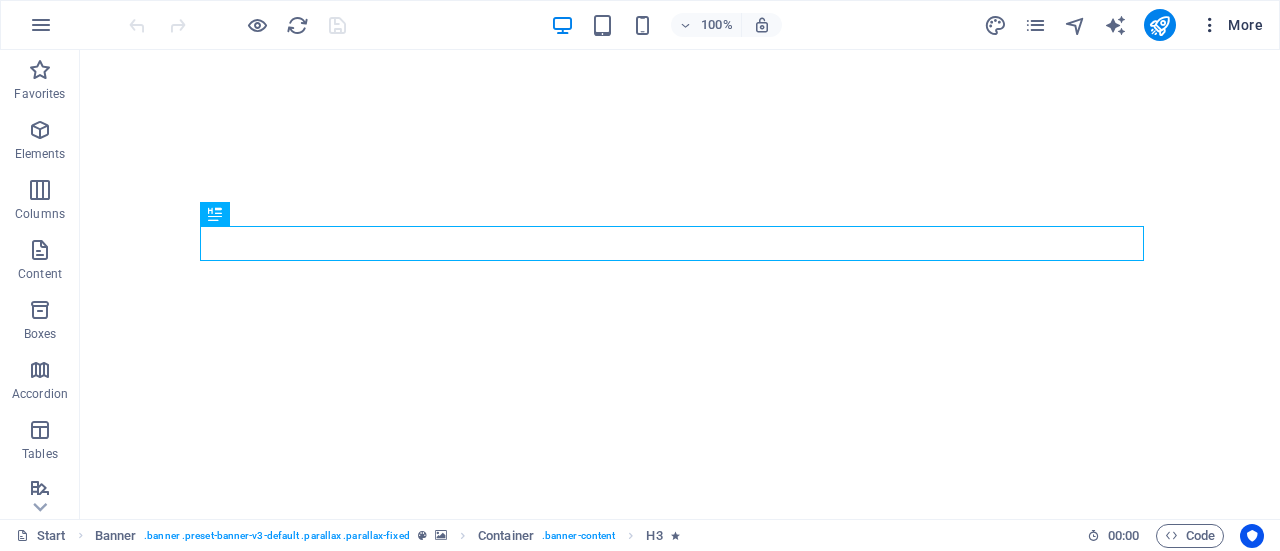 click at bounding box center [1210, 25] 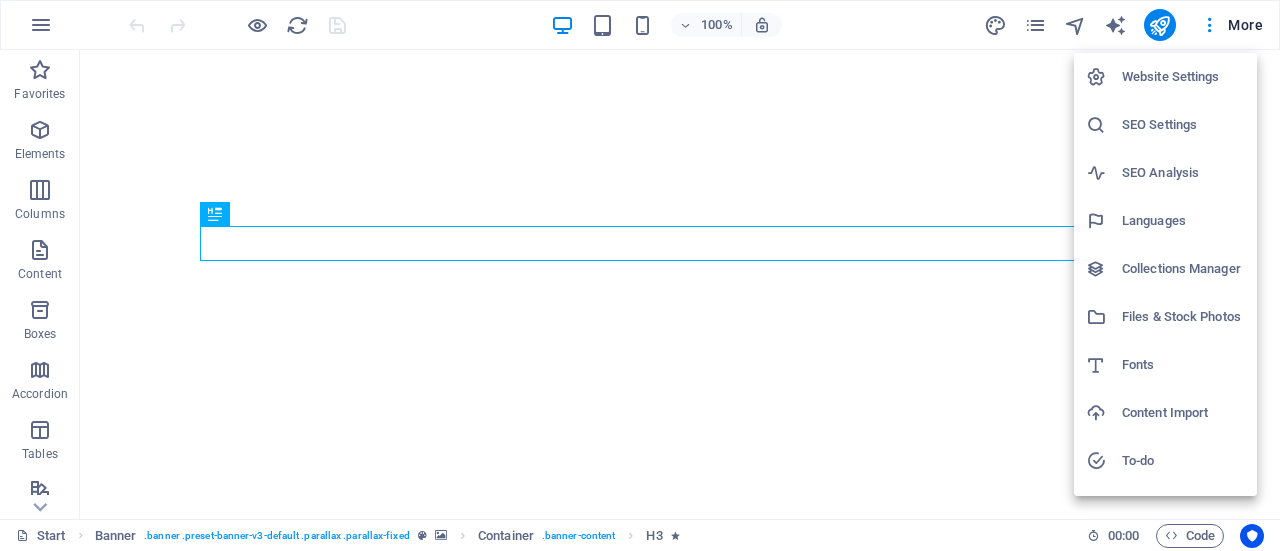 click on "Fonts" at bounding box center [1165, 365] 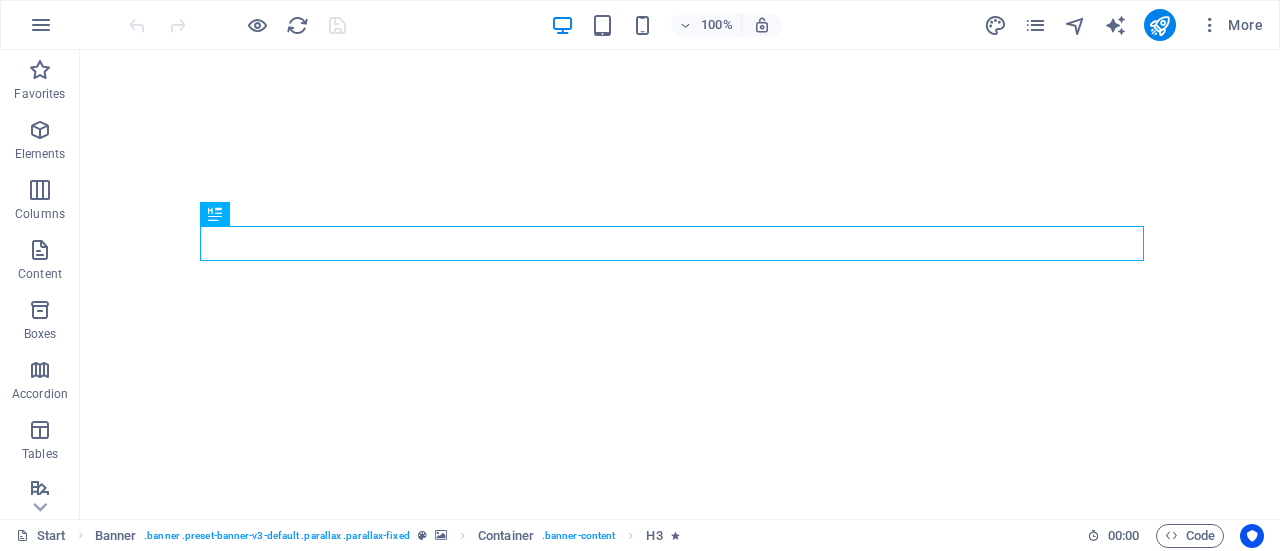 select on "popularity" 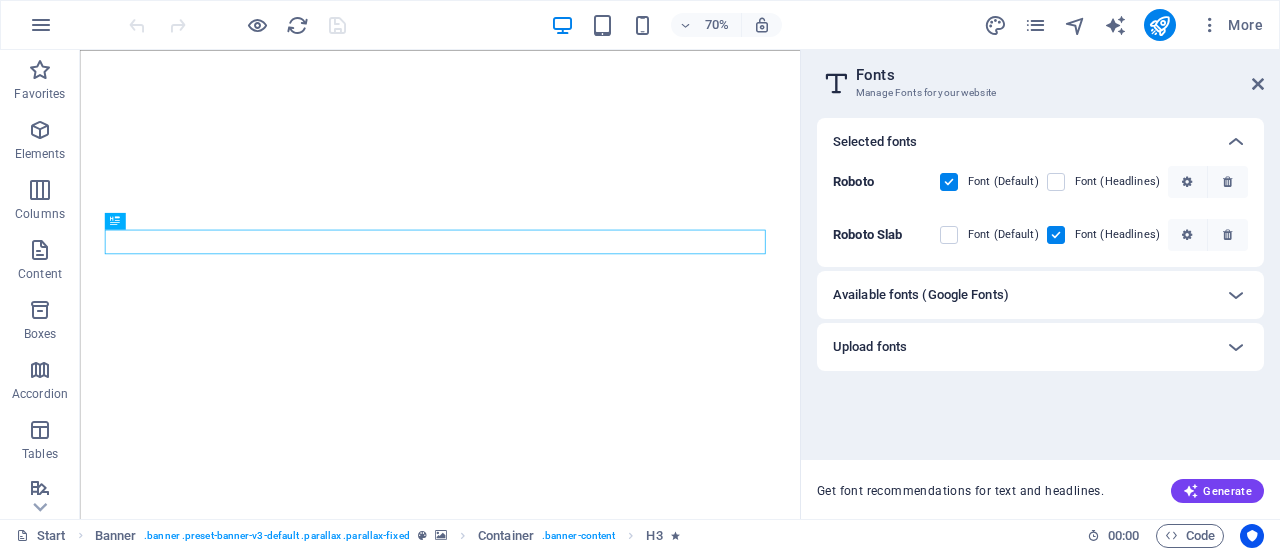click on "Available fonts (Google Fonts)" at bounding box center (921, 295) 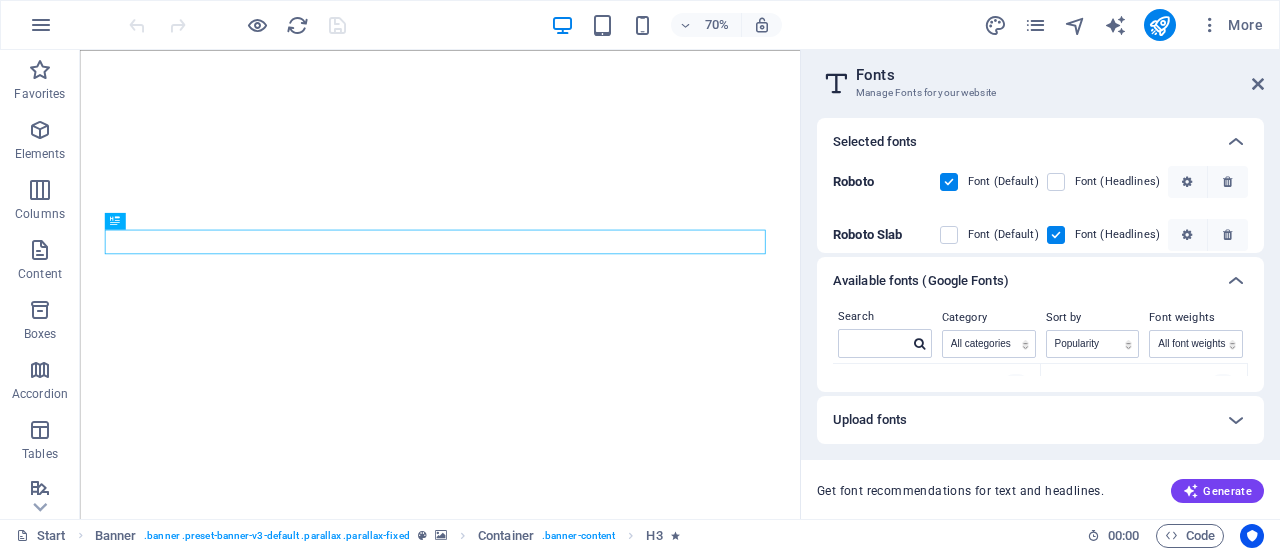 click on "Roboto" at bounding box center [874, 182] 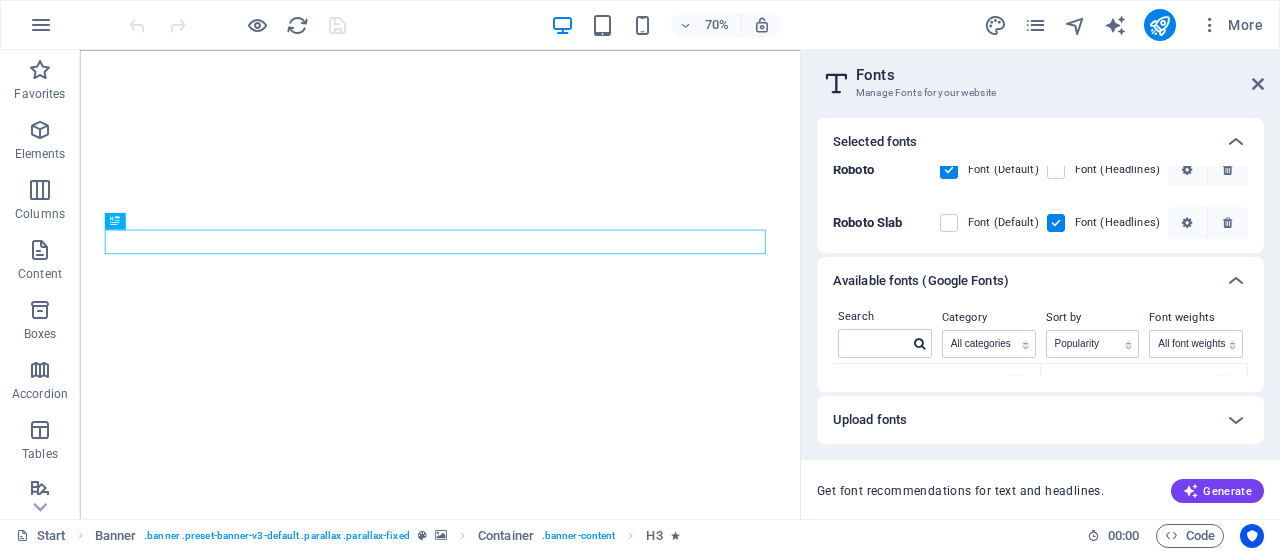 scroll, scrollTop: 13, scrollLeft: 0, axis: vertical 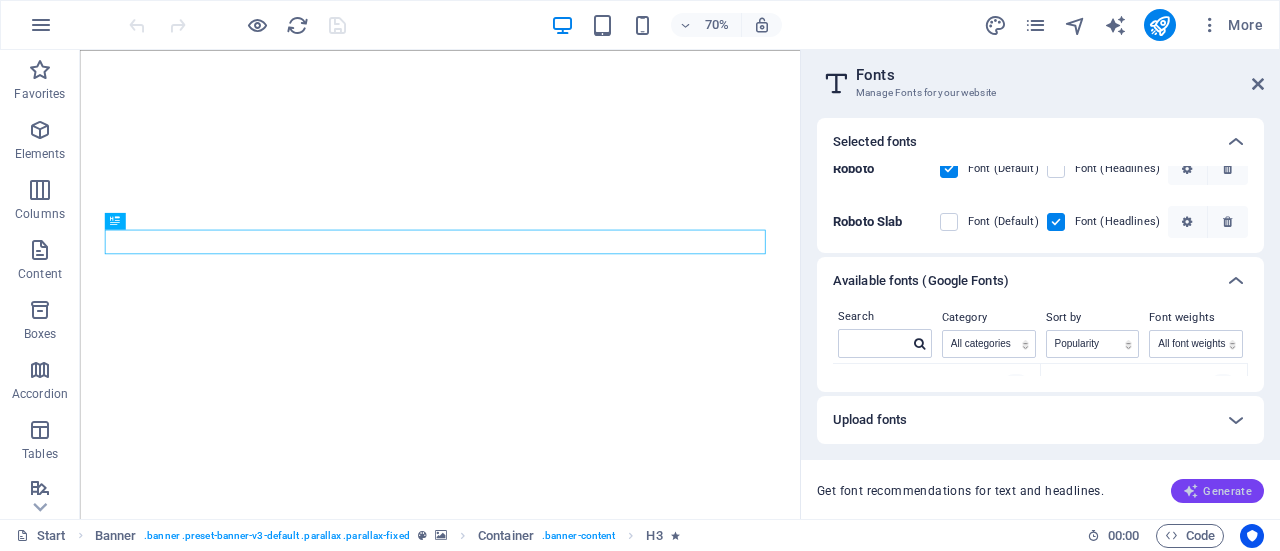 click on "Generate" at bounding box center [1217, 491] 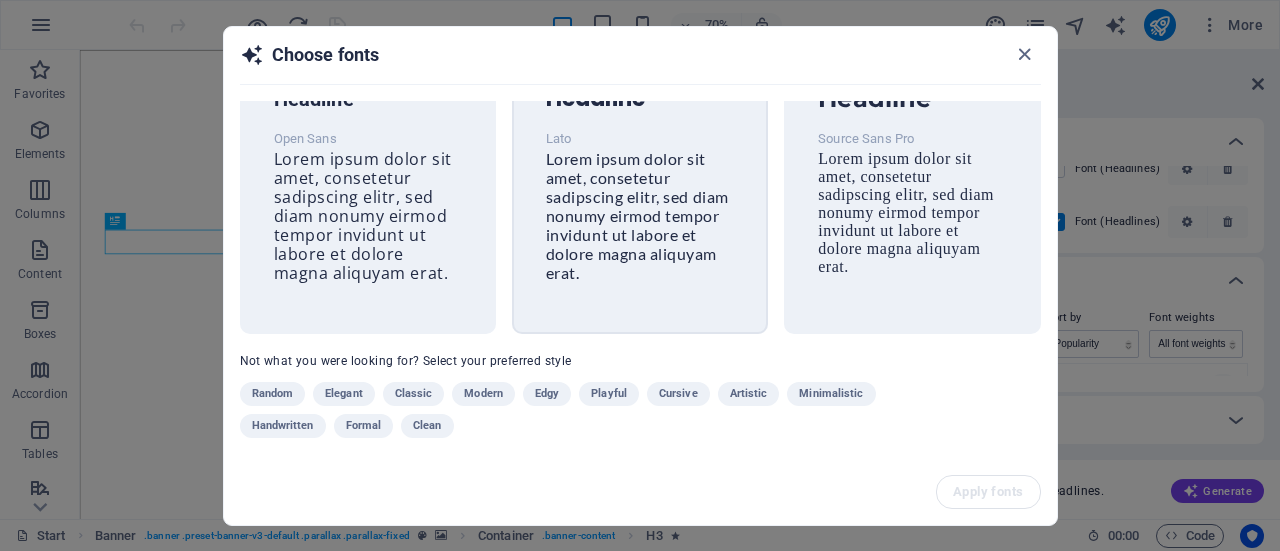 scroll, scrollTop: 0, scrollLeft: 0, axis: both 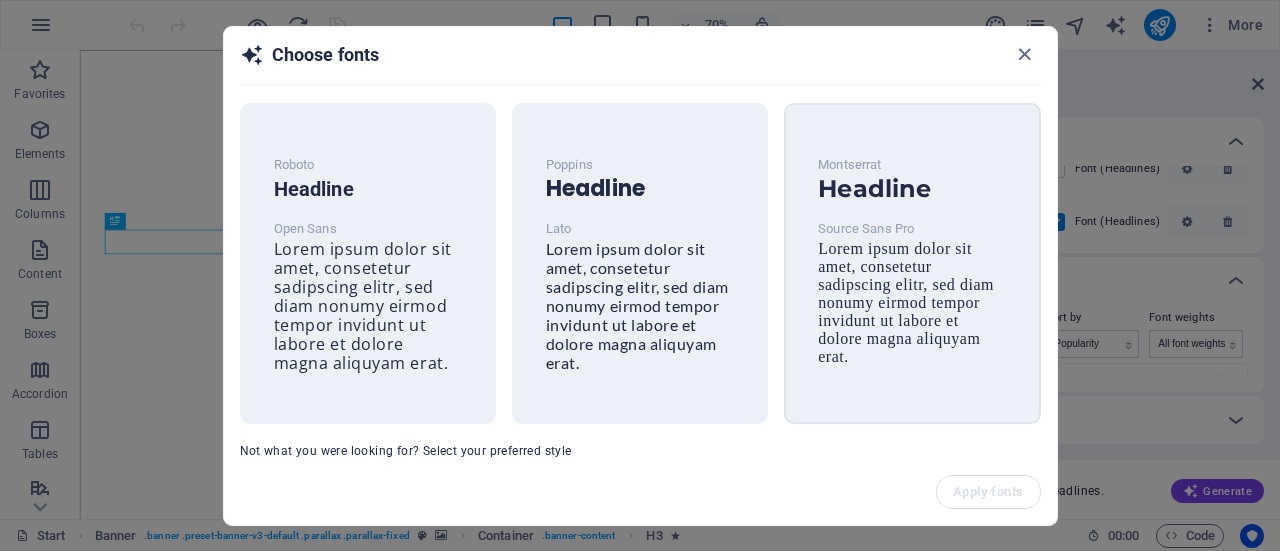 click on "Lorem ipsum dolor sit amet, consetetur sadipscing elitr, sed diam nonumy eirmod tempor invidunt ut labore et dolore magna aliquyam erat." at bounding box center [906, 302] 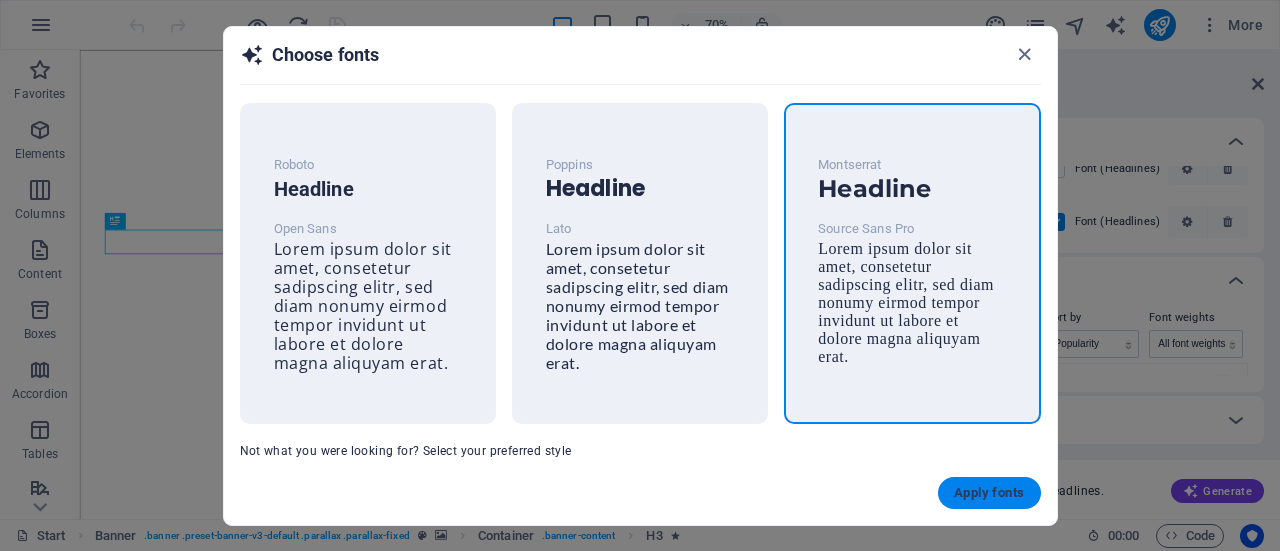 click on "Apply fonts" at bounding box center (989, 493) 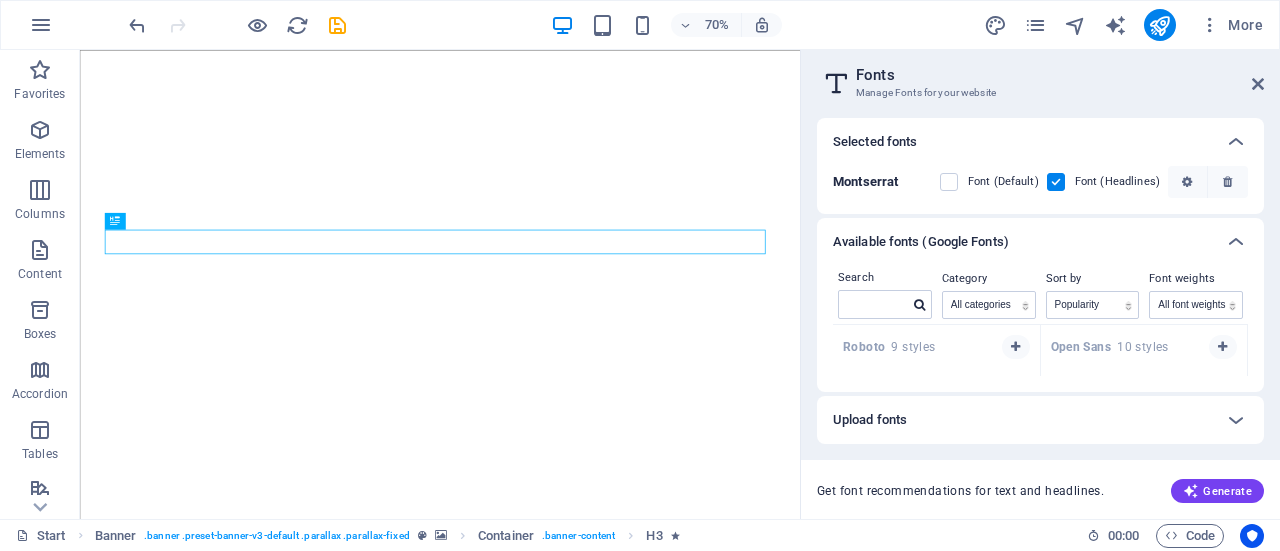 scroll, scrollTop: 0, scrollLeft: 0, axis: both 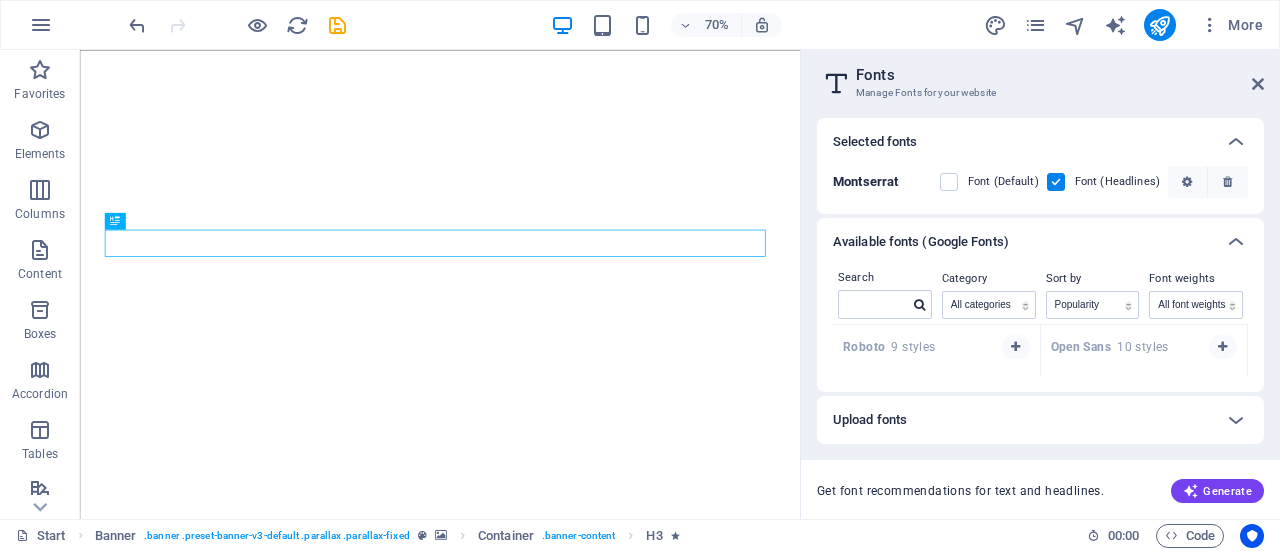 click on "Montserrat" at bounding box center [865, 181] 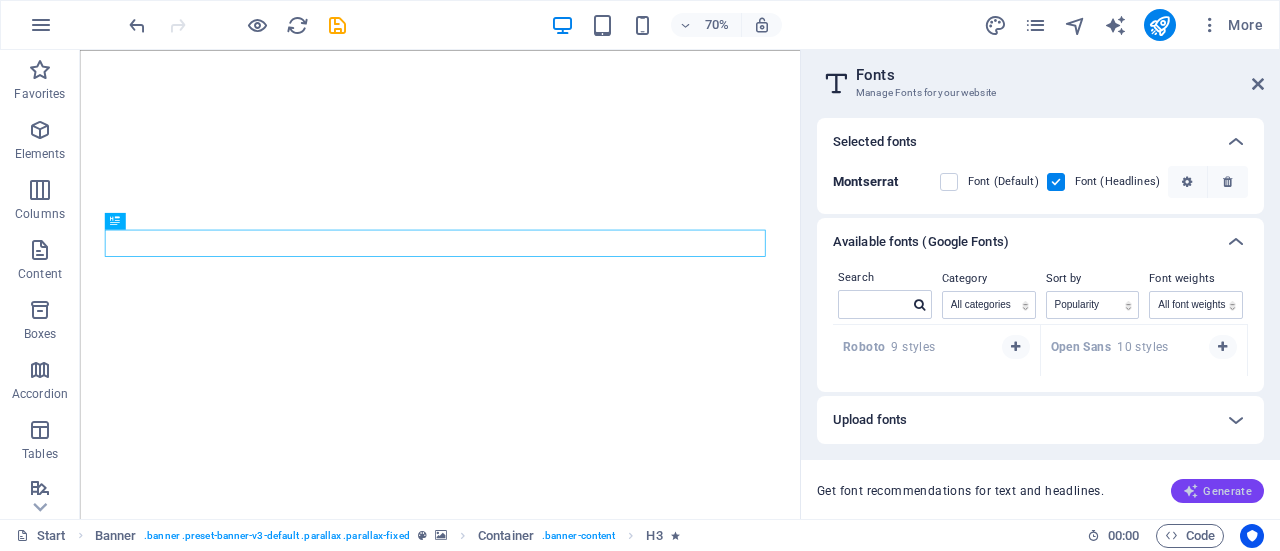 click on "Generate" at bounding box center (1217, 491) 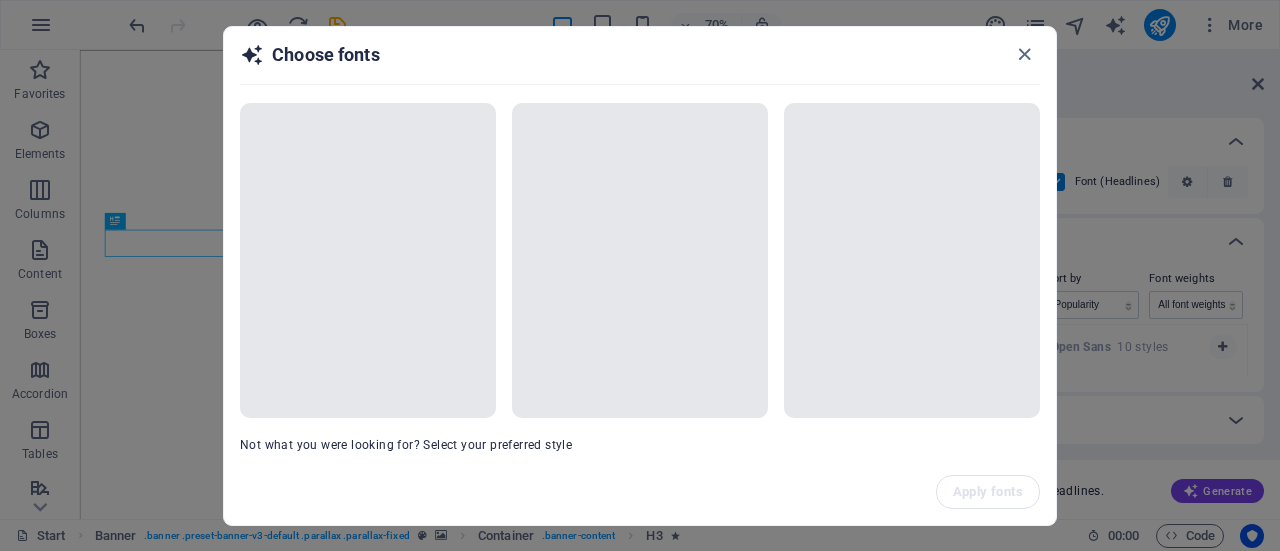 scroll, scrollTop: 102, scrollLeft: 0, axis: vertical 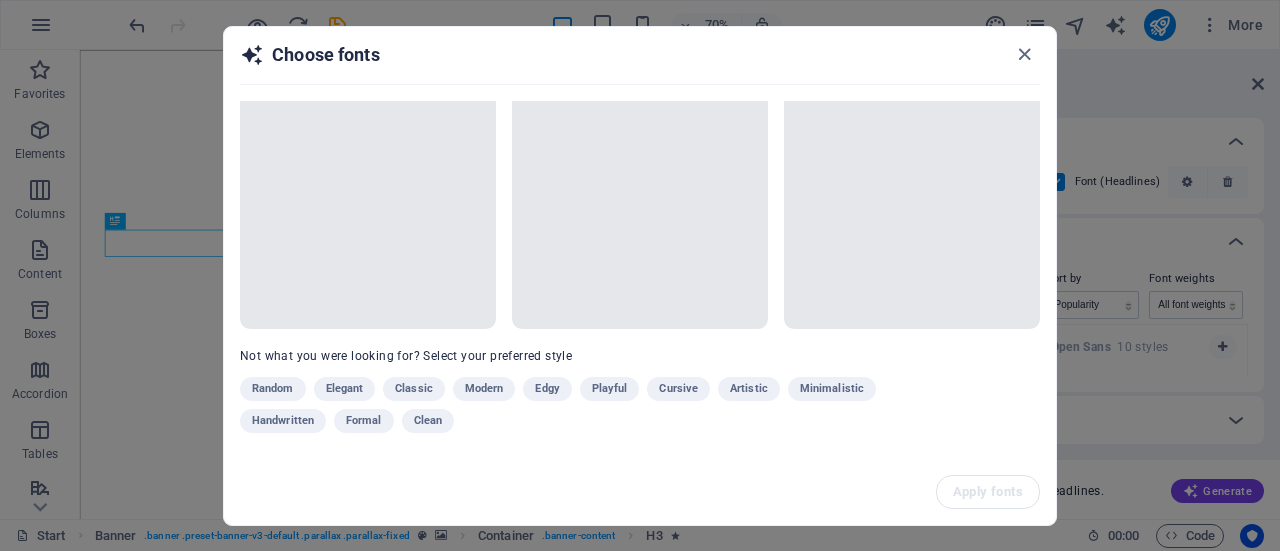click on "Random Elegant Classic Modern Edgy Playful Cursive Artistic Minimalistic Handwritten Formal Clean" at bounding box center (590, 409) 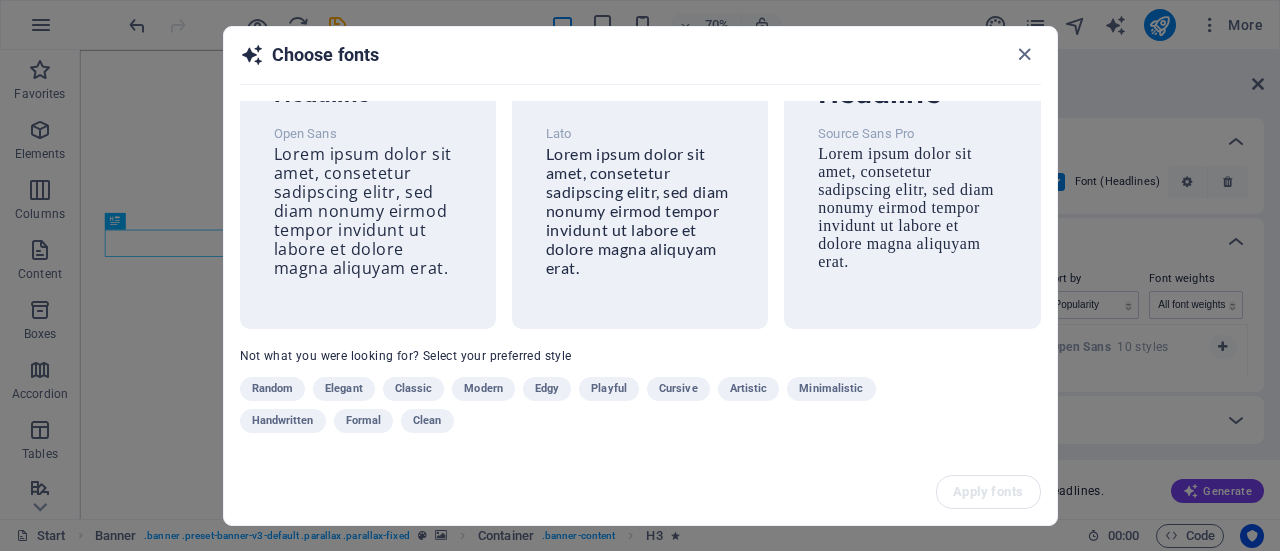 scroll, scrollTop: 91, scrollLeft: 0, axis: vertical 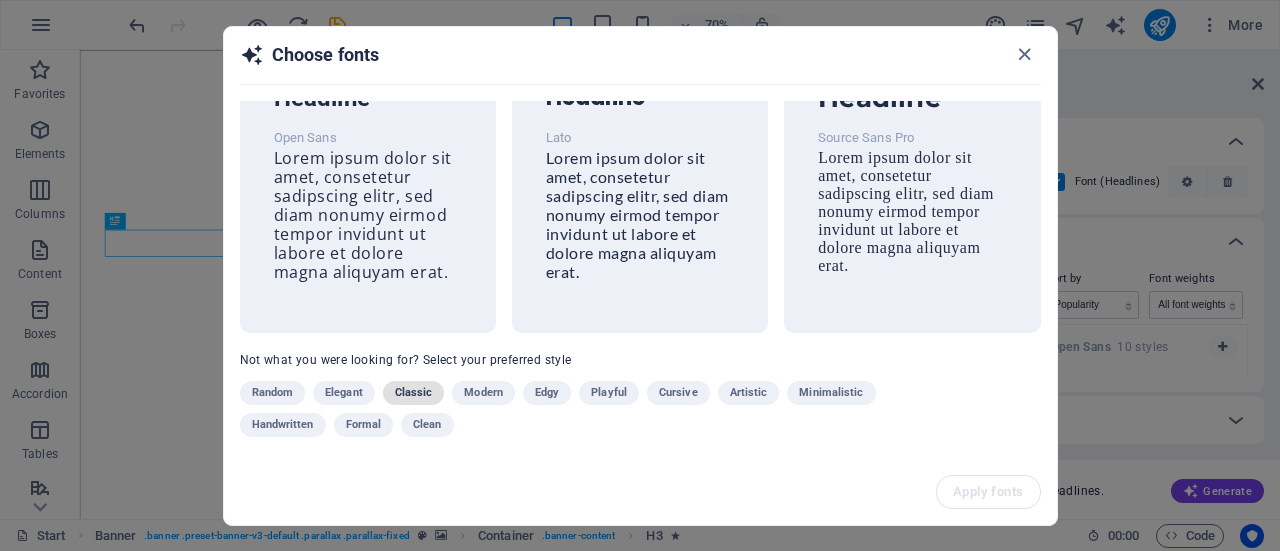 click on "Classic" at bounding box center (414, 393) 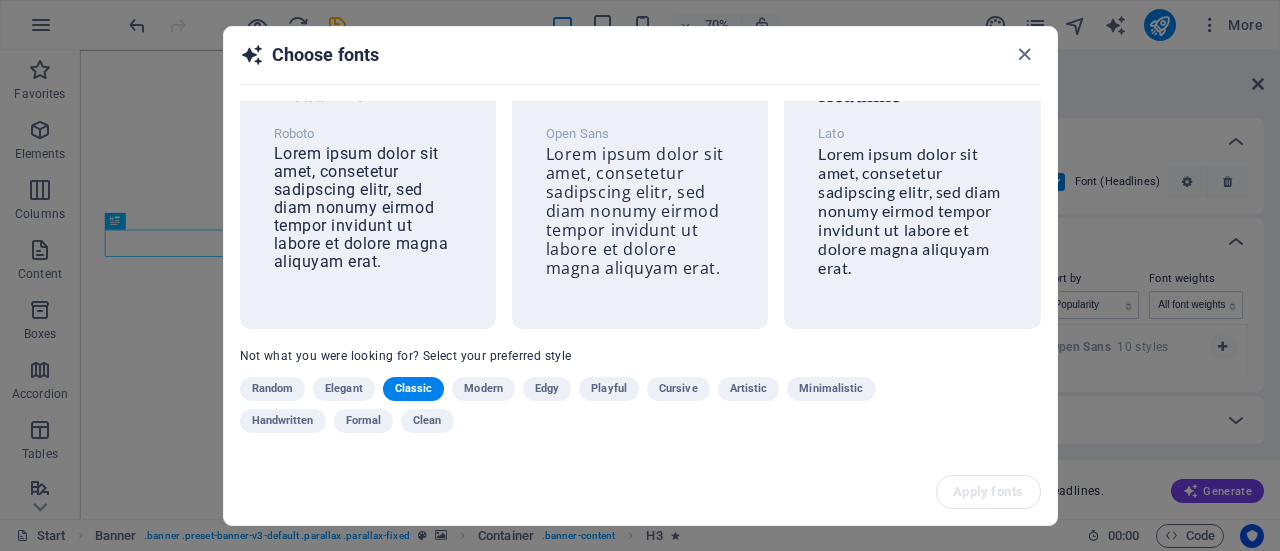 scroll, scrollTop: 91, scrollLeft: 0, axis: vertical 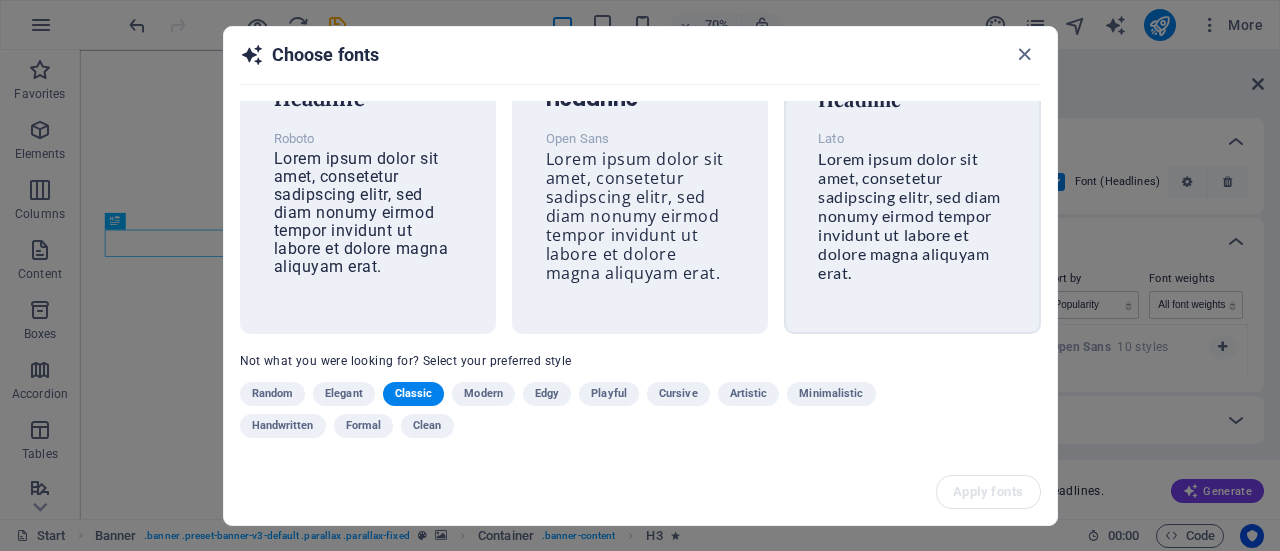 click on "Lorem ipsum dolor sit amet, consetetur sadipscing elitr, sed diam nonumy eirmod tempor invidunt ut labore et dolore magna aliquyam erat." at bounding box center (909, 215) 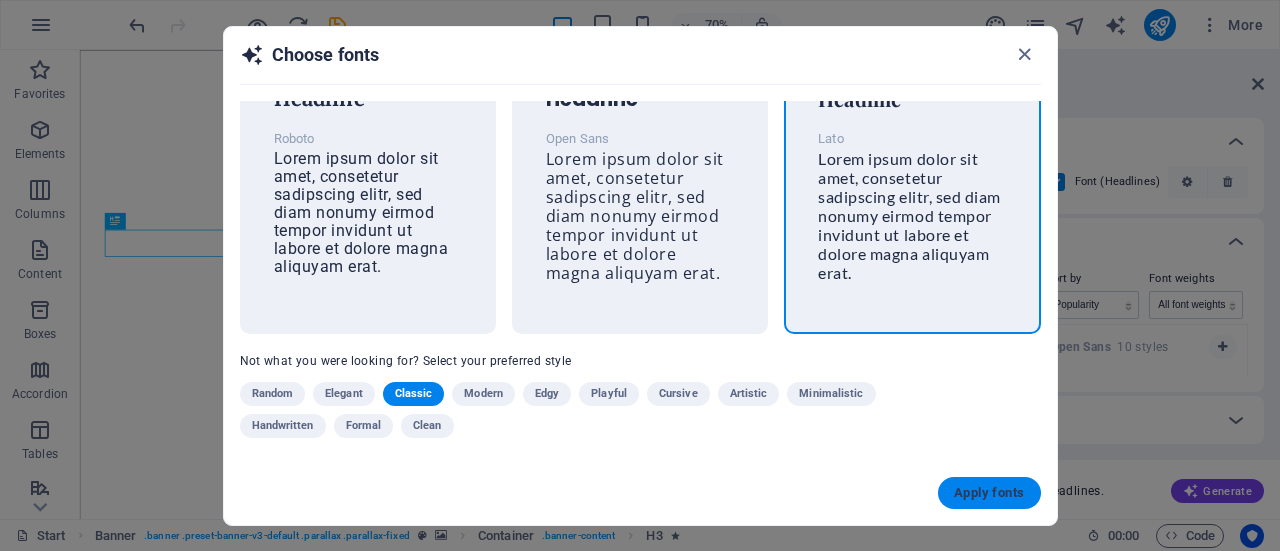click on "Apply fonts" at bounding box center [989, 493] 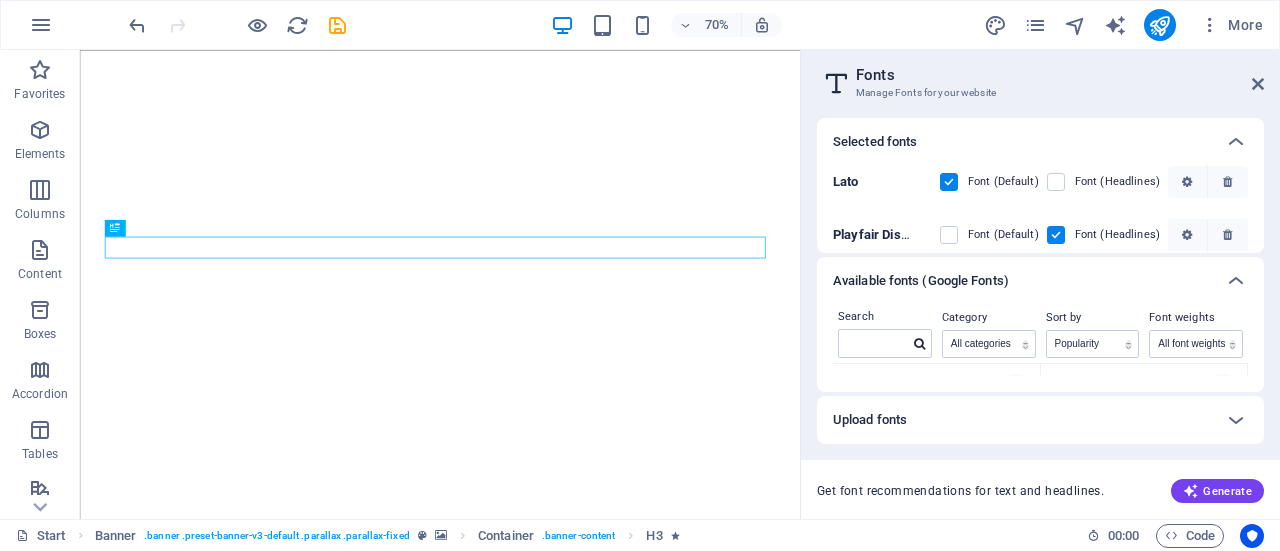 scroll, scrollTop: 13, scrollLeft: 0, axis: vertical 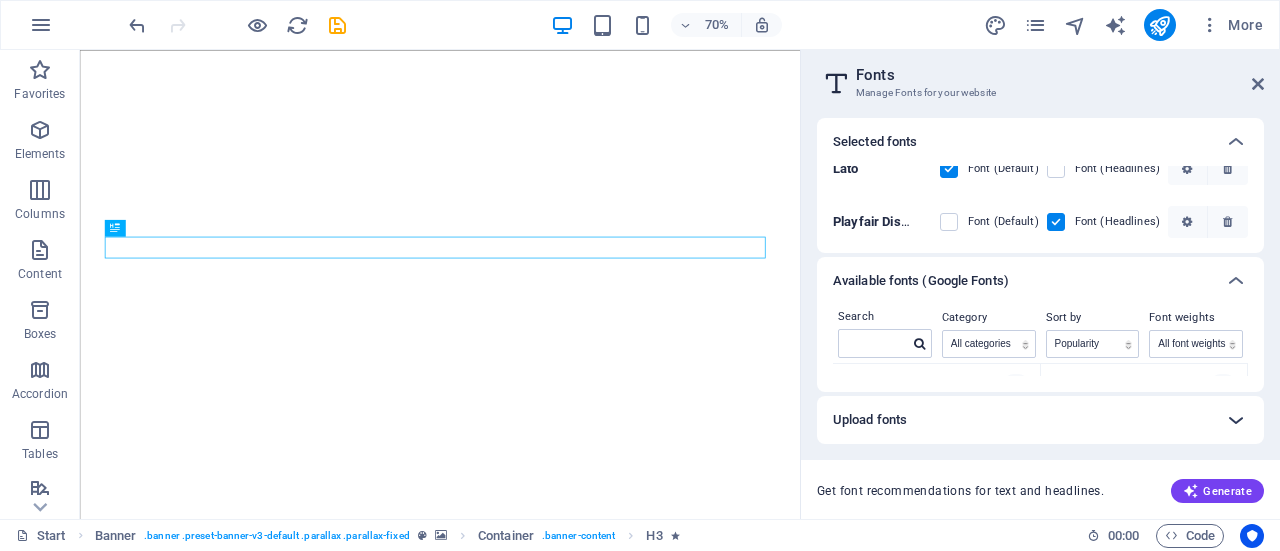 click at bounding box center [1236, 420] 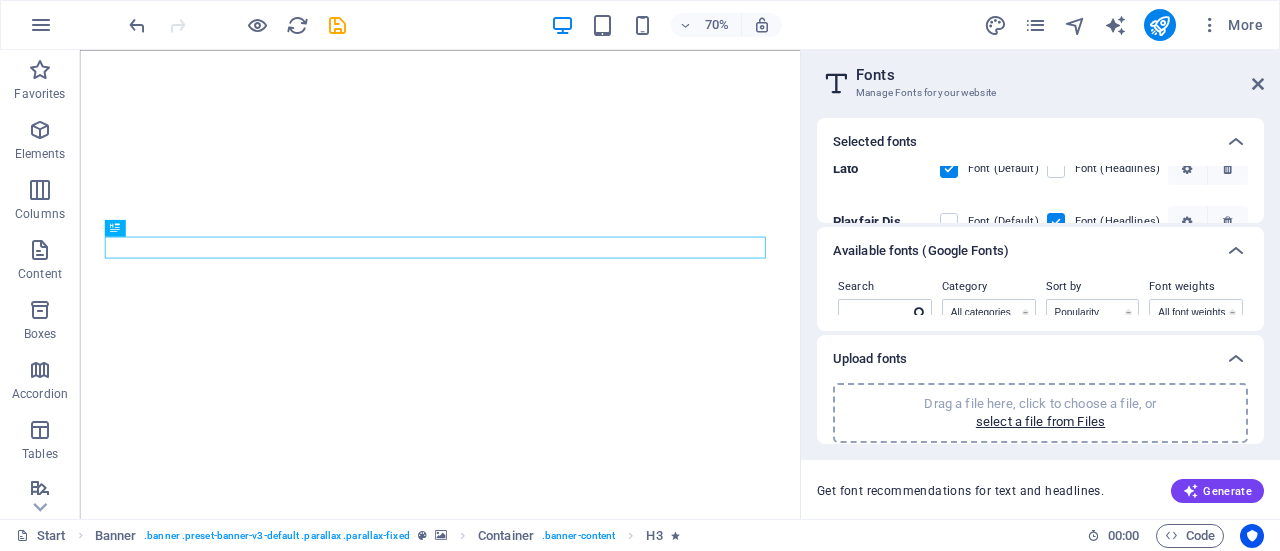scroll, scrollTop: 16, scrollLeft: 0, axis: vertical 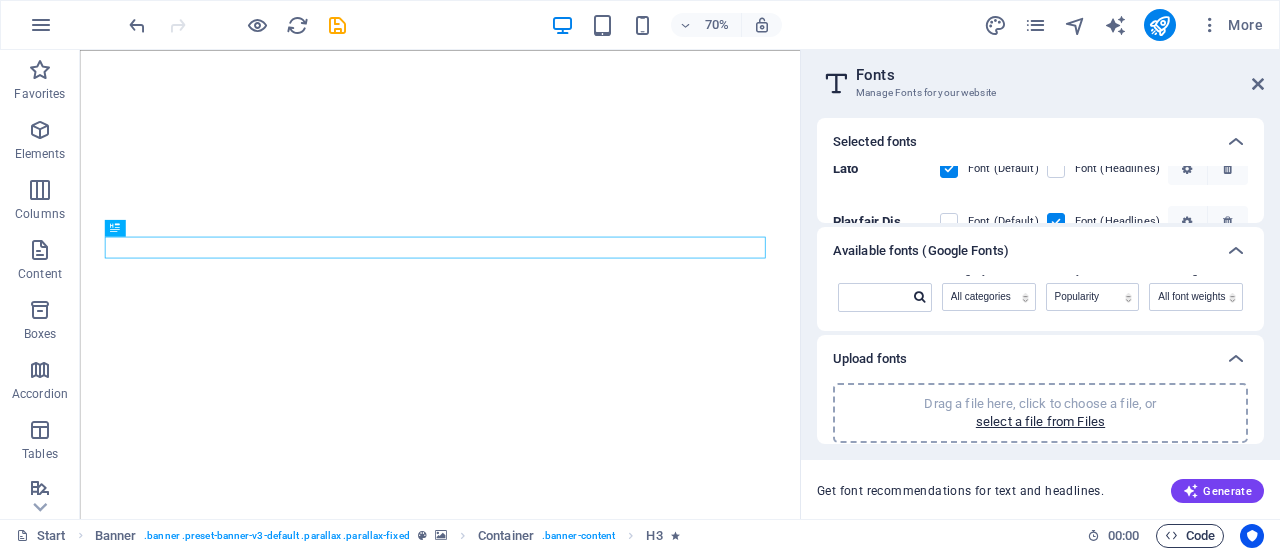 click on "Code" at bounding box center (1190, 536) 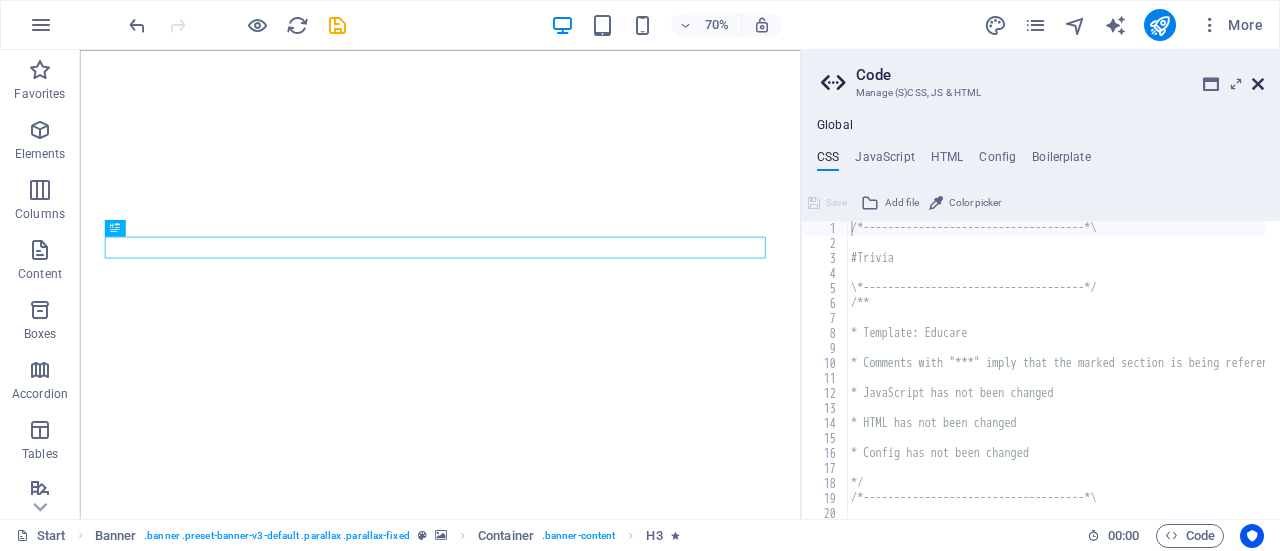 click at bounding box center [1258, 84] 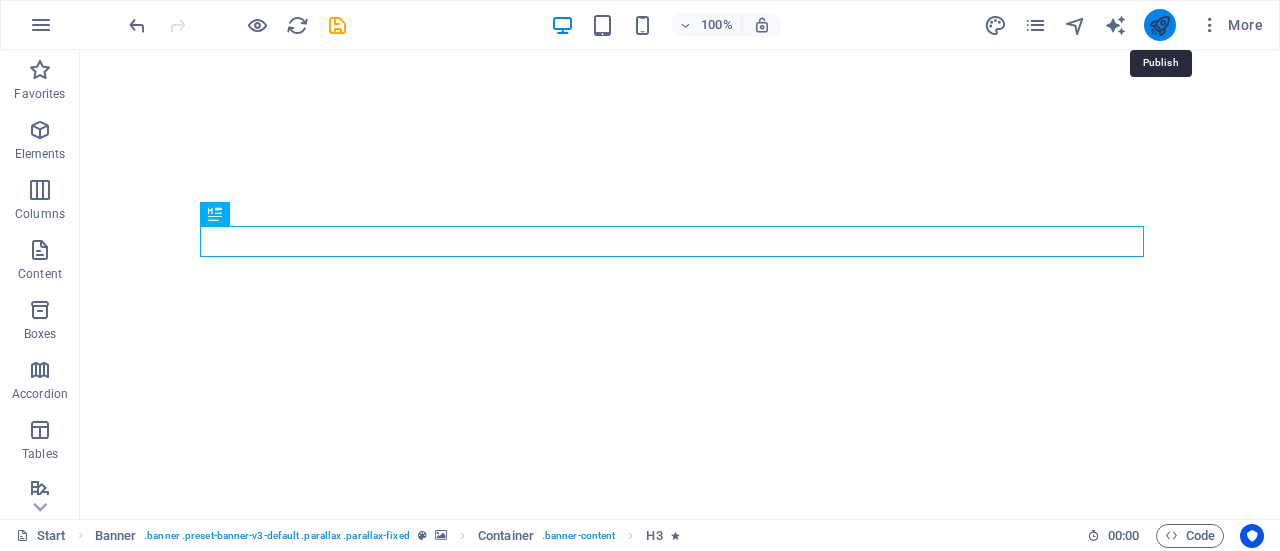 click at bounding box center (1159, 25) 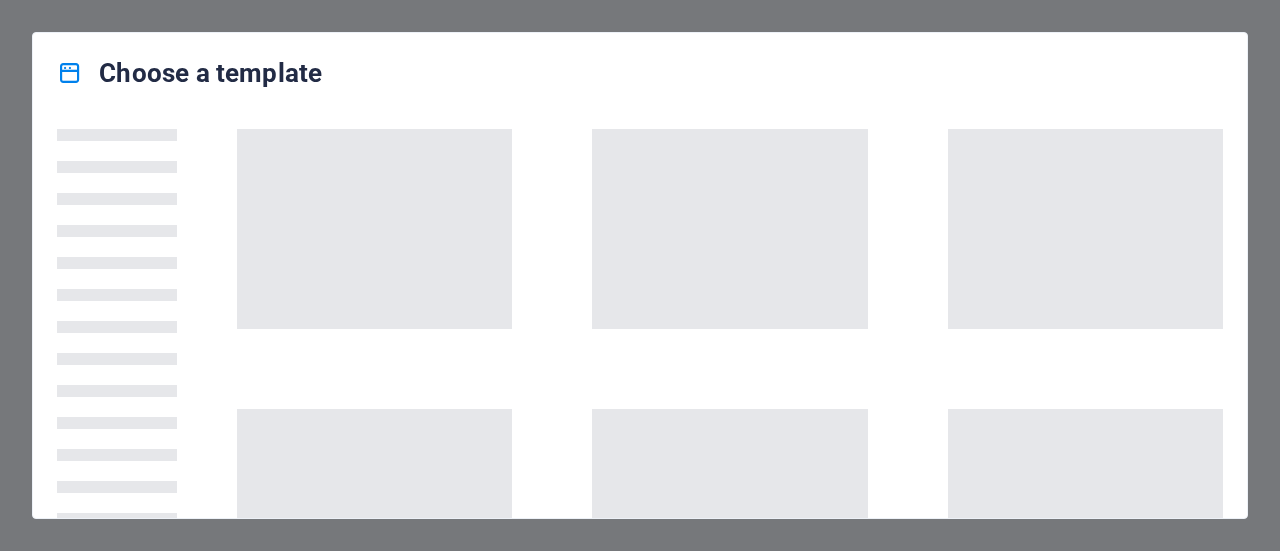 scroll, scrollTop: 0, scrollLeft: 0, axis: both 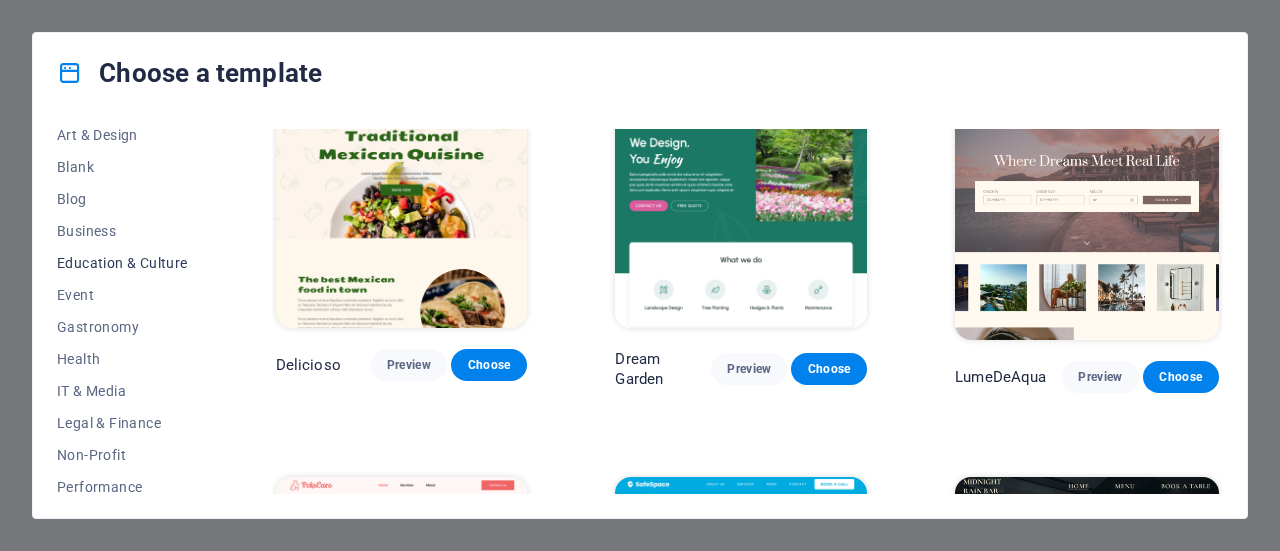 click on "Education & Culture" at bounding box center (122, 263) 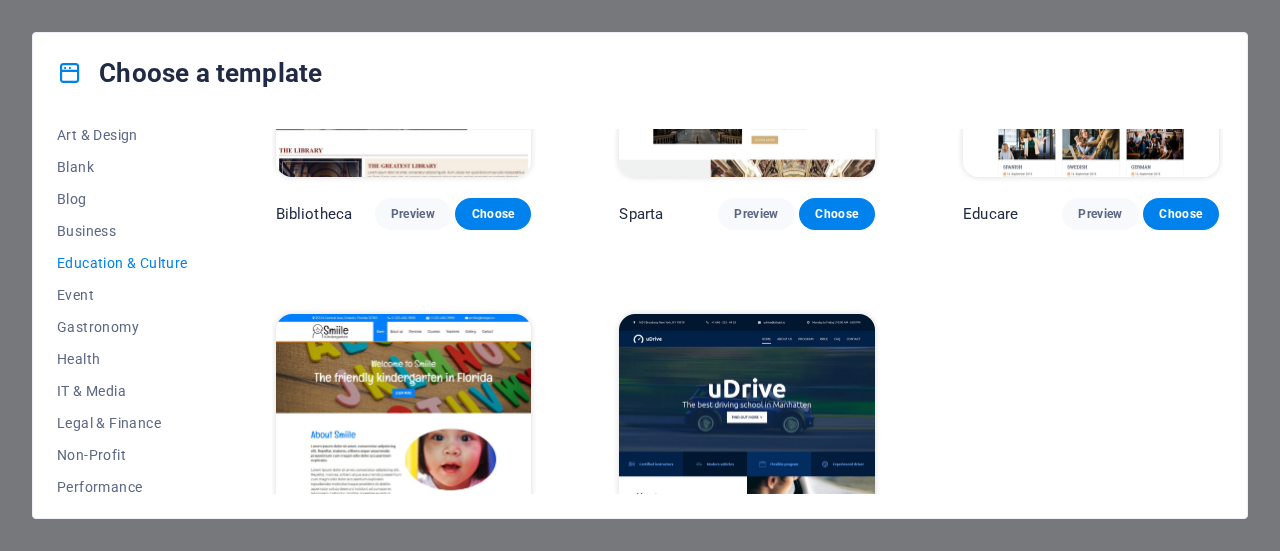 scroll, scrollTop: 664, scrollLeft: 0, axis: vertical 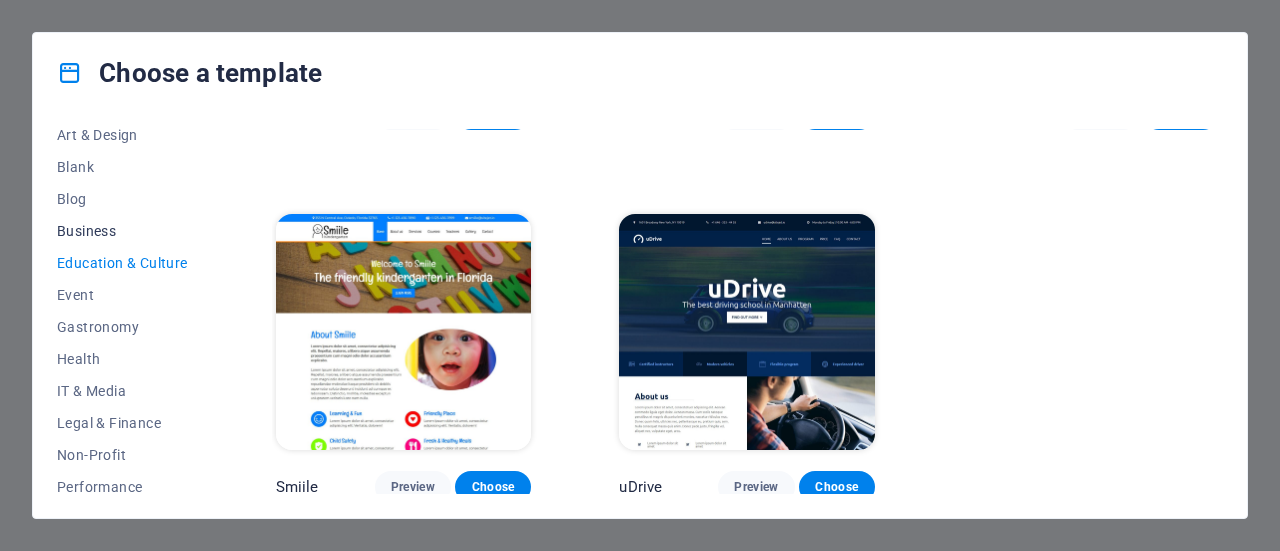 click on "Business" at bounding box center [122, 231] 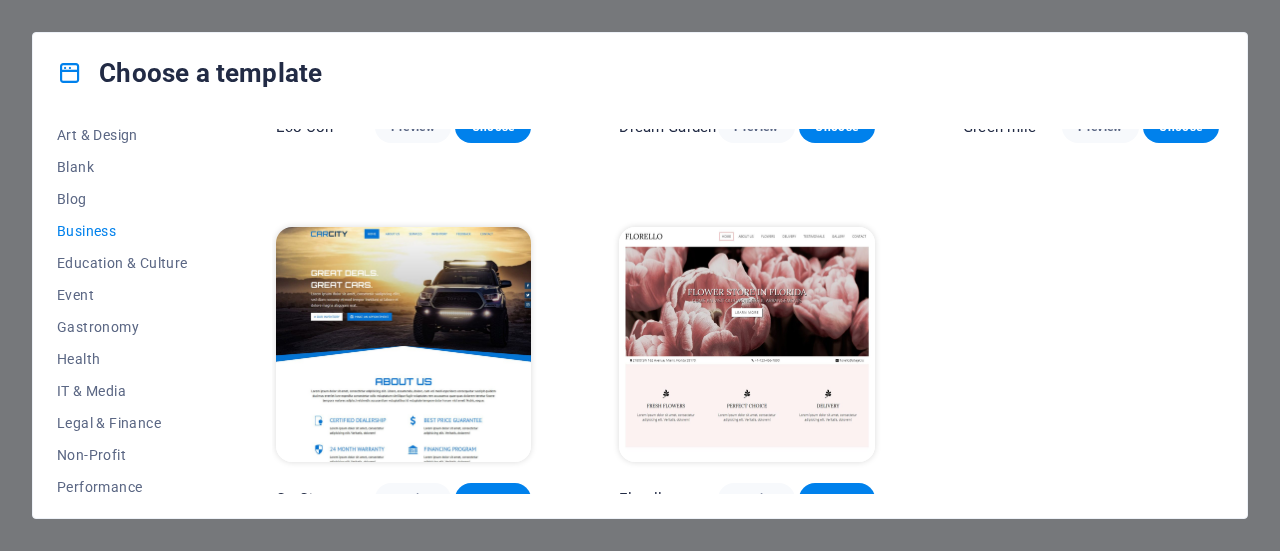 scroll, scrollTop: 302, scrollLeft: 0, axis: vertical 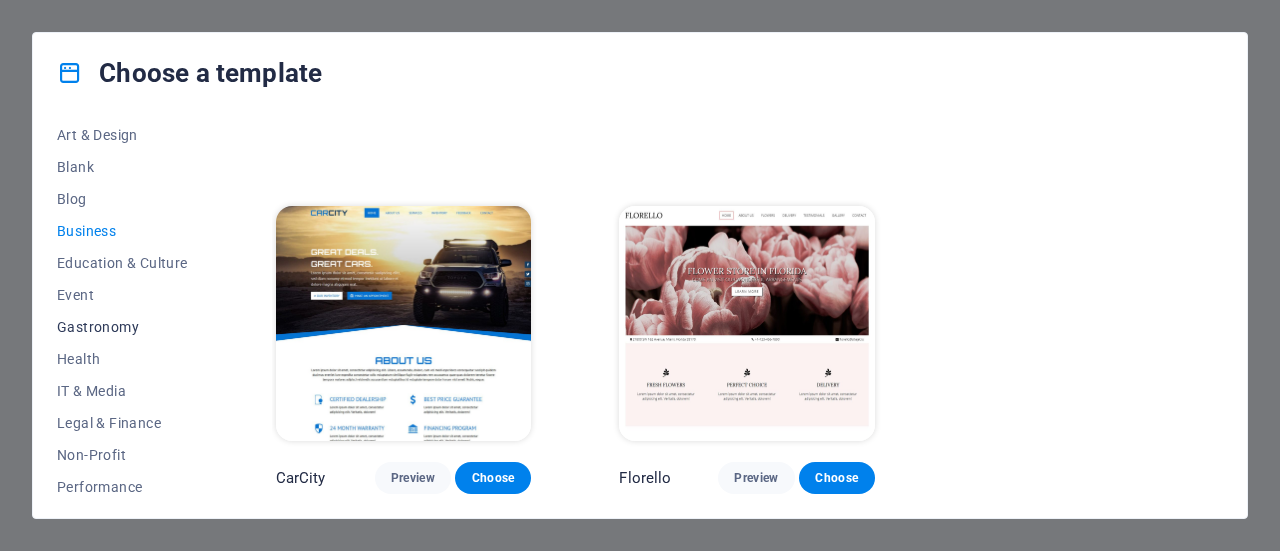 click on "Gastronomy" at bounding box center (122, 327) 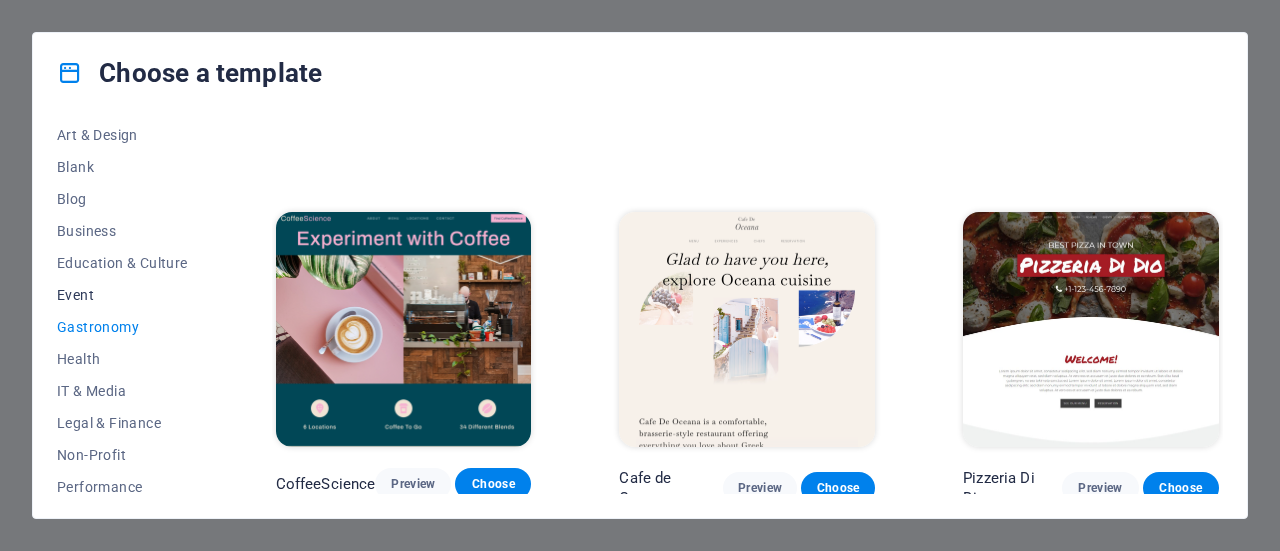click on "Event" at bounding box center [122, 295] 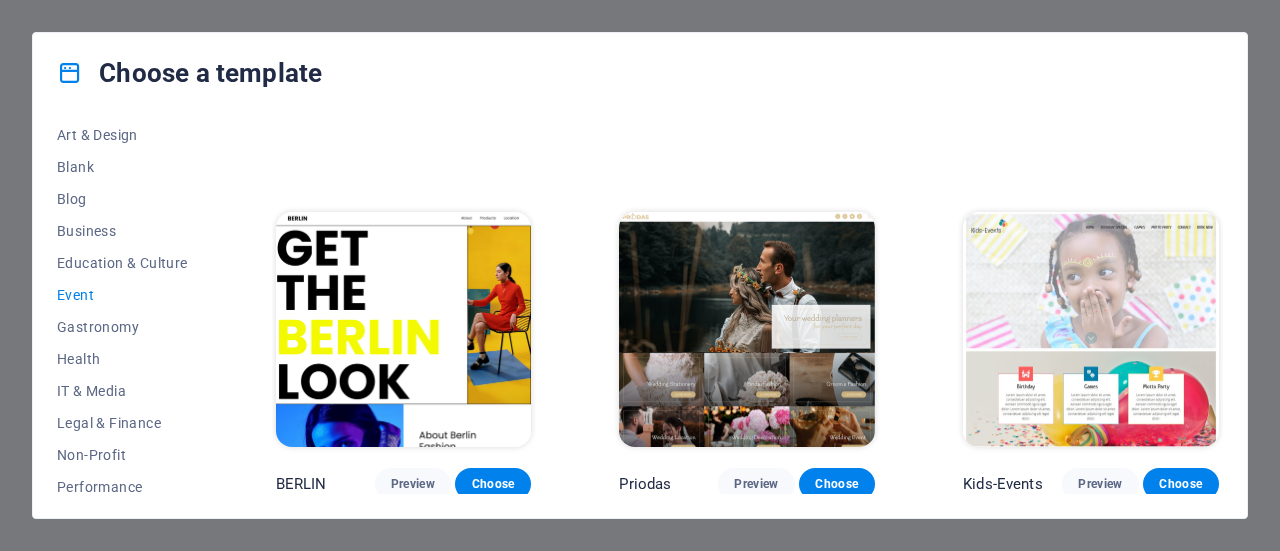 scroll, scrollTop: 302, scrollLeft: 0, axis: vertical 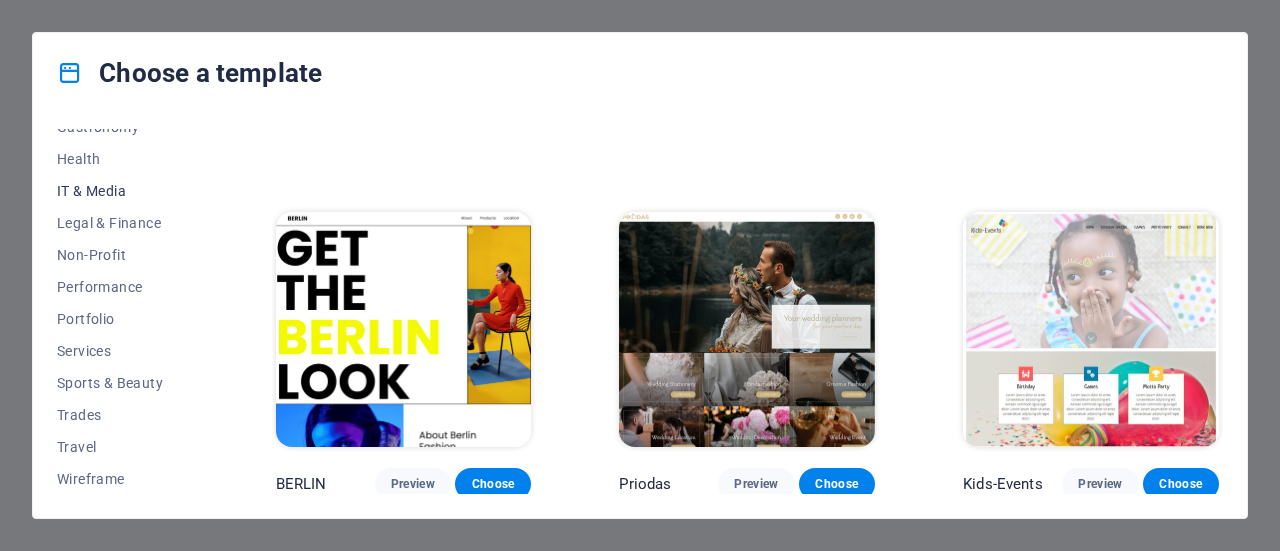 click on "IT & Media" at bounding box center (122, 191) 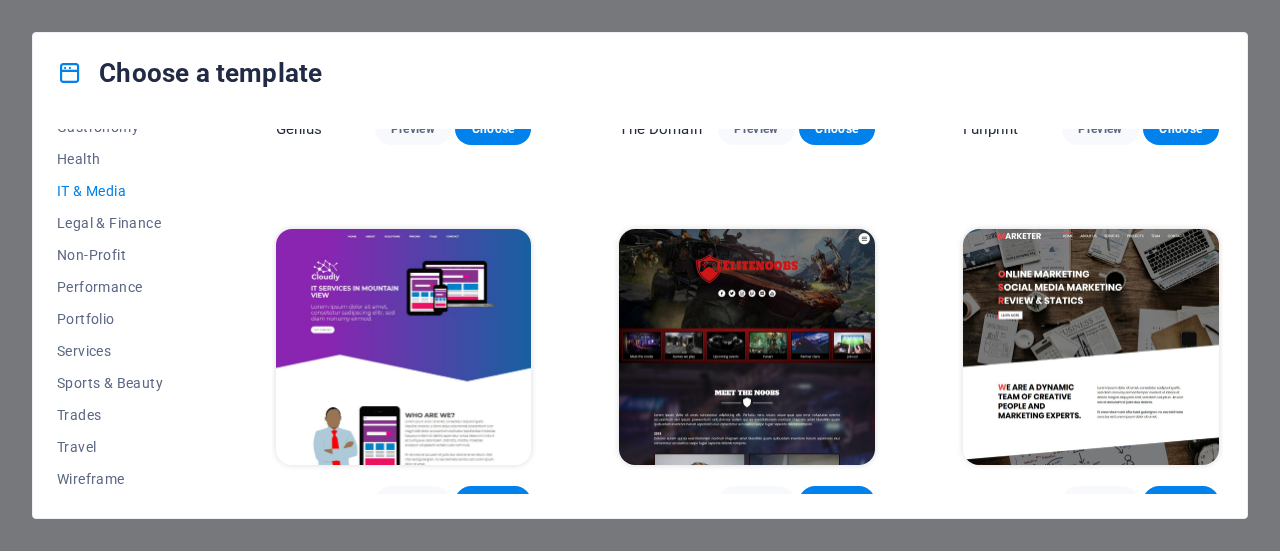 scroll, scrollTop: 1043, scrollLeft: 0, axis: vertical 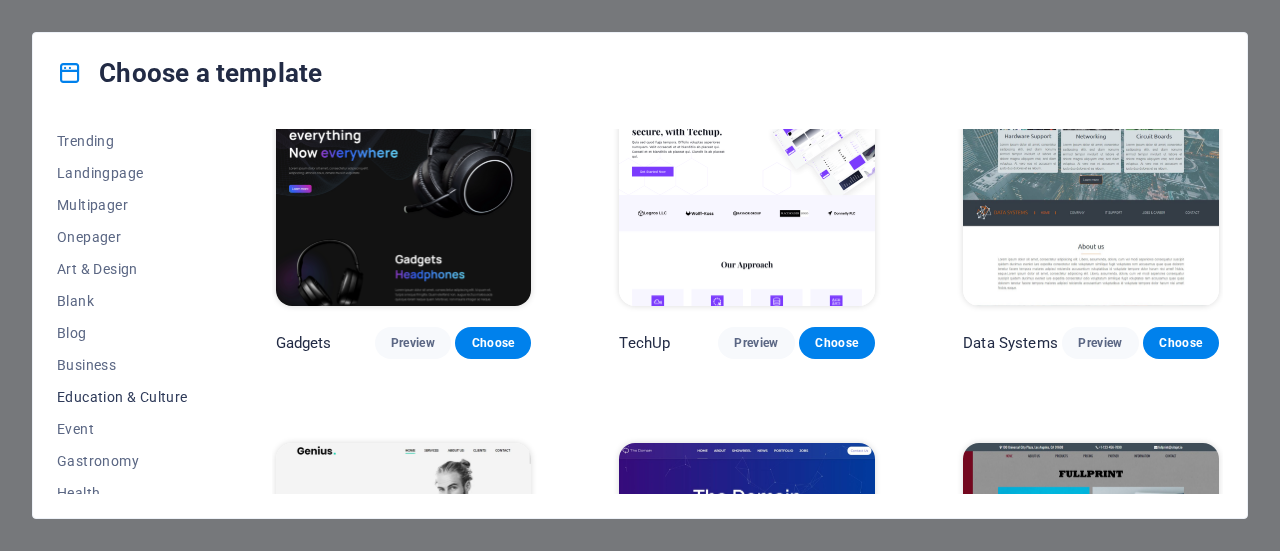 click on "Education & Culture" at bounding box center [122, 397] 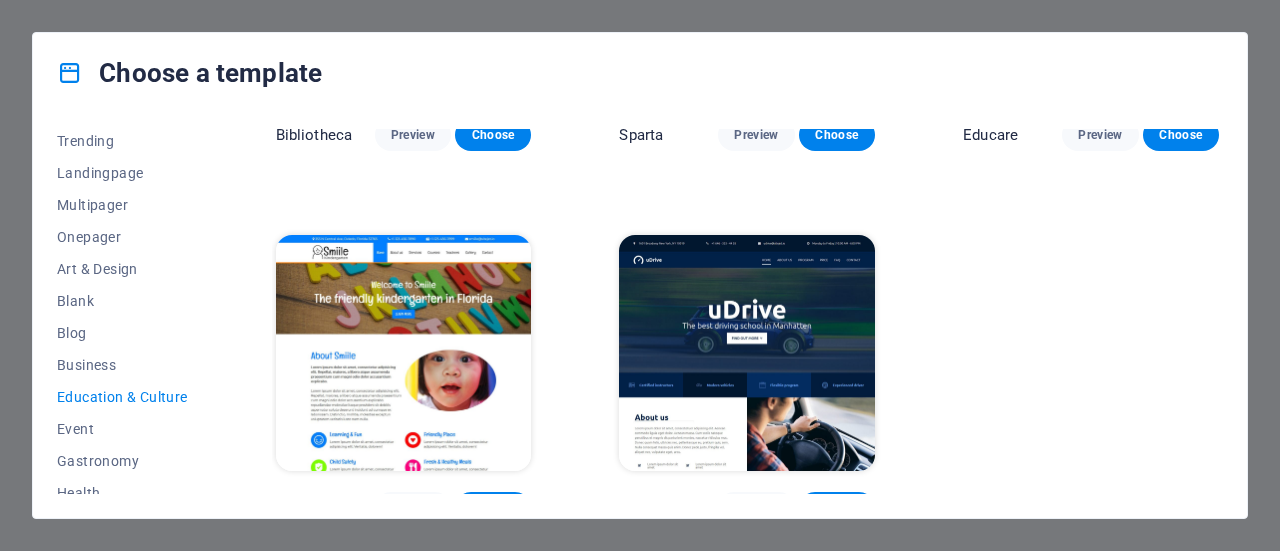 scroll, scrollTop: 664, scrollLeft: 0, axis: vertical 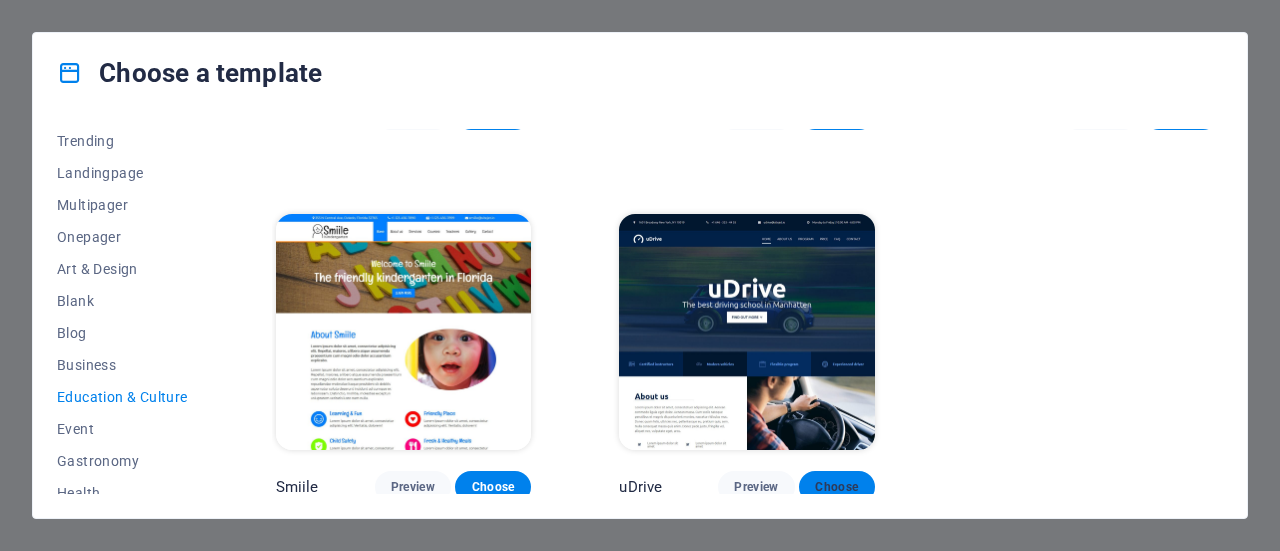 click on "Choose" at bounding box center [837, 487] 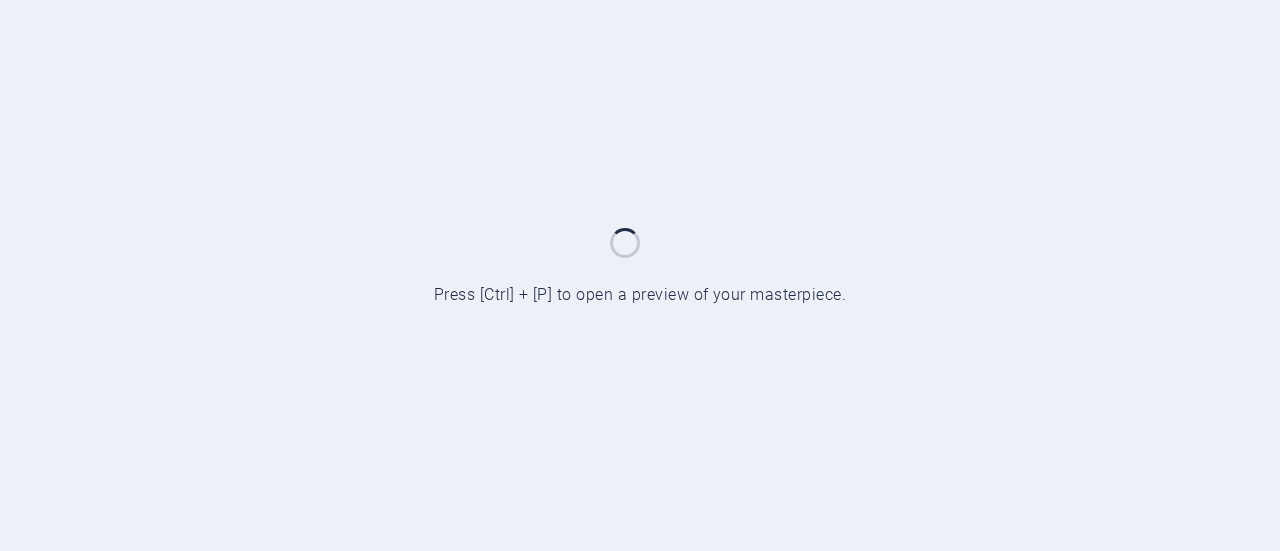scroll, scrollTop: 0, scrollLeft: 0, axis: both 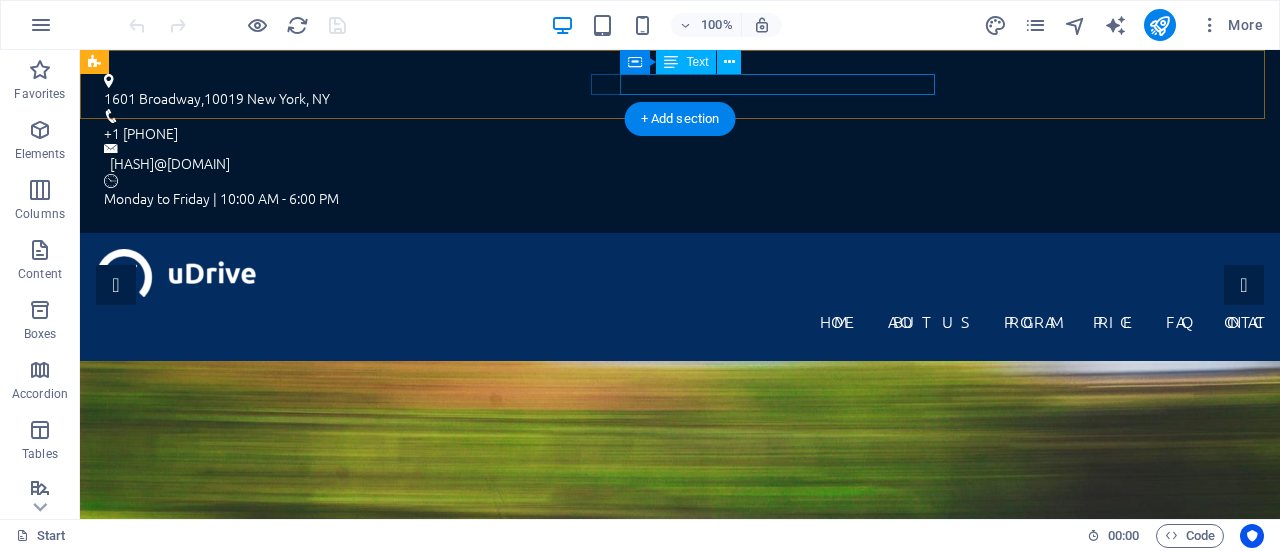 click on "[HASH]@[DOMAIN]" at bounding box center (675, 163) 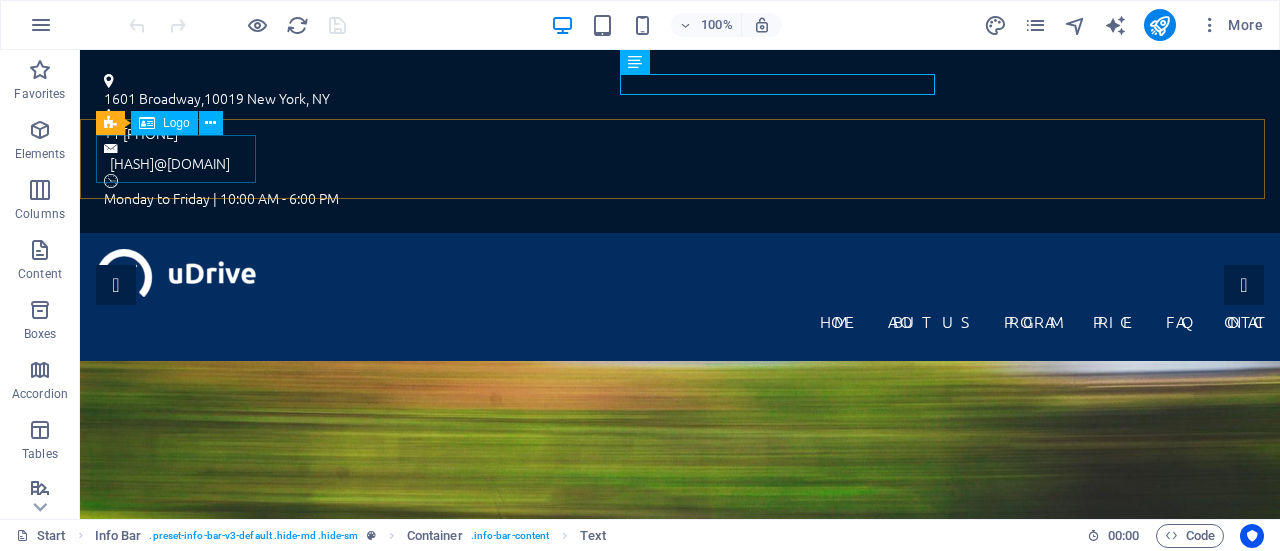 click at bounding box center (147, 123) 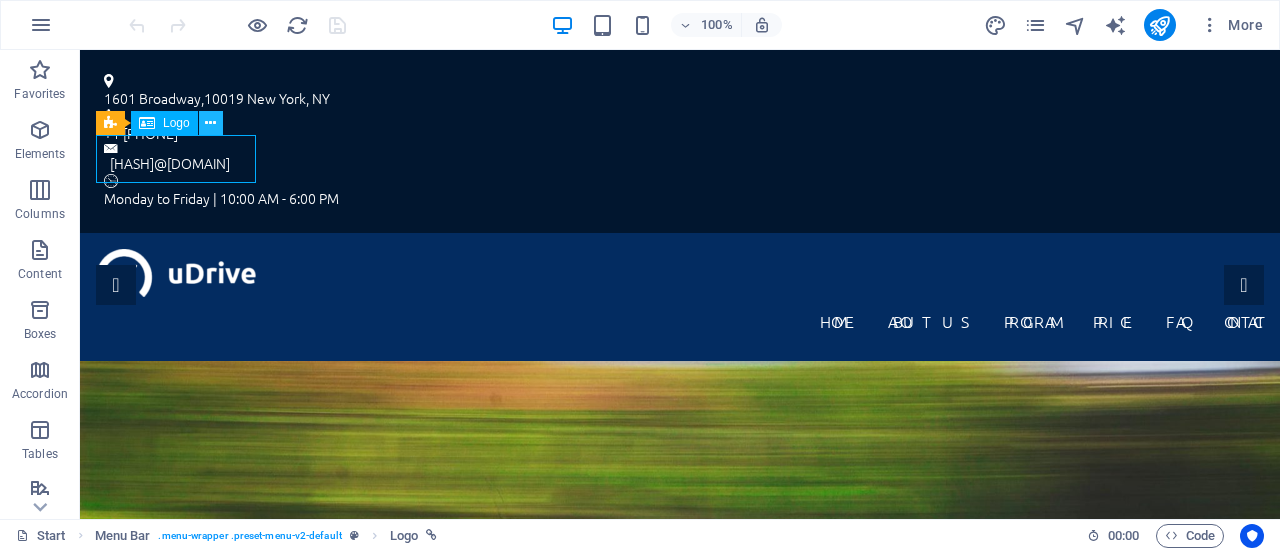 click at bounding box center [210, 123] 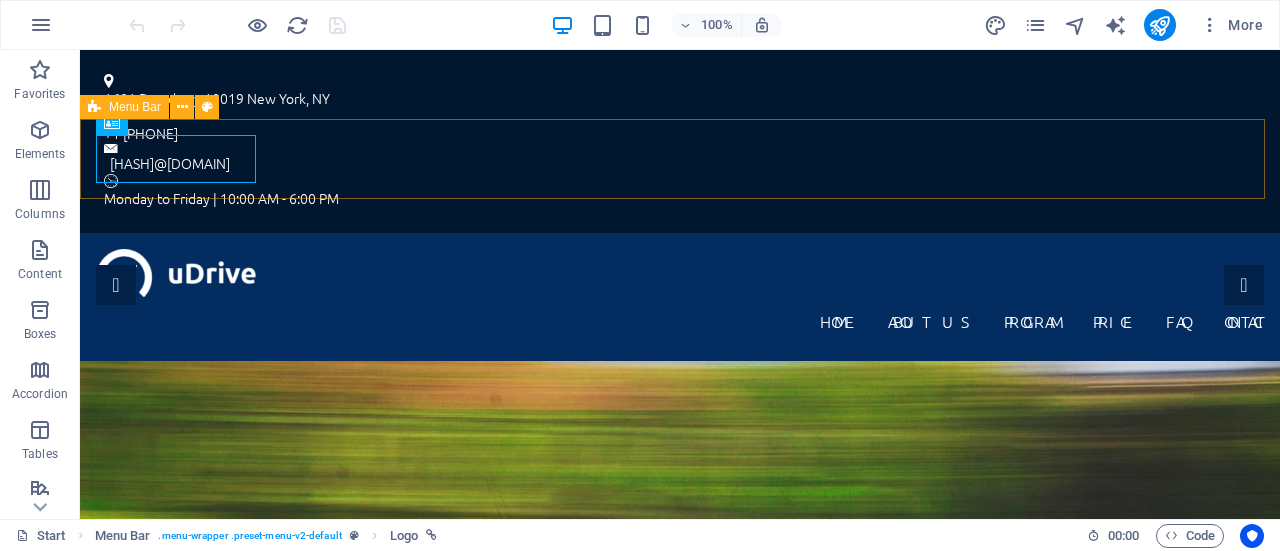 click on "Menu Bar" at bounding box center [124, 107] 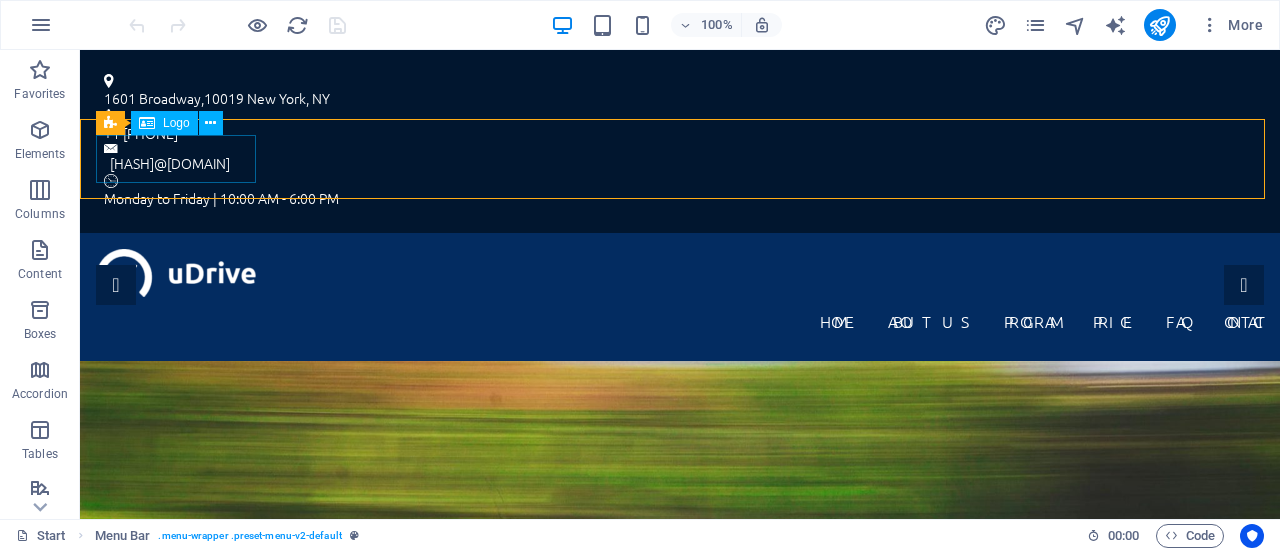 click on "Logo" at bounding box center (176, 123) 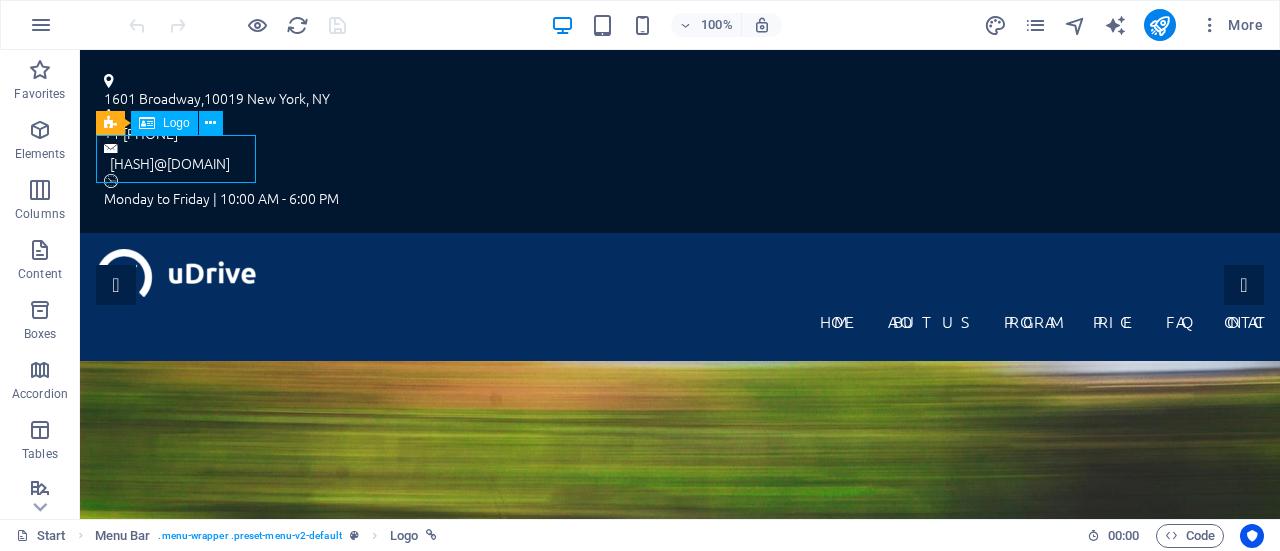 click on "Logo" at bounding box center (176, 123) 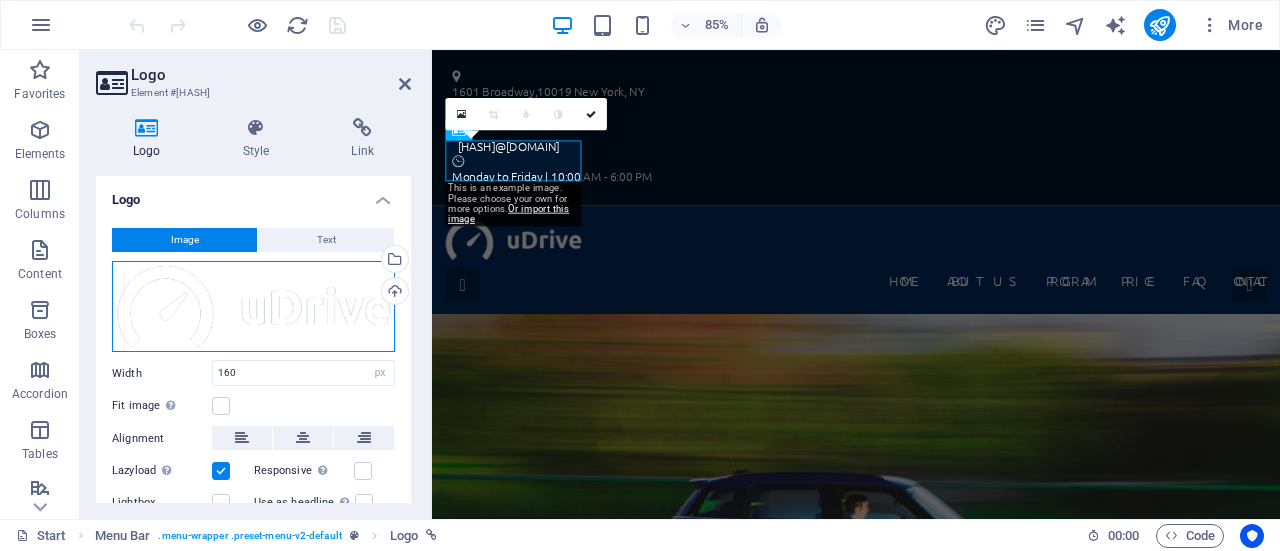 click on "Drag files here, click to choose files or select files from Files or our free stock photos & videos" at bounding box center [253, 307] 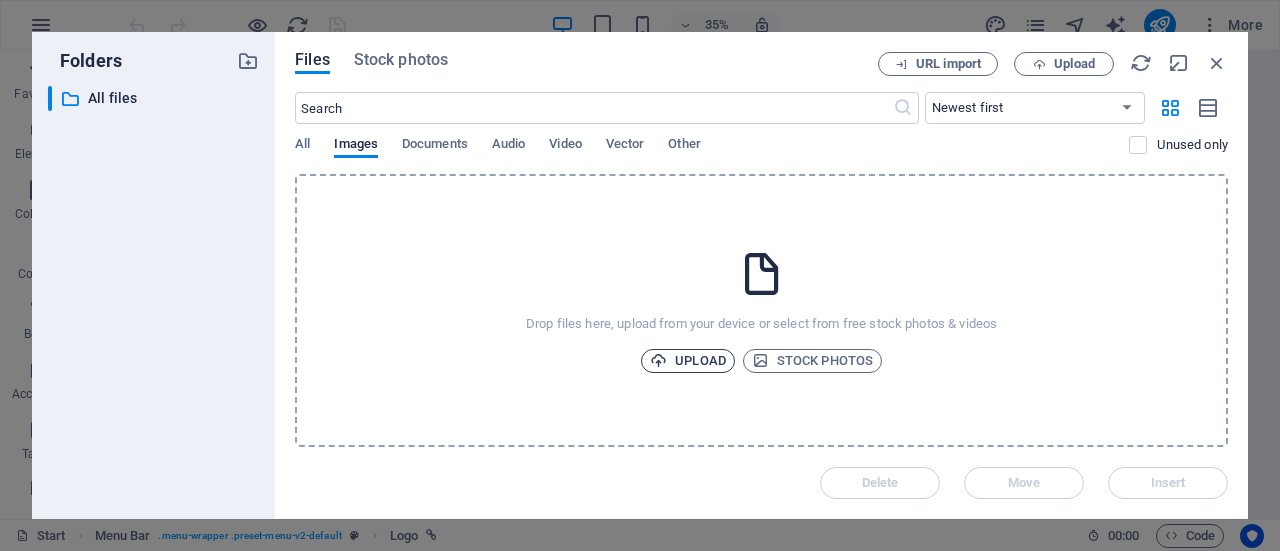 click on "Upload" at bounding box center (688, 361) 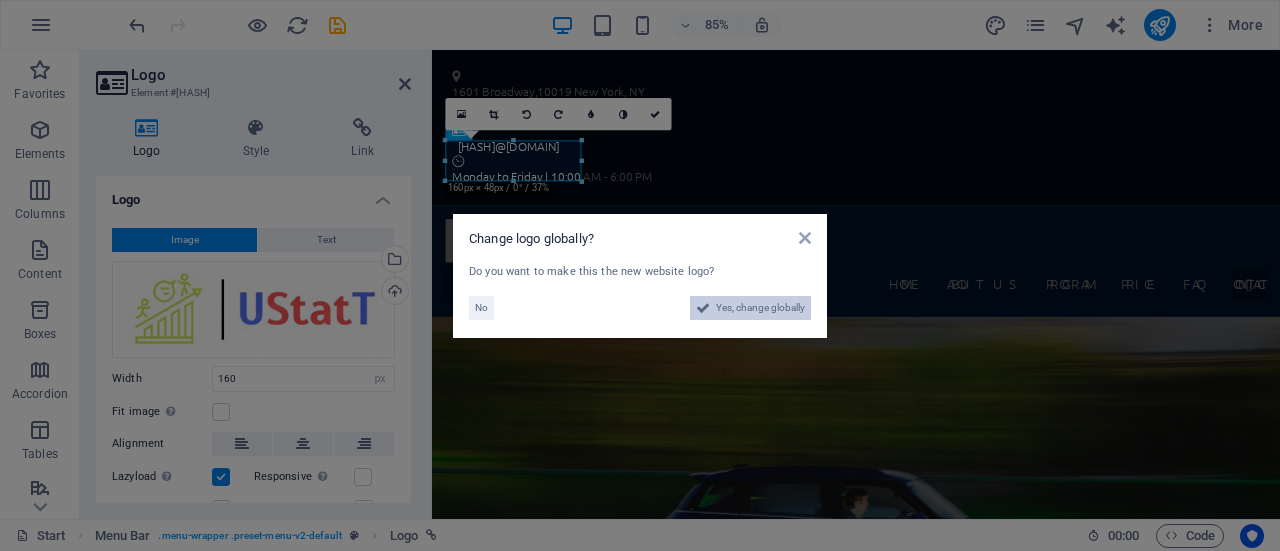 click on "Yes, change globally" at bounding box center [760, 308] 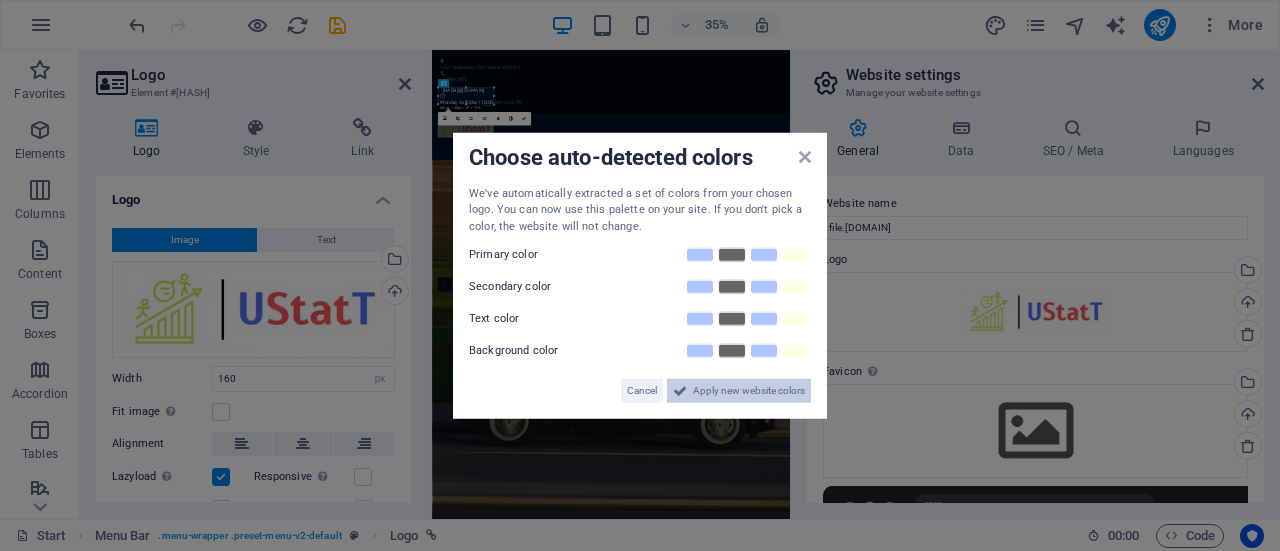 click on "Apply new website colors" at bounding box center [749, 391] 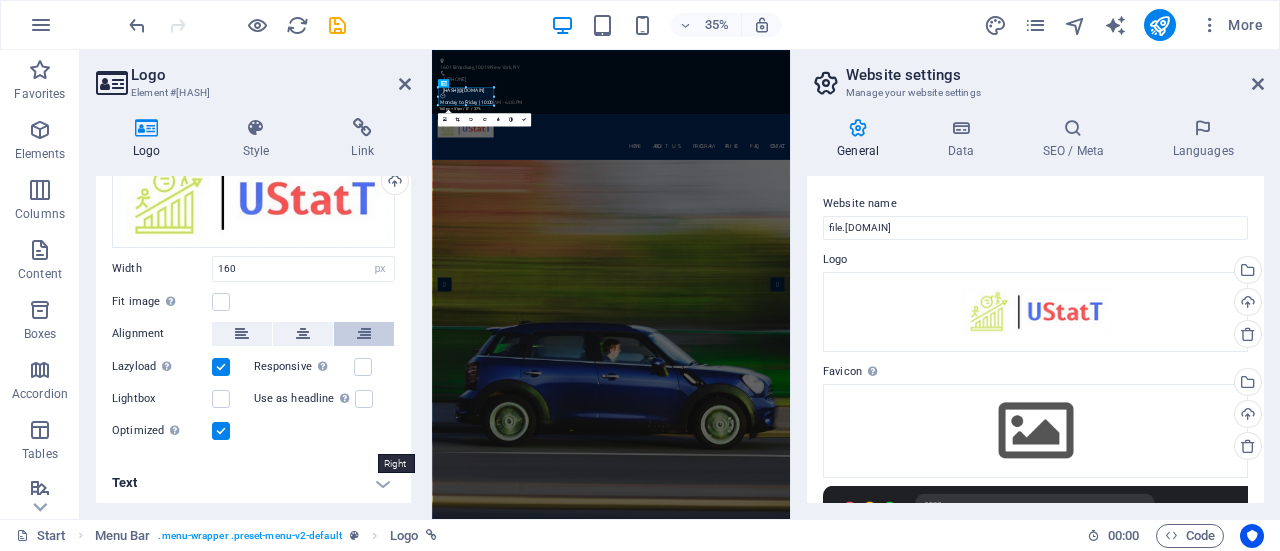 scroll, scrollTop: 111, scrollLeft: 0, axis: vertical 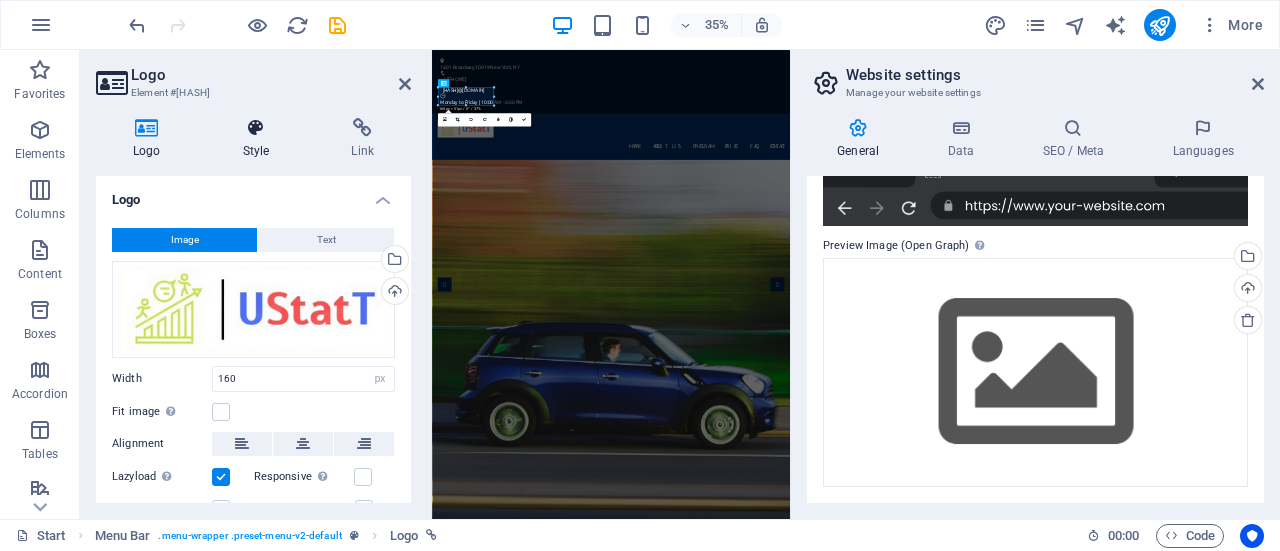 click on "Style" at bounding box center (260, 139) 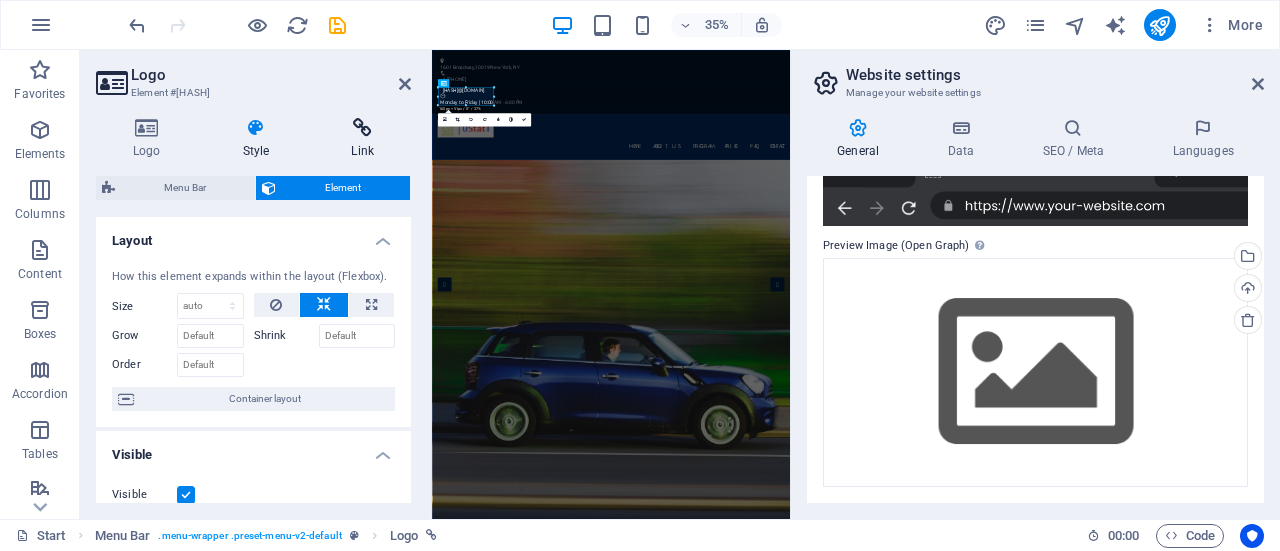click on "Link" at bounding box center [362, 139] 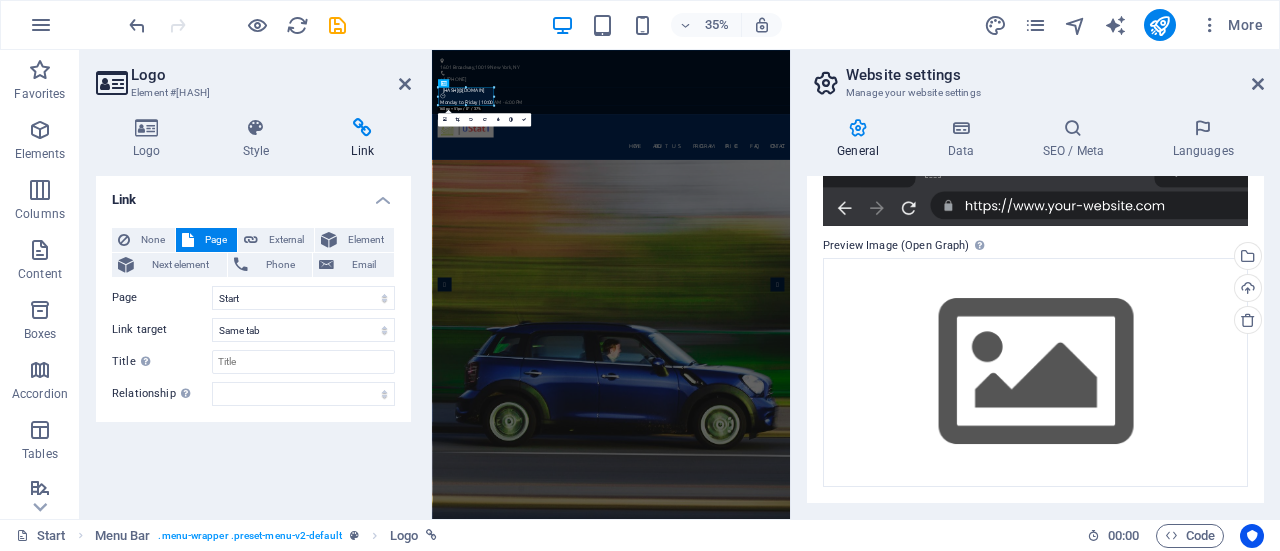 click at bounding box center (1035, 186) 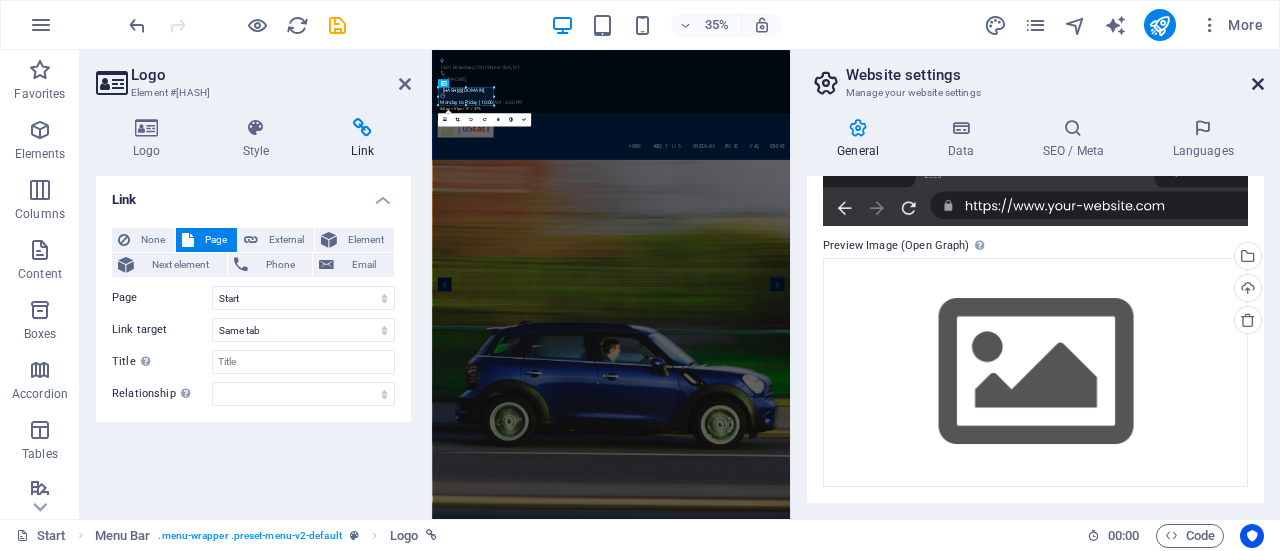click at bounding box center (1258, 84) 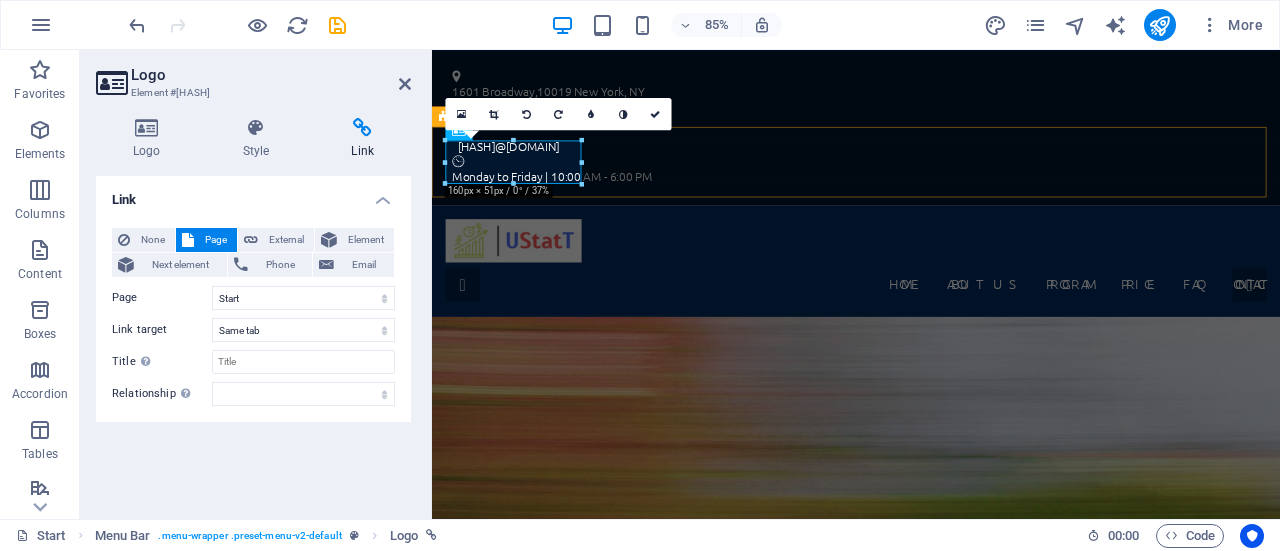 click on "Home About us Program Price FAQ Contact" at bounding box center (931, 298) 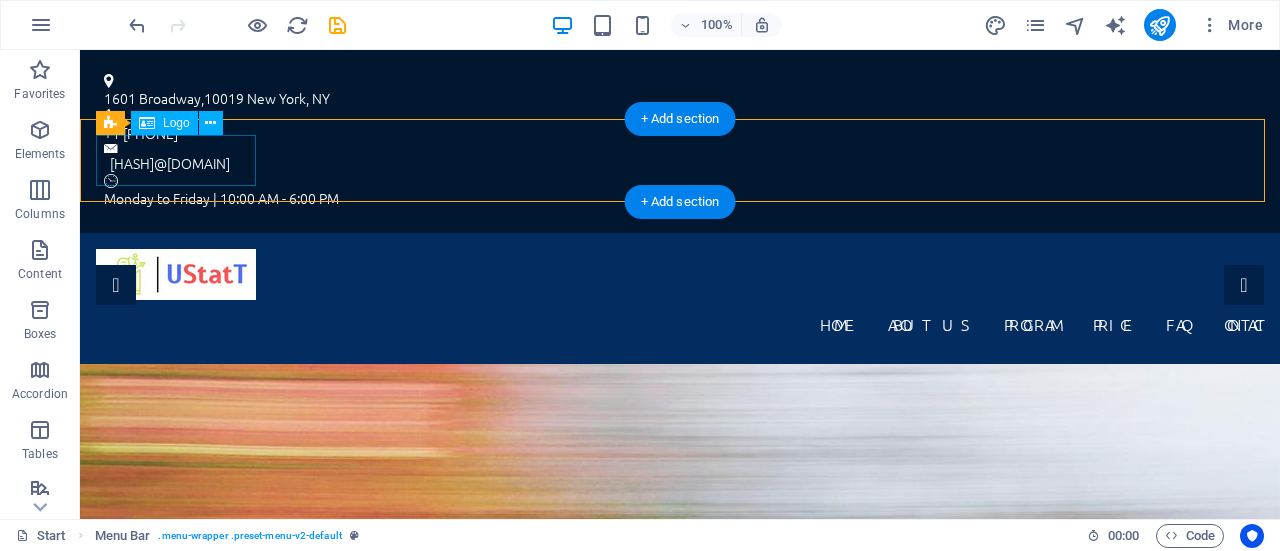 click at bounding box center [680, 274] 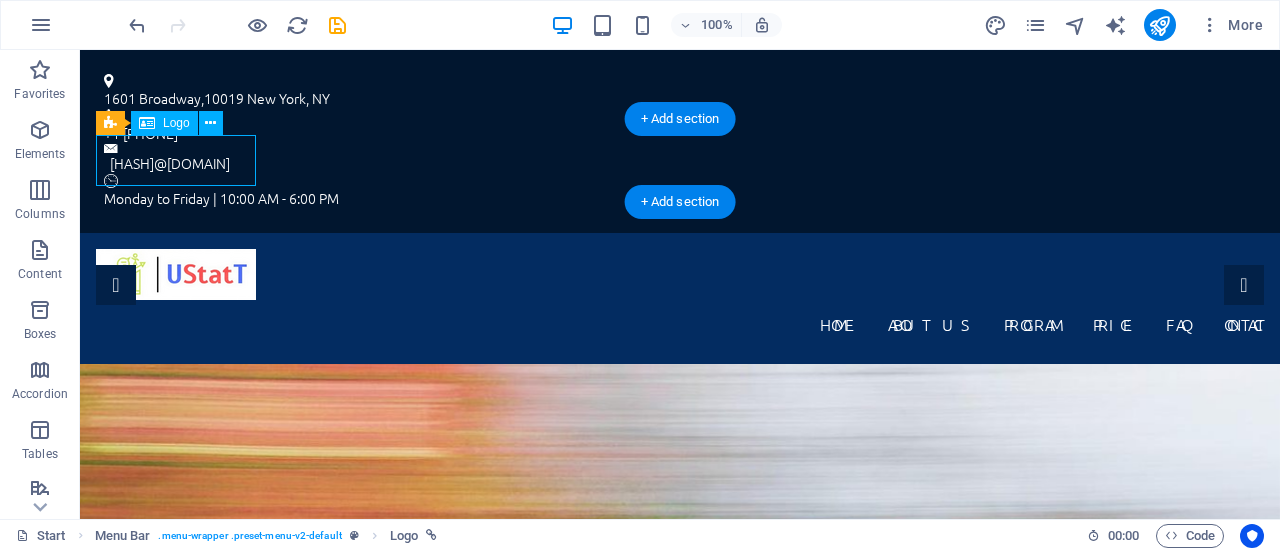 click at bounding box center [680, 274] 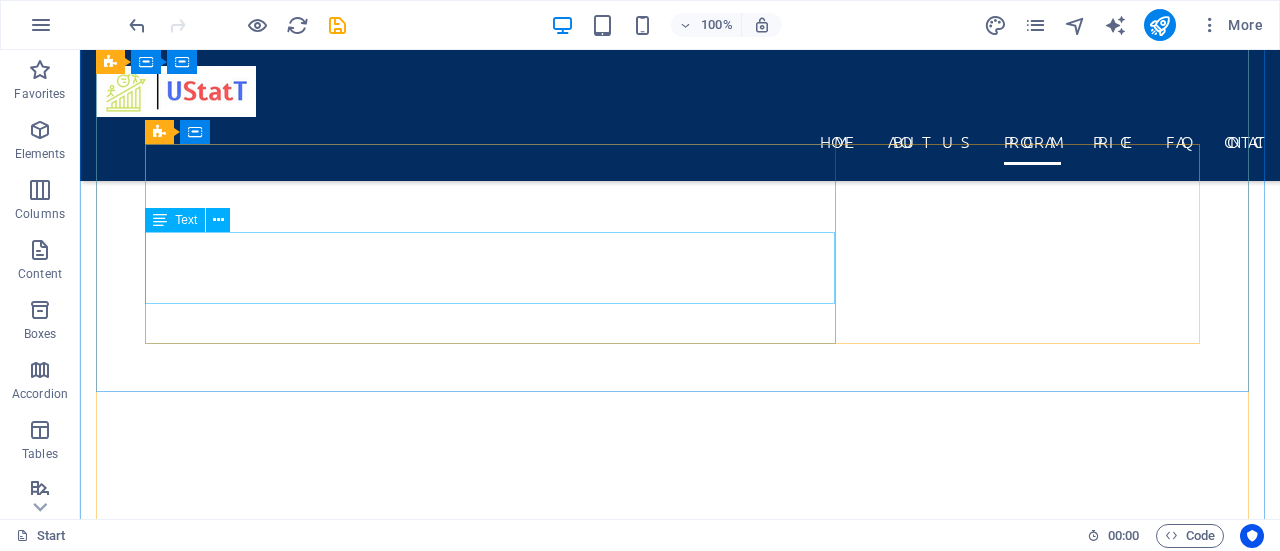 scroll, scrollTop: 5314, scrollLeft: 0, axis: vertical 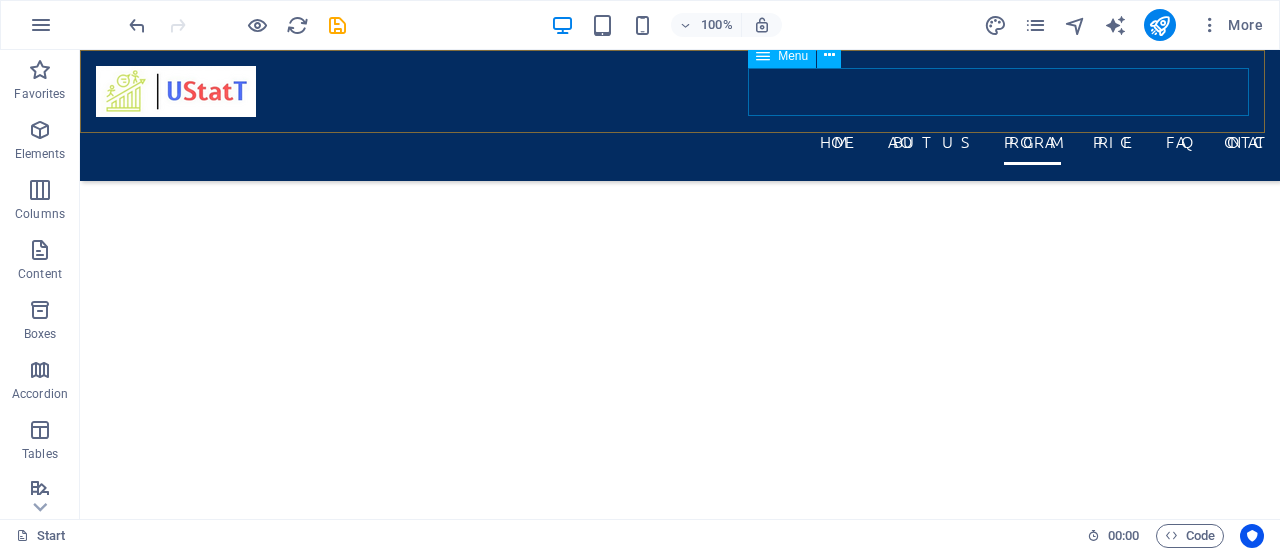click on "Home About us Program Price FAQ Contact" at bounding box center (680, 141) 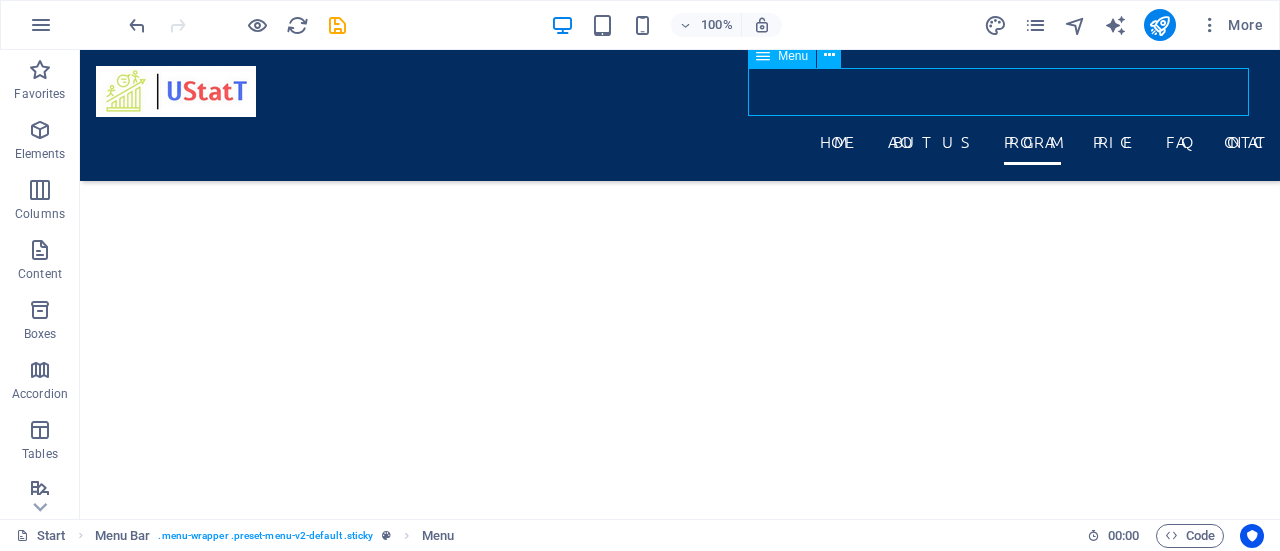 click on "Home About us Program Price FAQ Contact" at bounding box center (680, 141) 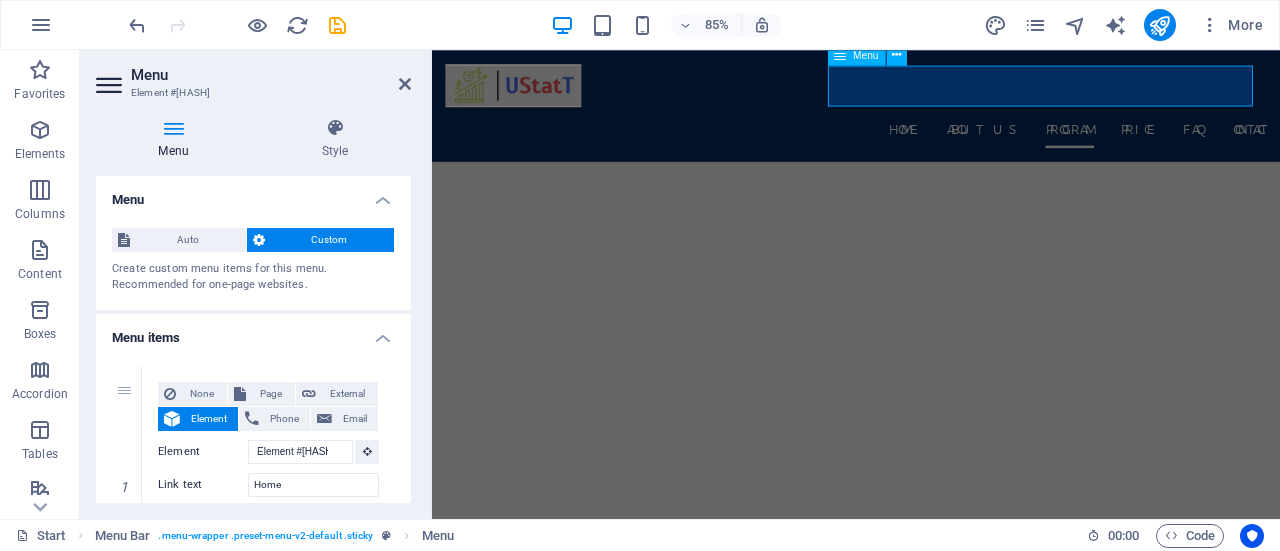 click on "Home About us Program Price FAQ Contact" at bounding box center (931, 141) 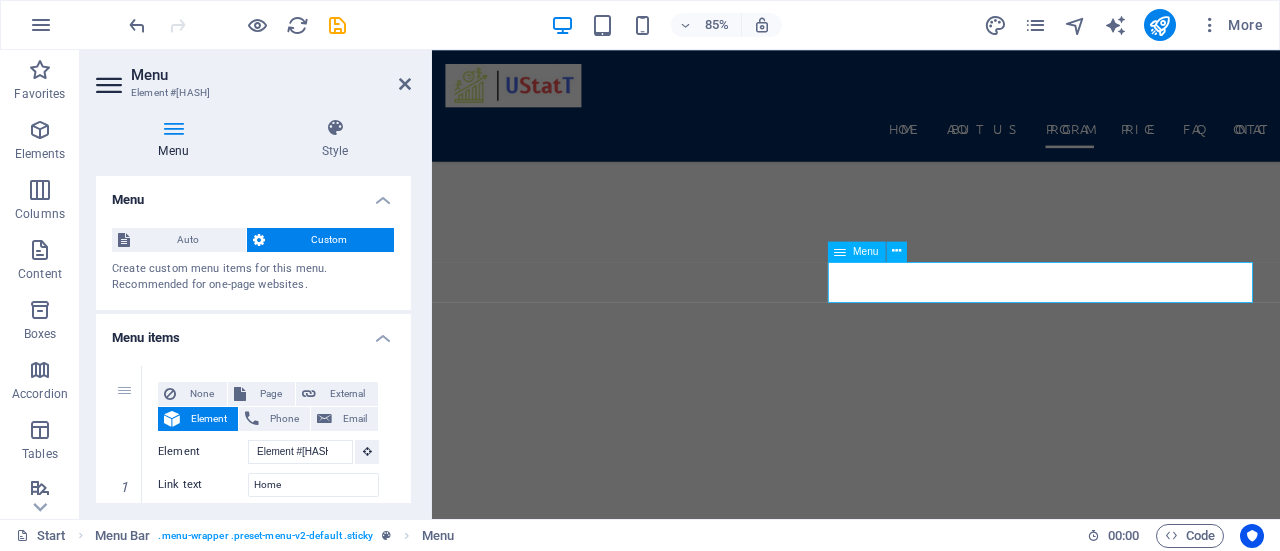 scroll, scrollTop: 5014, scrollLeft: 0, axis: vertical 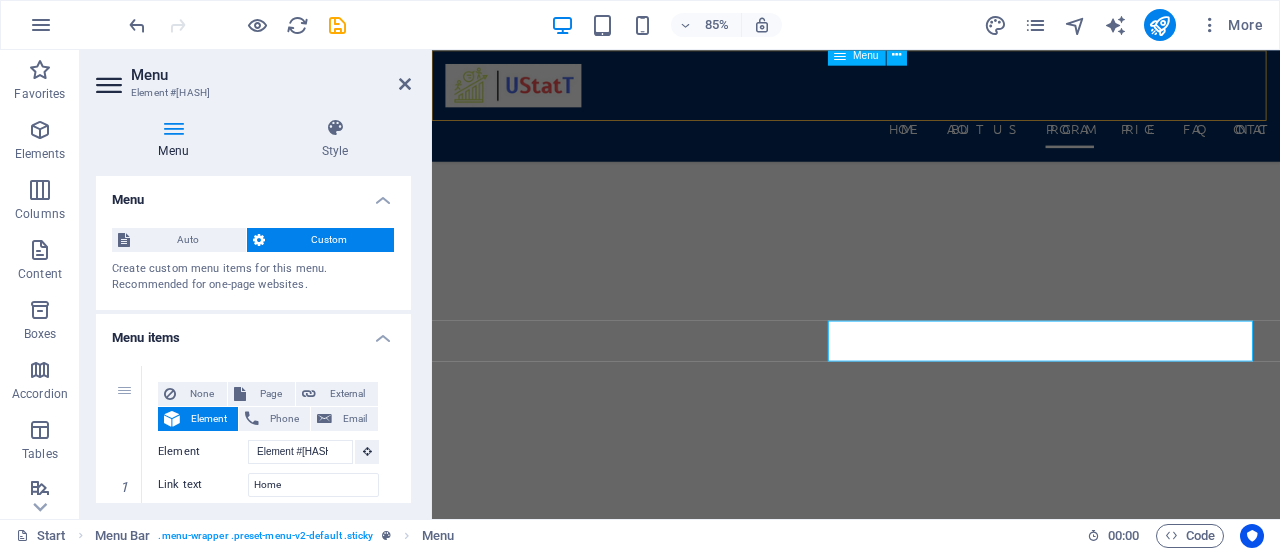 click on "Home About us Program Price FAQ Contact" at bounding box center (931, 141) 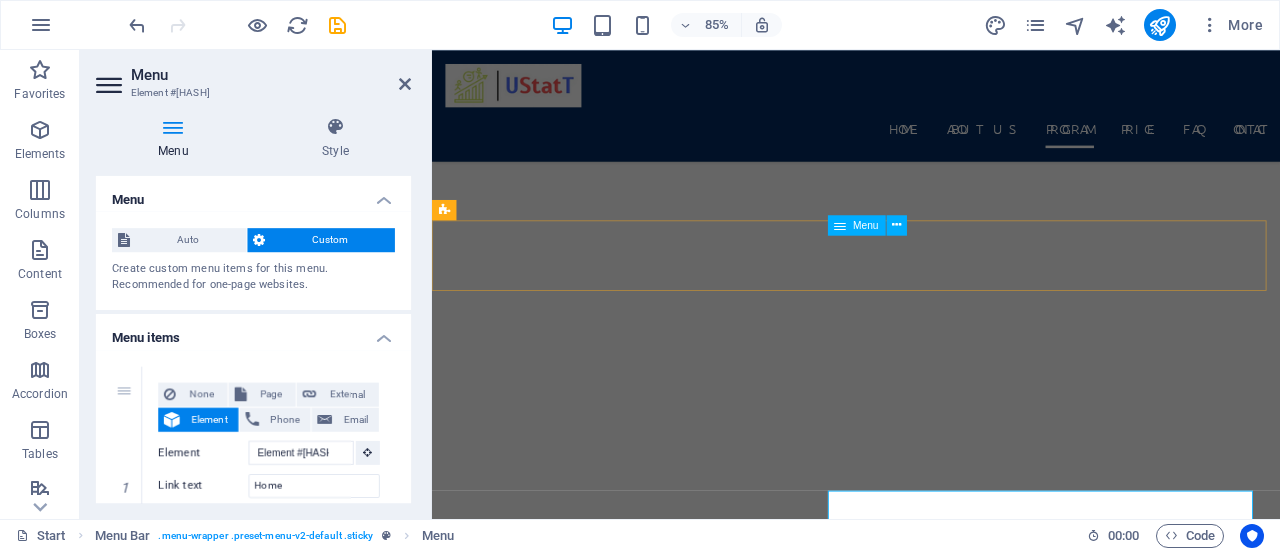 scroll, scrollTop: 4814, scrollLeft: 0, axis: vertical 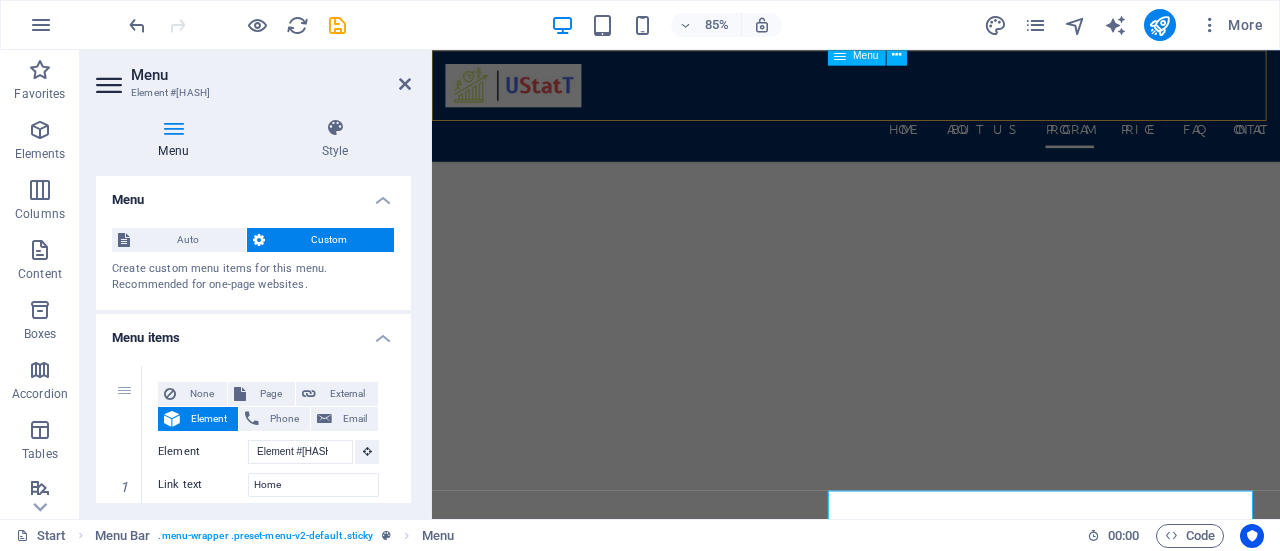 click on "Home About us Program Price FAQ Contact" at bounding box center [931, 141] 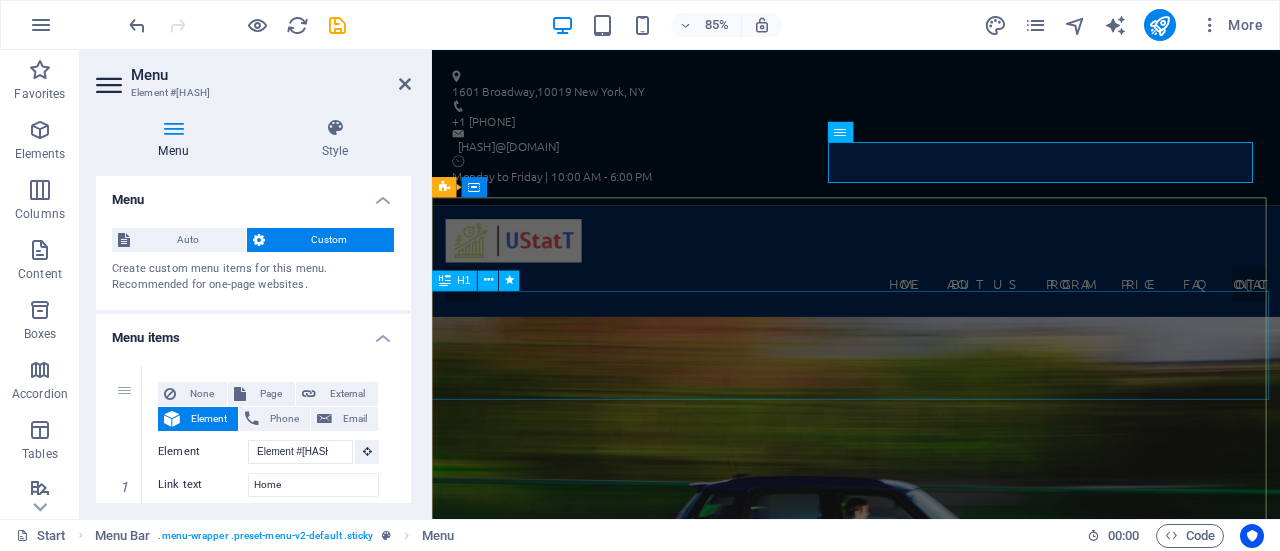 scroll, scrollTop: 0, scrollLeft: 0, axis: both 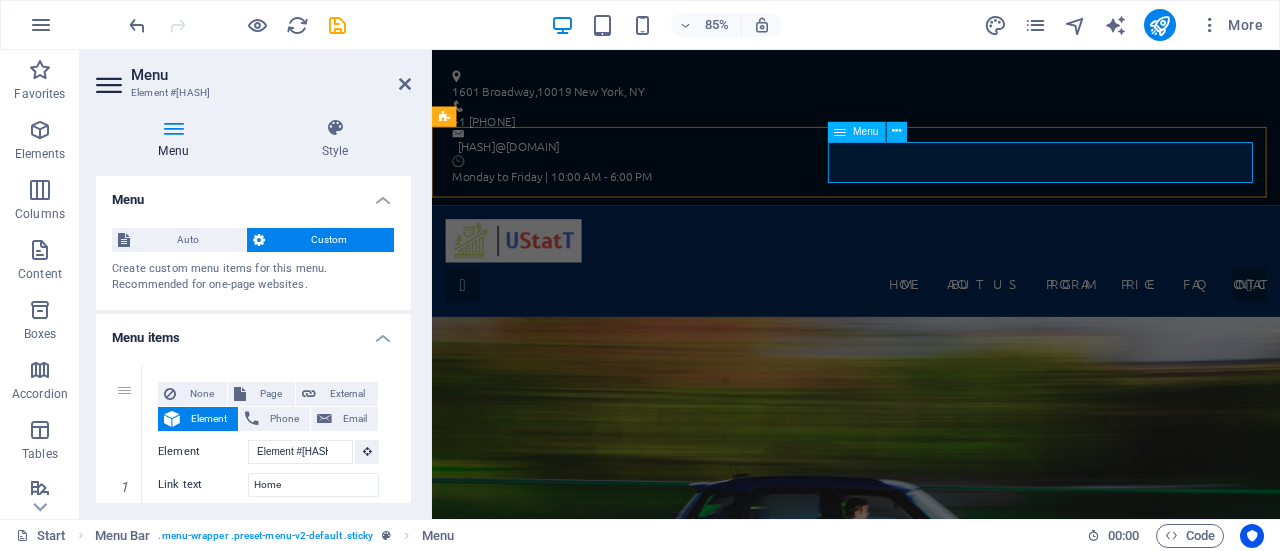 click on "Home About us Program Price FAQ Contact" at bounding box center [931, 324] 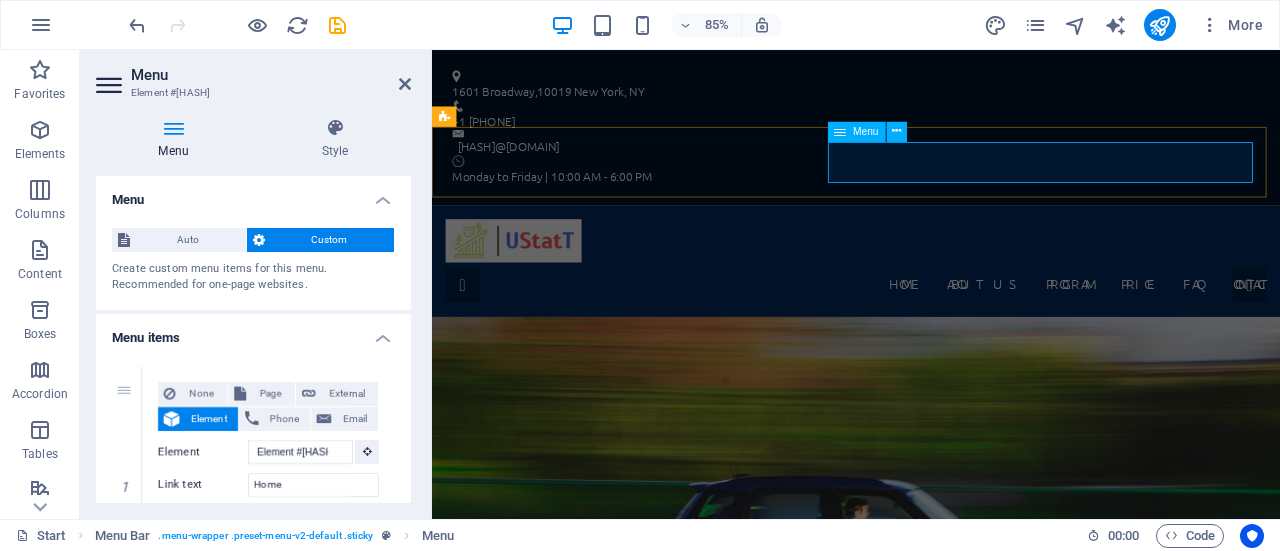 click on "Home About us Program Price FAQ Contact" at bounding box center [931, 324] 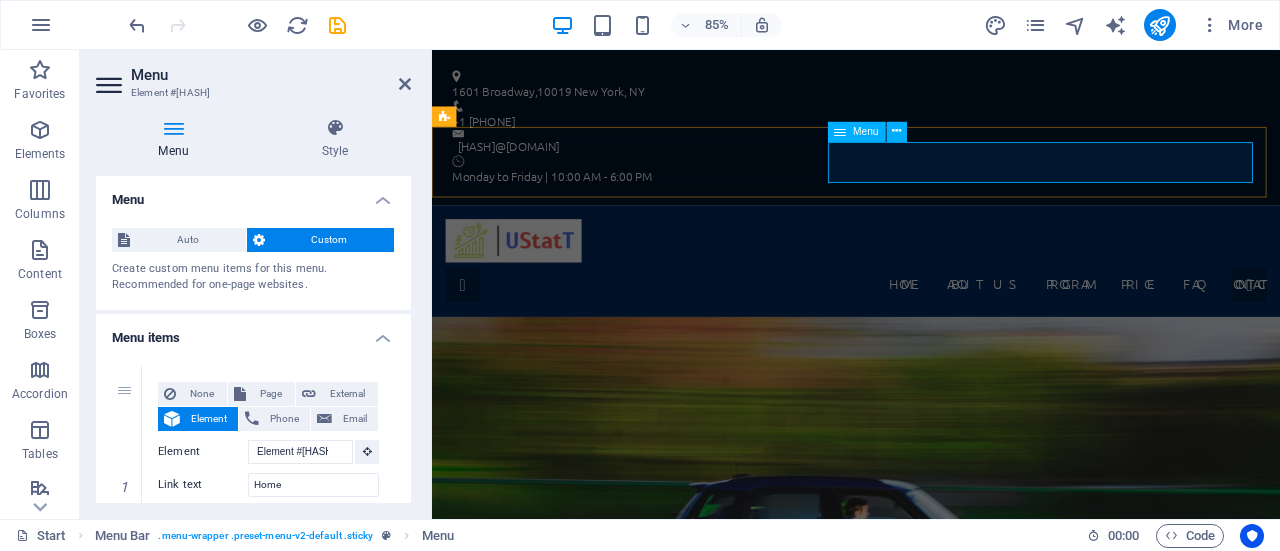 click on "Home About us Program Price FAQ Contact" at bounding box center (931, 324) 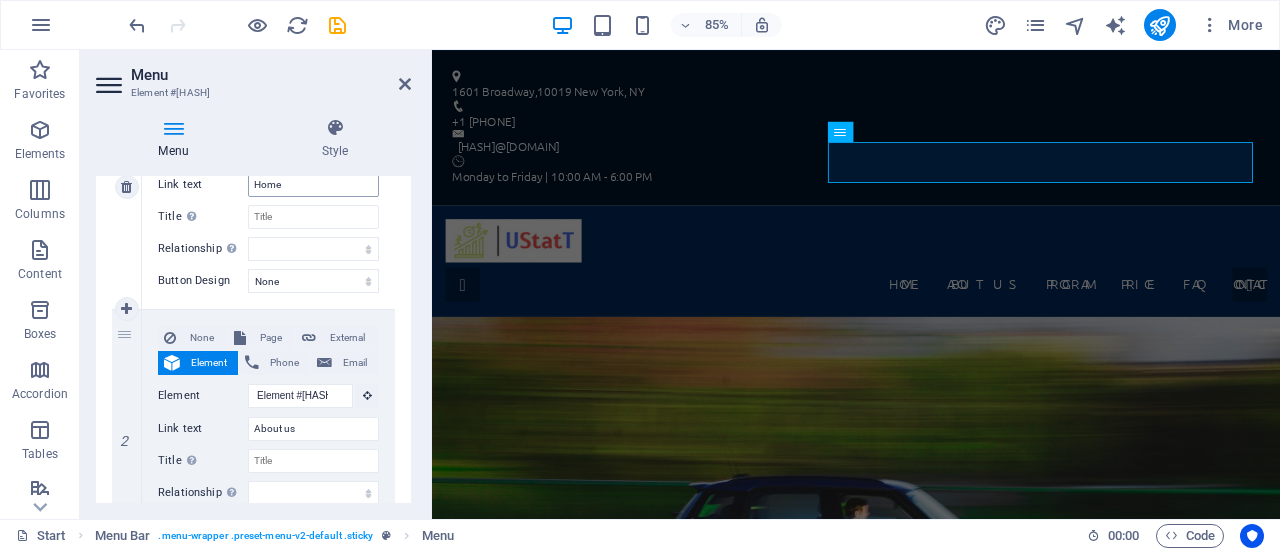 scroll, scrollTop: 400, scrollLeft: 0, axis: vertical 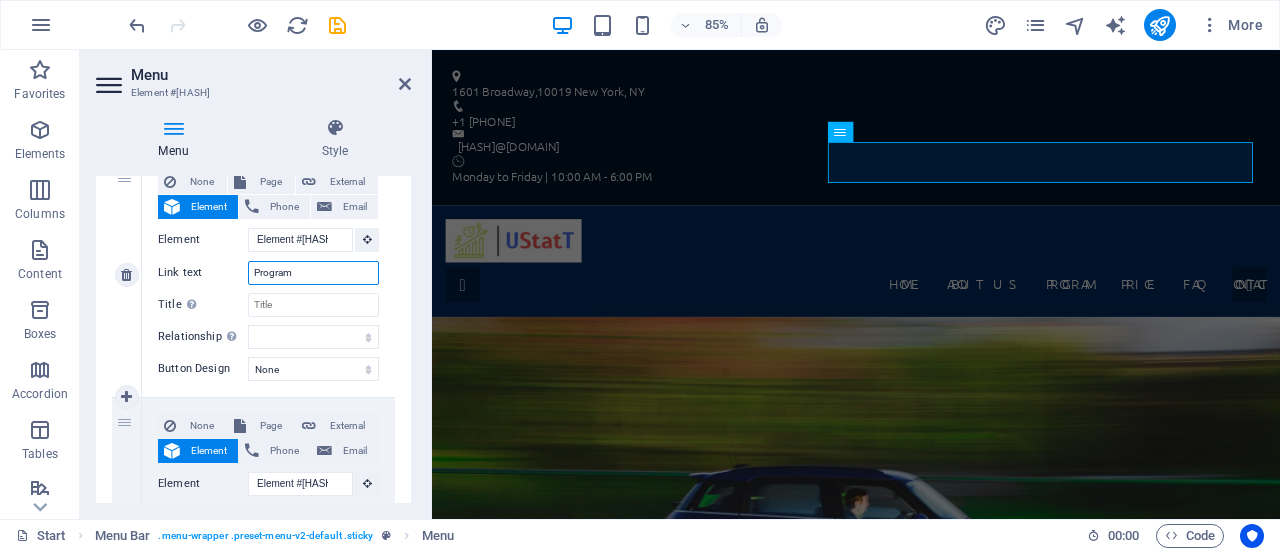 drag, startPoint x: 293, startPoint y: 273, endPoint x: 221, endPoint y: 270, distance: 72.06247 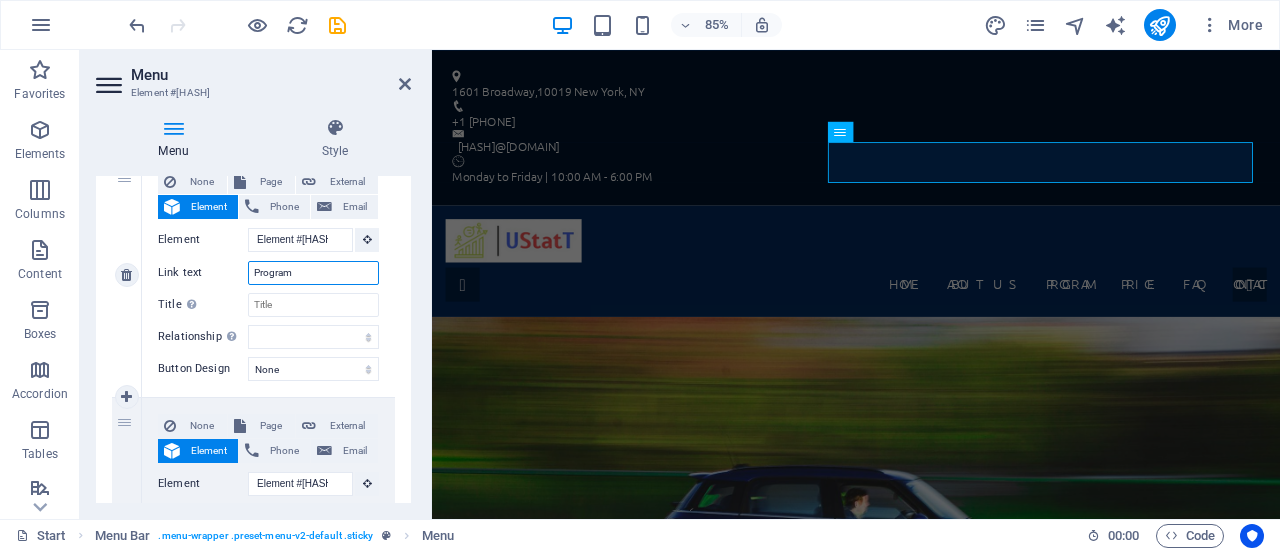 type on "C" 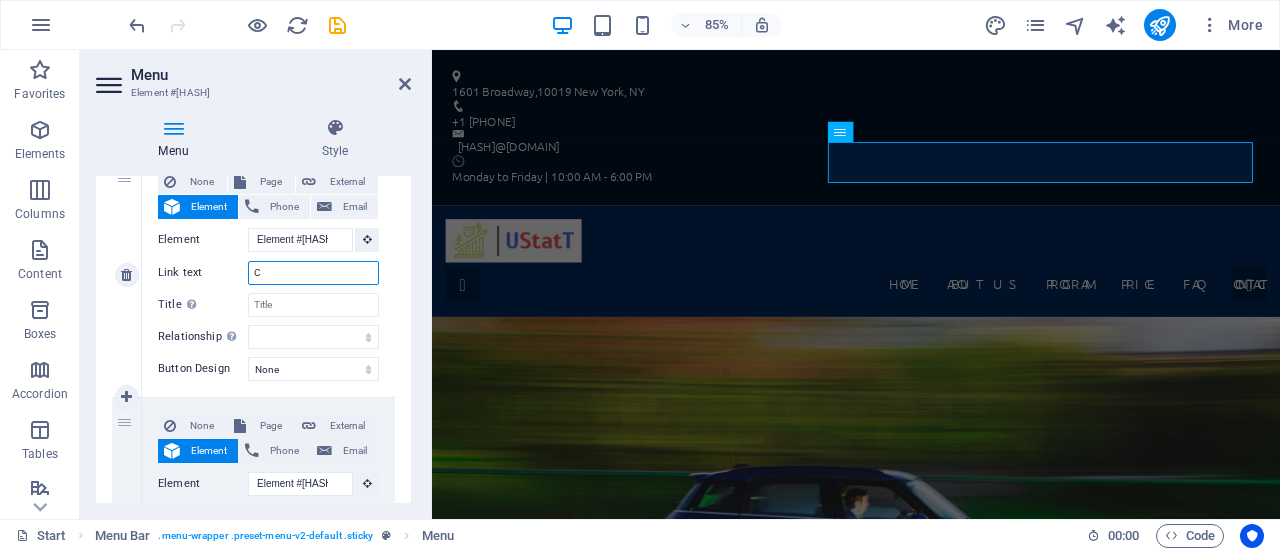 select 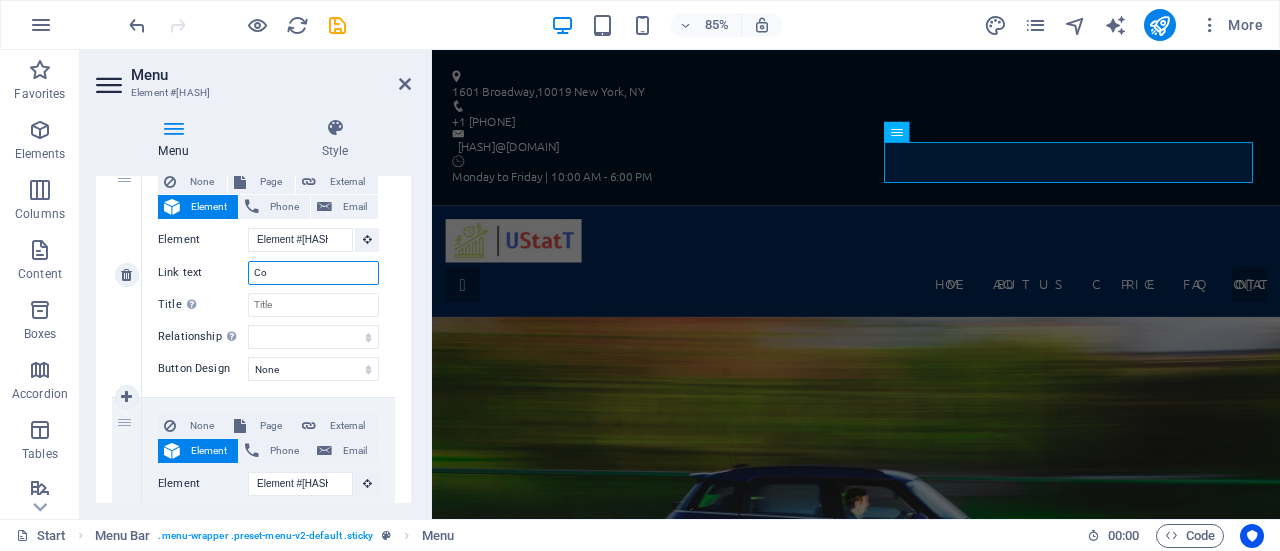 type on "Cou" 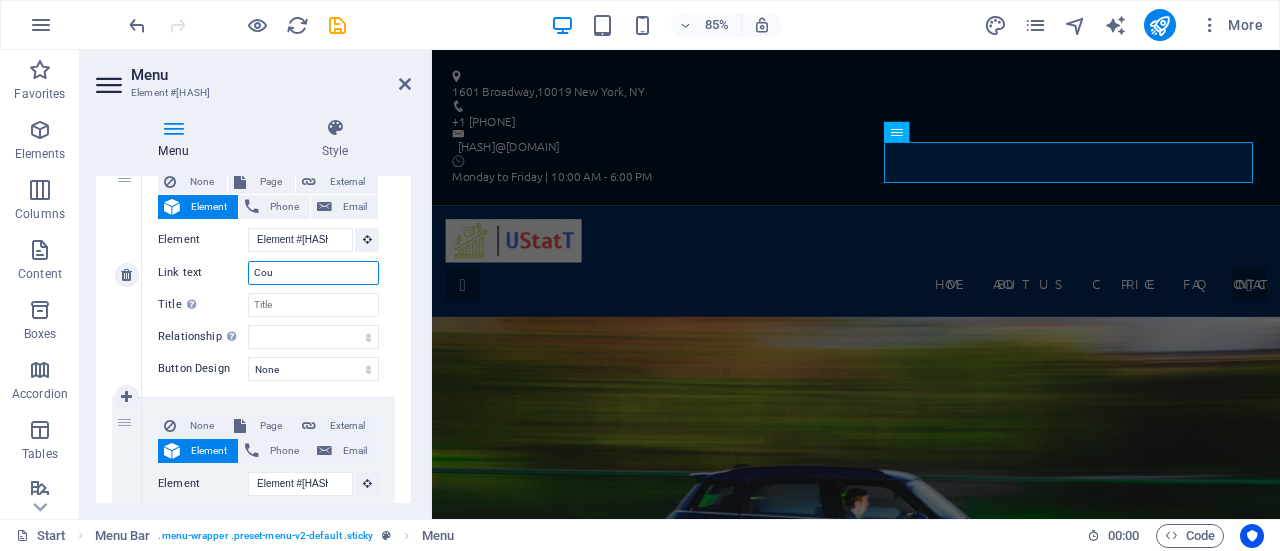 select 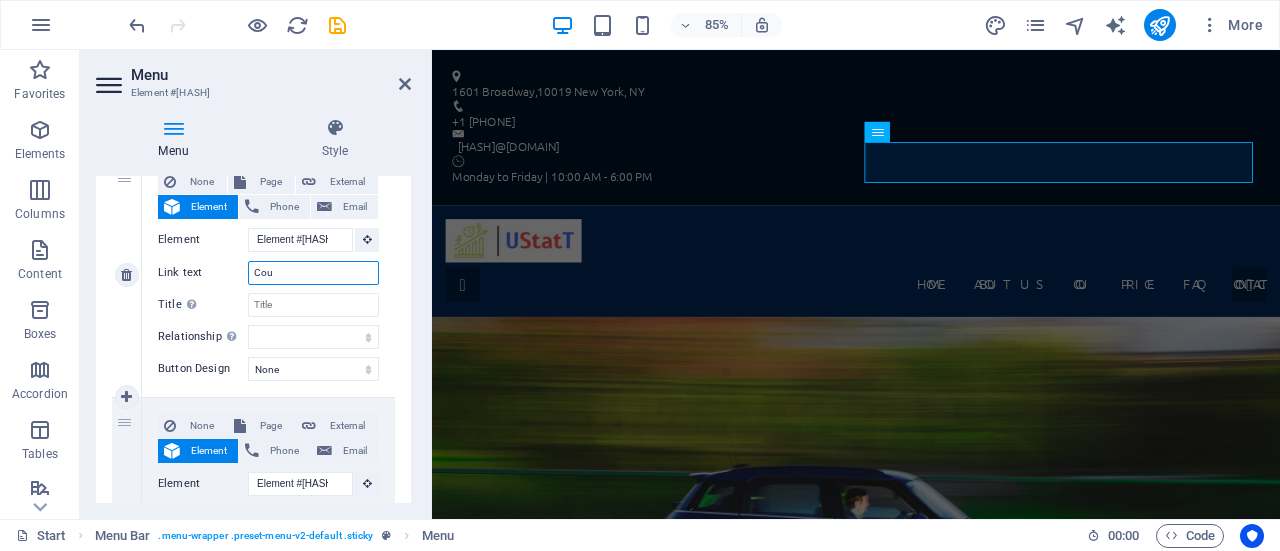 type on "Cour" 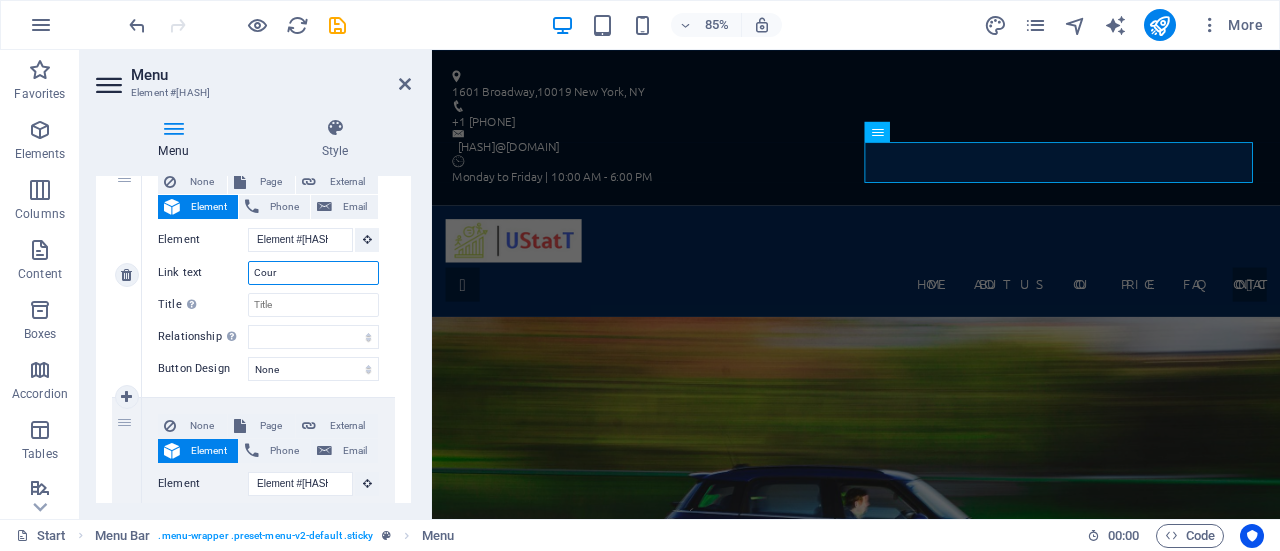 select 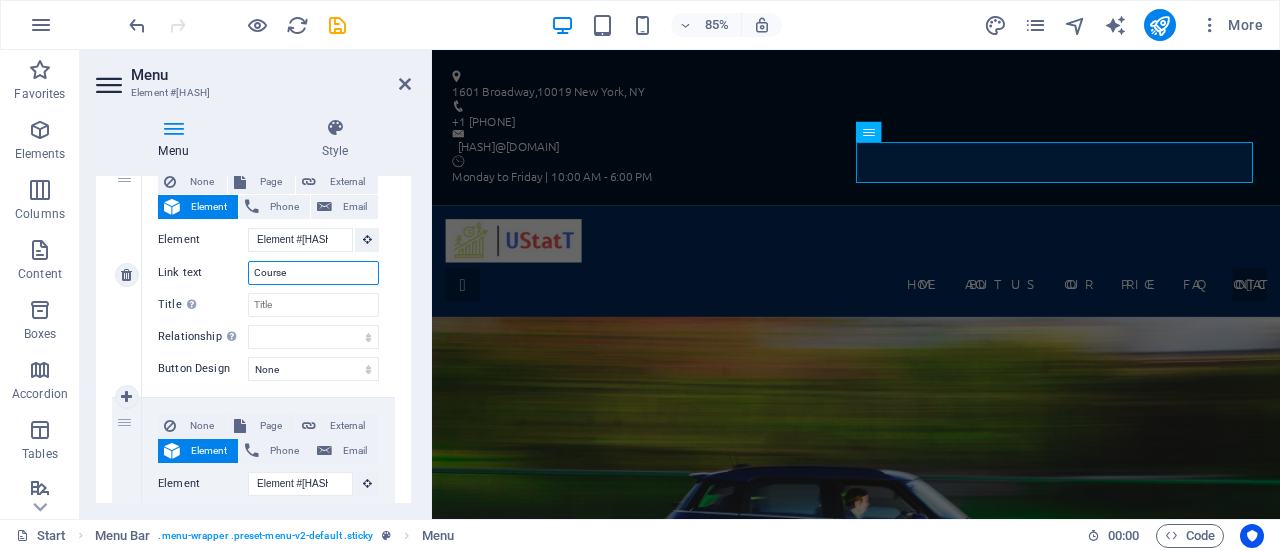 type on "Courses" 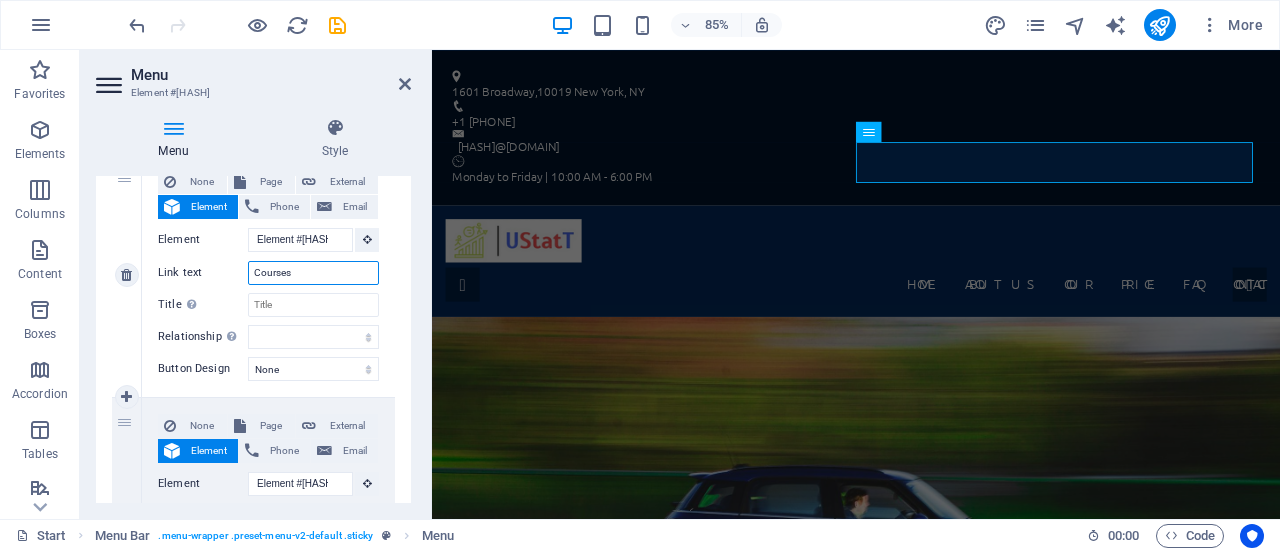 select 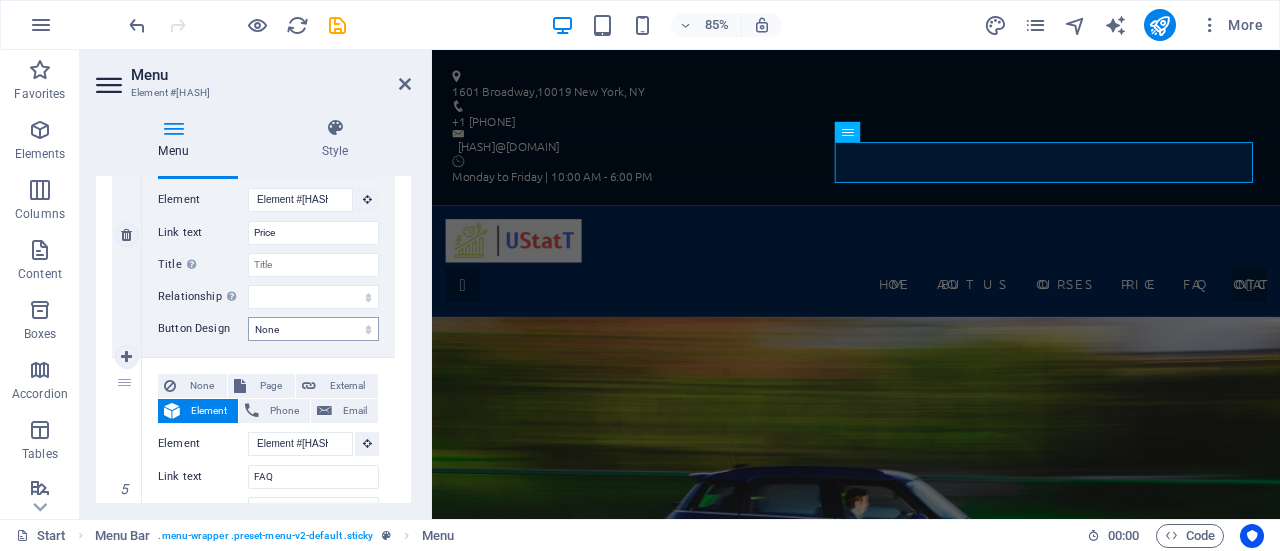 scroll, scrollTop: 1000, scrollLeft: 0, axis: vertical 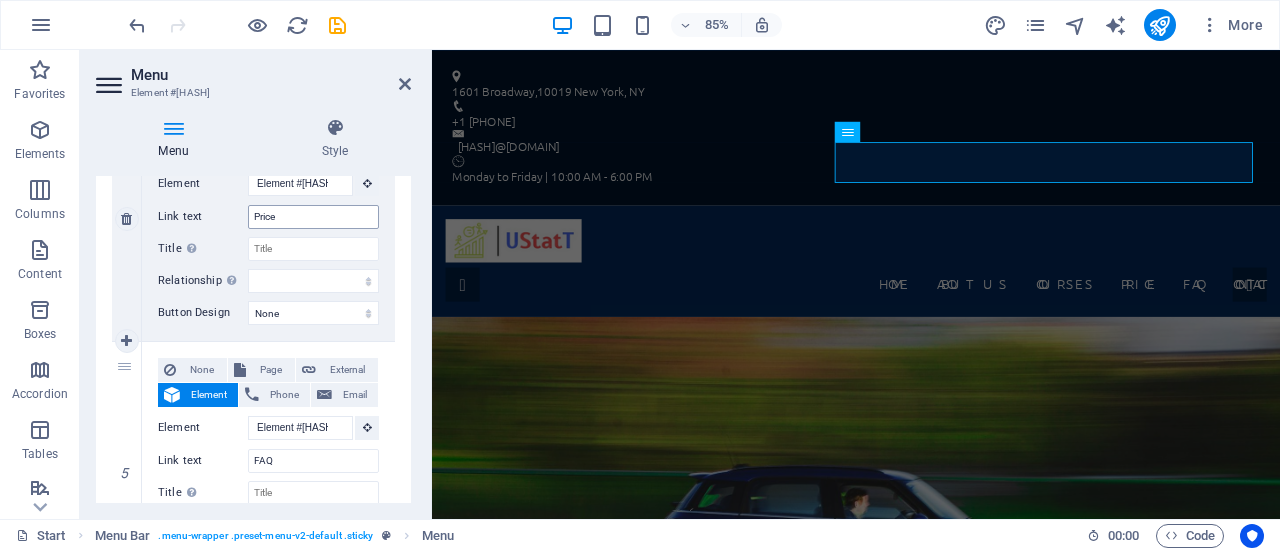 type on "Courses" 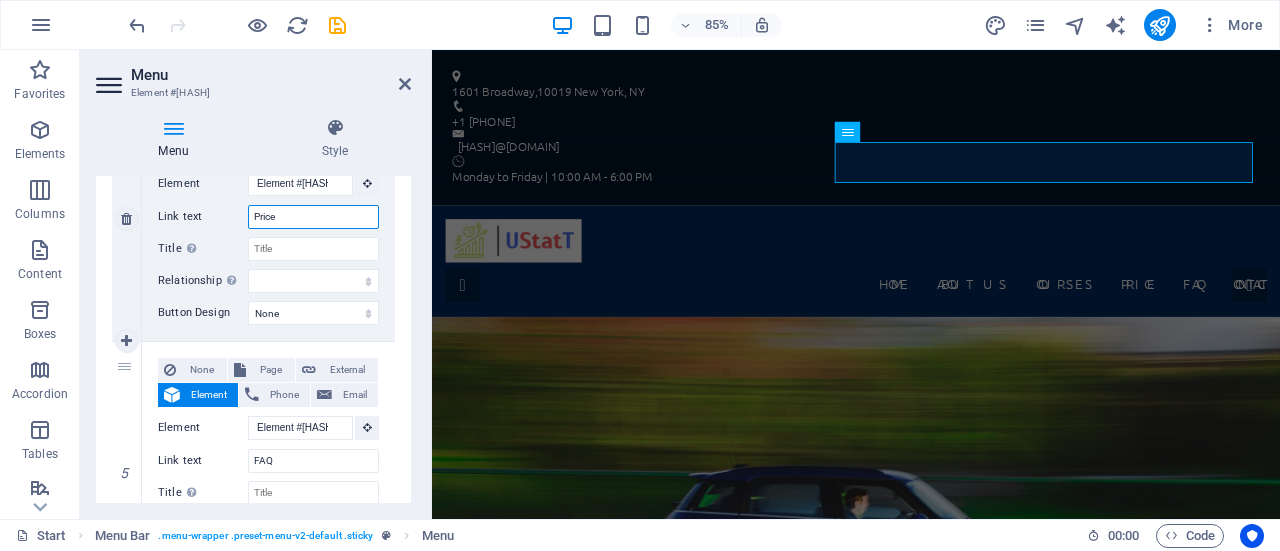 drag, startPoint x: 276, startPoint y: 217, endPoint x: 216, endPoint y: 216, distance: 60.00833 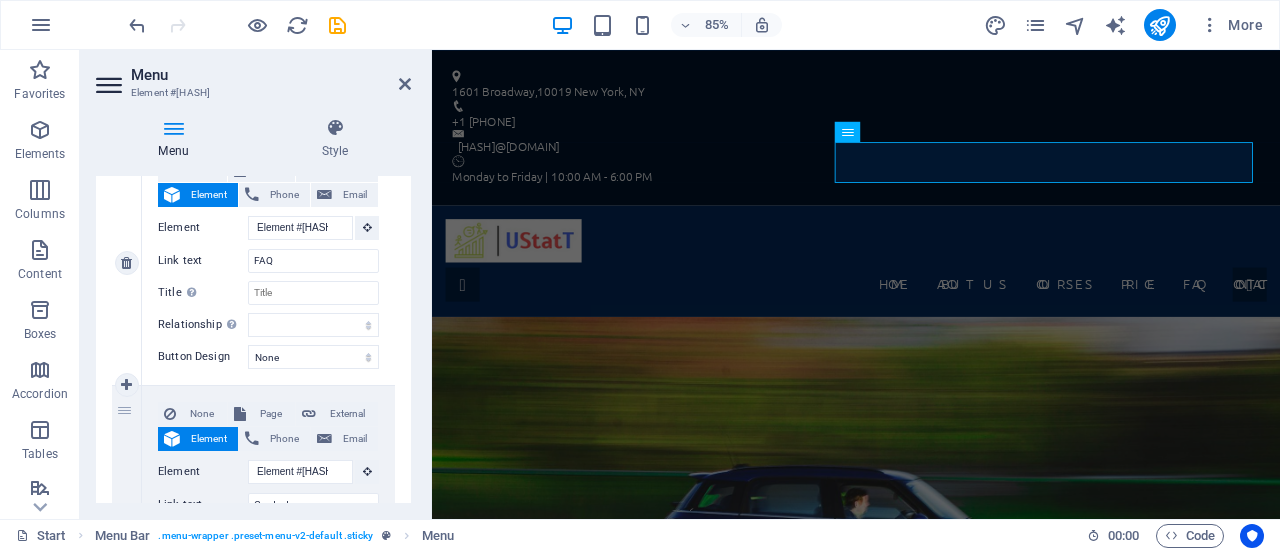 scroll, scrollTop: 1380, scrollLeft: 0, axis: vertical 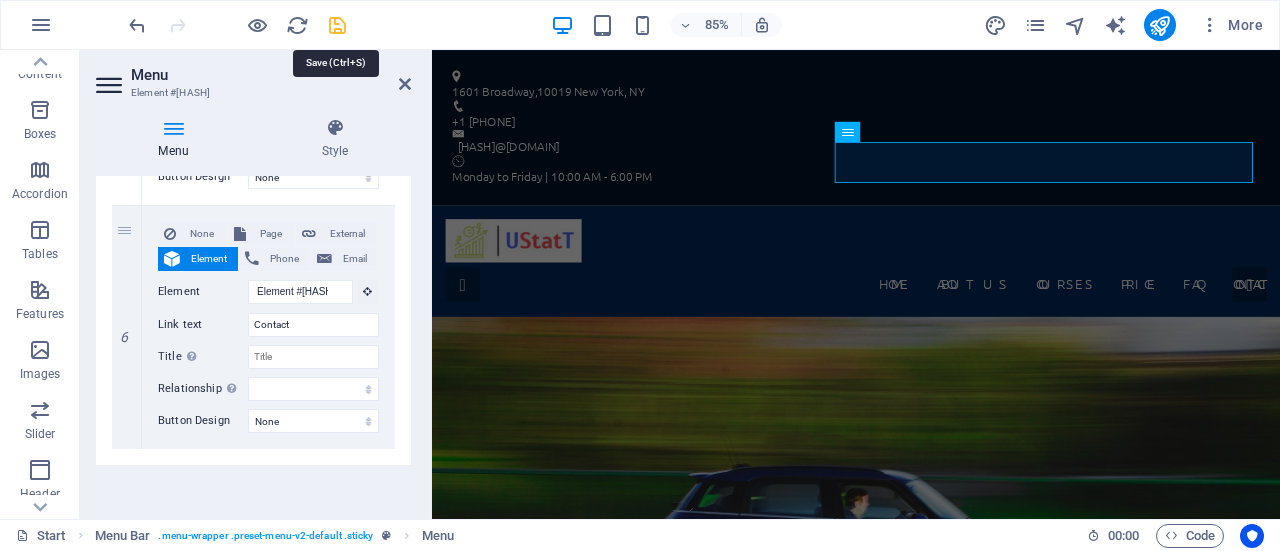 click at bounding box center [337, 25] 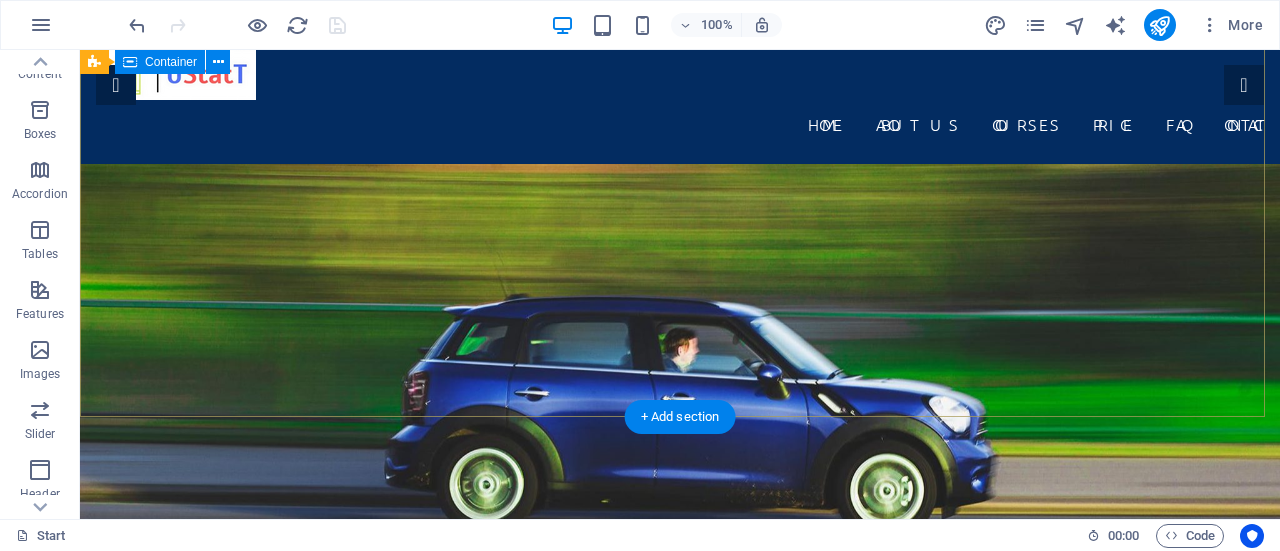 scroll, scrollTop: 0, scrollLeft: 0, axis: both 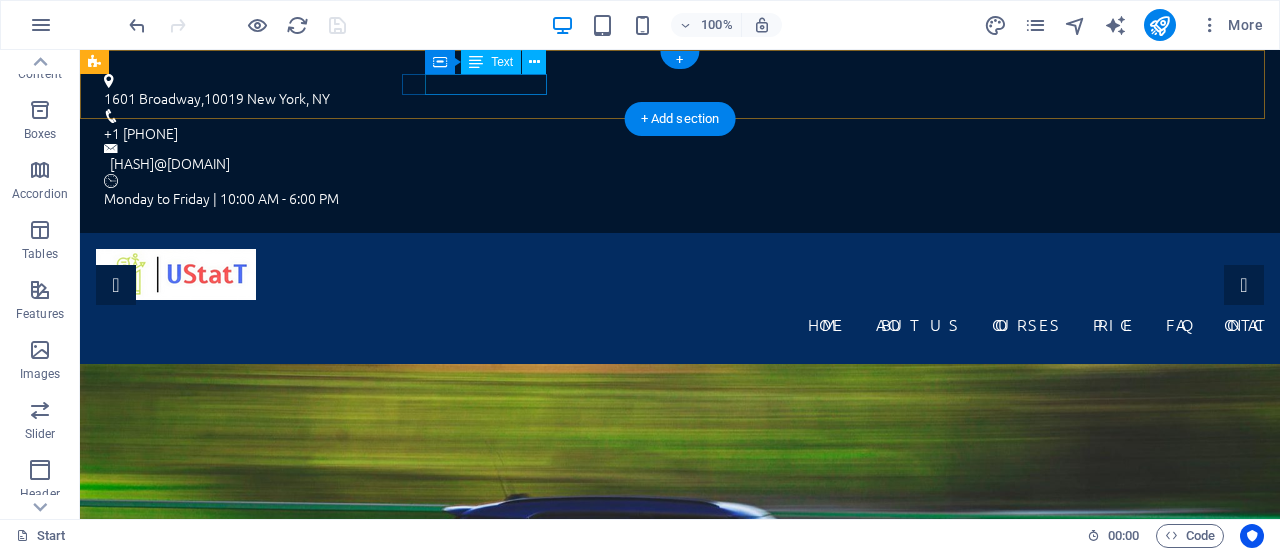 click on "+1 [PHONE]" at bounding box center [672, 133] 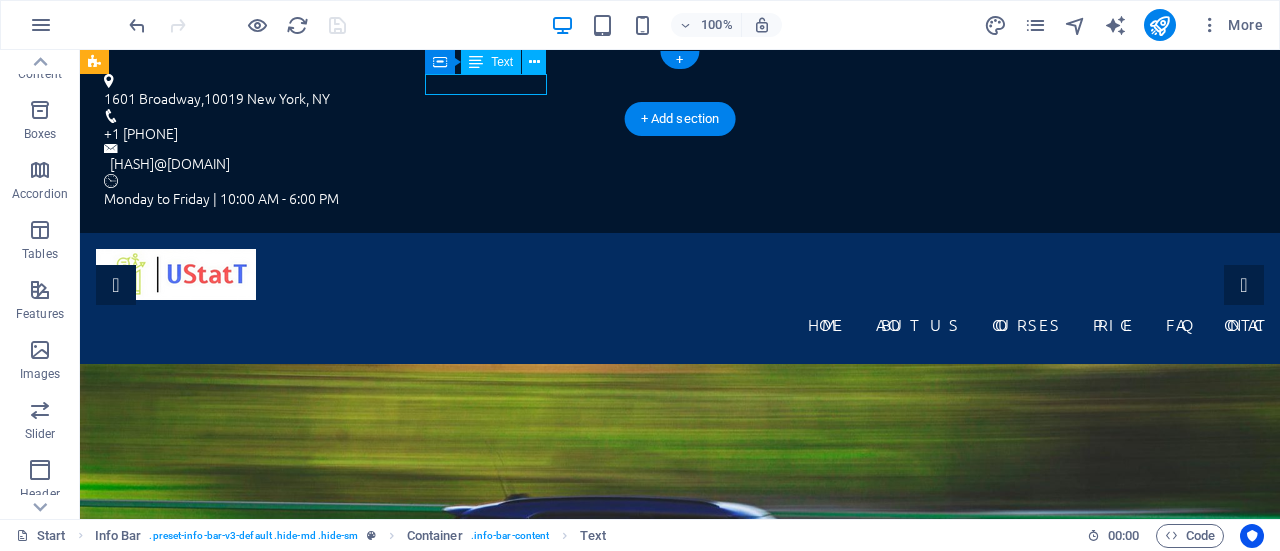 click on "+1 [PHONE]" at bounding box center (672, 133) 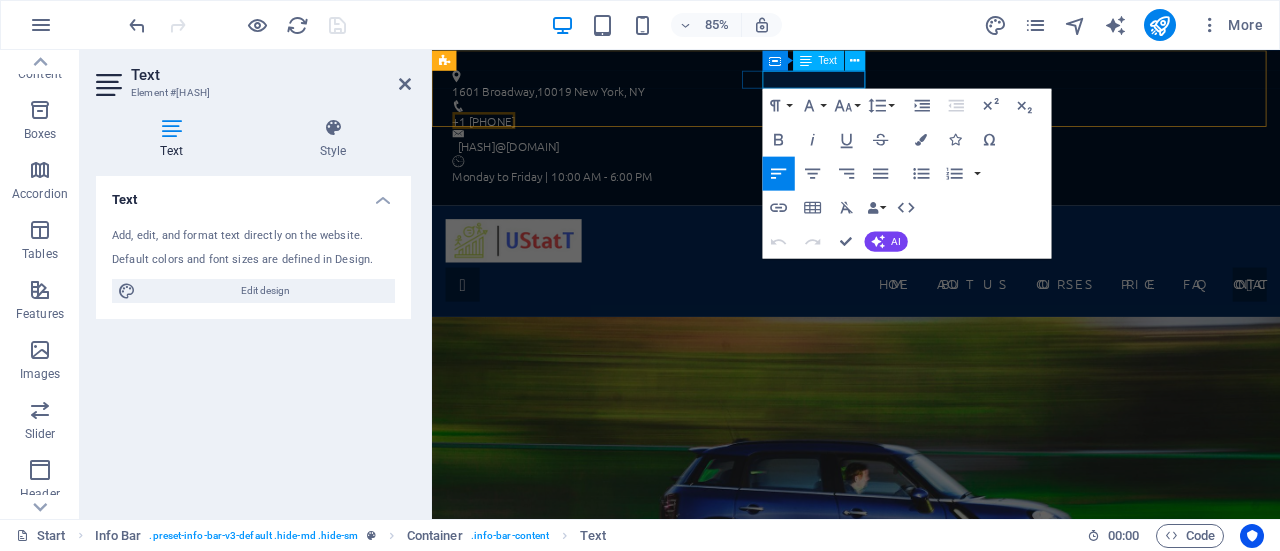 click on "+1 [PHONE]" at bounding box center (493, 133) 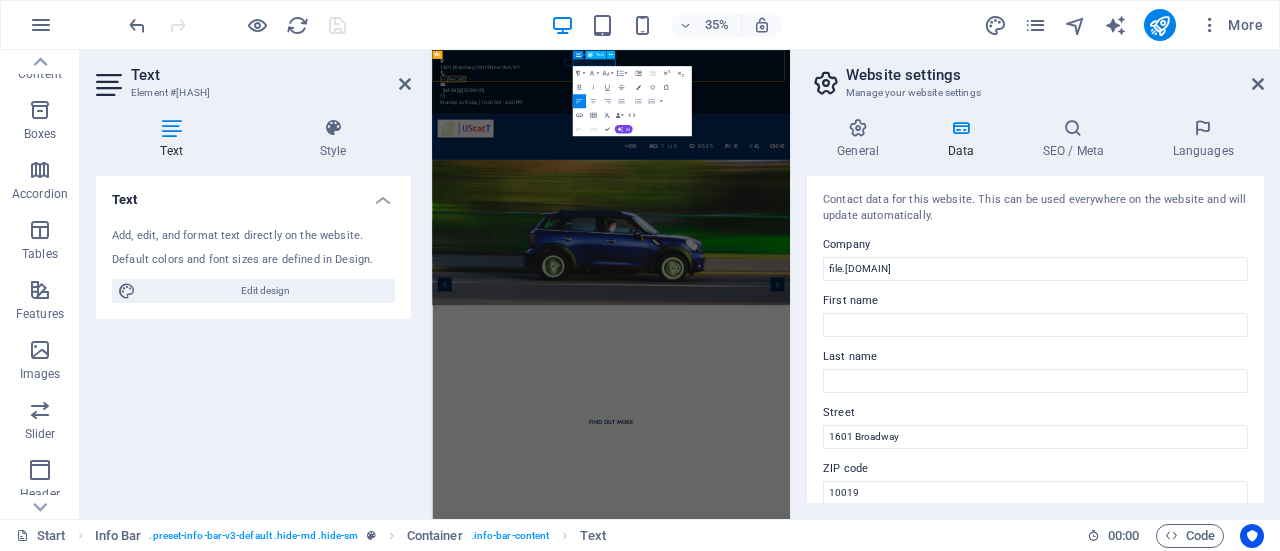 click on "+1 [PHONE]" at bounding box center [493, 133] 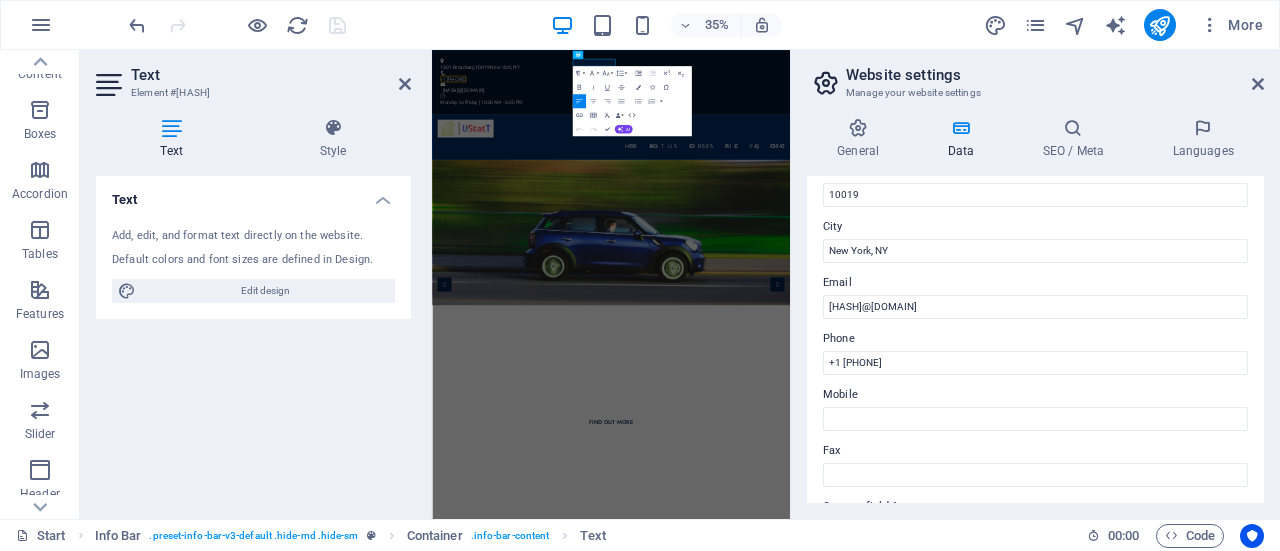 scroll, scrollTop: 300, scrollLeft: 0, axis: vertical 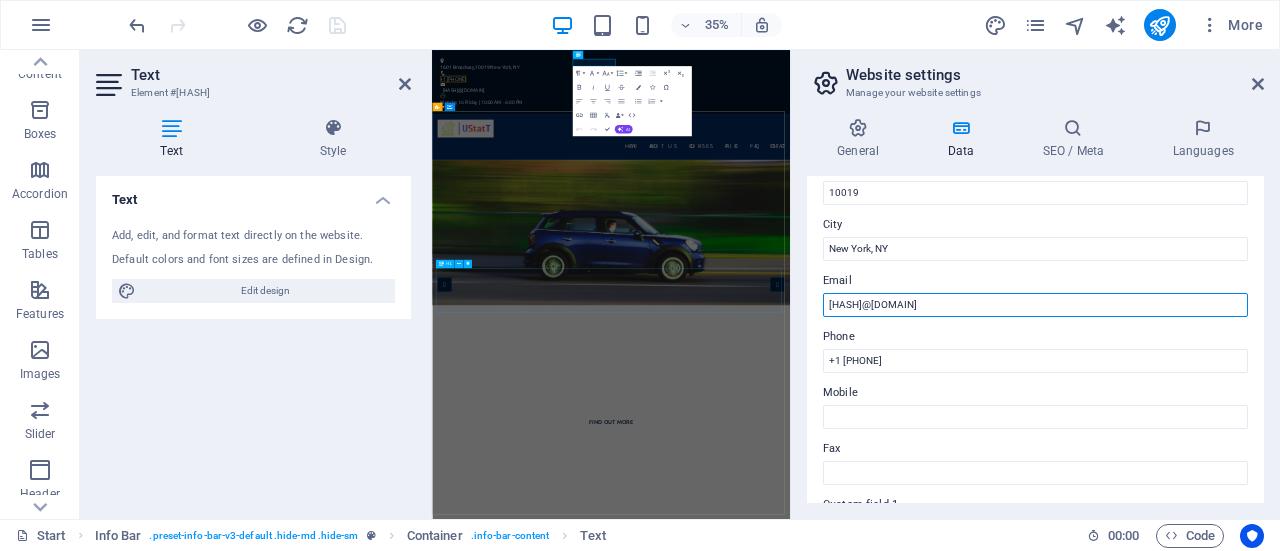 drag, startPoint x: 1504, startPoint y: 353, endPoint x: 870, endPoint y: 711, distance: 728.0934 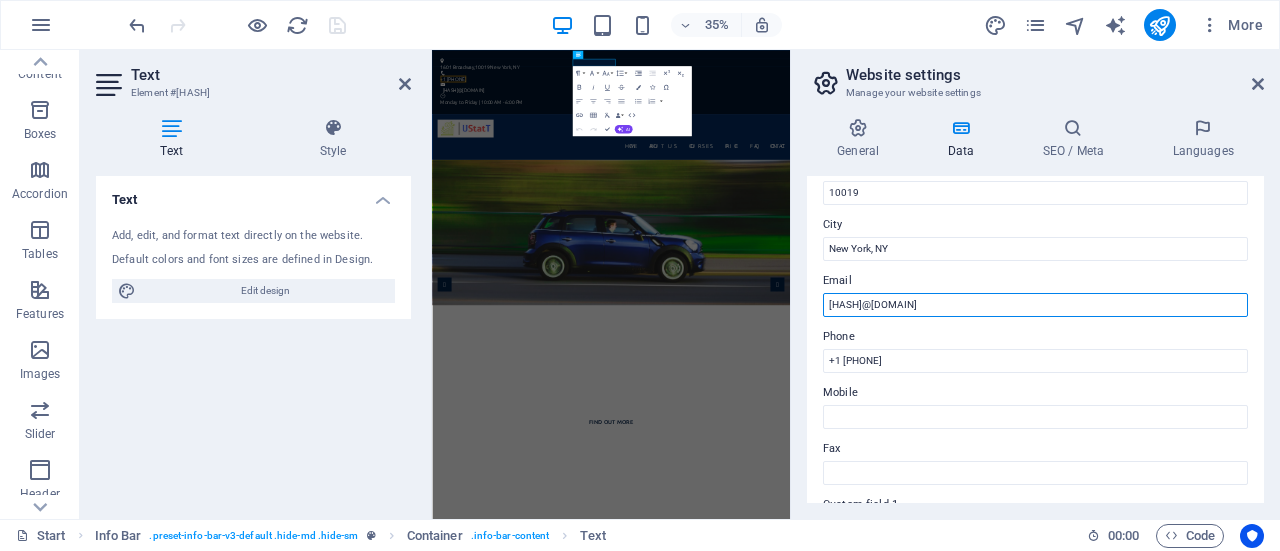 drag, startPoint x: 1058, startPoint y: 305, endPoint x: 798, endPoint y: 293, distance: 260.27676 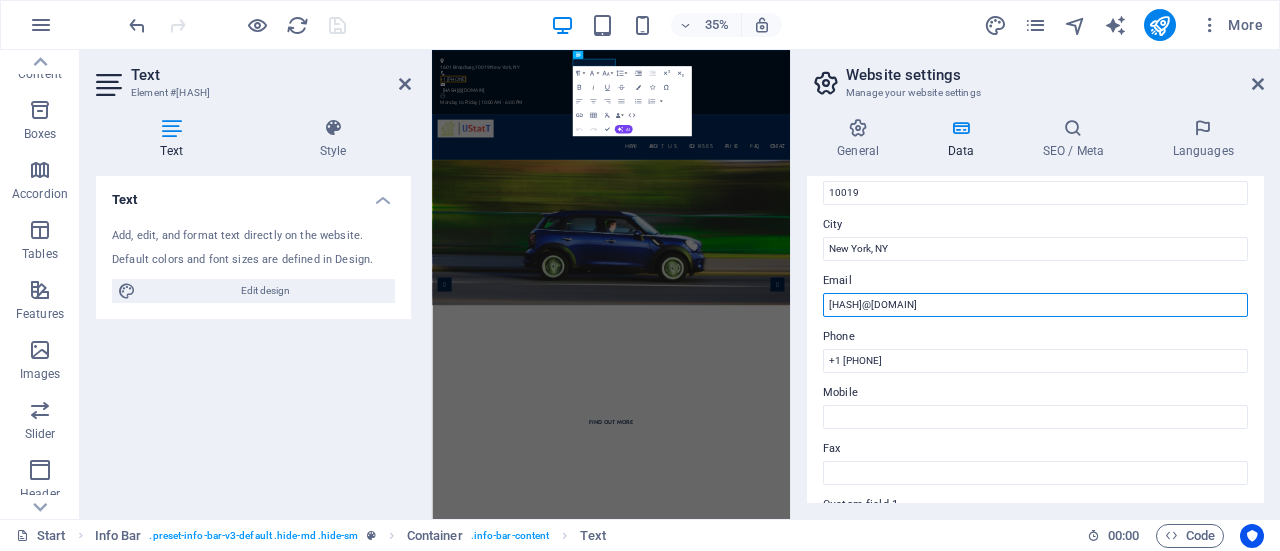 click on "General  Data  SEO / Meta  Languages Website name file.[DOMAIN] Logo Drag files here, click to choose files or select files from Files or our free stock photos & videos Select files from the file manager, stock photos, or upload file(s) Upload Favicon Set the favicon of your website here. A favicon is a small icon shown in the browser tab next to your website title. It helps visitors identify your website. Drag files here, click to choose files or select files from Files or our free stock photos & videos Select files from the file manager, stock photos, or upload file(s) Upload Preview Image (Open Graph) This image will be shown when the website is shared on social networks Drag files here, click to choose files or select files from Files or our free stock photos & videos Select files from the file manager, stock photos, or upload file(s) Upload Contact data for this website. This can be used everywhere on the website and will update automatically. Company file.[DOMAIN] First name Last name Street City" at bounding box center (1035, 310) 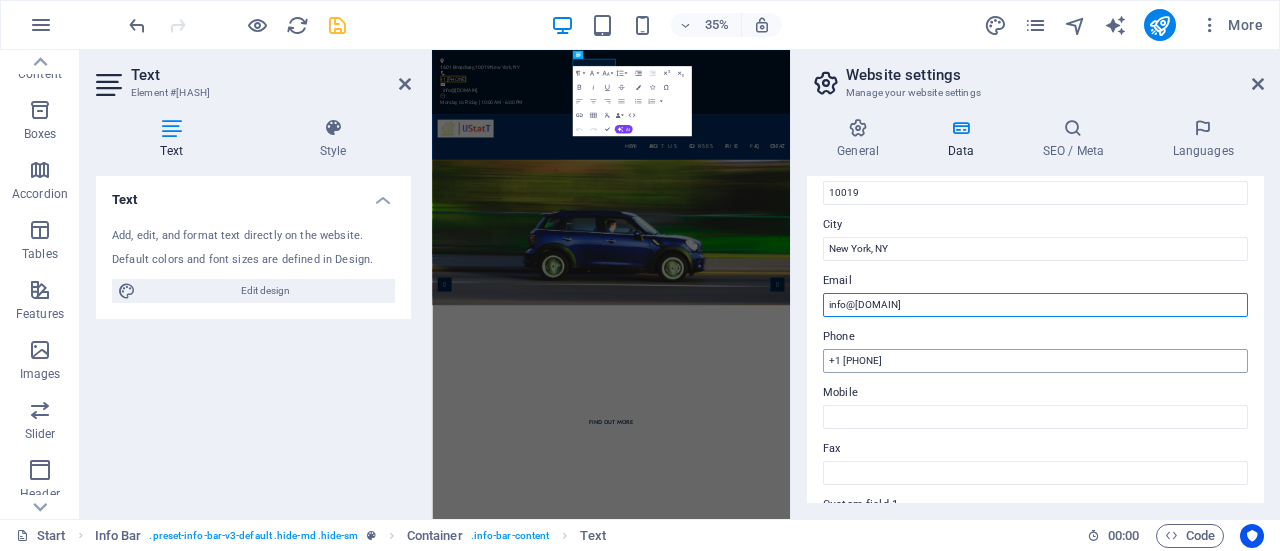 type on "info@[DOMAIN]" 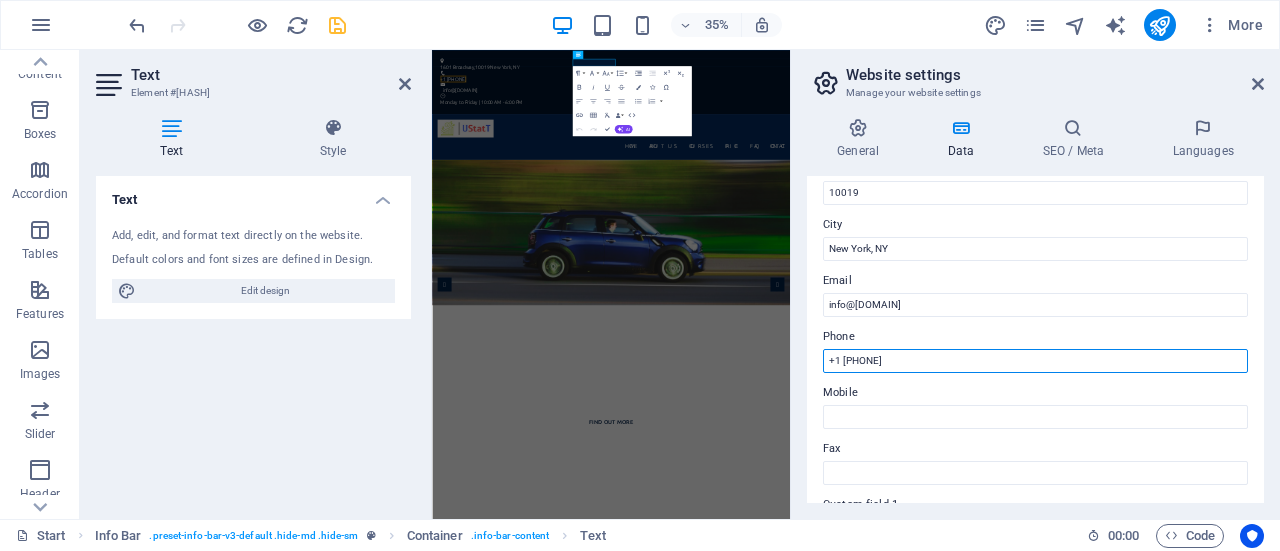 drag, startPoint x: 828, startPoint y: 362, endPoint x: 992, endPoint y: 361, distance: 164.00305 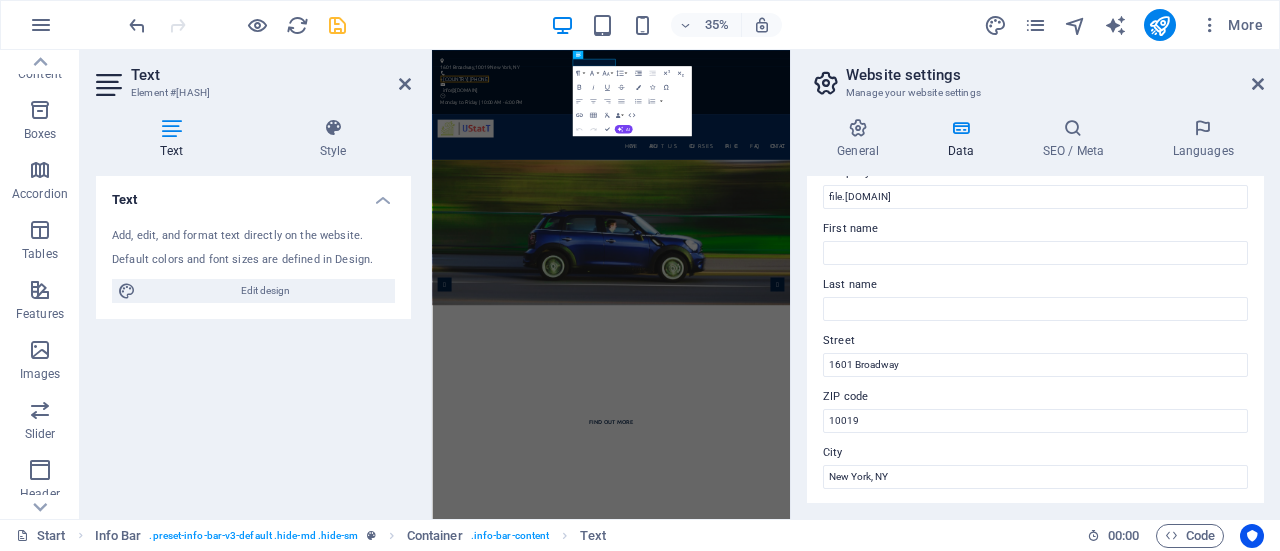 scroll, scrollTop: 100, scrollLeft: 0, axis: vertical 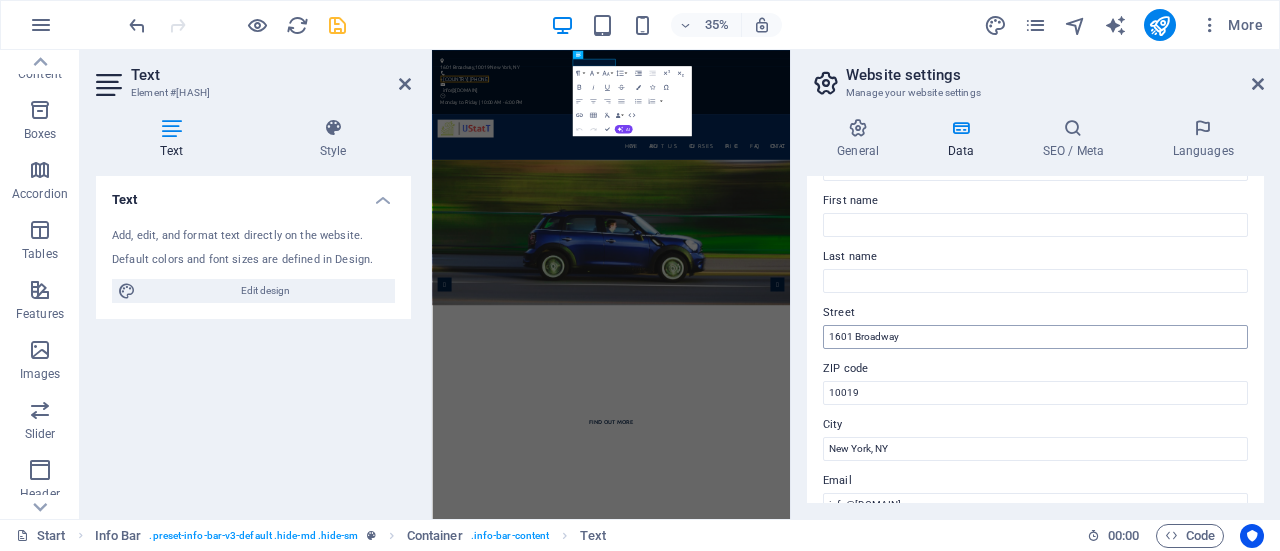 type on "+[COUNTRY] [PHONE]" 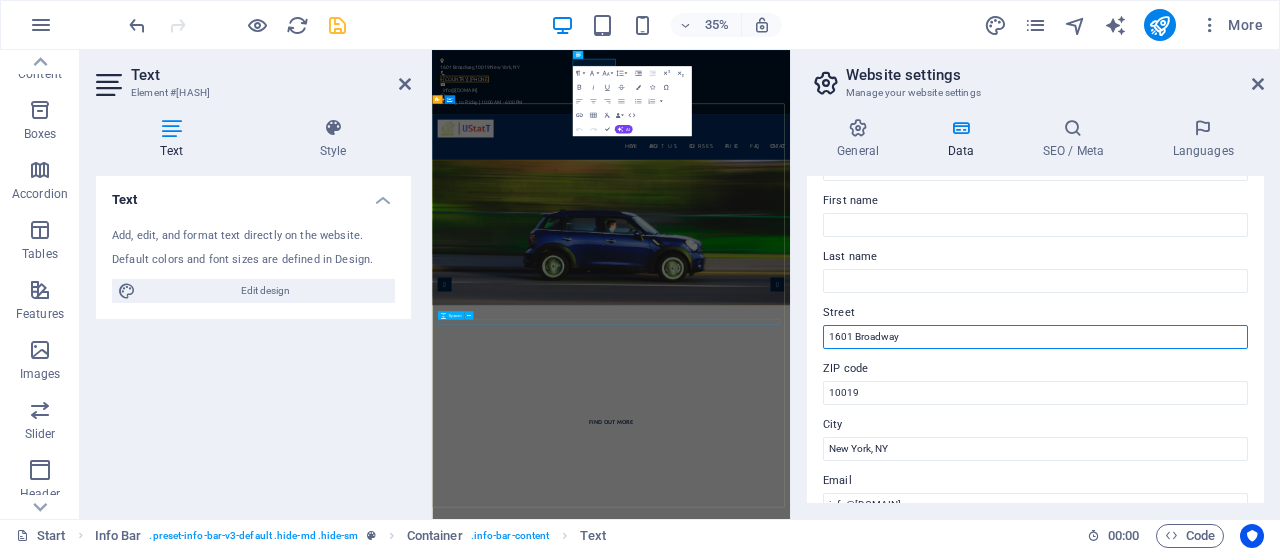 drag, startPoint x: 1341, startPoint y: 391, endPoint x: 1165, endPoint y: 828, distance: 471.11038 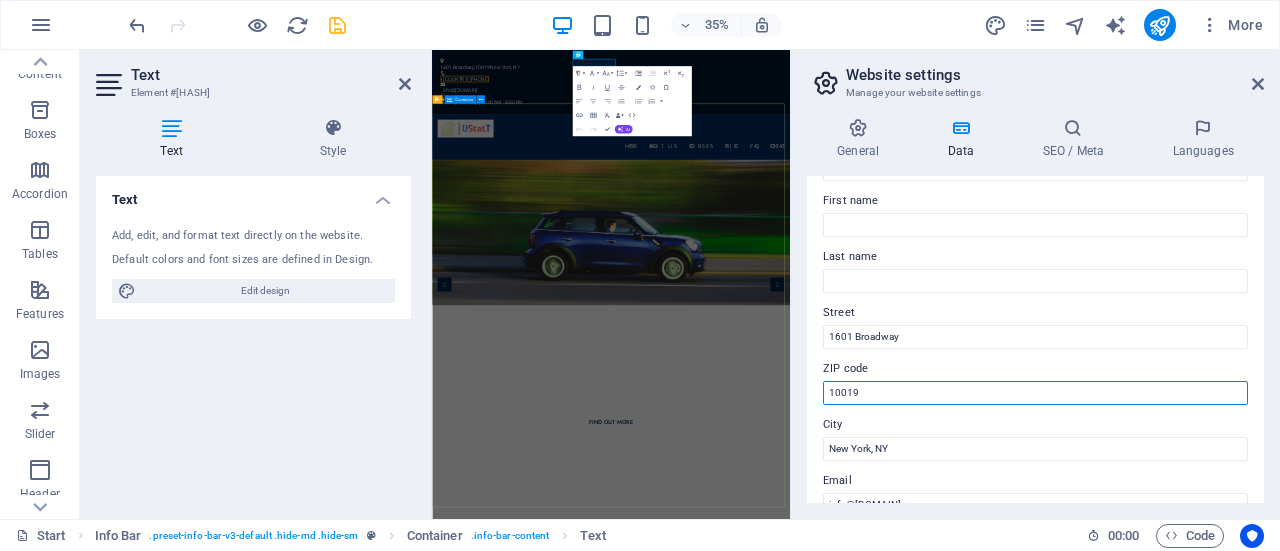 drag, startPoint x: 1295, startPoint y: 440, endPoint x: 1241, endPoint y: 1005, distance: 567.57465 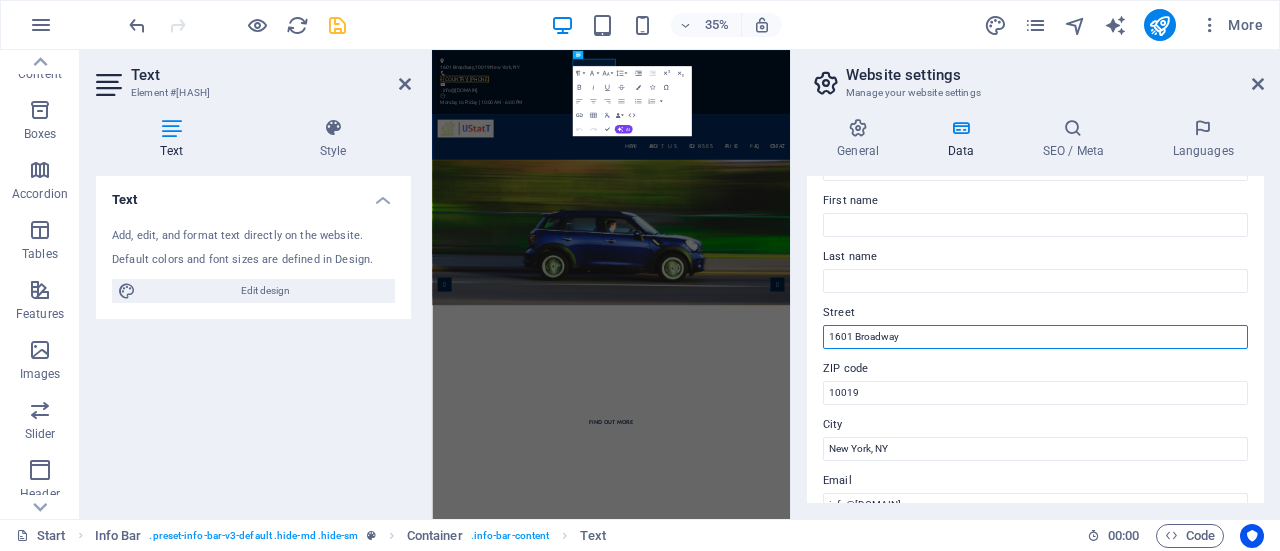 drag, startPoint x: 938, startPoint y: 341, endPoint x: 790, endPoint y: 339, distance: 148.01352 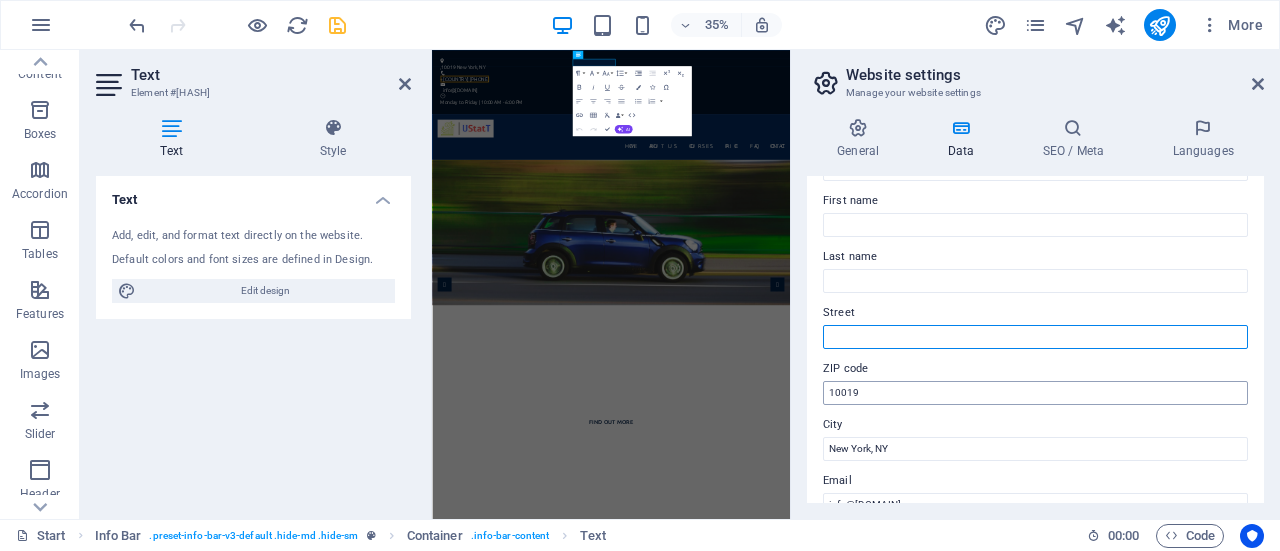 type 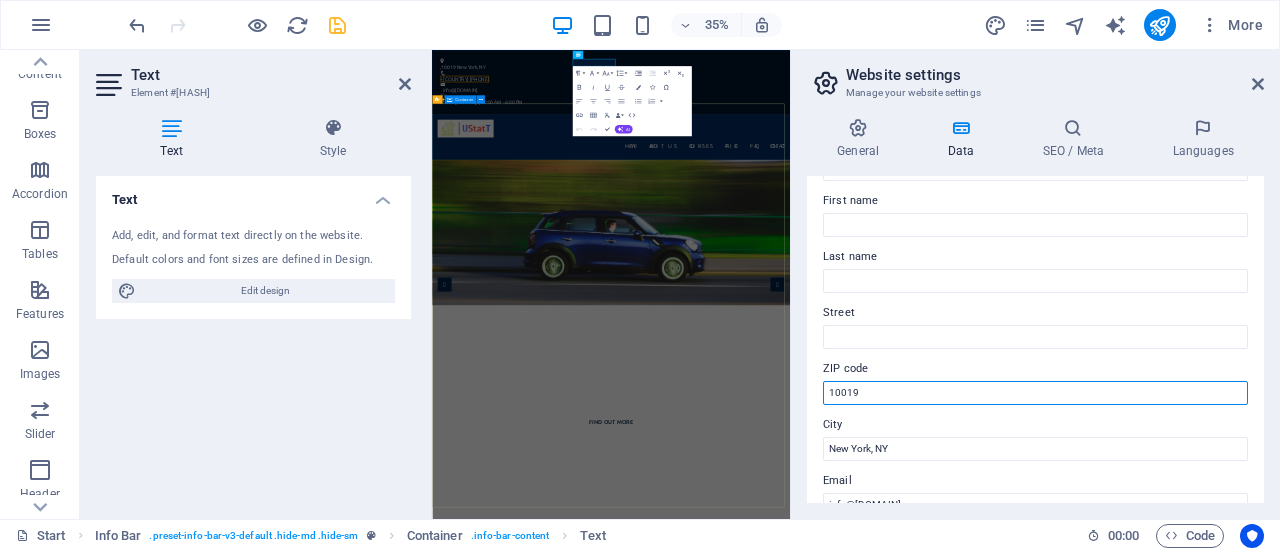 drag, startPoint x: 1294, startPoint y: 441, endPoint x: 1319, endPoint y: 1016, distance: 575.5432 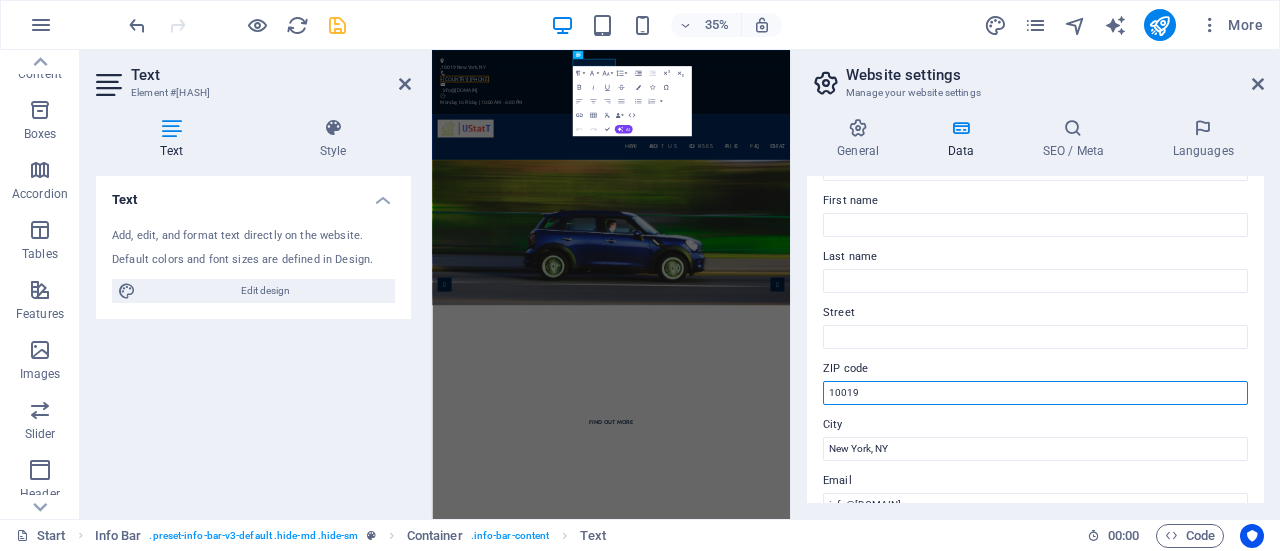 drag, startPoint x: 1302, startPoint y: 444, endPoint x: 1443, endPoint y: 1014, distance: 587.18054 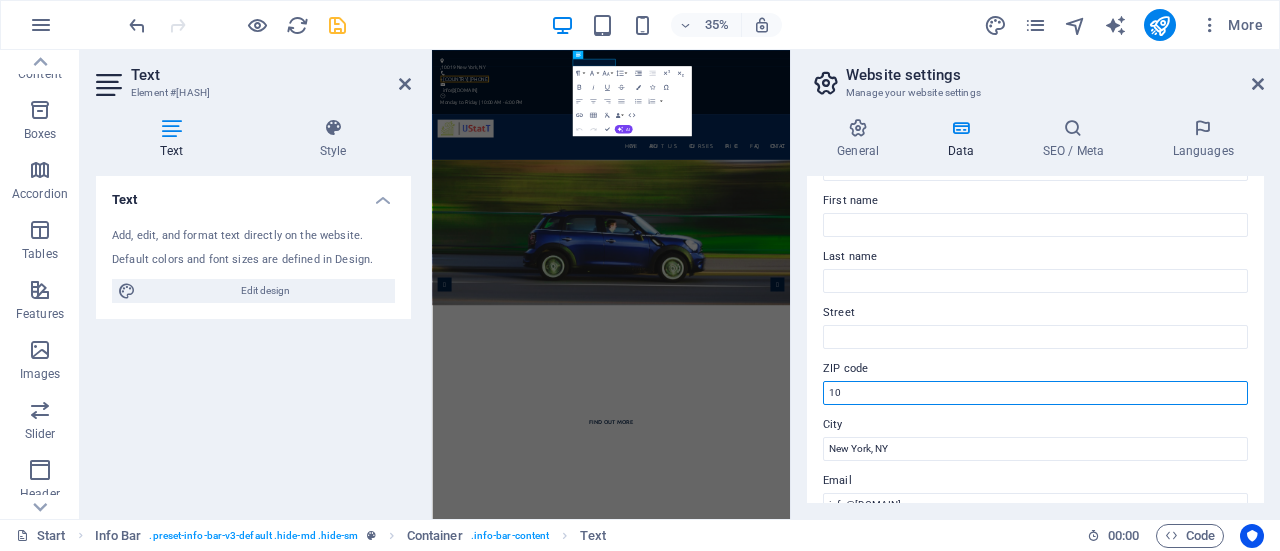 type on "1" 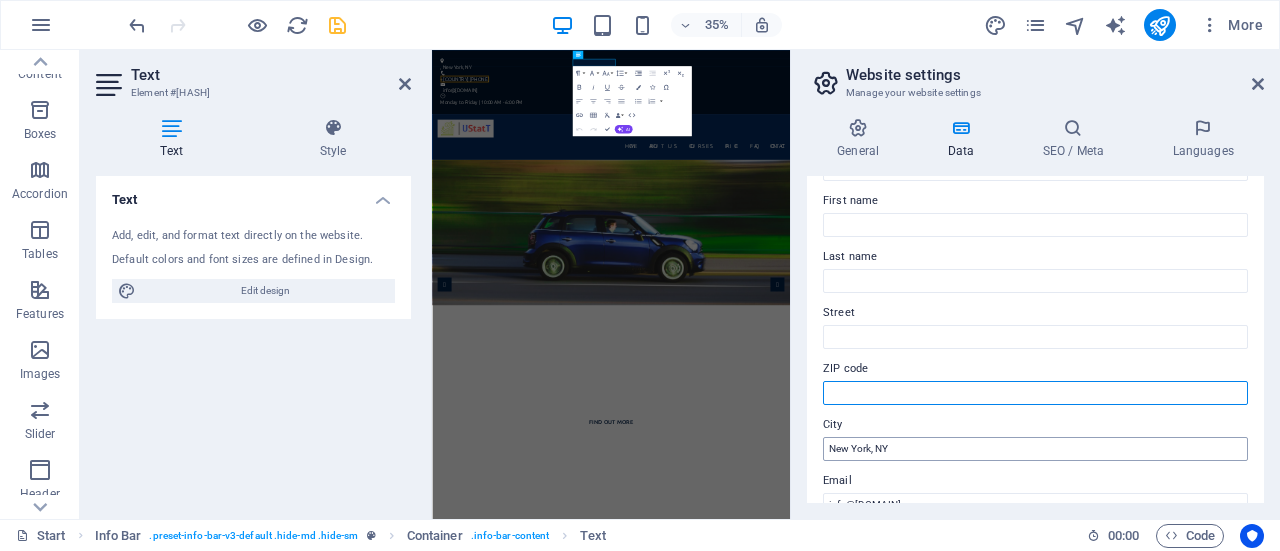 type 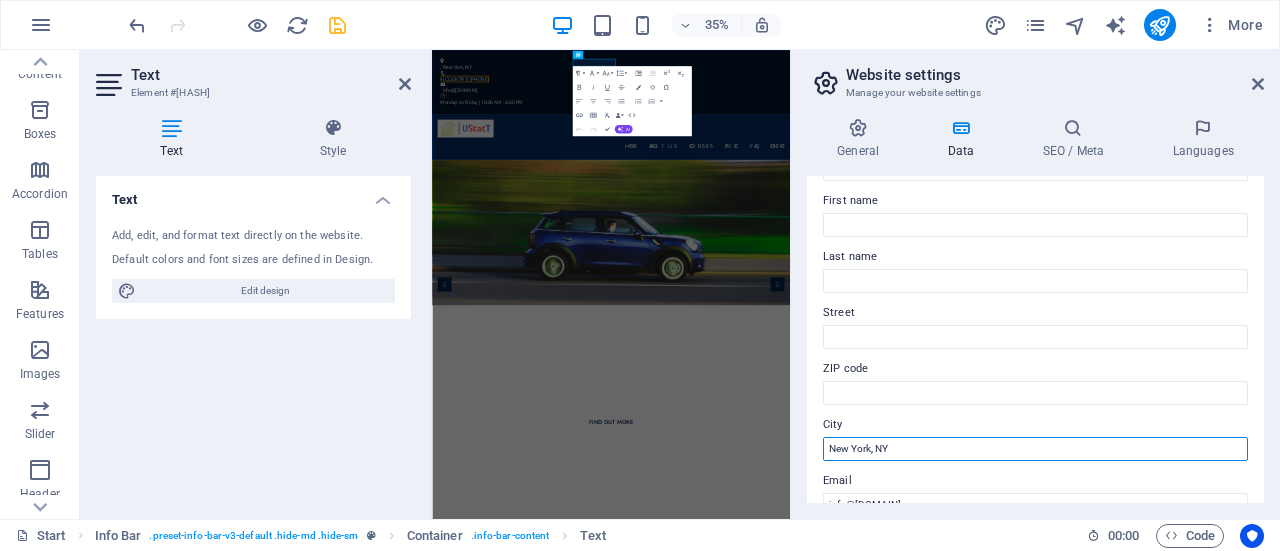 click on "New York, NY" at bounding box center (1035, 449) 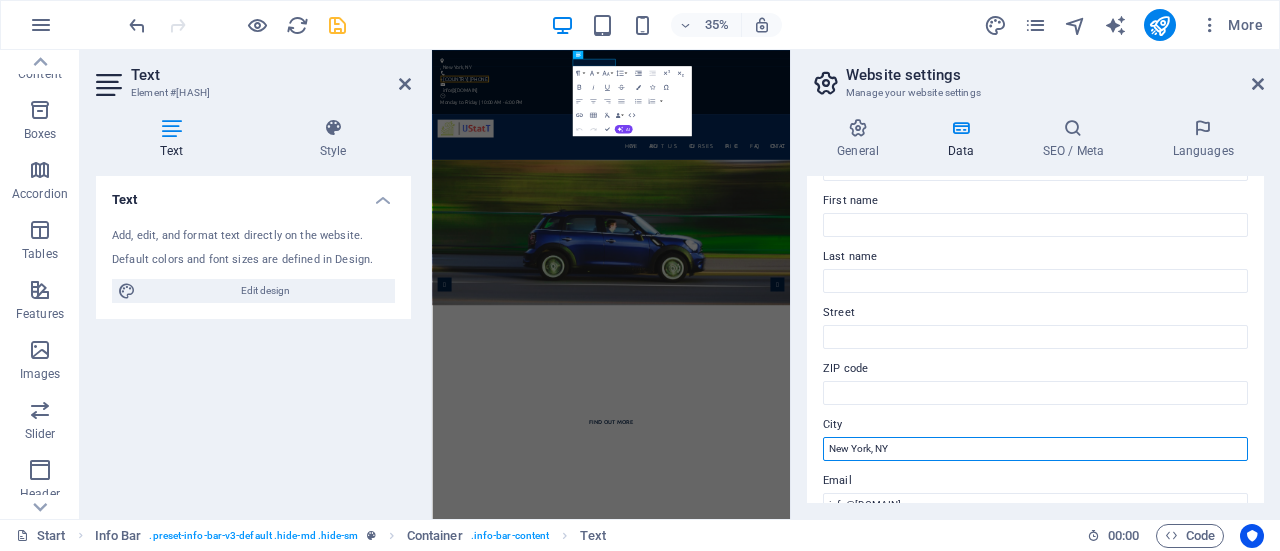 drag, startPoint x: 898, startPoint y: 451, endPoint x: 860, endPoint y: 437, distance: 40.496914 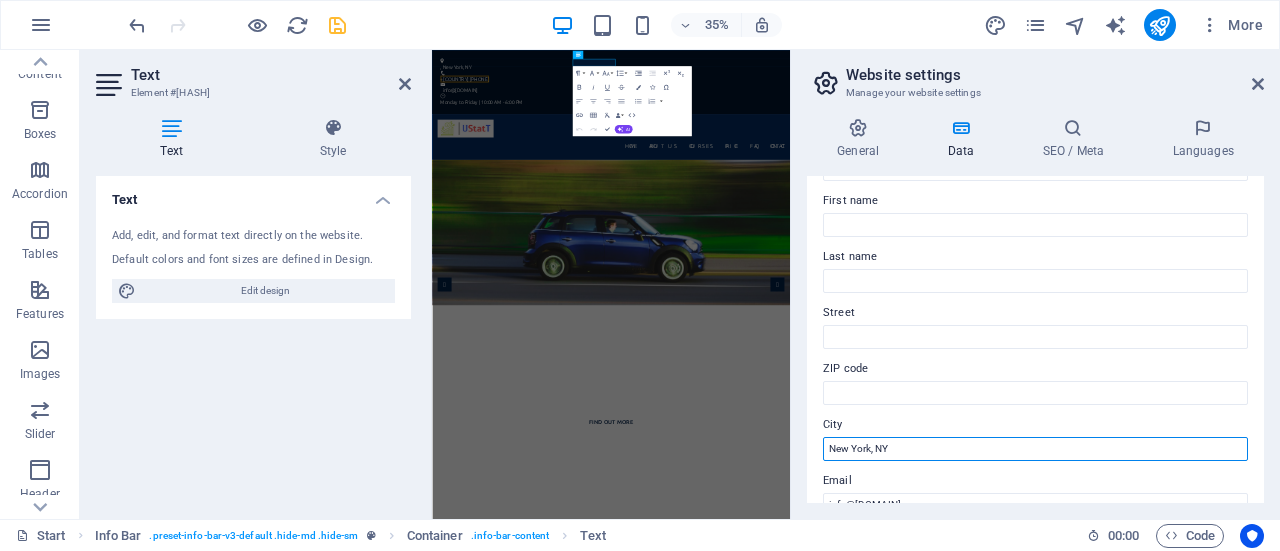 click on "New York, NY" at bounding box center [1035, 449] 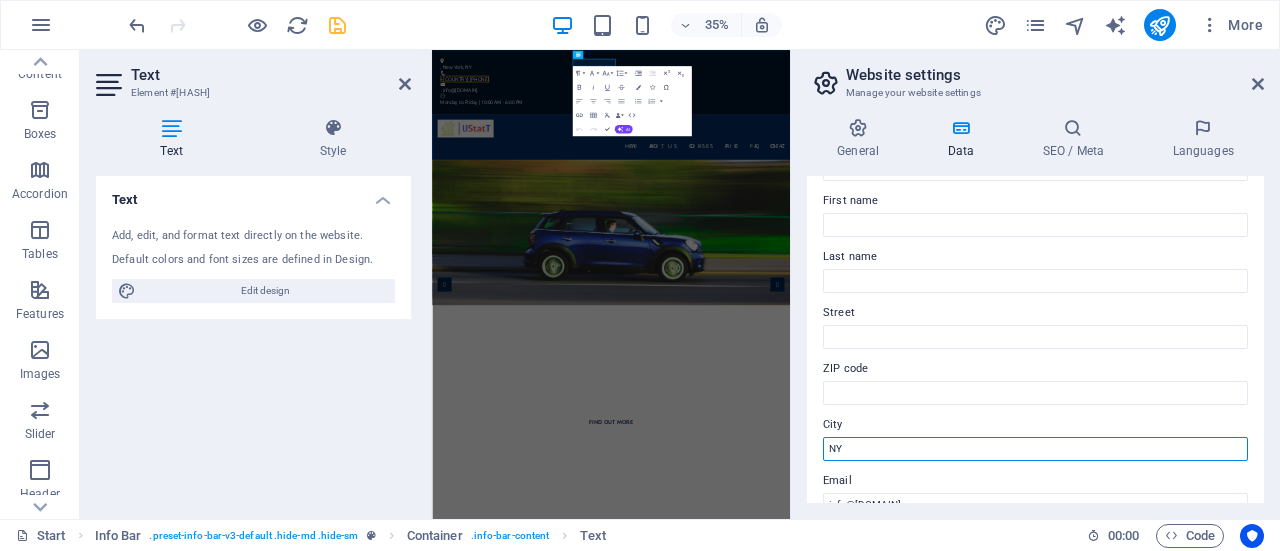 type on "Y" 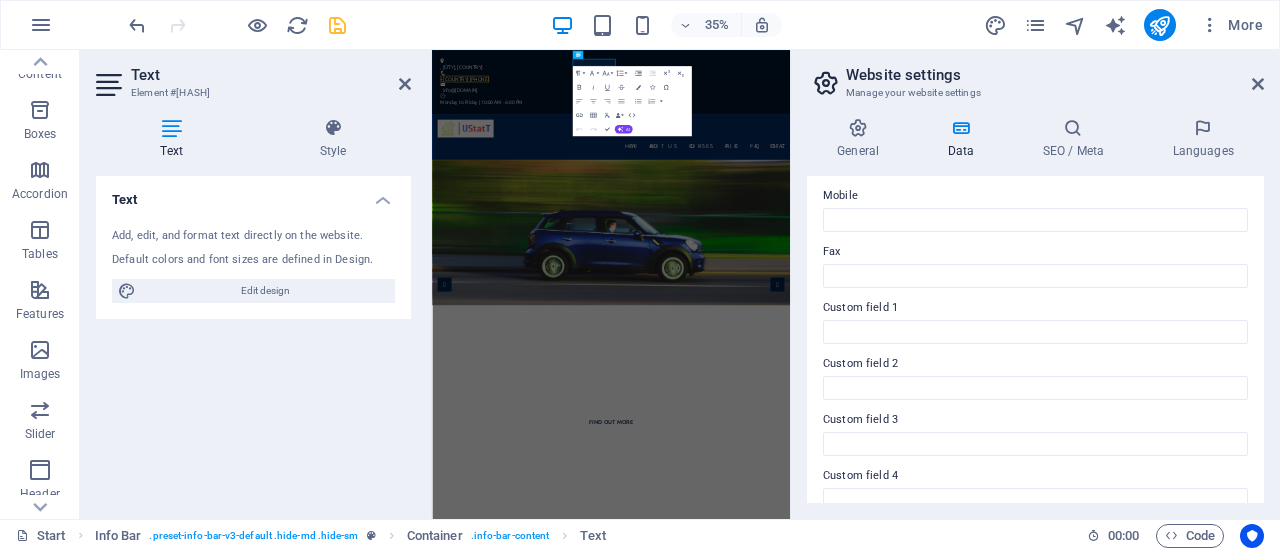 scroll, scrollTop: 633, scrollLeft: 0, axis: vertical 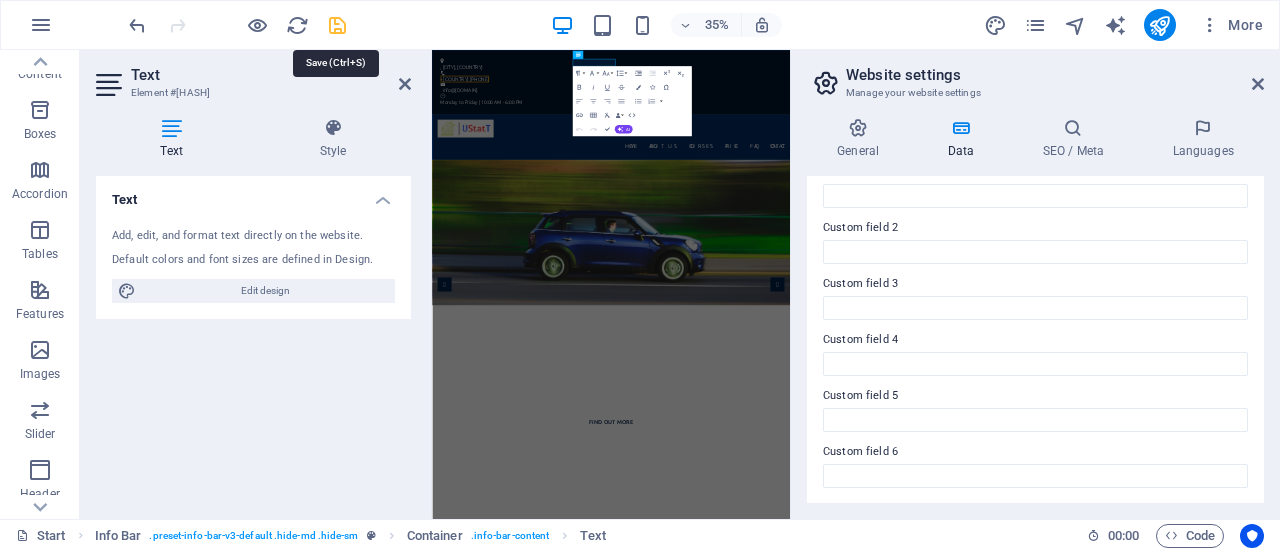 type on "[CITY], [COUNTRY]" 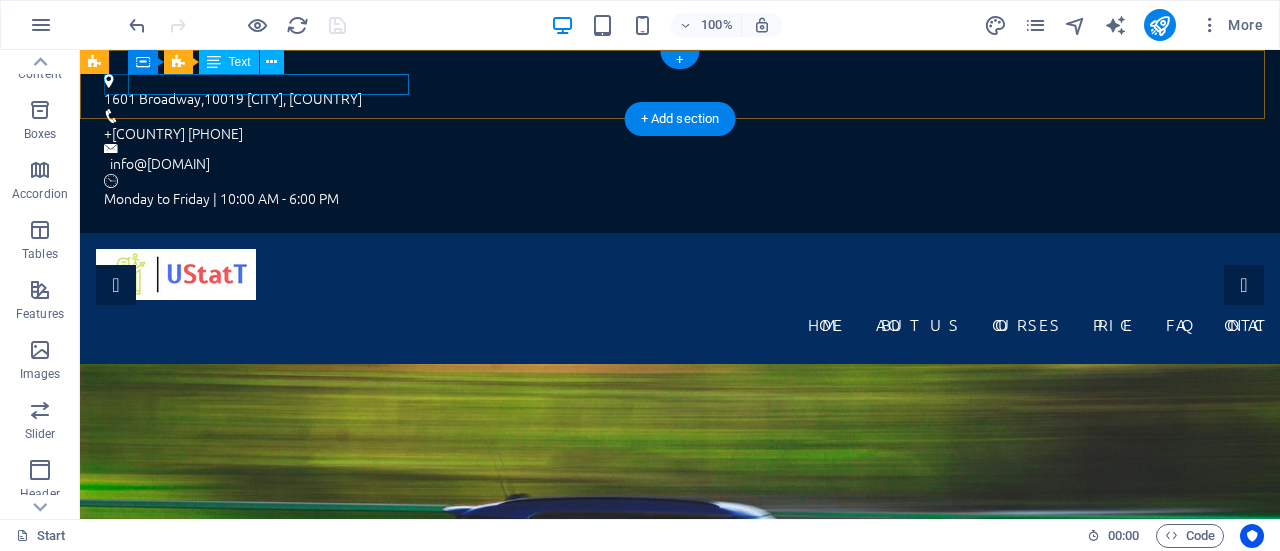 click on "1601 Broadway , 10019 [CITY], [COUNTRY]" at bounding box center (672, 98) 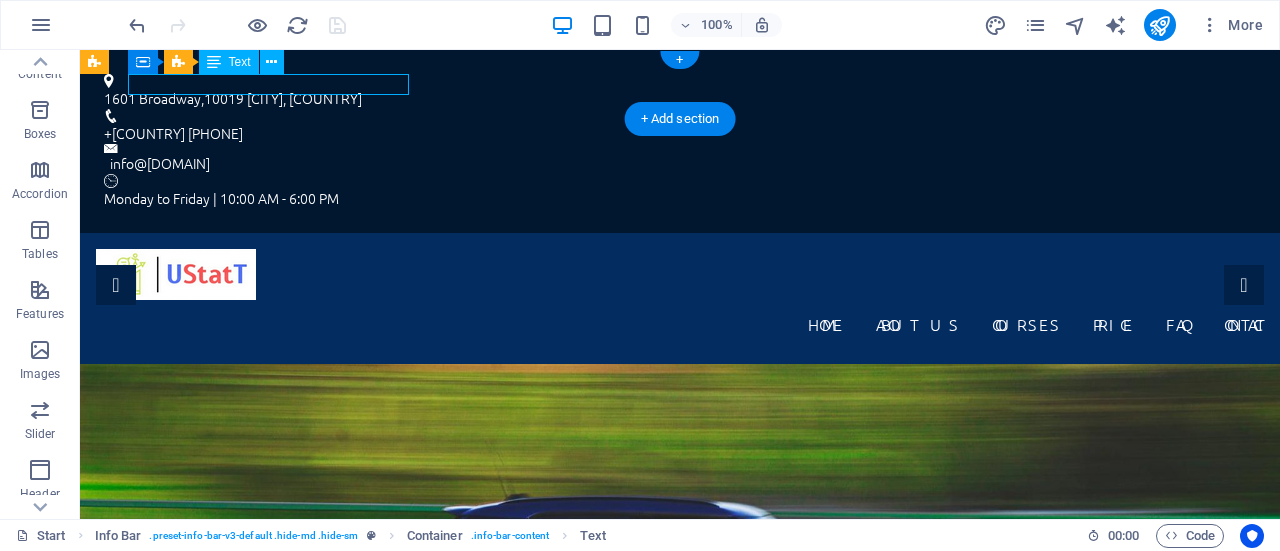 click on "1601 Broadway , 10019 [CITY], [COUNTRY]" at bounding box center [672, 98] 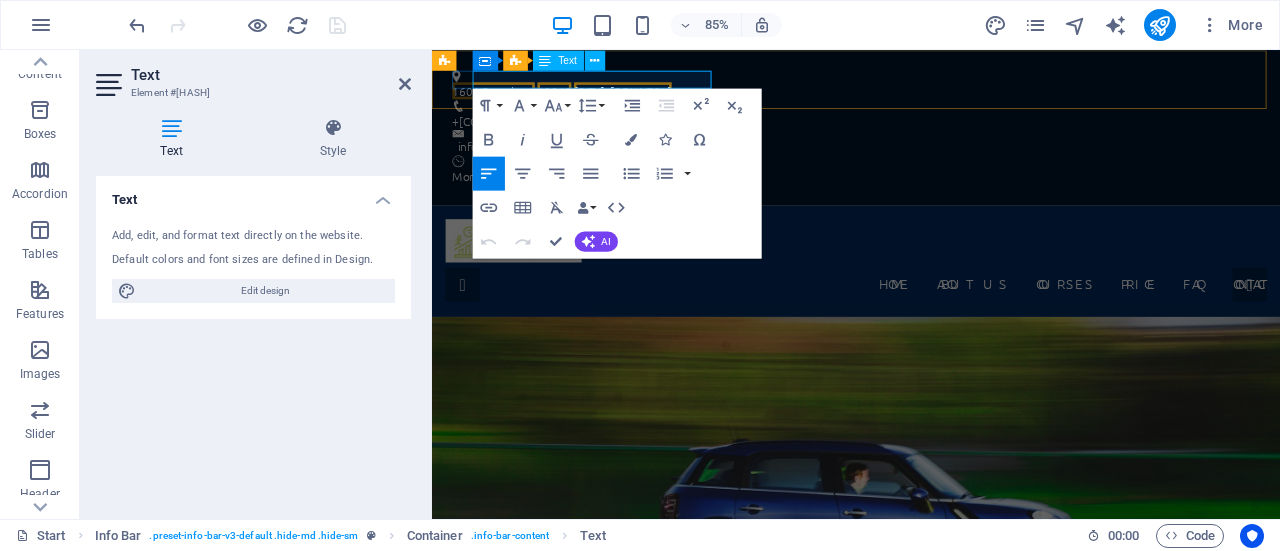click on "1601 Broadway" at bounding box center (504, 98) 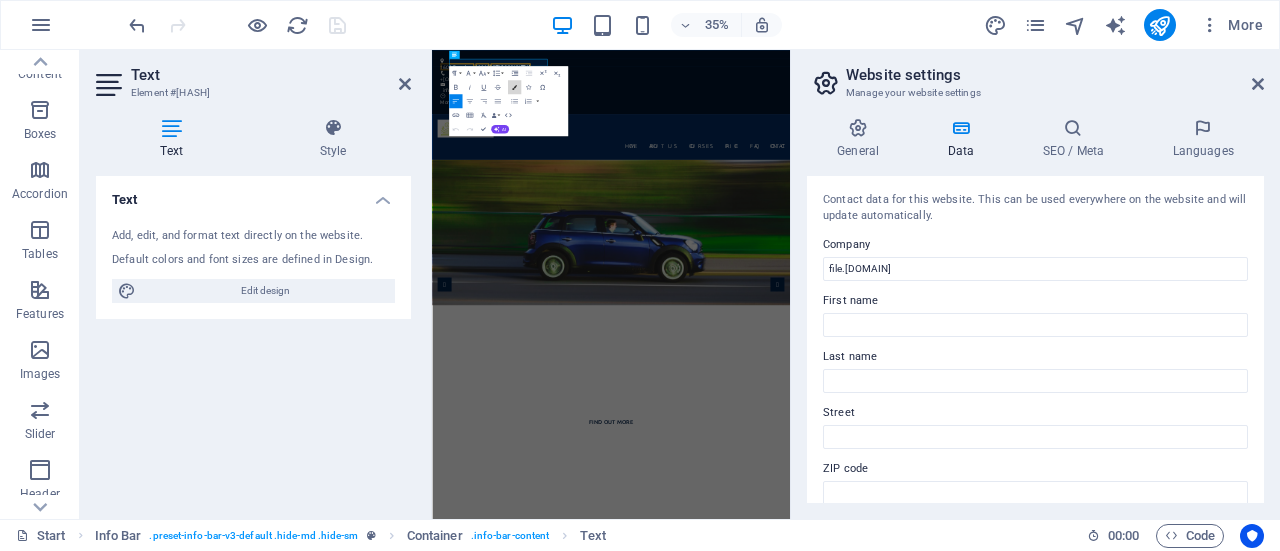 click on "Colors" at bounding box center (513, 87) 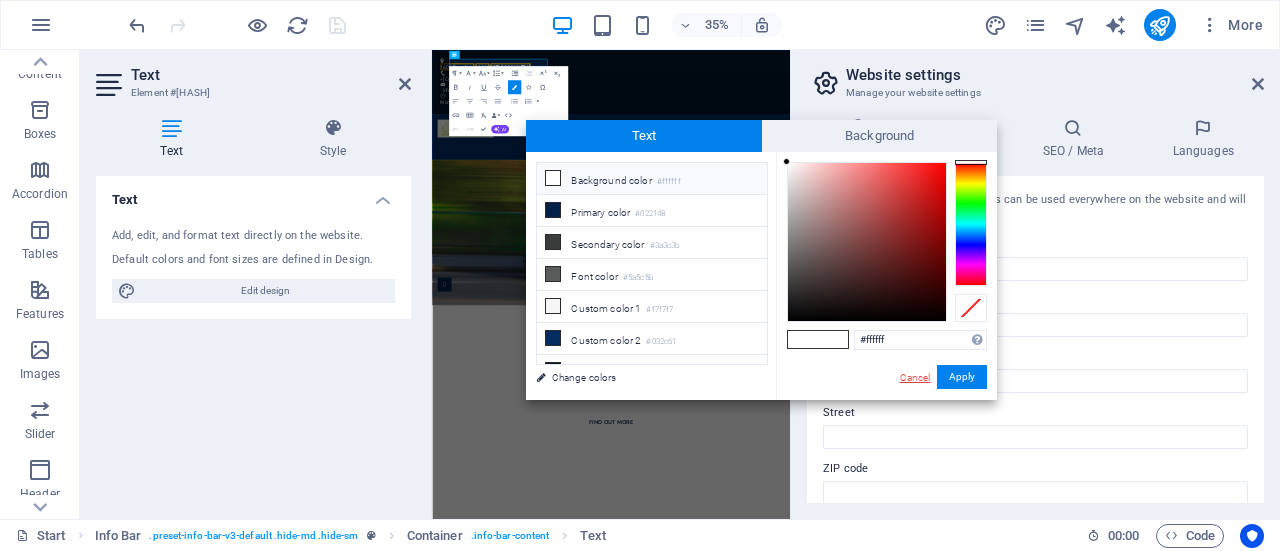 click on "Cancel" at bounding box center (915, 377) 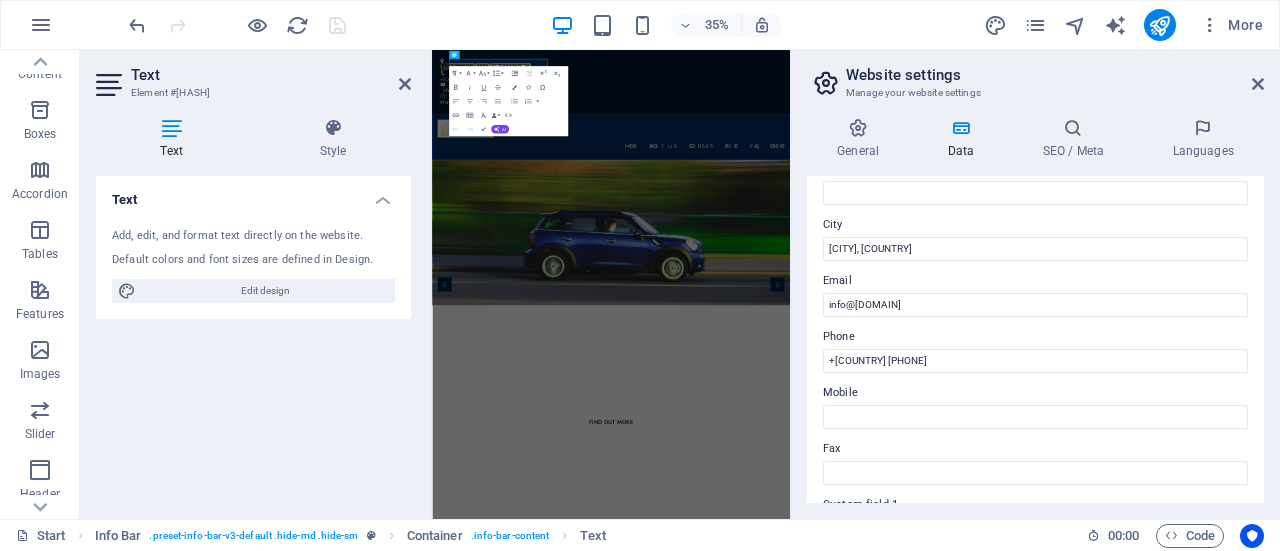 scroll, scrollTop: 200, scrollLeft: 0, axis: vertical 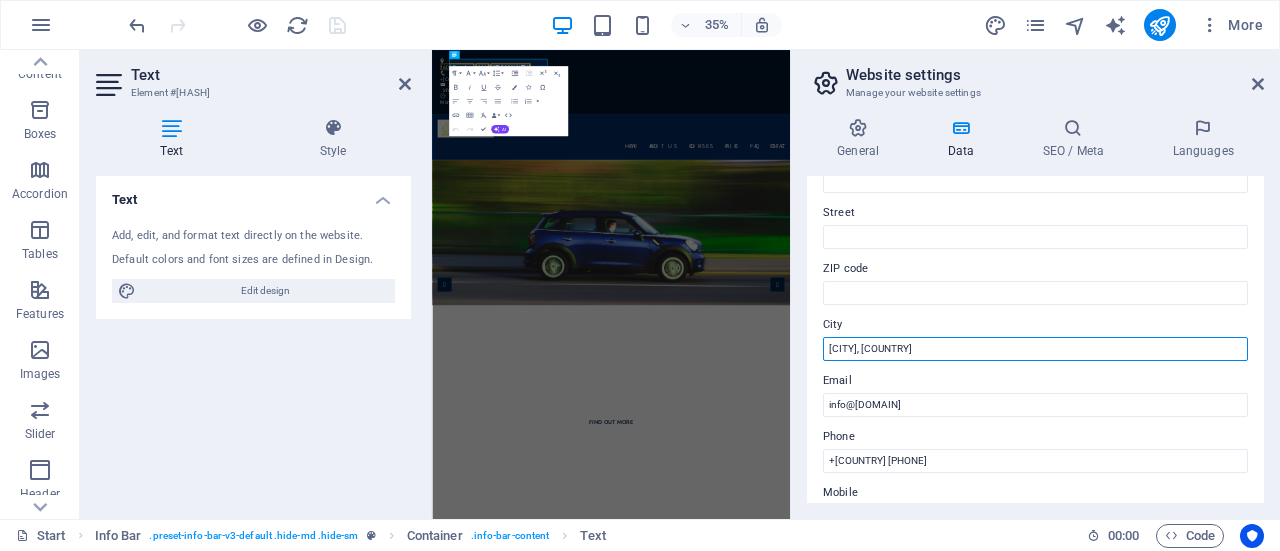 click on "[CITY], [COUNTRY]" at bounding box center [1035, 349] 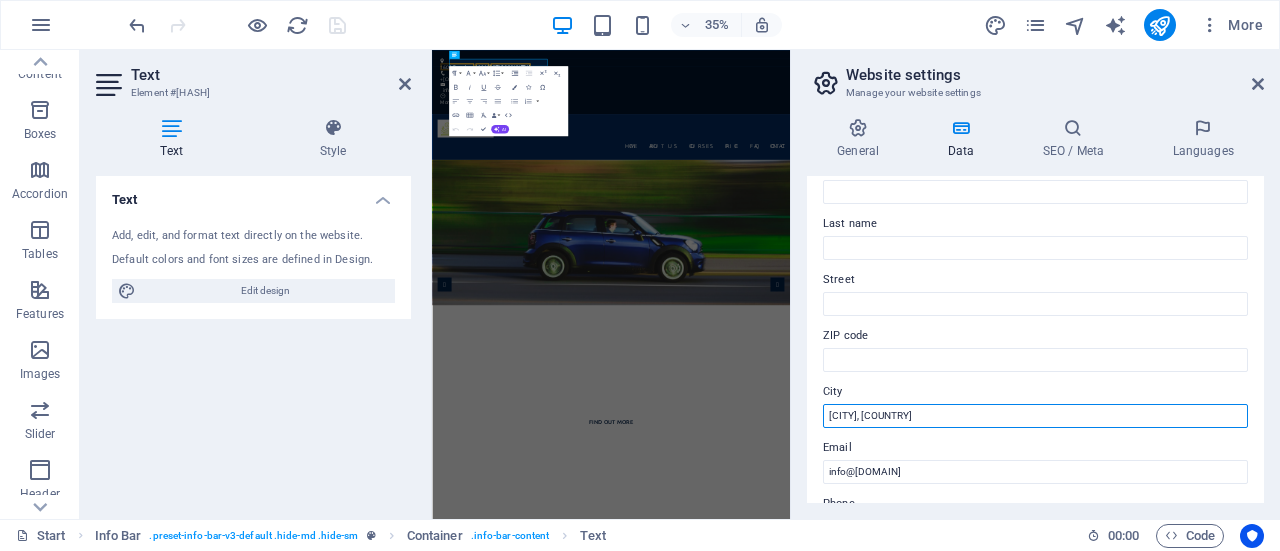scroll, scrollTop: 0, scrollLeft: 0, axis: both 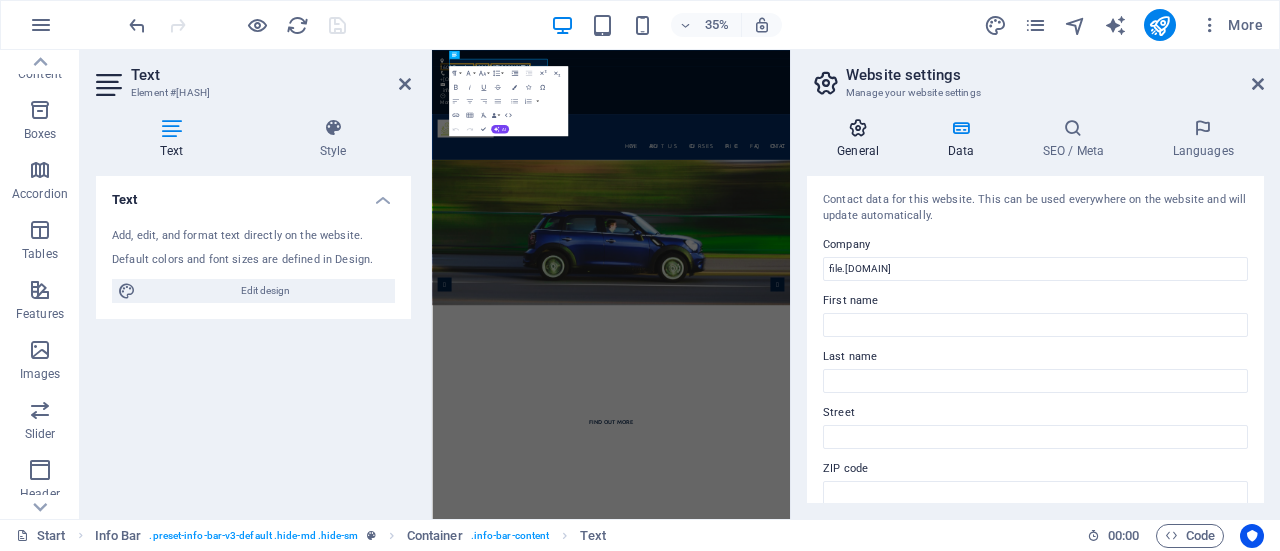 click on "General" at bounding box center [862, 139] 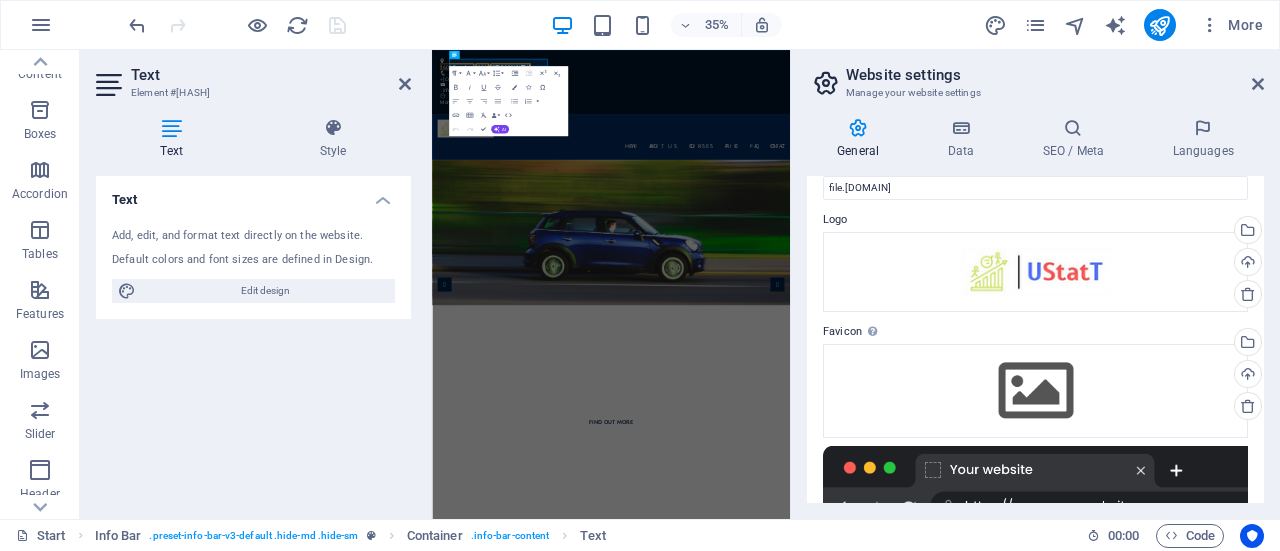 scroll, scrollTop: 0, scrollLeft: 0, axis: both 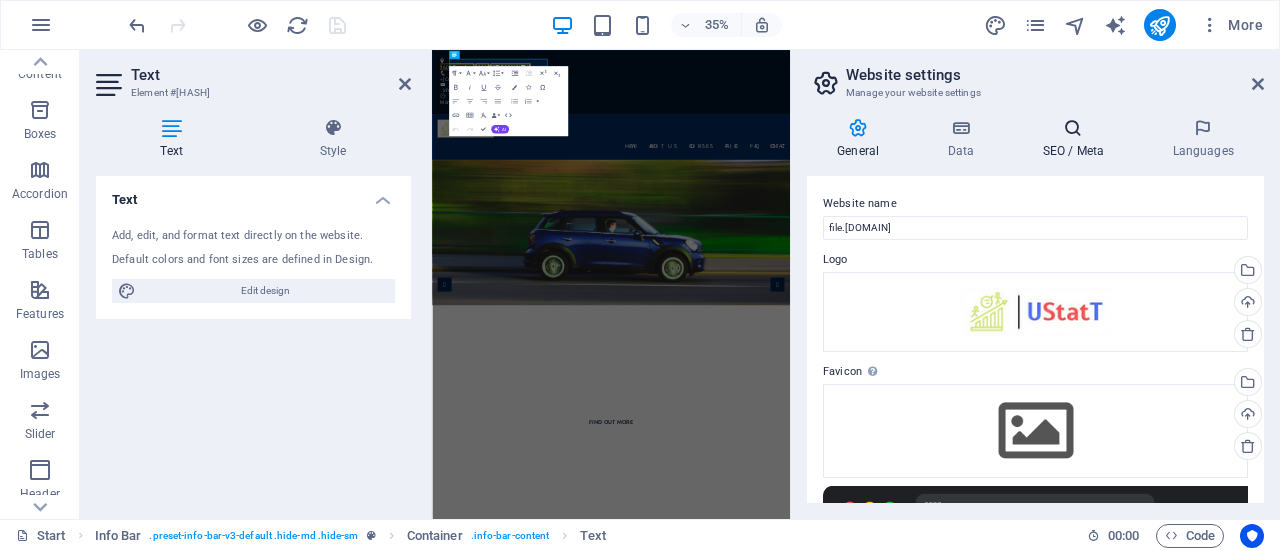 click at bounding box center [1073, 128] 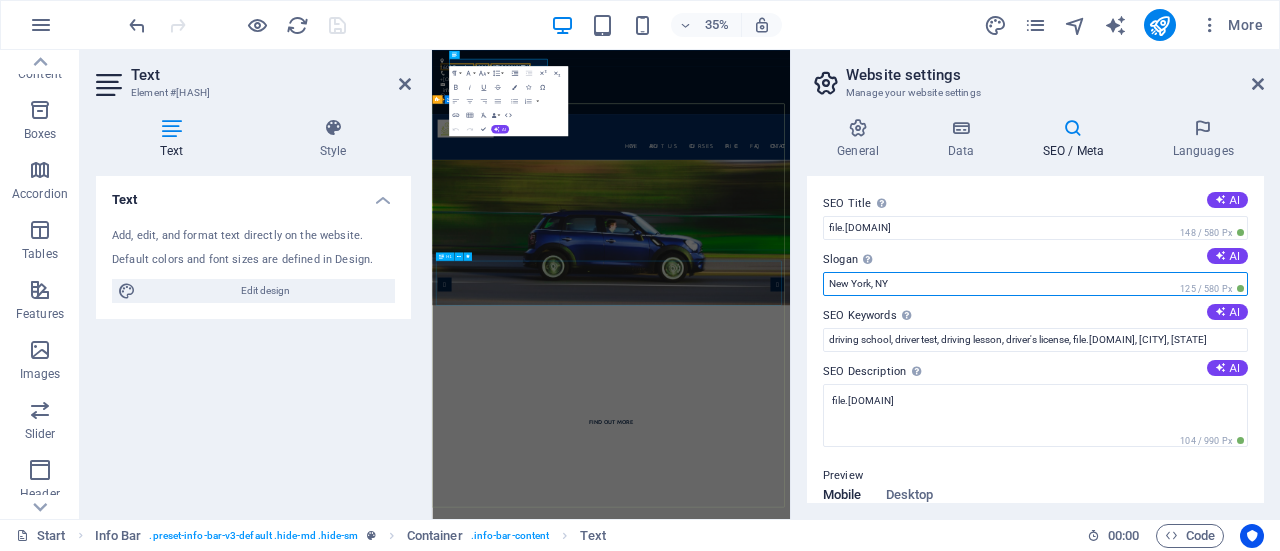 drag, startPoint x: 1330, startPoint y: 331, endPoint x: 1285, endPoint y: 717, distance: 388.6142 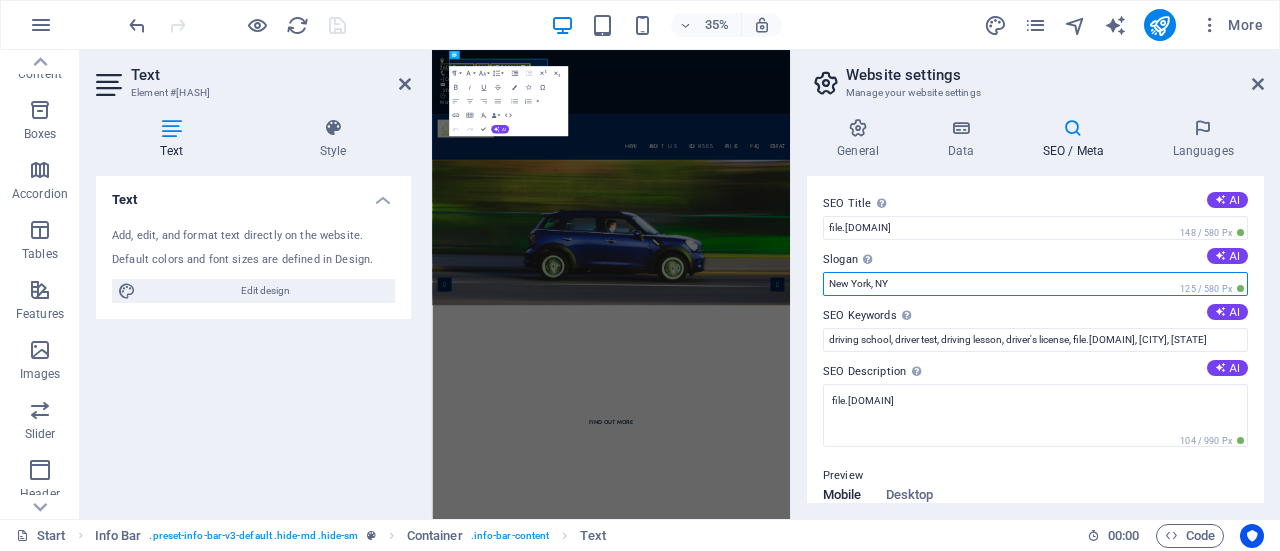 drag, startPoint x: 832, startPoint y: 286, endPoint x: 952, endPoint y: 283, distance: 120.03749 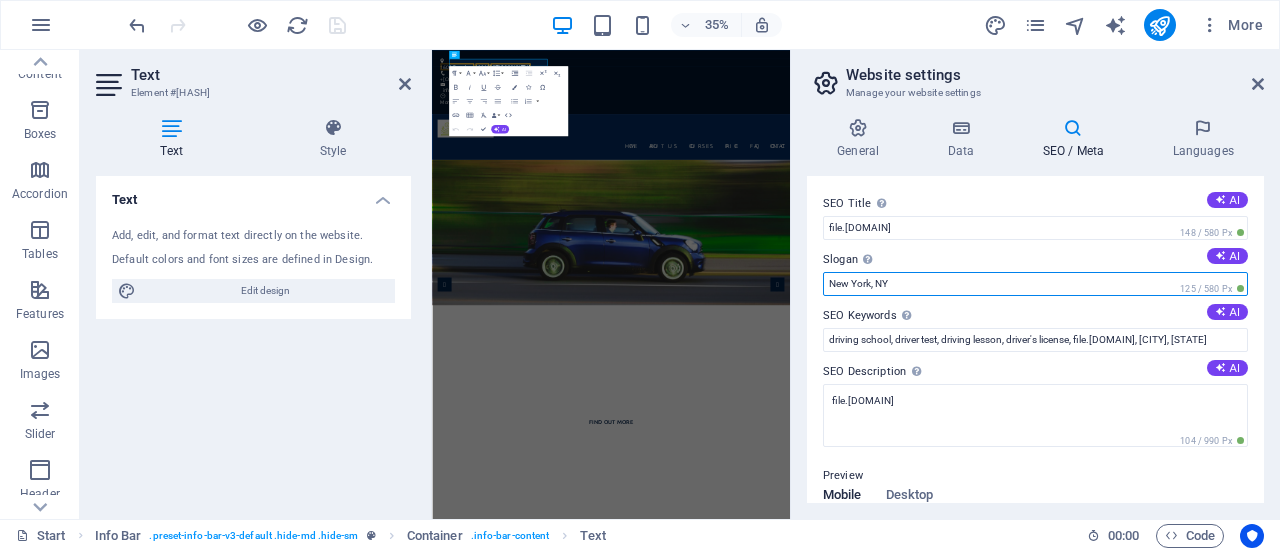 type on "N" 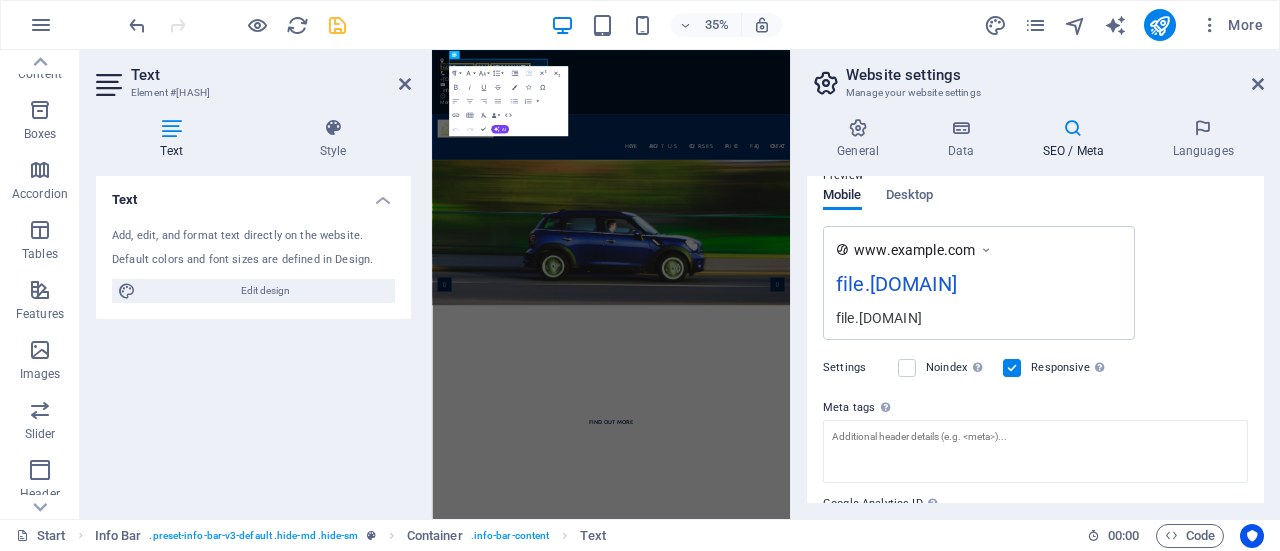scroll, scrollTop: 406, scrollLeft: 0, axis: vertical 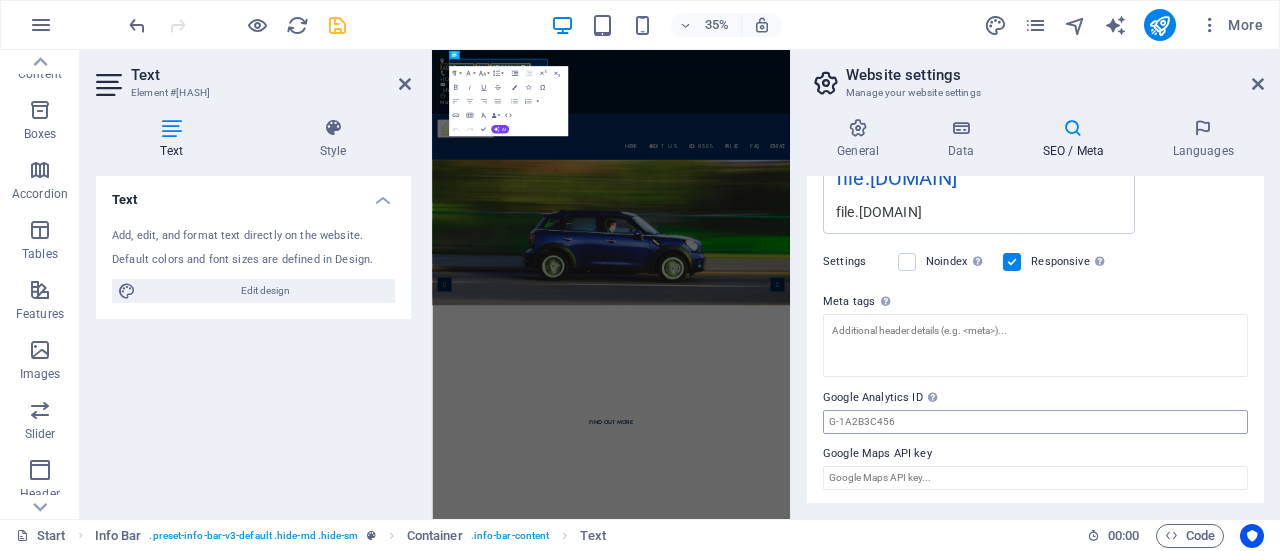 type 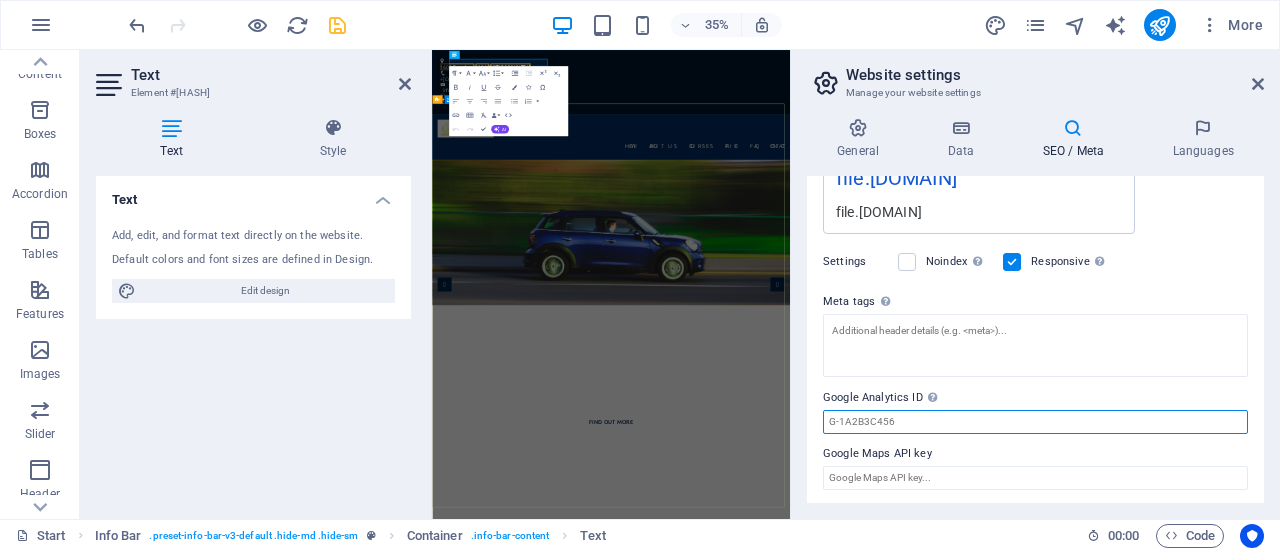 drag, startPoint x: 1330, startPoint y: 471, endPoint x: 1266, endPoint y: 1106, distance: 638.21704 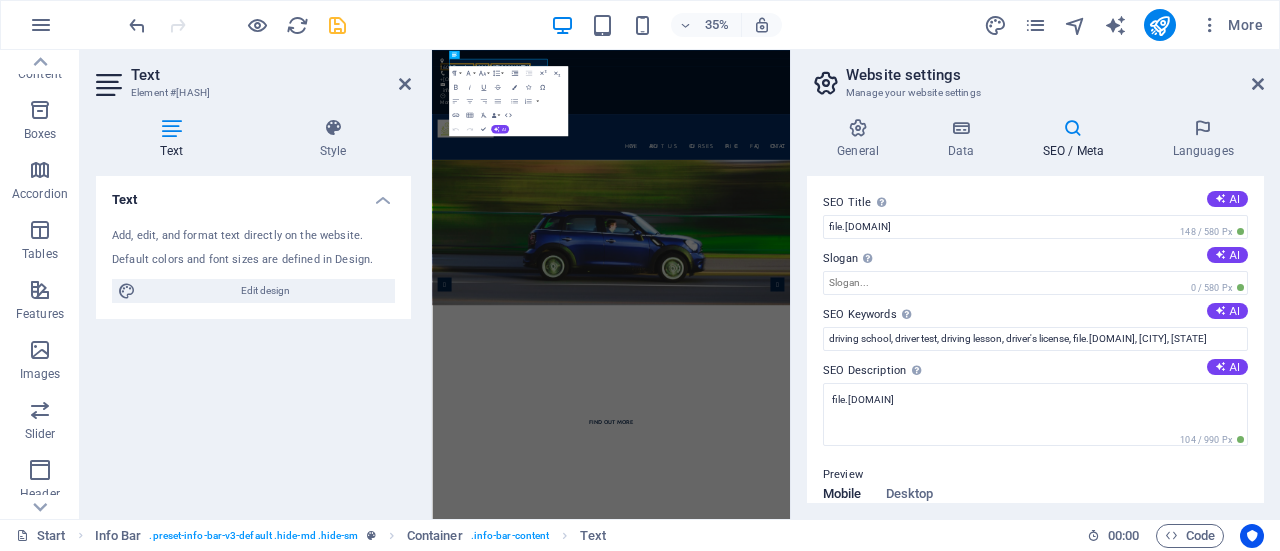 scroll, scrollTop: 0, scrollLeft: 0, axis: both 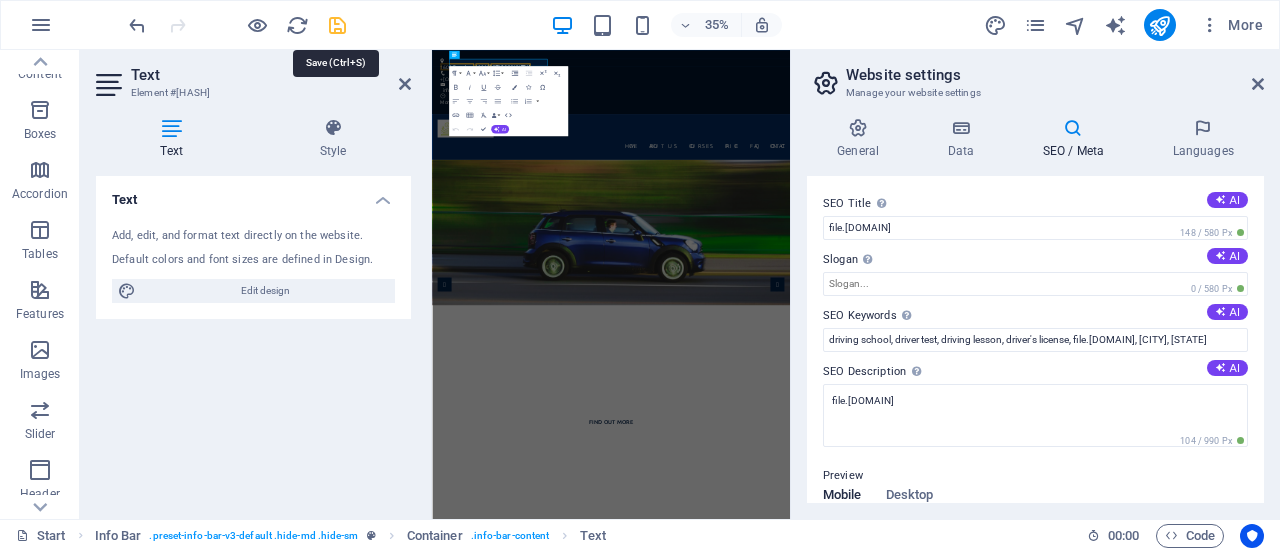 click at bounding box center (337, 25) 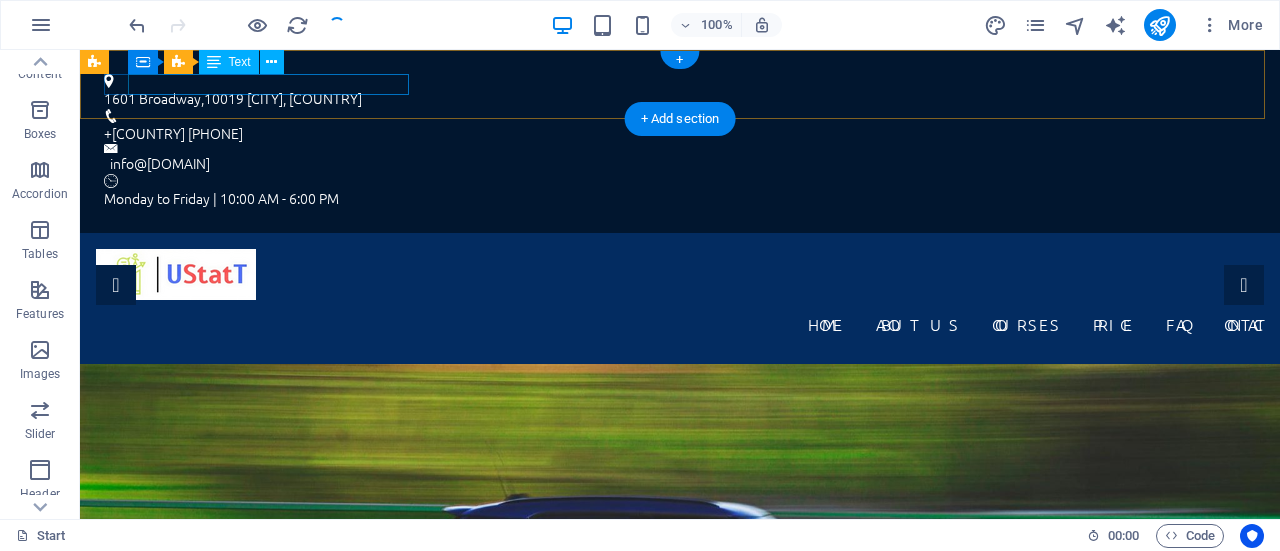 click on "1601 Broadway , 10019 [CITY], [COUNTRY]" at bounding box center (672, 98) 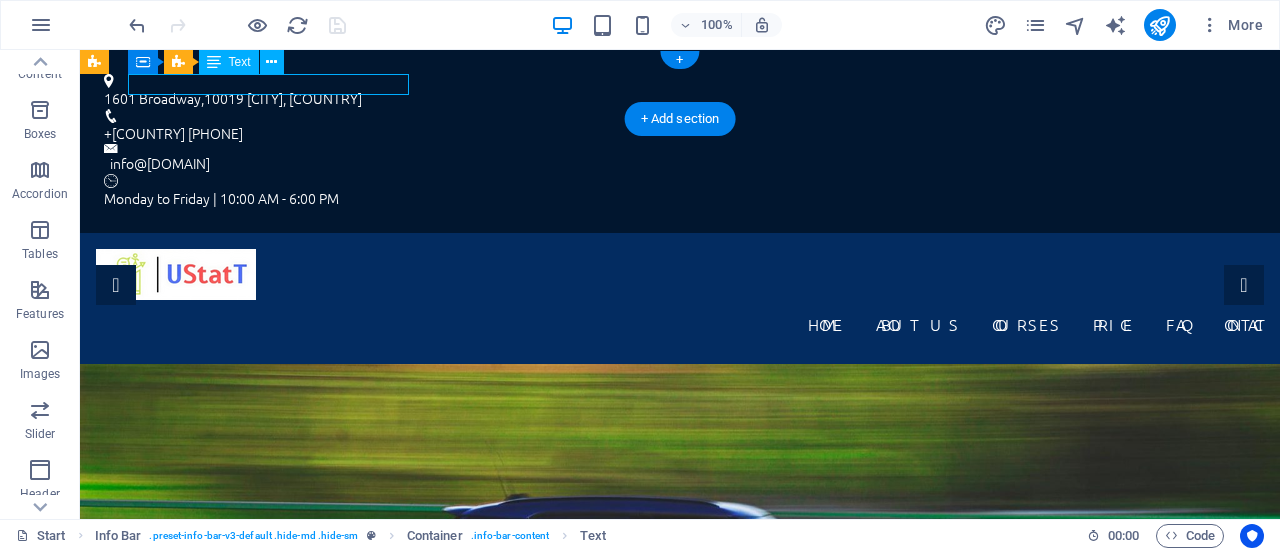 click on "1601 Broadway , 10019 [CITY], [COUNTRY]" at bounding box center (672, 98) 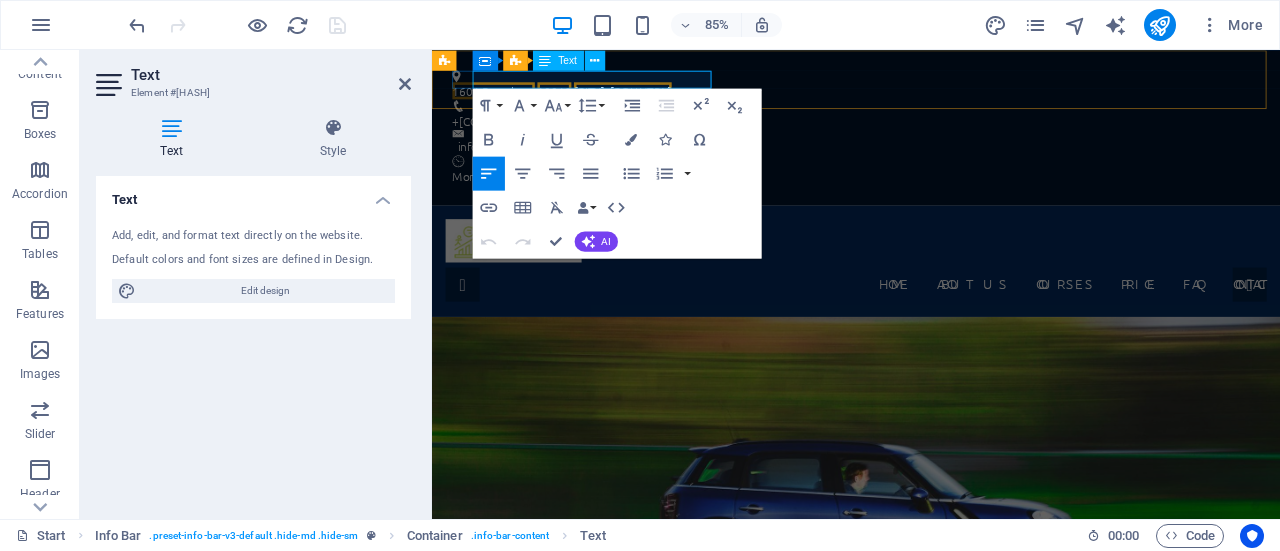 click on "10019" at bounding box center (576, 98) 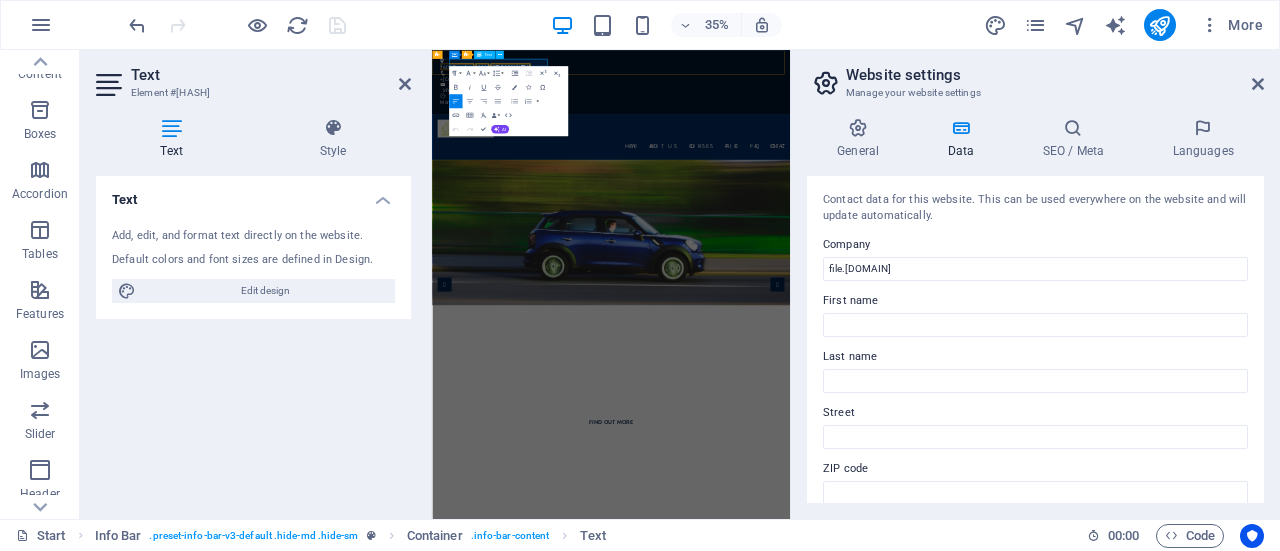 click on "[CITY], [COUNTRY]" at bounding box center [656, 98] 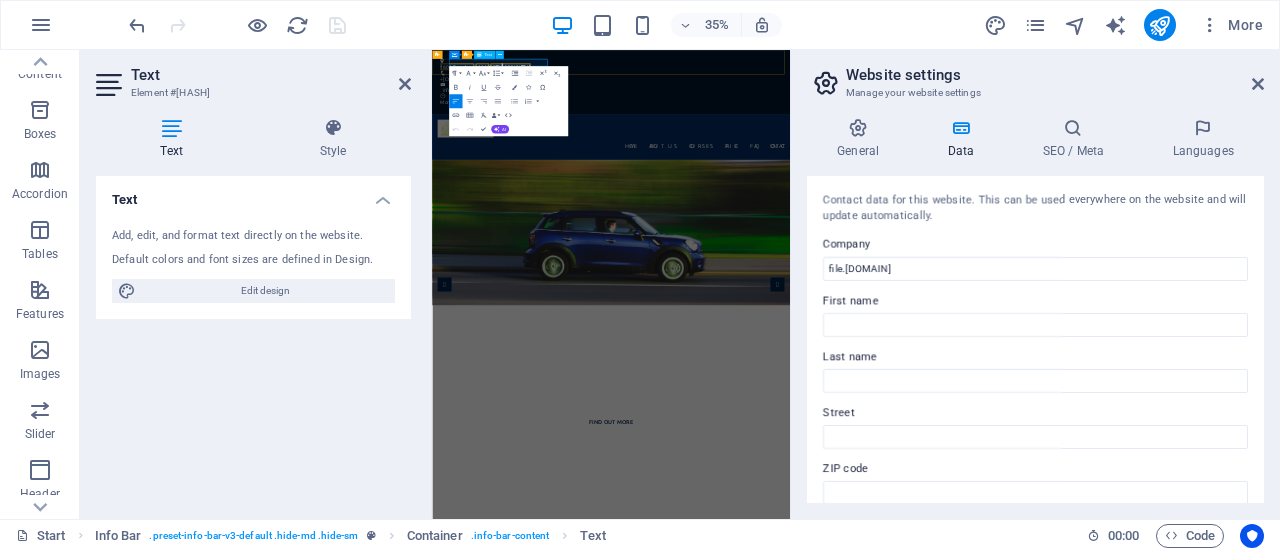 click on "[CITY], [COUNTRY]" at bounding box center [656, 98] 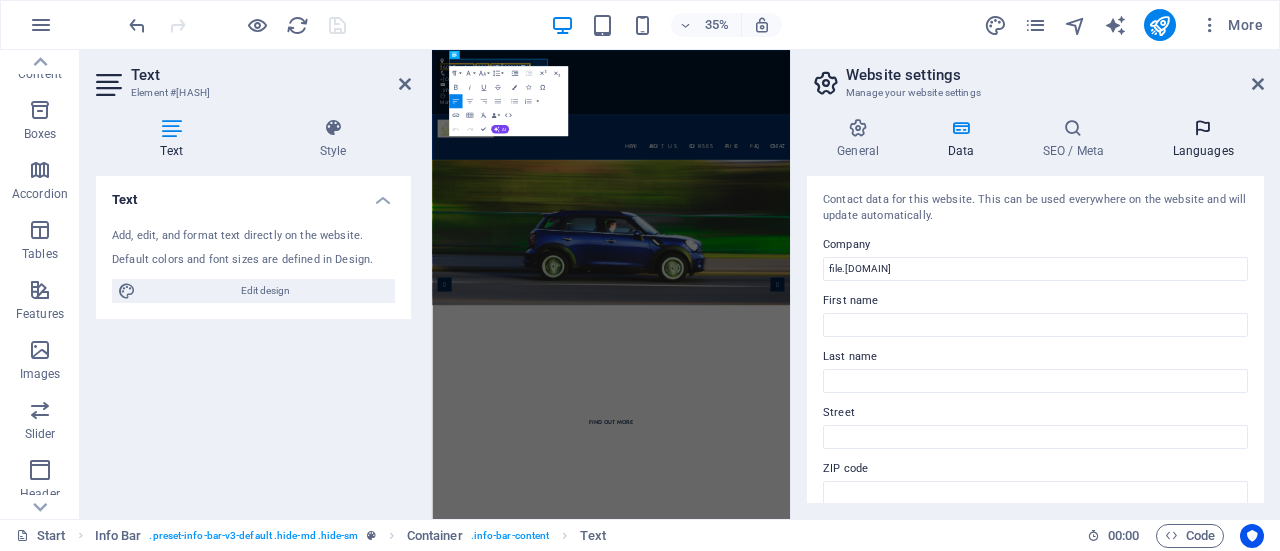 click on "Languages" at bounding box center [1203, 139] 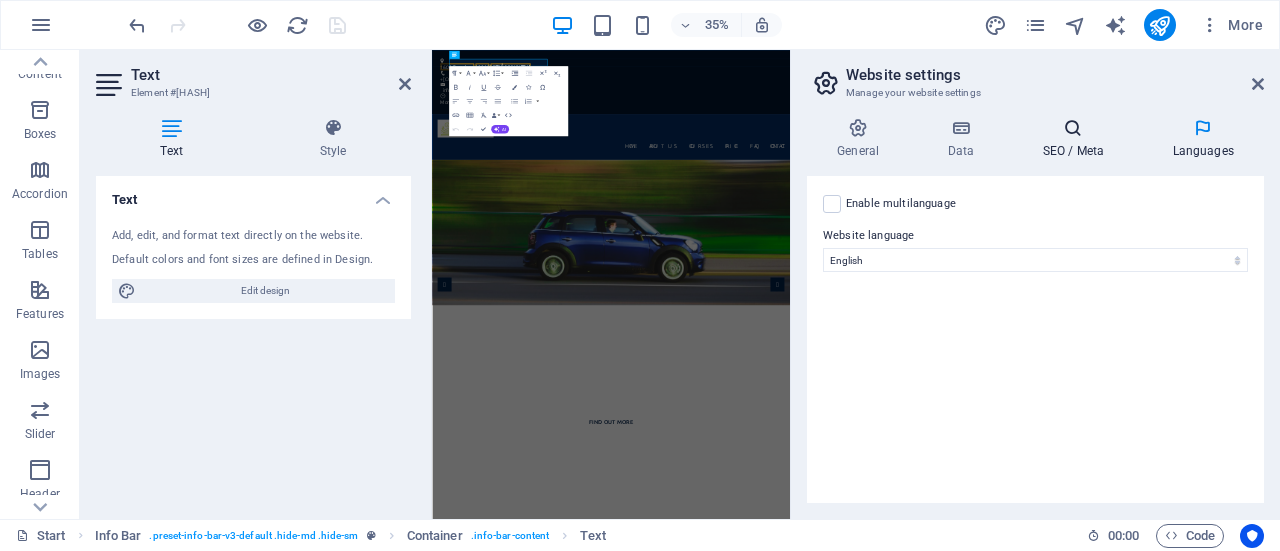 click on "SEO / Meta" at bounding box center [1077, 139] 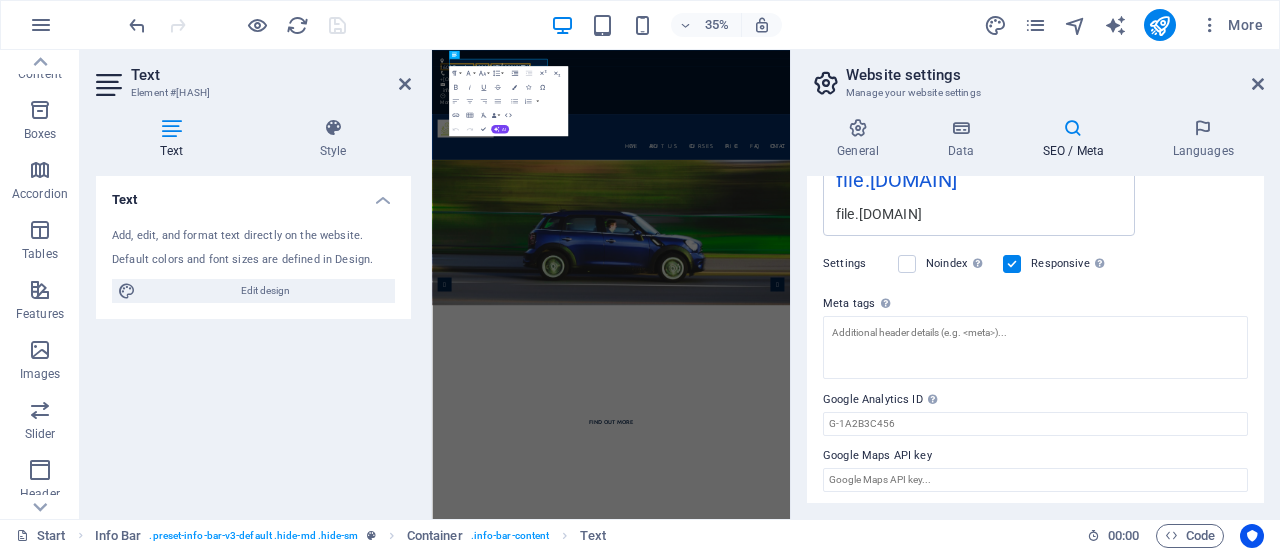 scroll, scrollTop: 406, scrollLeft: 0, axis: vertical 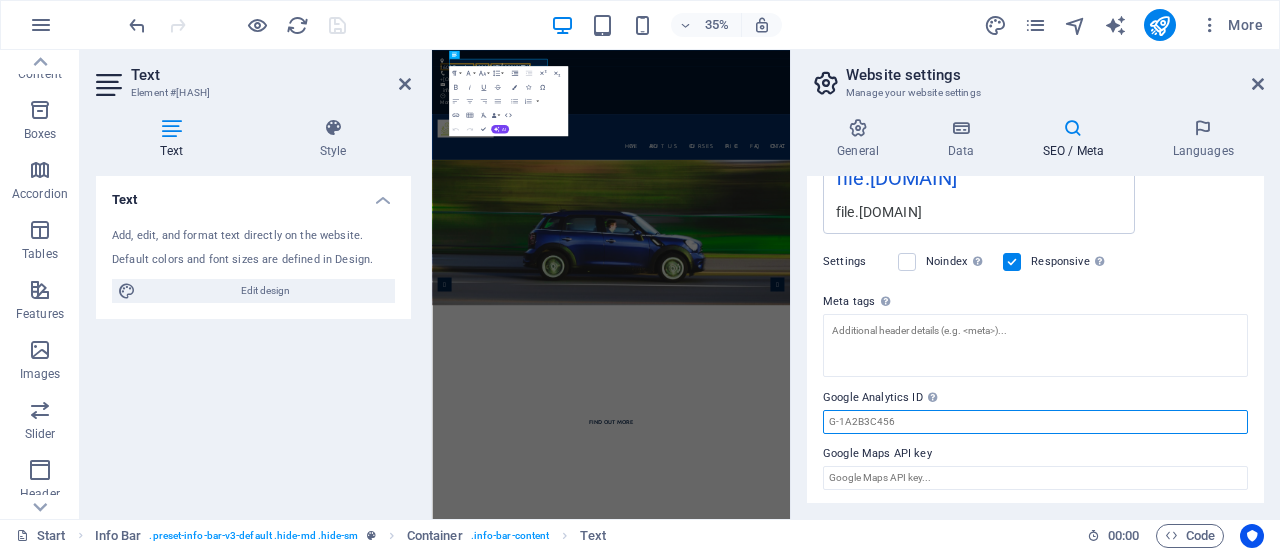 click on "Google Analytics ID Please only add the Google Analytics ID. We automatically include the ID in the tracking snippet. The Analytics ID looks similar to e.g. G-1A2B3C456" at bounding box center [1035, 422] 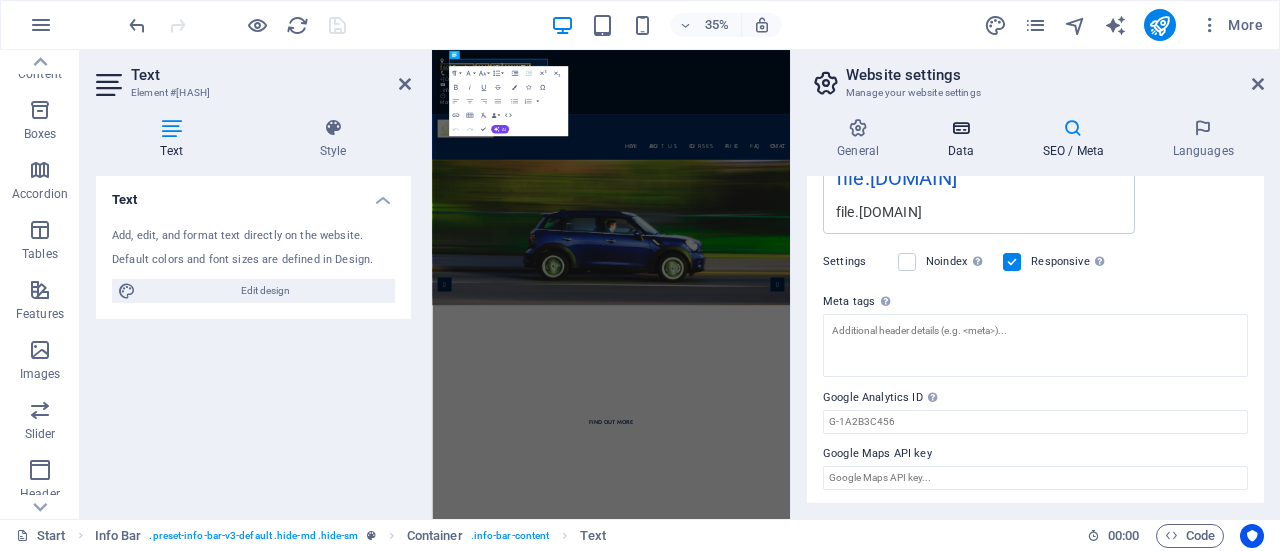 click at bounding box center [960, 128] 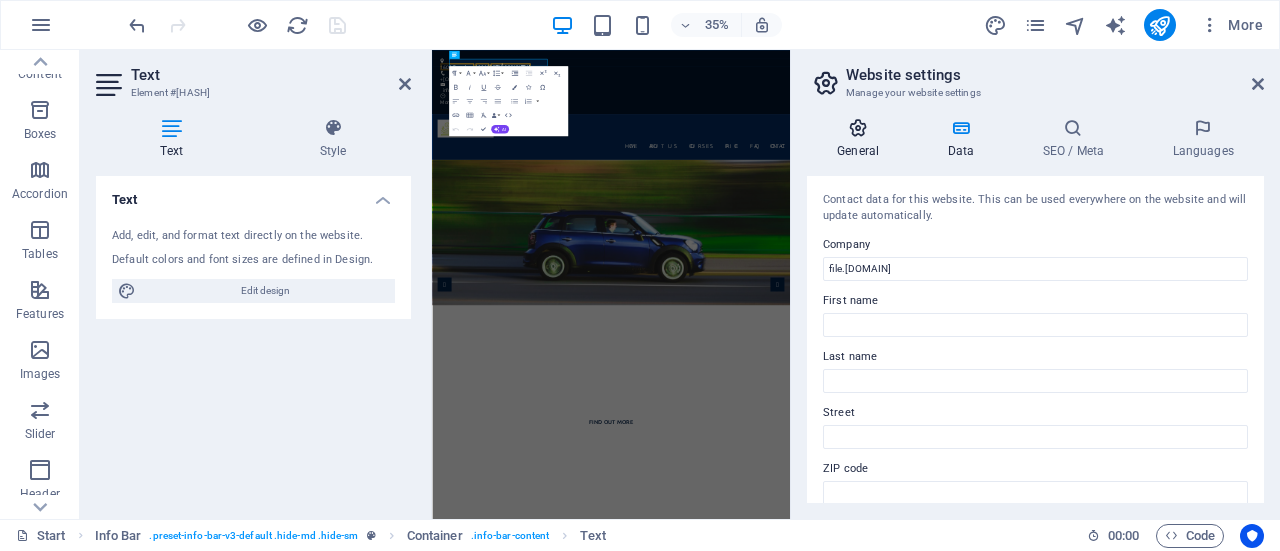 click on "General" at bounding box center [862, 139] 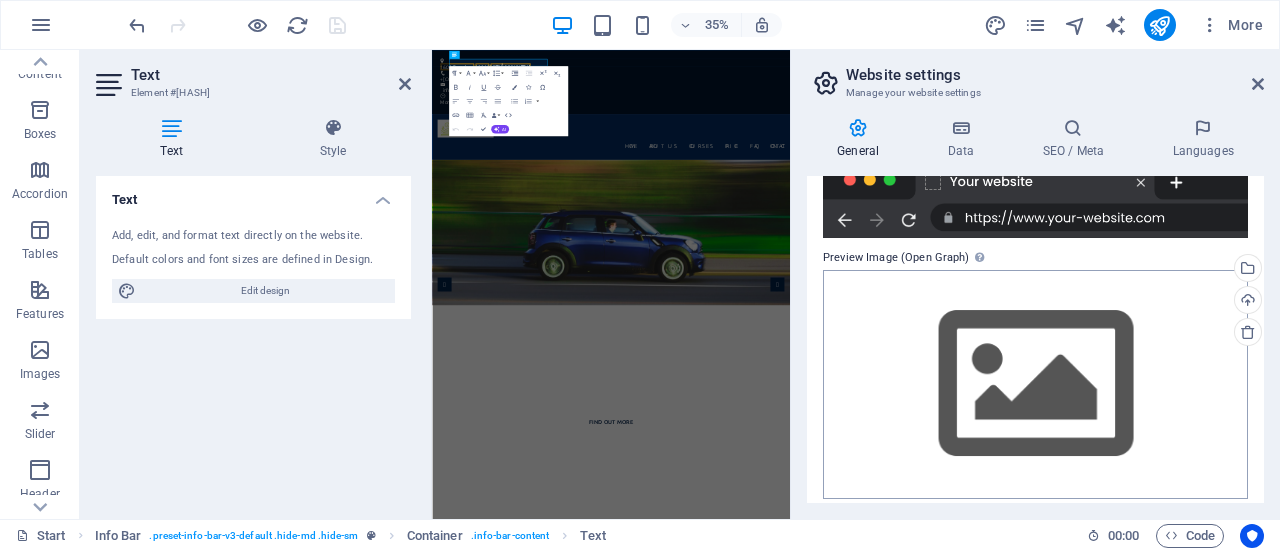scroll, scrollTop: 340, scrollLeft: 0, axis: vertical 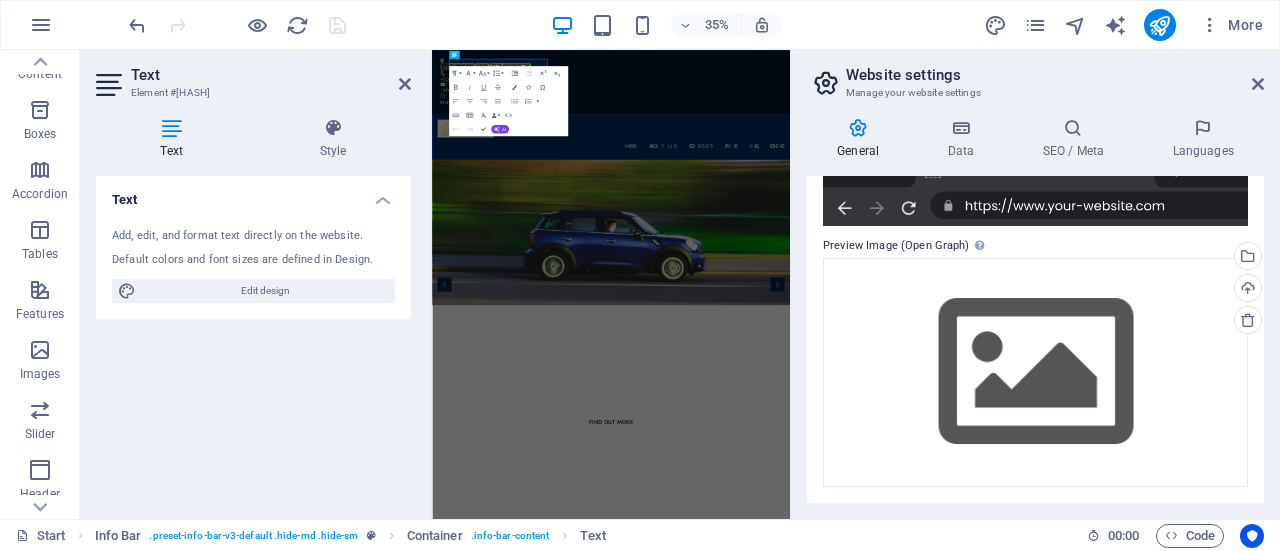 click on "Website settings Manage your website settings  General  Data  SEO / Meta  Languages Website name file.[DOMAIN] Logo Drag files here, click to choose files or select files from Files or our free stock photos & videos Select files from the file manager, stock photos, or upload file(s) Upload Favicon Set the favicon of your website here. A favicon is a small icon shown in the browser tab next to your website title. It helps visitors identify your website. Drag files here, click to choose files or select files from Files or our free stock photos & videos Select files from the file manager, stock photos, or upload file(s) Upload Preview Image (Open Graph) This image will be shown when the website is shared on social networks Drag files here, click to choose files or select files from Files or our free stock photos & videos Select files from the file manager, stock photos, or upload file(s) Upload Contact data for this website. This can be used everywhere on the website and will update automatically. Company Fax" at bounding box center [1035, 284] 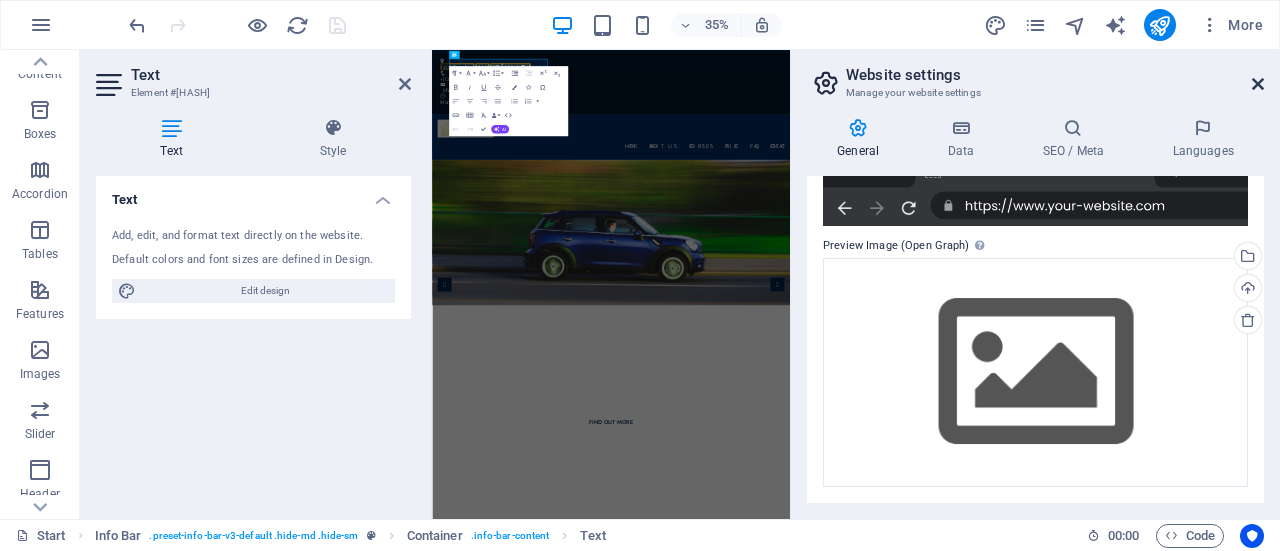 click at bounding box center [1258, 84] 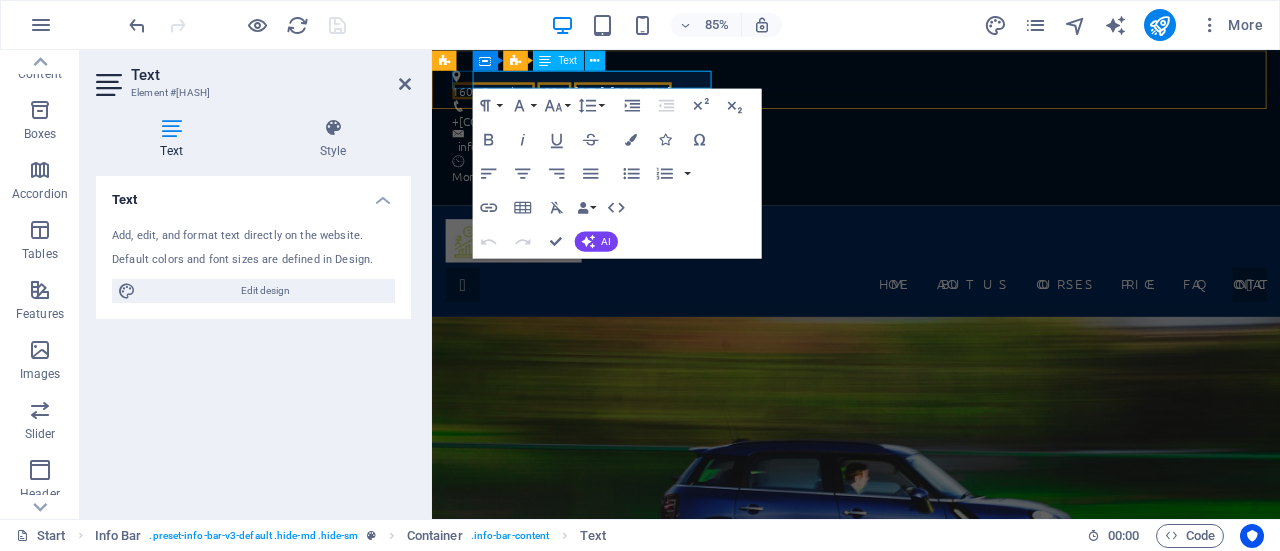click on "1601 Broadway" at bounding box center [504, 98] 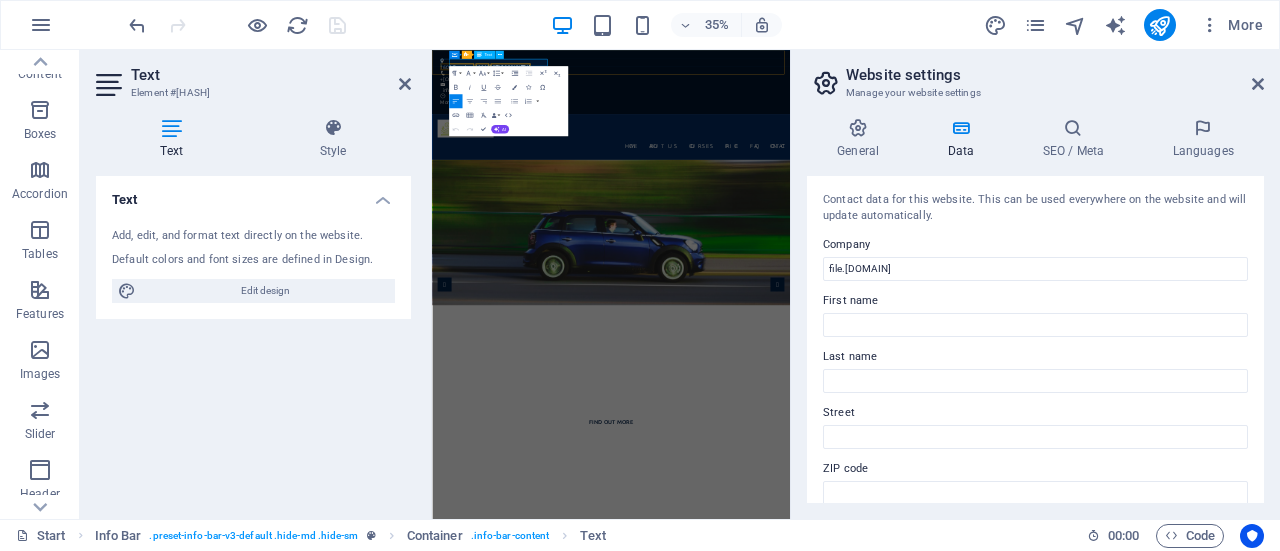 click on "Text" at bounding box center [484, 54] 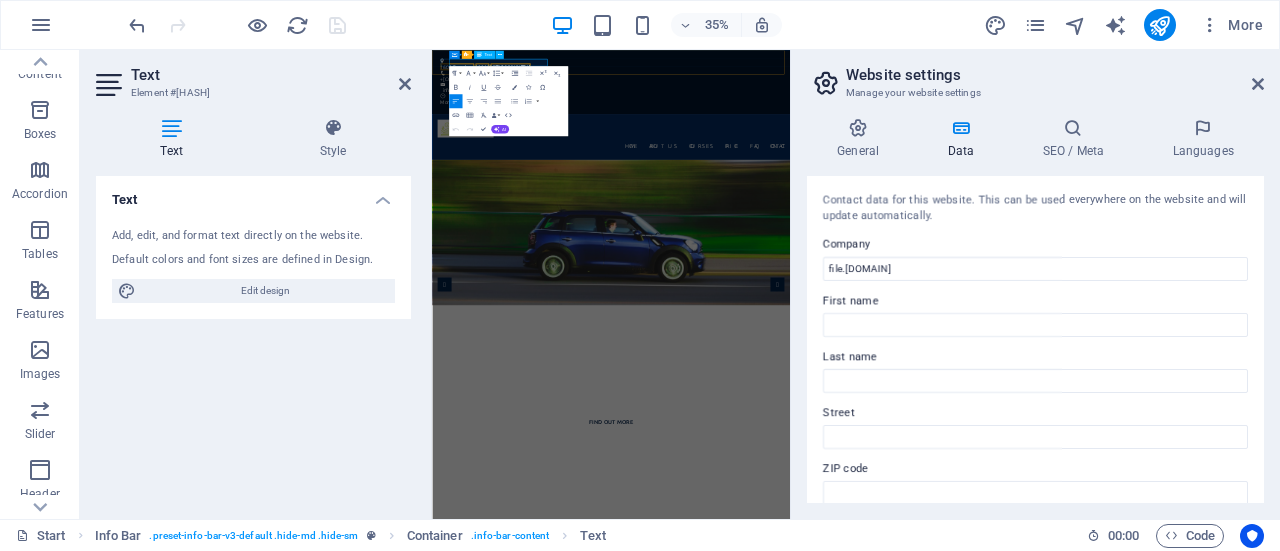 click on "[CITY], [COUNTRY]" at bounding box center [656, 98] 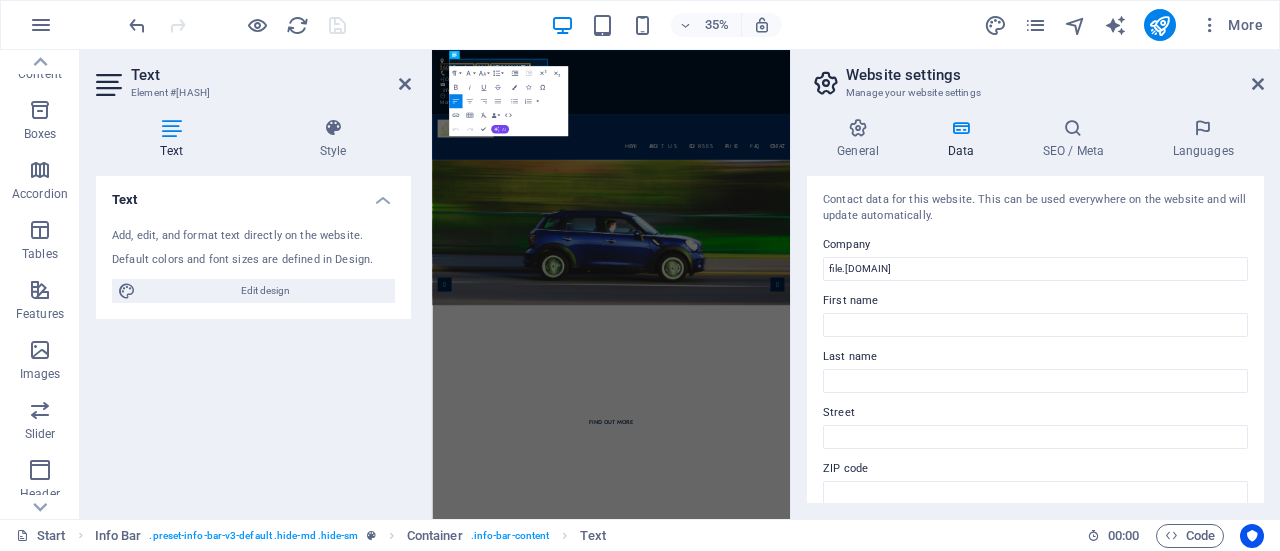 click on "AI" at bounding box center (500, 129) 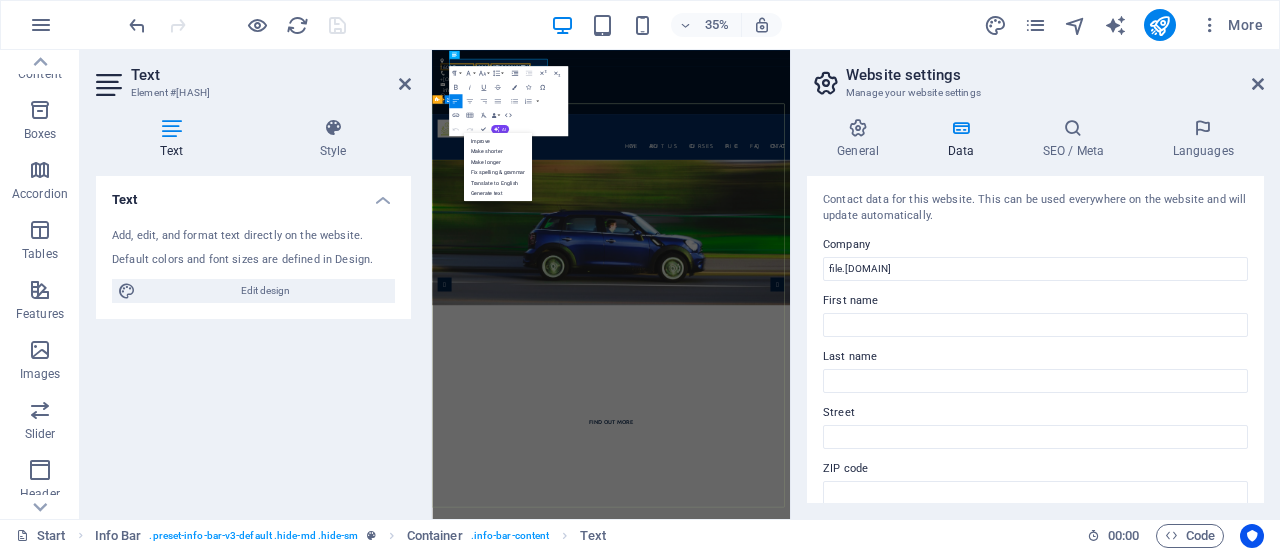 click on "file.[DOMAIN] The best driving school in [CITY] Find out More" at bounding box center (943, 1007) 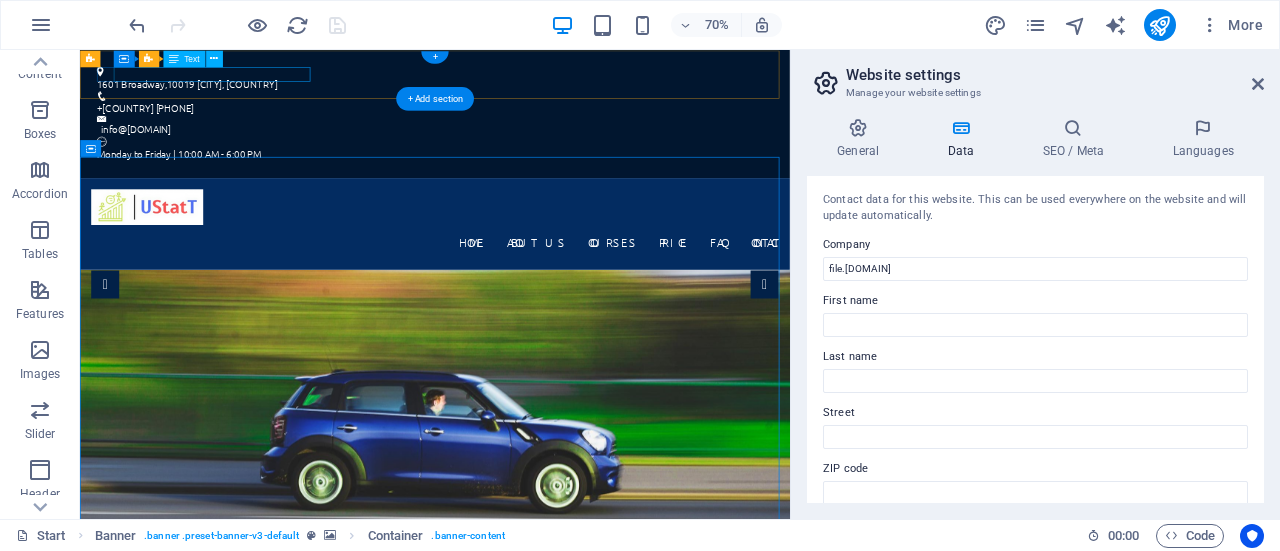 click on "1601 Broadway , 10019 [CITY], [COUNTRY]" at bounding box center [579, 98] 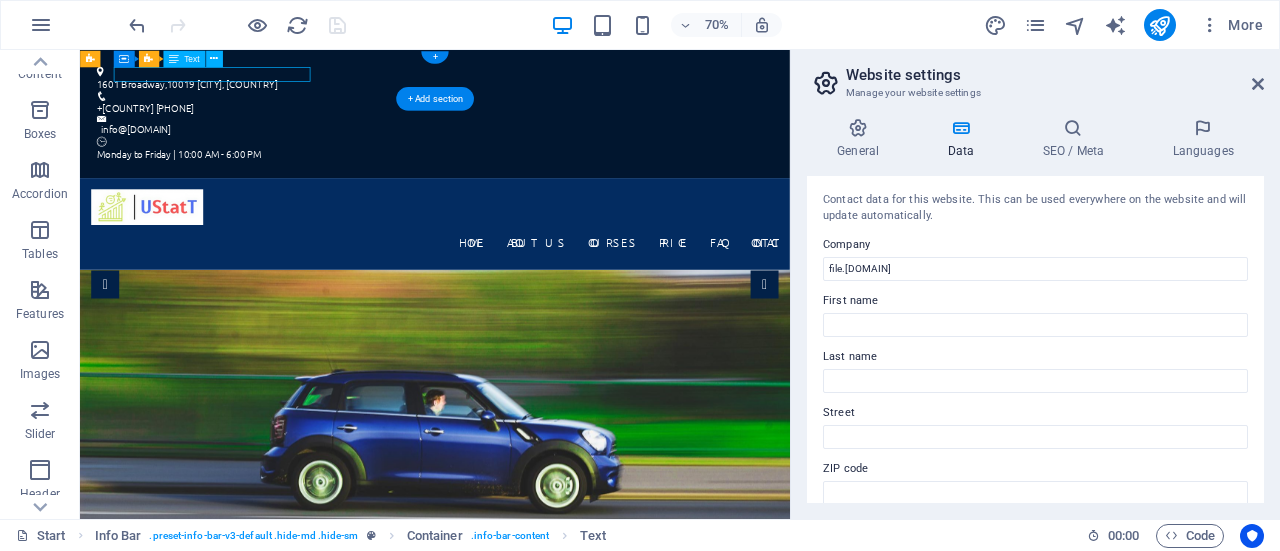 click on "1601 Broadway , 10019 [CITY], [COUNTRY]" at bounding box center [579, 98] 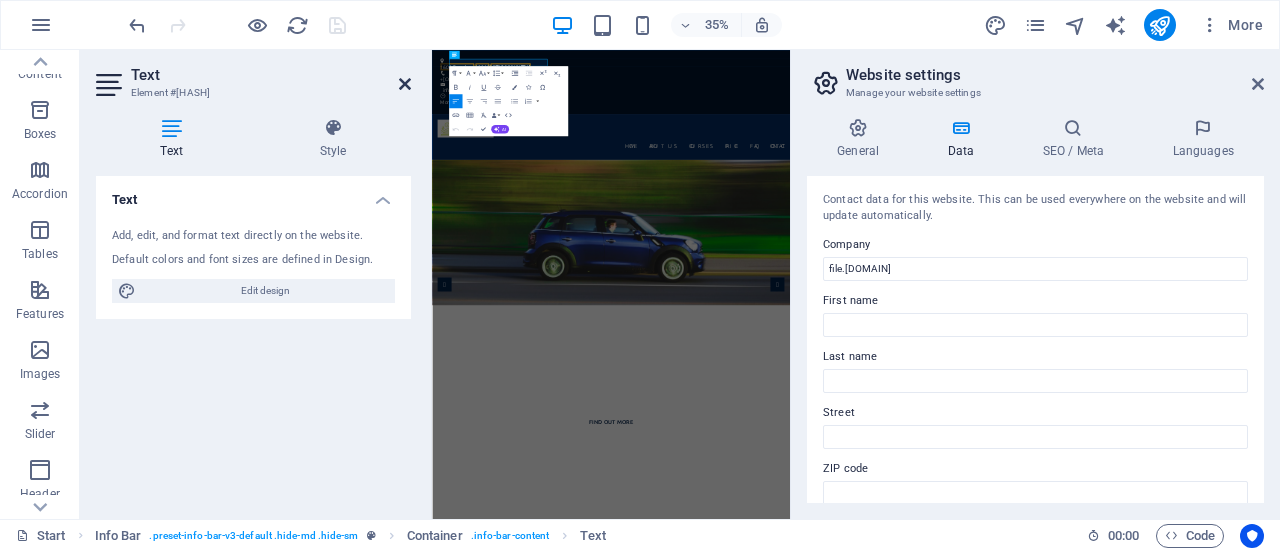 click at bounding box center [405, 84] 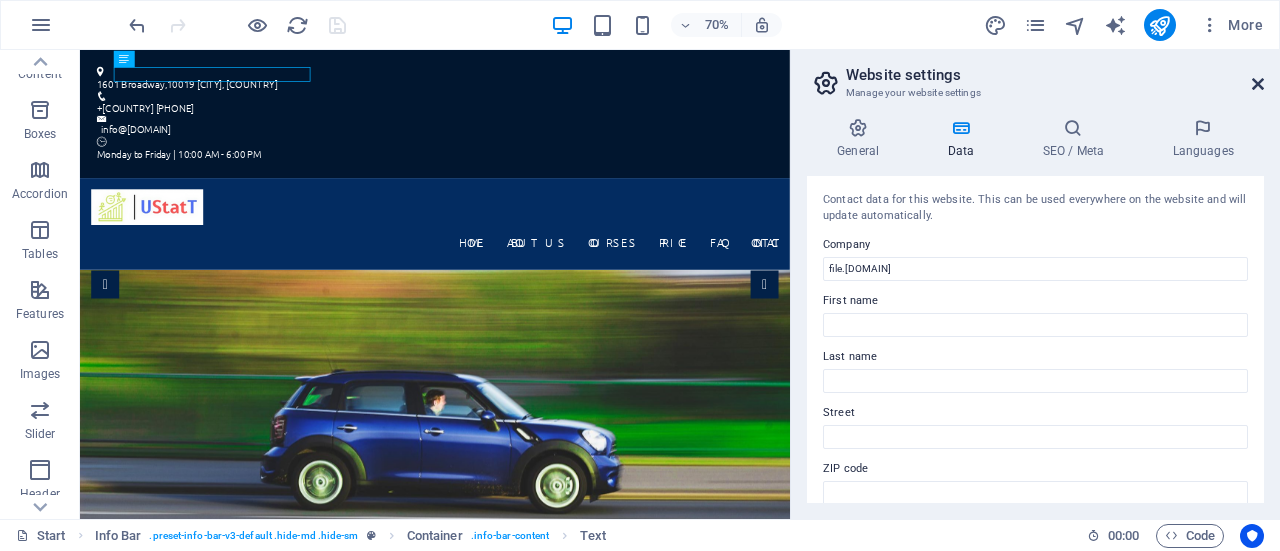 click at bounding box center [1258, 84] 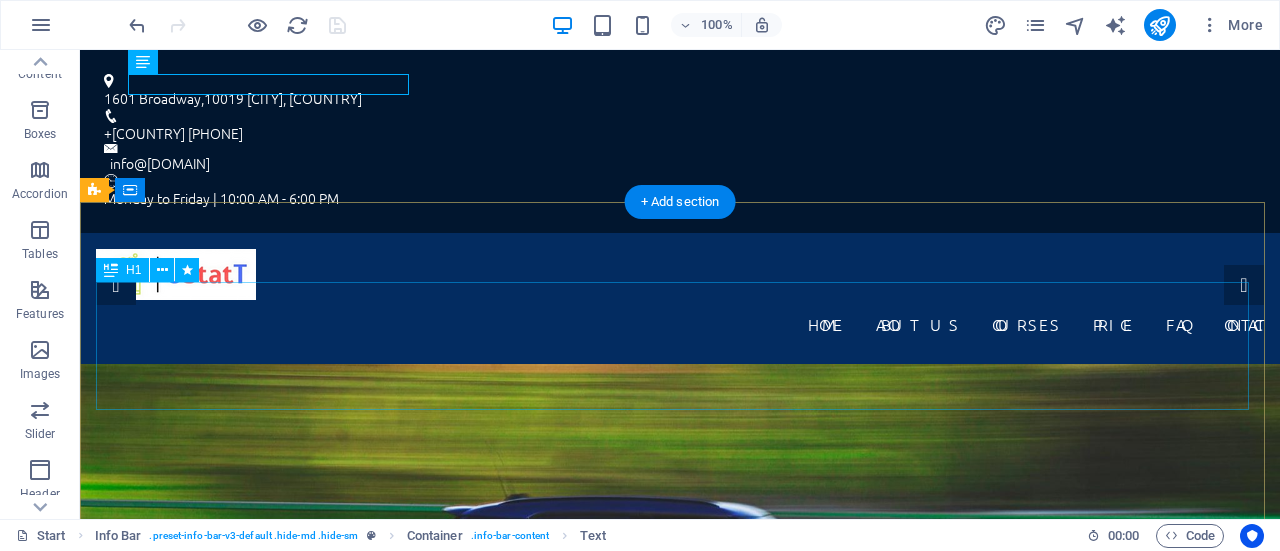 scroll, scrollTop: 100, scrollLeft: 0, axis: vertical 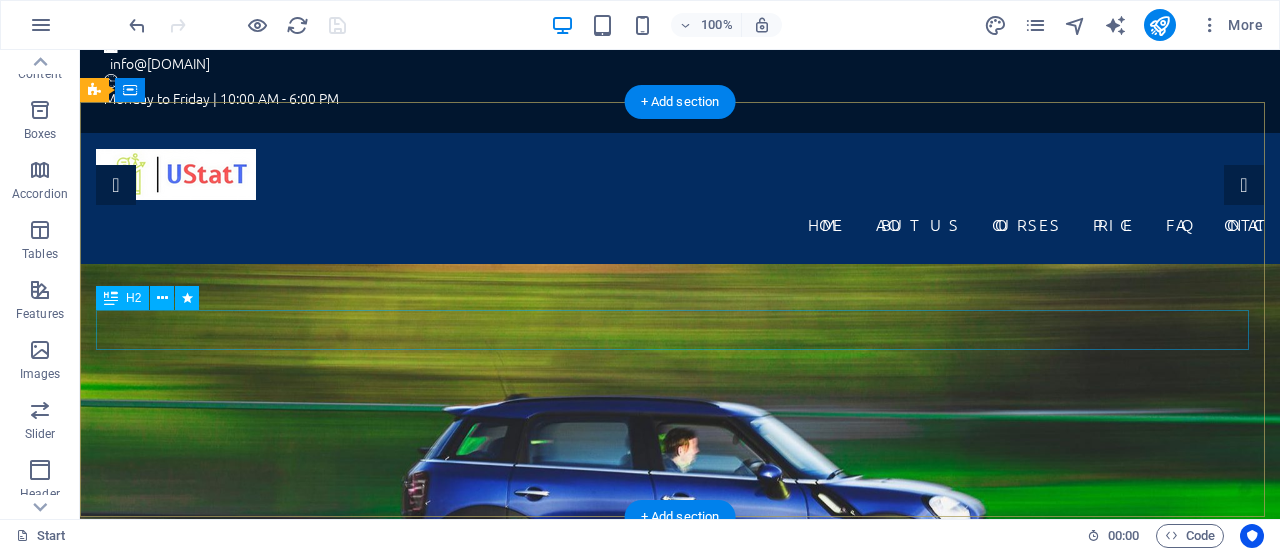 click on "The best driving school in Manhattan" at bounding box center [680, 907] 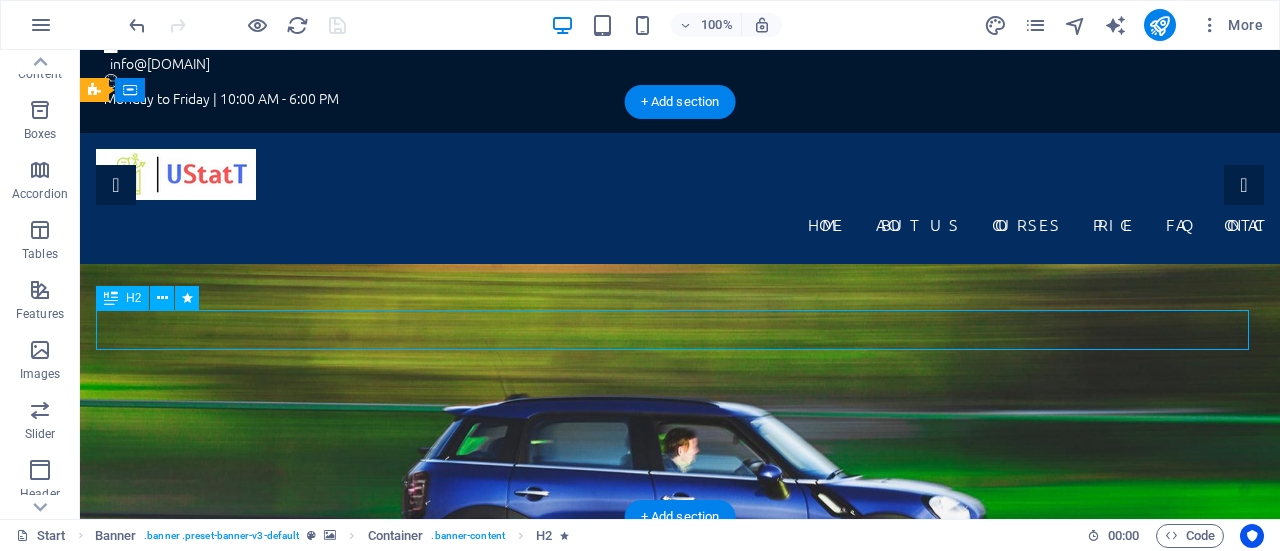 click on "The best driving school in Manhattan" at bounding box center (680, 907) 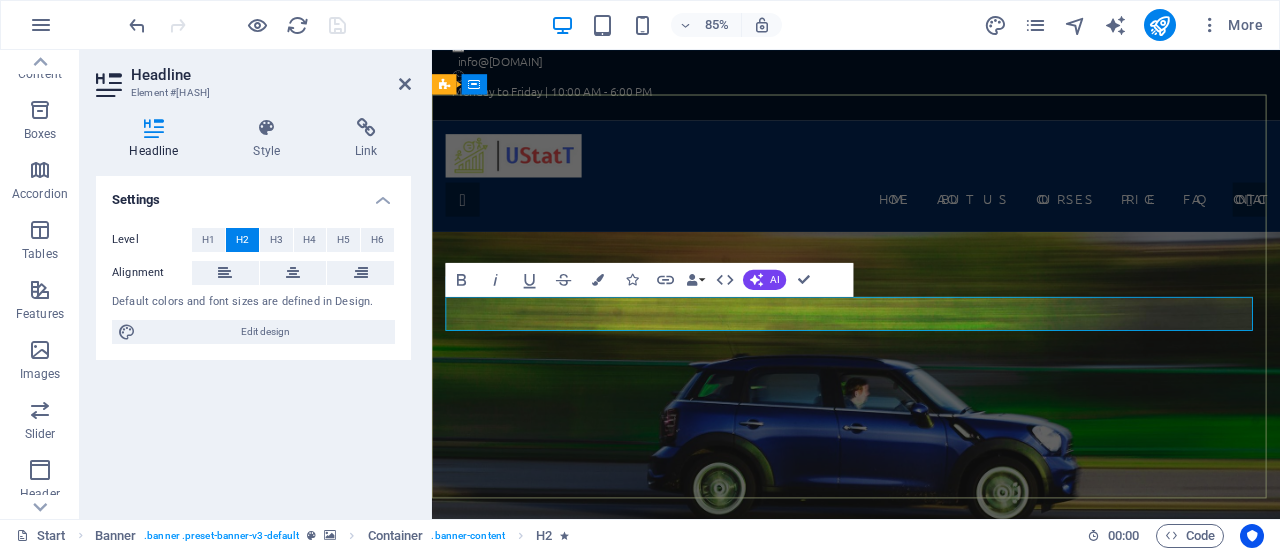 click on "The best driving school in Manhattan" at bounding box center (931, 927) 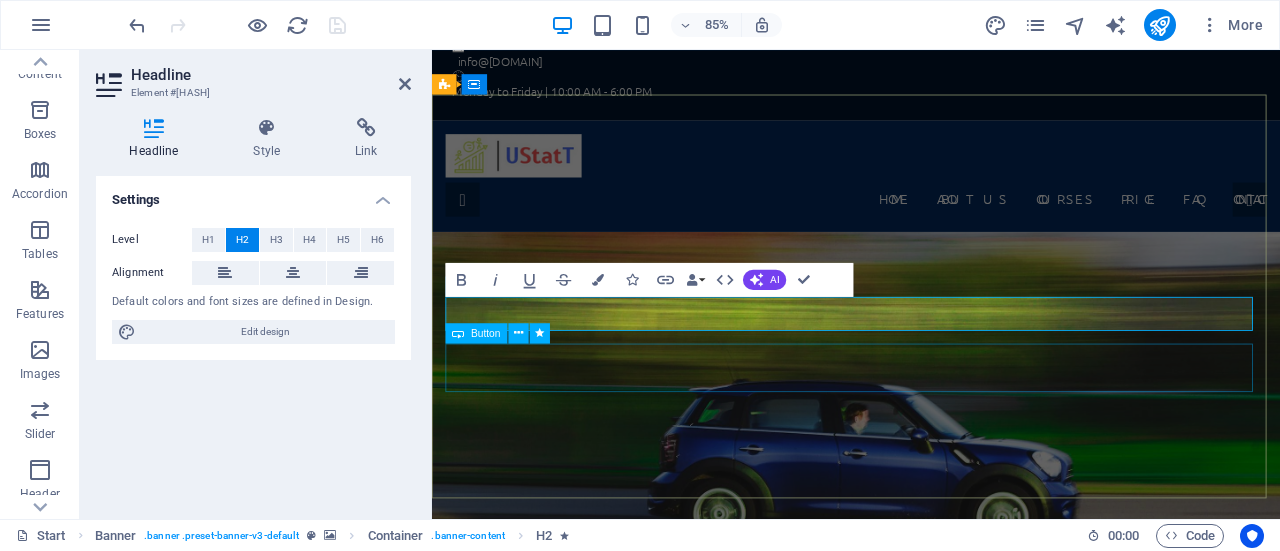 type 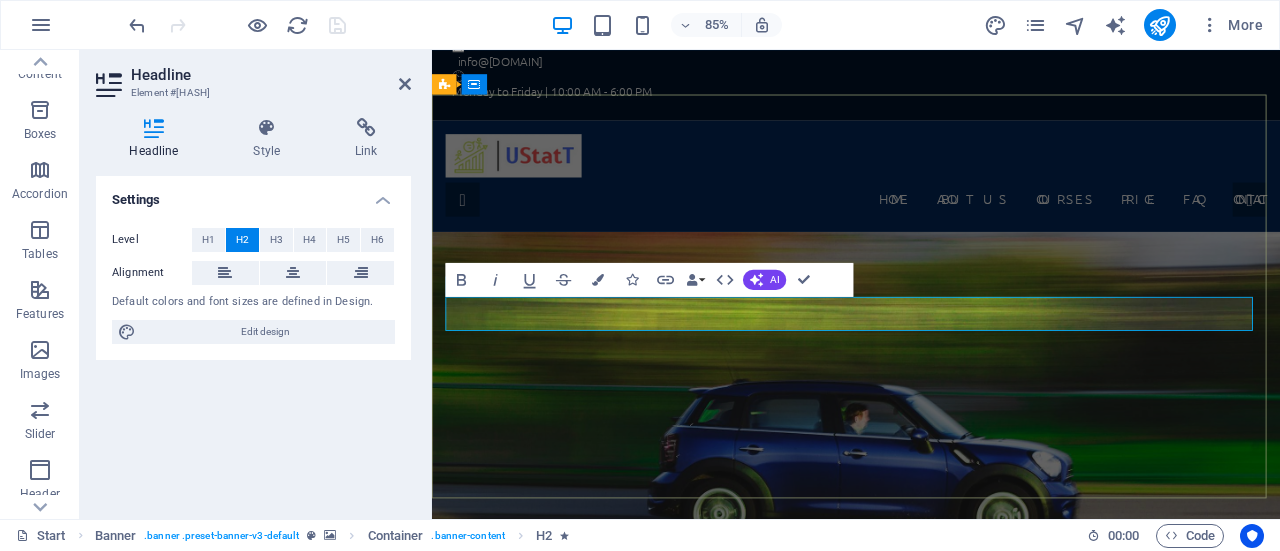 click on "Statistical tool class" at bounding box center [931, 967] 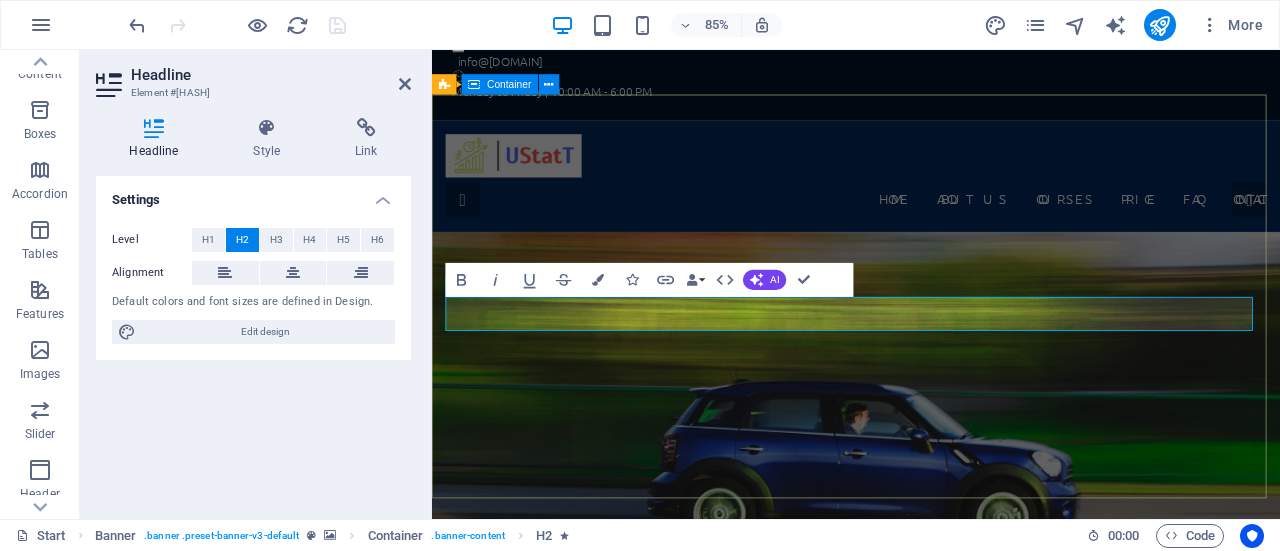 click on "file.[DOMAIN] Welcome to [DOMAIN] tool class Find out More" at bounding box center (931, 947) 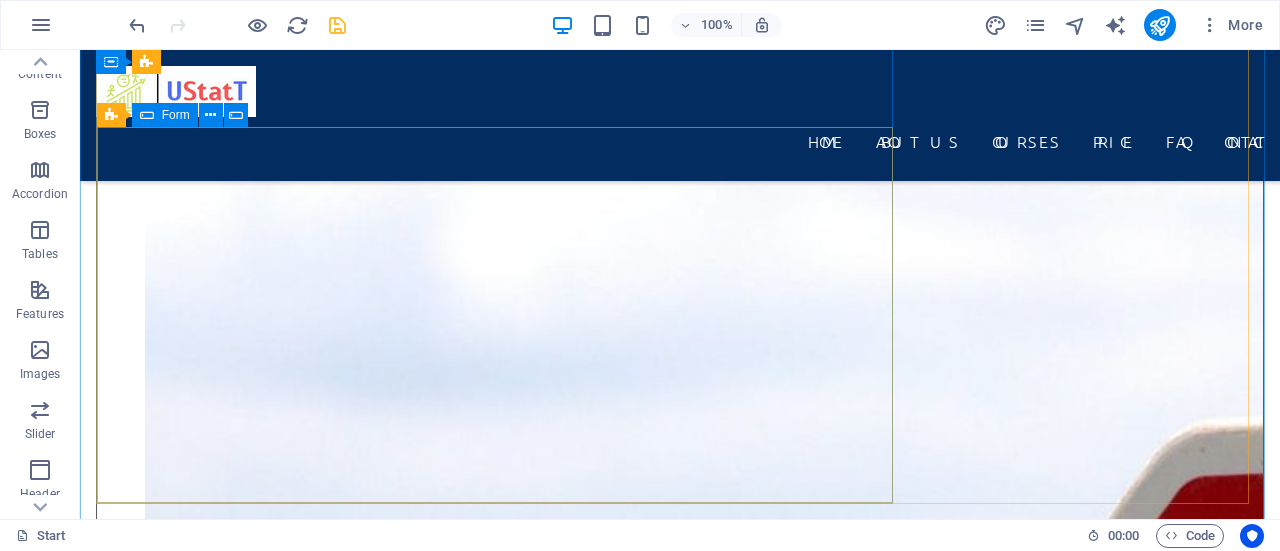 scroll, scrollTop: 8600, scrollLeft: 0, axis: vertical 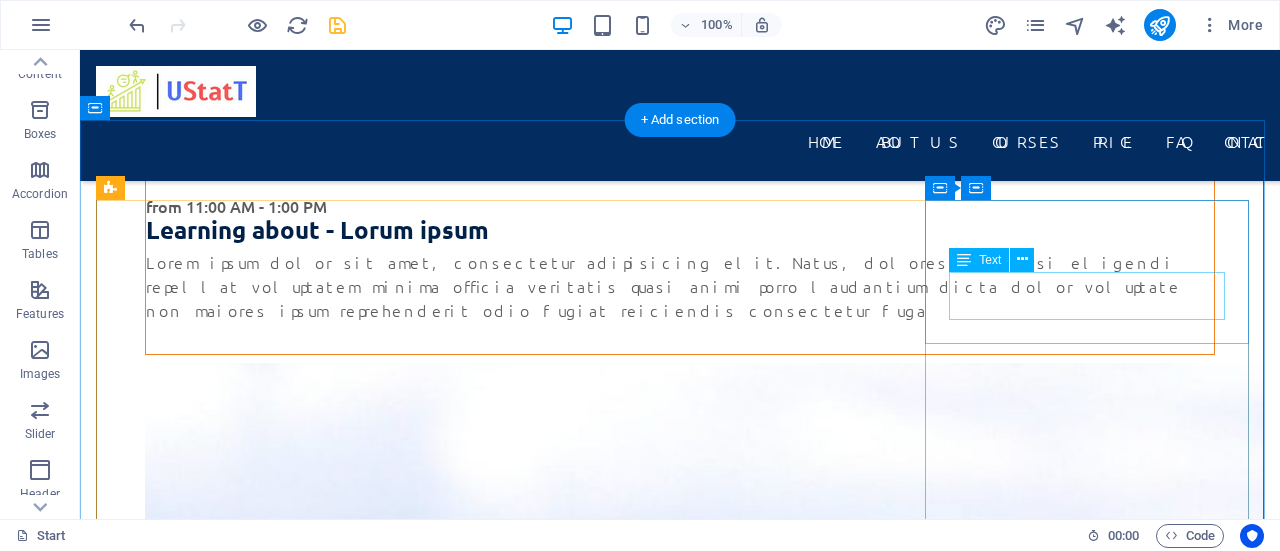 click on "1601 Broadway [CITY], [COUNTRY]   10019" at bounding box center [680, 13330] 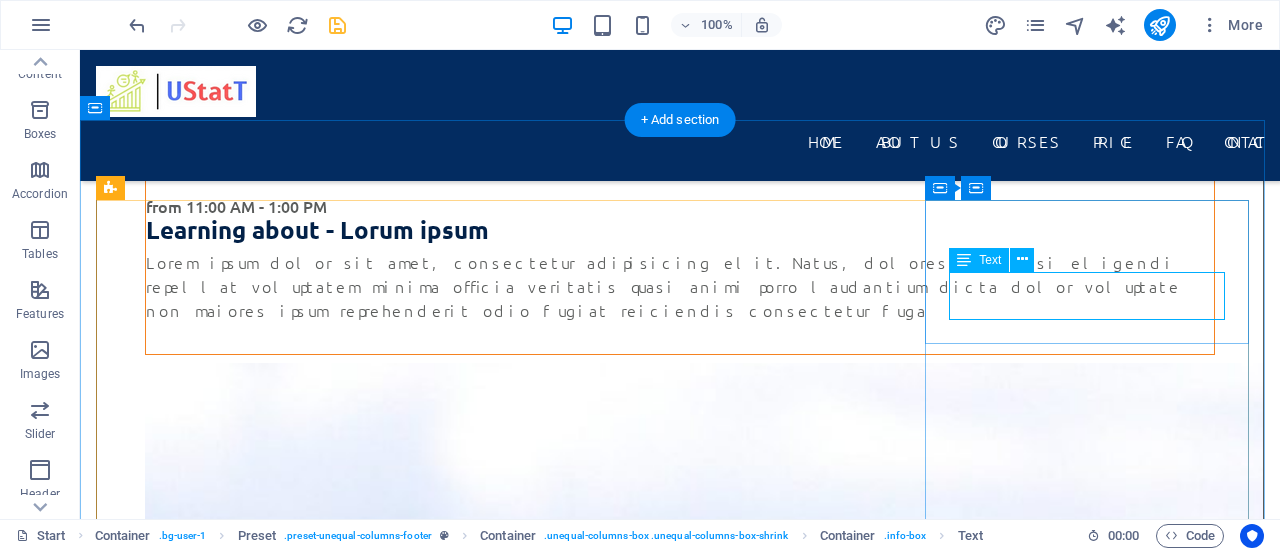click on "1601 Broadway [CITY], [COUNTRY]   10019" at bounding box center (680, 13330) 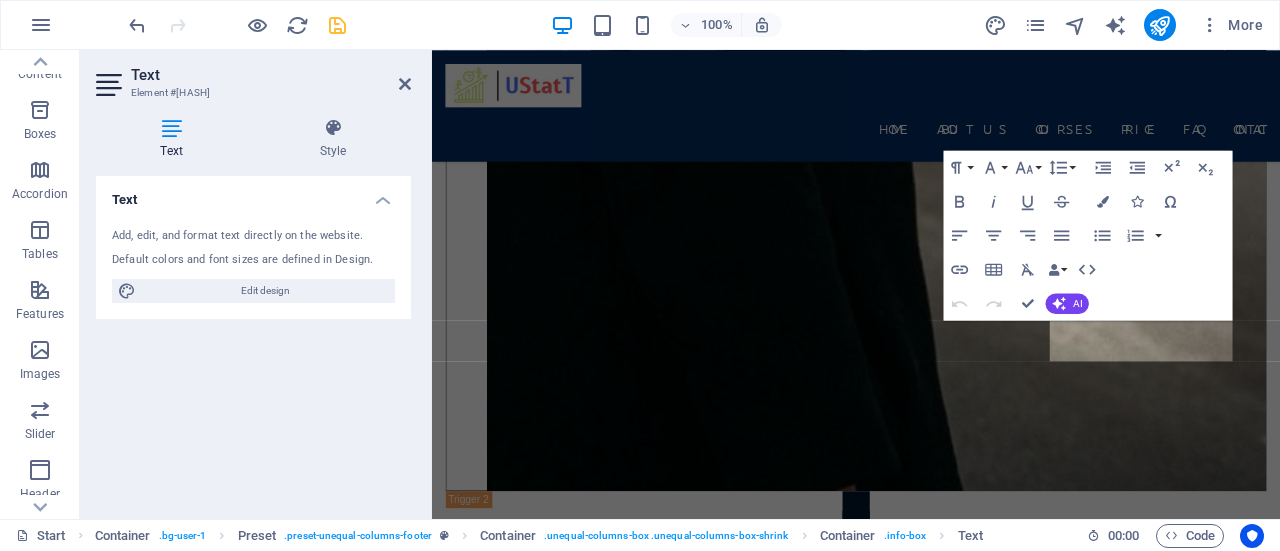 scroll, scrollTop: 9052, scrollLeft: 0, axis: vertical 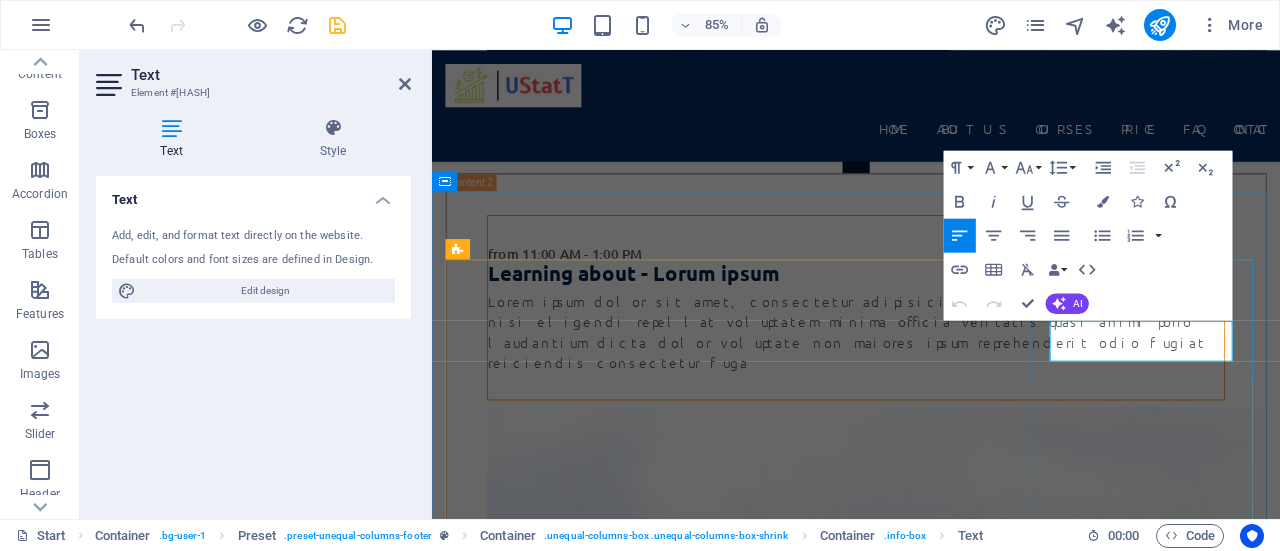 click on "1601 Broadway" at bounding box center [931, 14038] 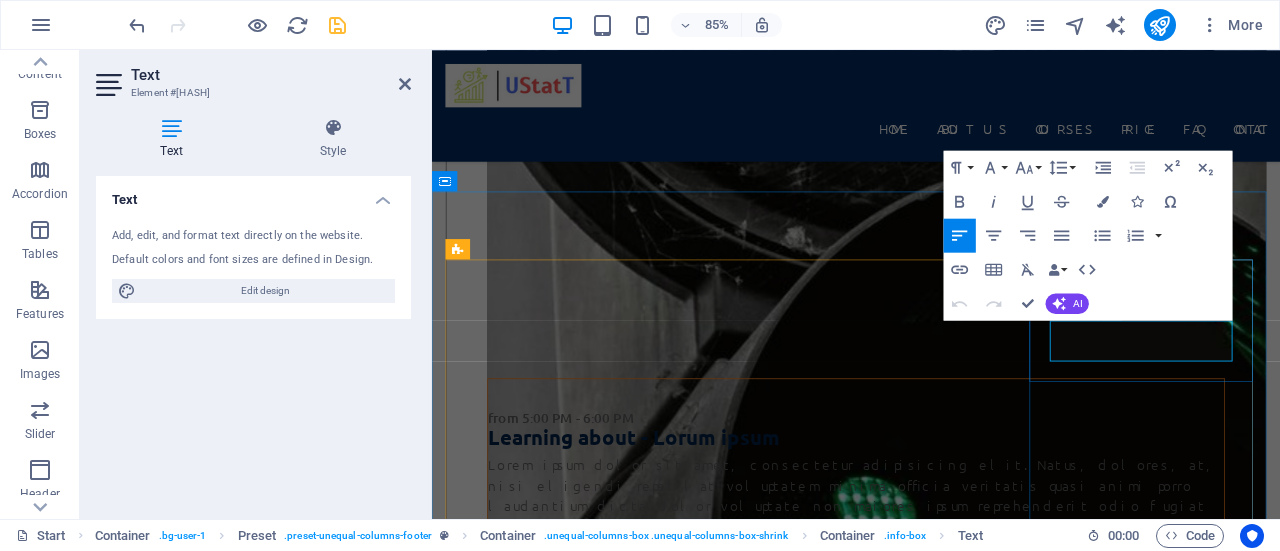 scroll, scrollTop: 9610, scrollLeft: 0, axis: vertical 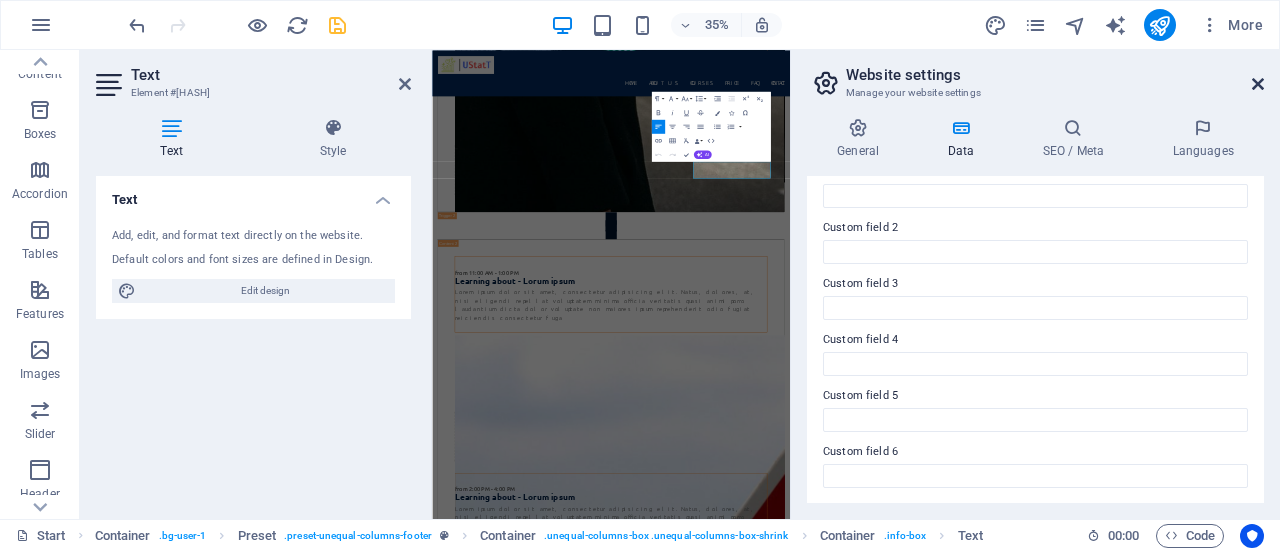 click at bounding box center (1258, 84) 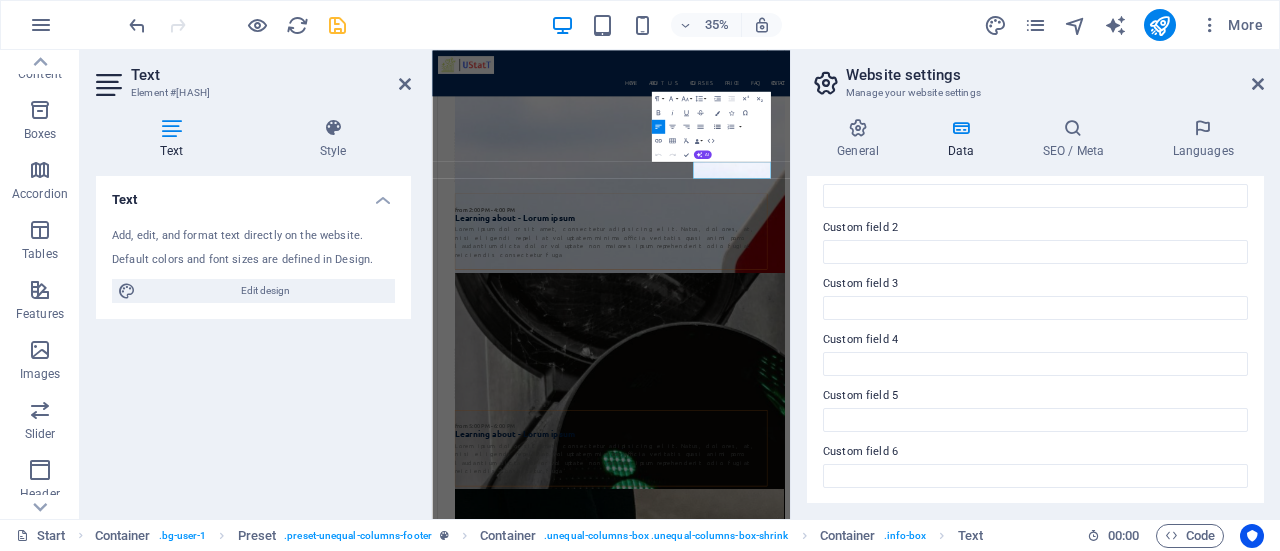 scroll, scrollTop: 9052, scrollLeft: 0, axis: vertical 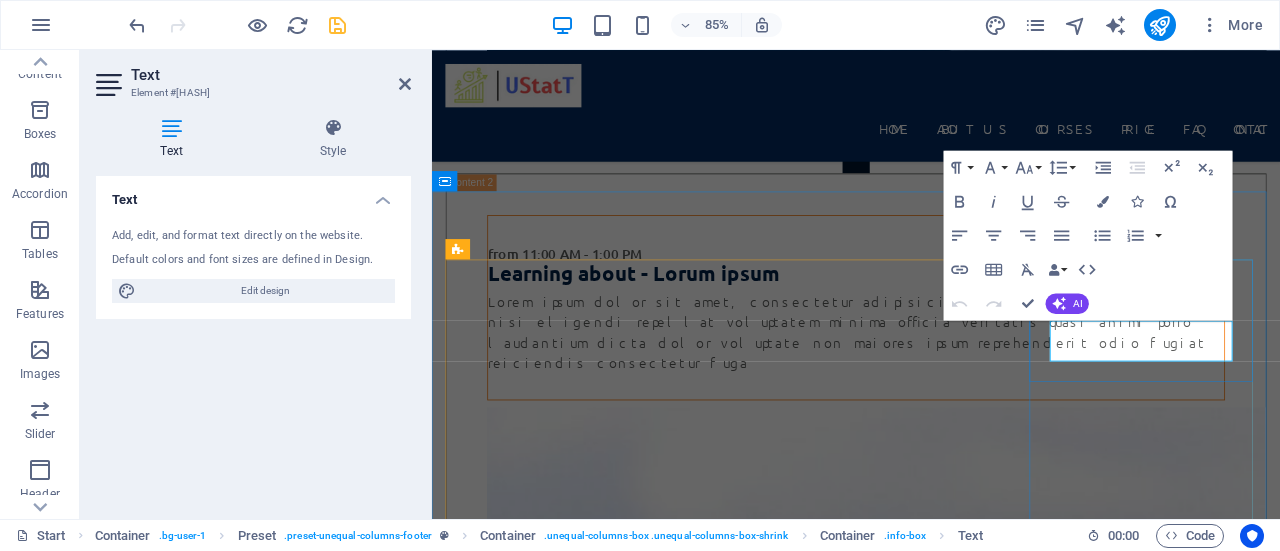 click on "1601 Broadway" at bounding box center (552, 14038) 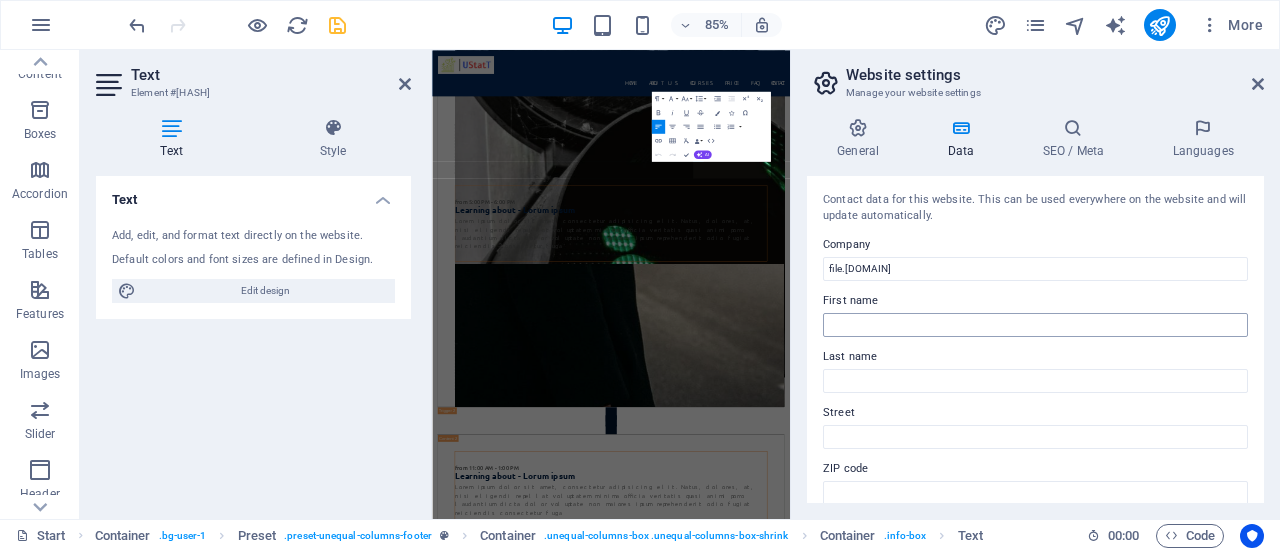 scroll, scrollTop: 9610, scrollLeft: 0, axis: vertical 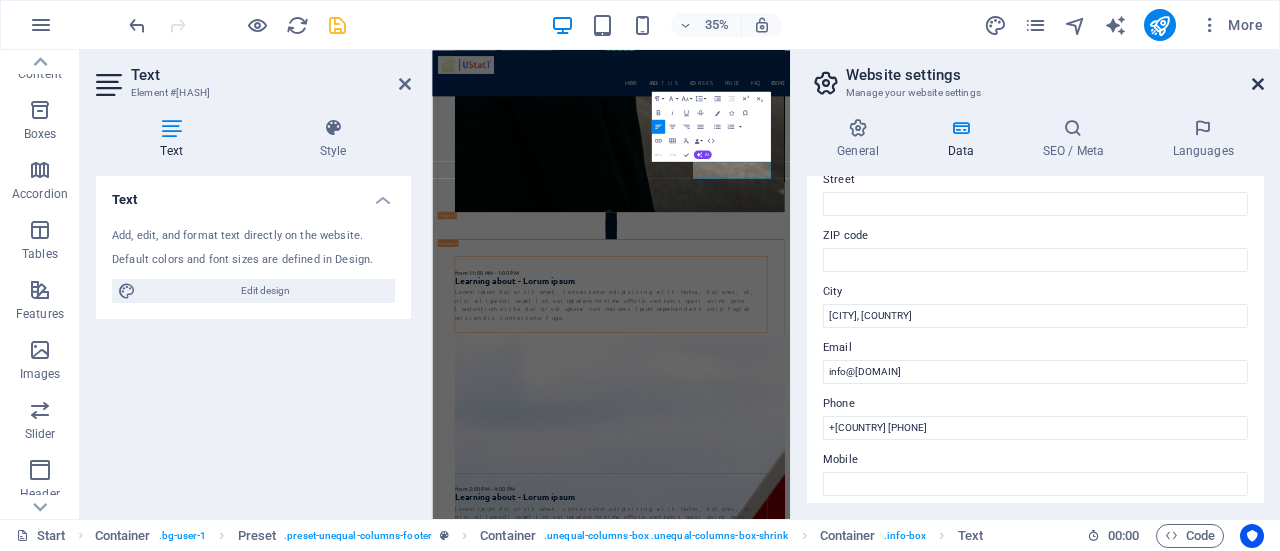 click at bounding box center (1258, 84) 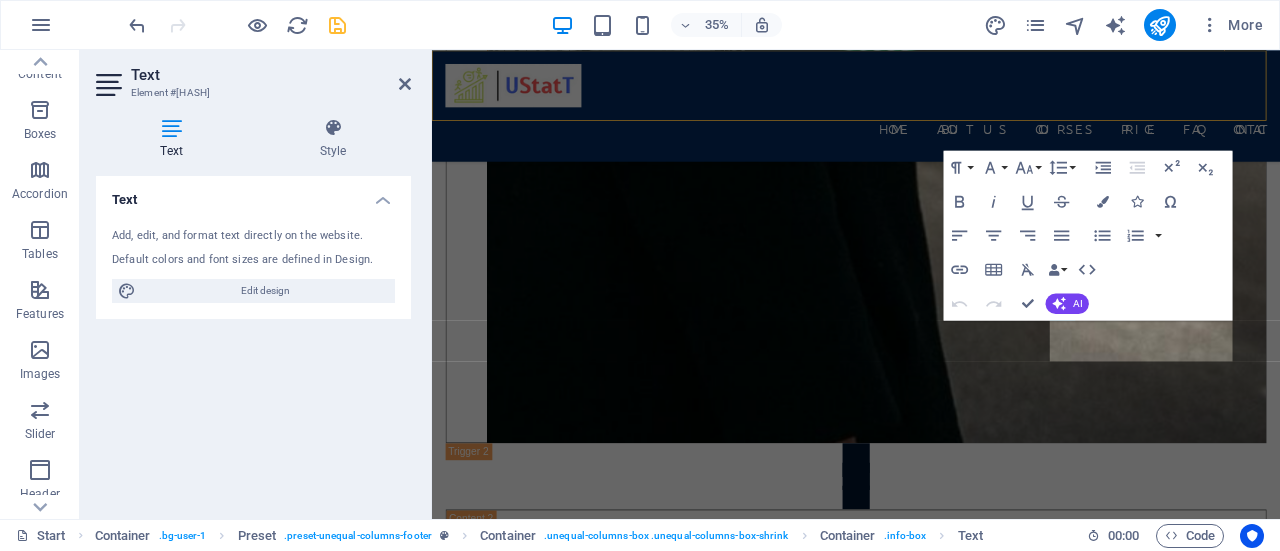 scroll, scrollTop: 9052, scrollLeft: 0, axis: vertical 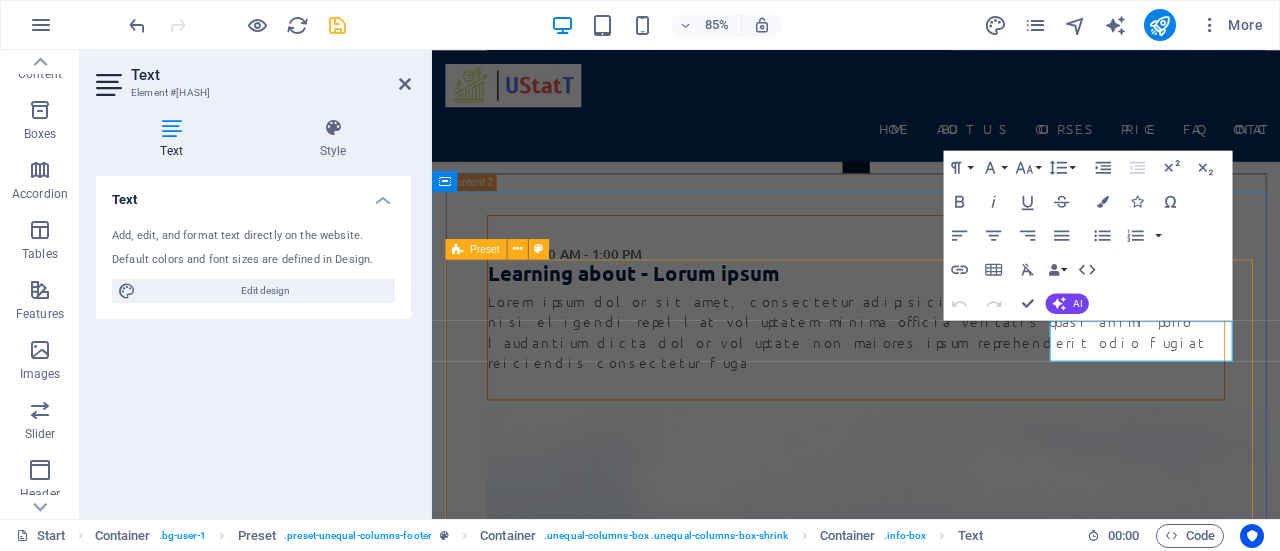 click on "Get in touch Lorem ipsum dolor sit amet, consectetur adipisicing elit. Natus, dolores, at, nisi eligendi repellat voluptatem minima officia veritatis quasi animi porro laudantium dicta dolor.   I have read and understand the privacy policy. Send Unreadable? Load new Our Location 1601 Broadway [CITY], [COUNTRY]   10019 Call us +[COUNTRY] [PHONE] Contact us! Contact info@[DOMAIN] Legal notice  |  Privacy" at bounding box center (931, 13908) 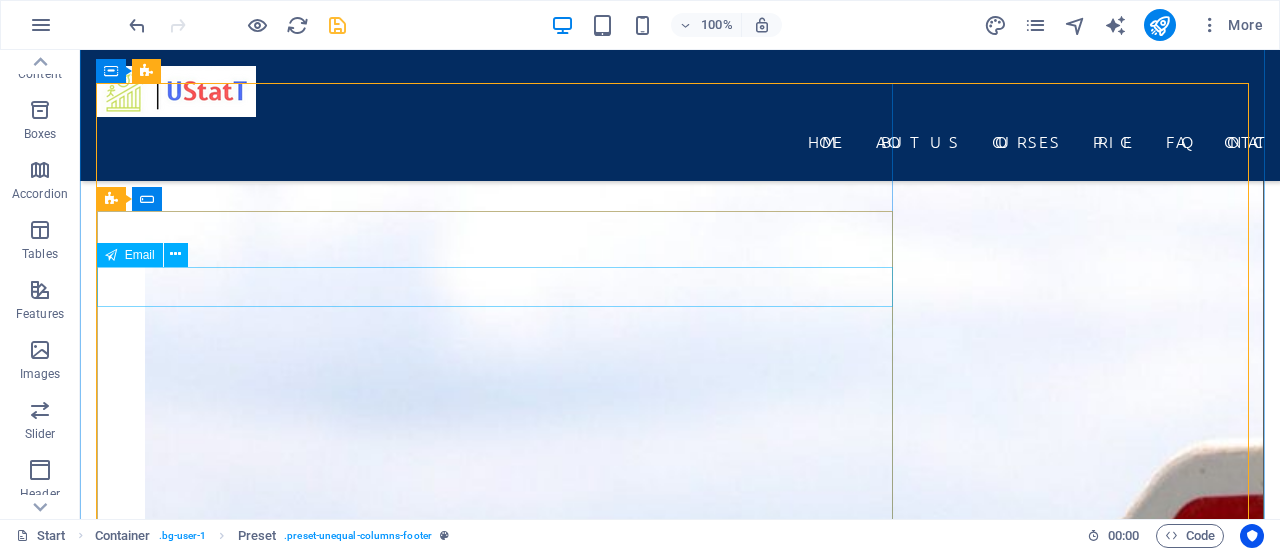 scroll, scrollTop: 8628, scrollLeft: 0, axis: vertical 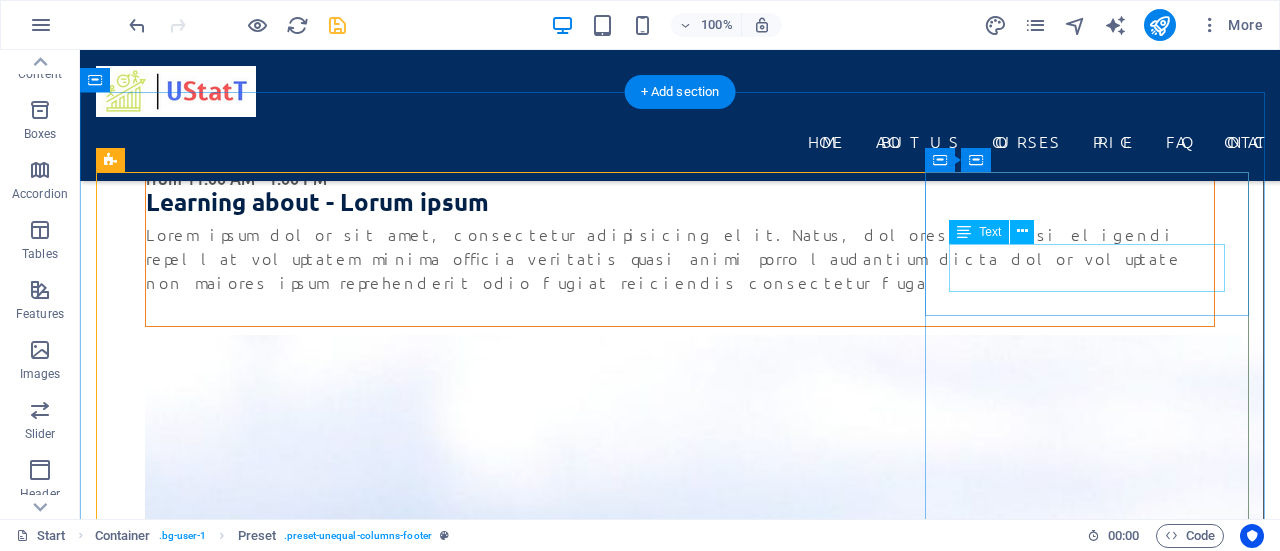 click on "1601 Broadway [CITY], [COUNTRY]   10019" at bounding box center [680, 13302] 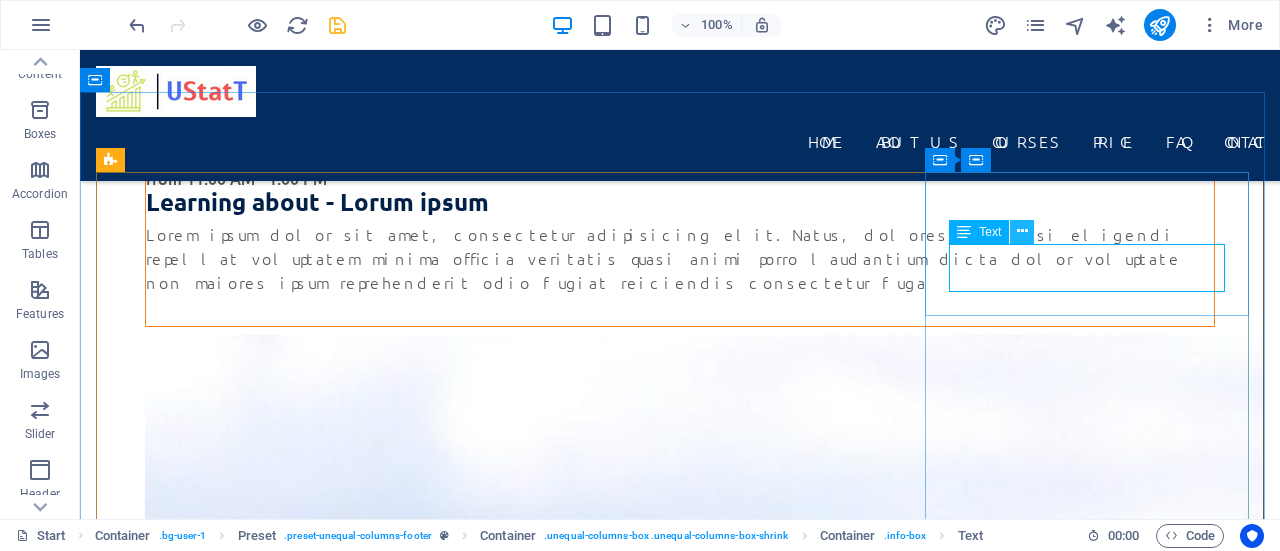 click at bounding box center (1022, 231) 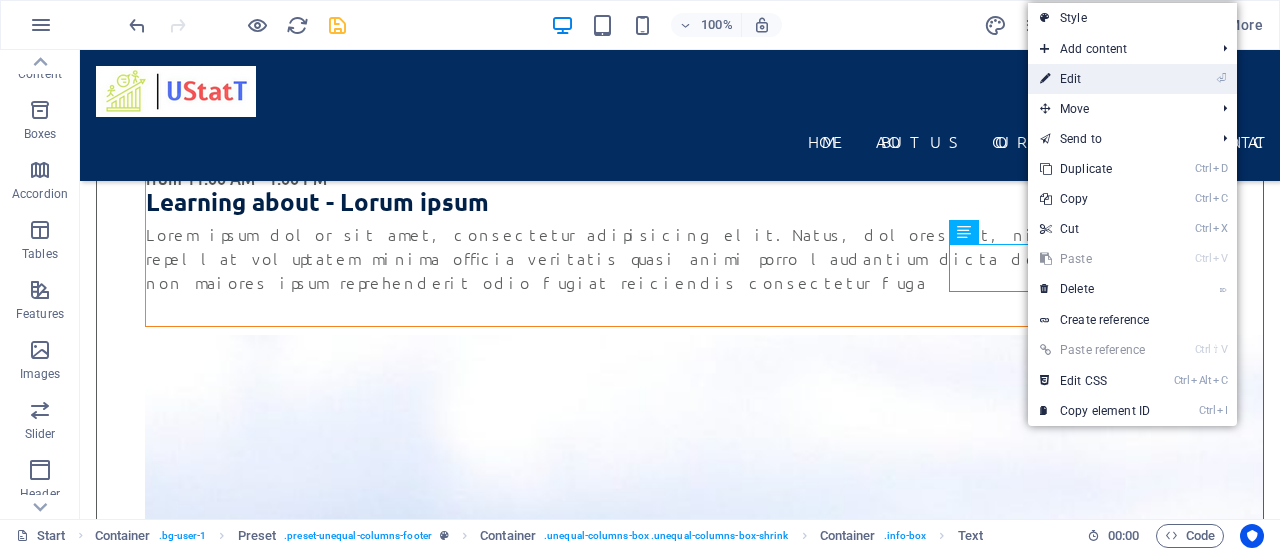 click on "⏎  Edit" at bounding box center [1095, 79] 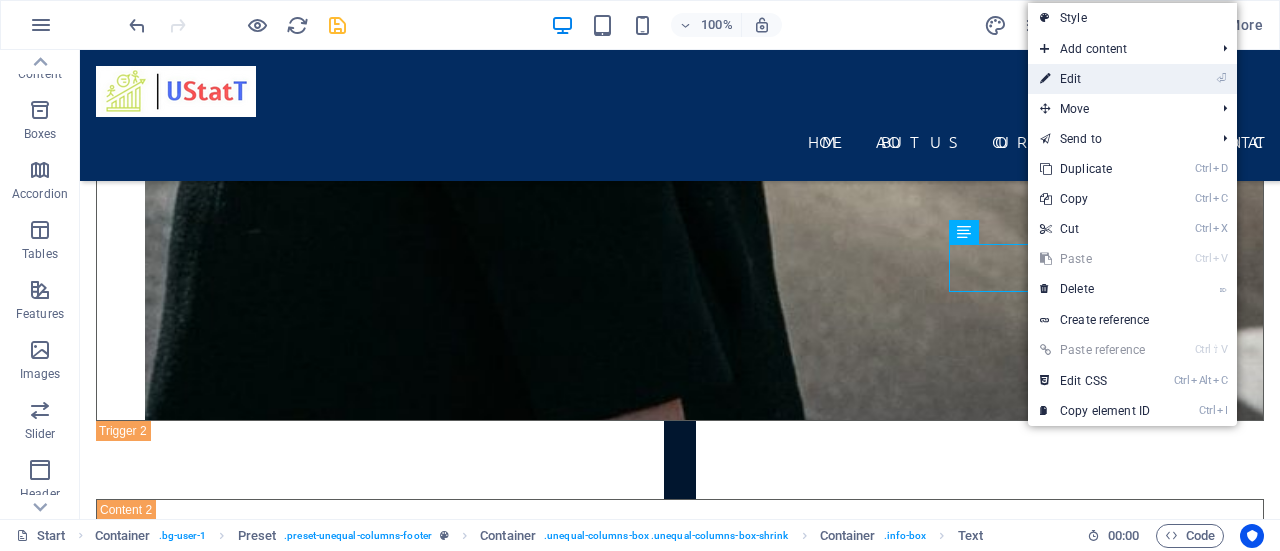 scroll, scrollTop: 9080, scrollLeft: 0, axis: vertical 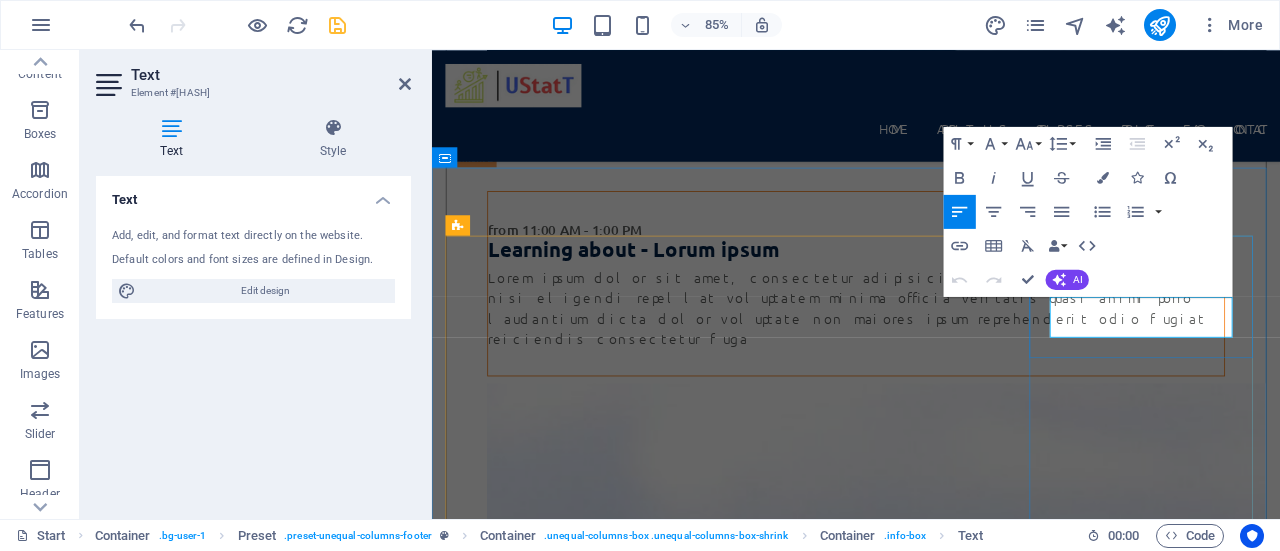 click on "1601 Broadway" at bounding box center [552, 14010] 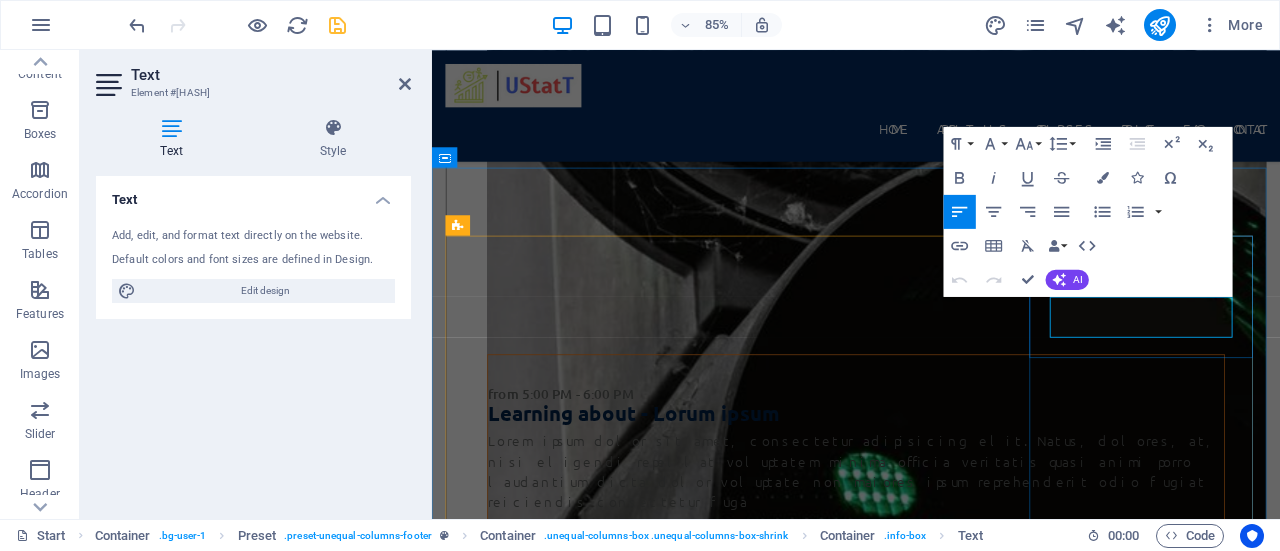 scroll, scrollTop: 9638, scrollLeft: 0, axis: vertical 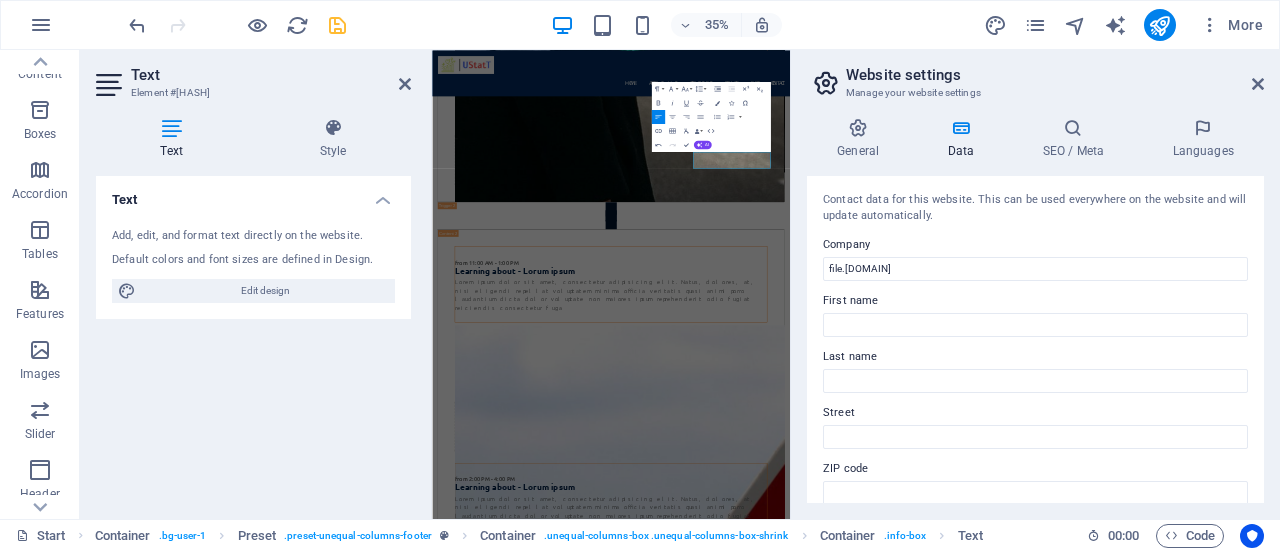 type 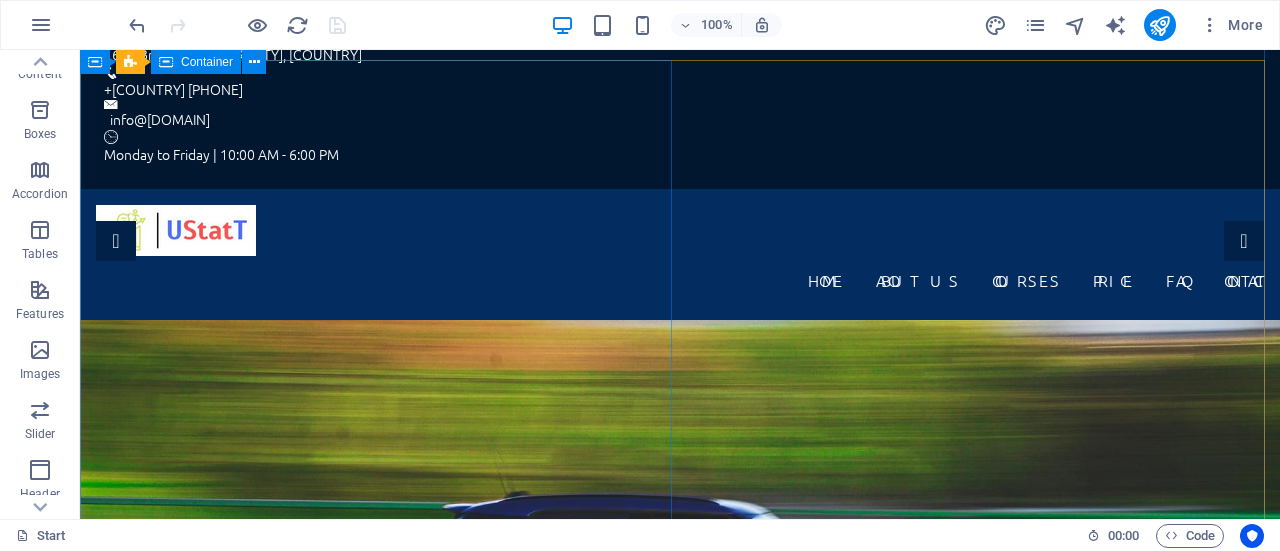 scroll, scrollTop: 0, scrollLeft: 0, axis: both 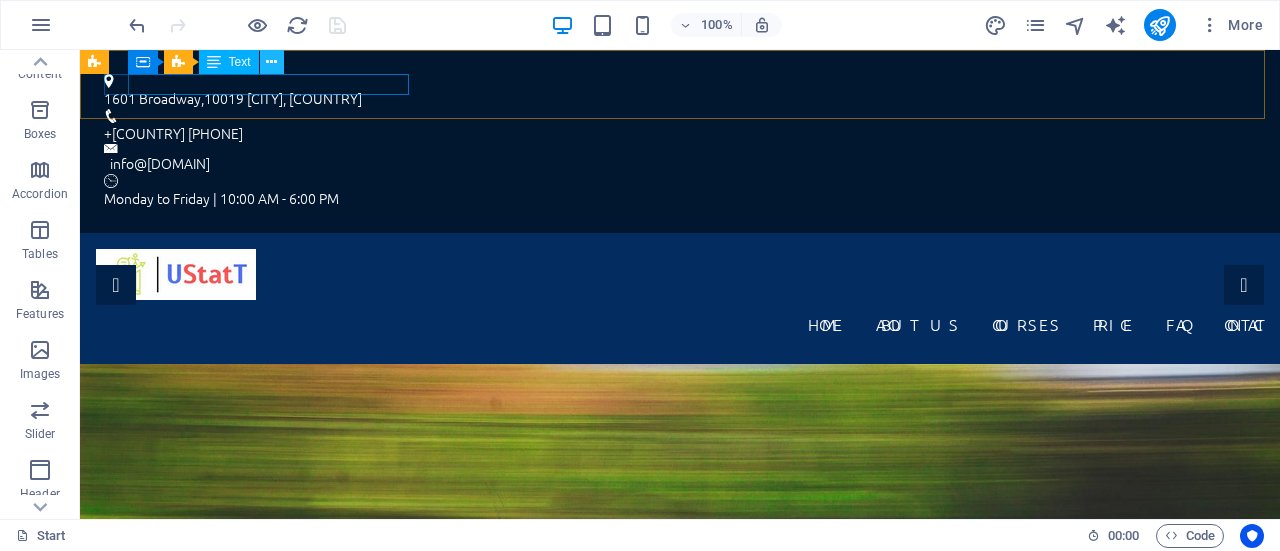 click at bounding box center [271, 62] 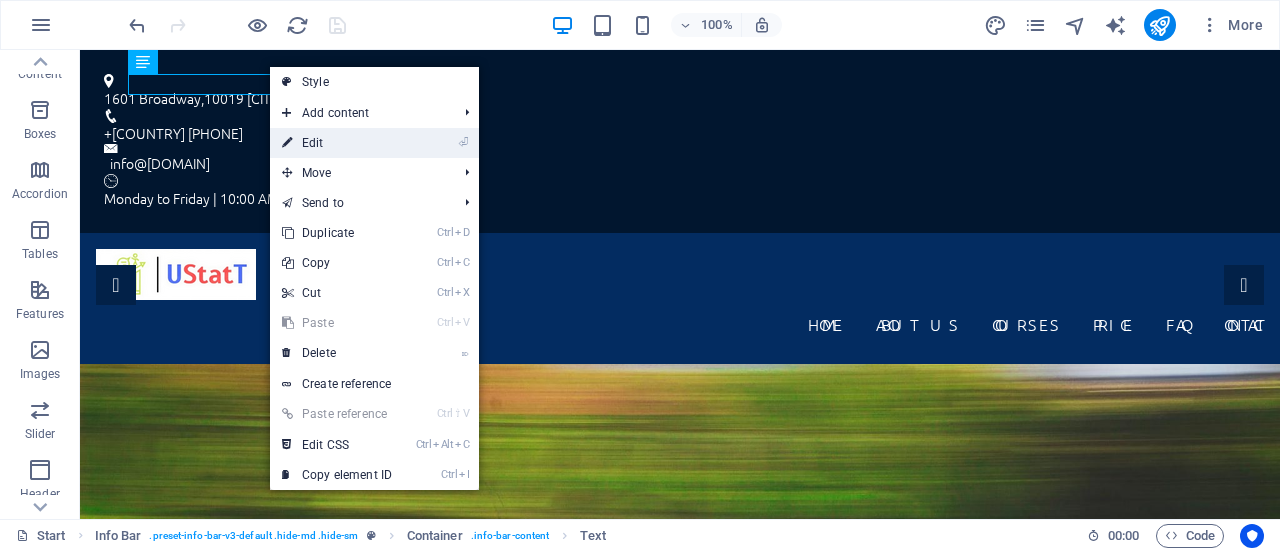 click on "⏎  Edit" at bounding box center (337, 143) 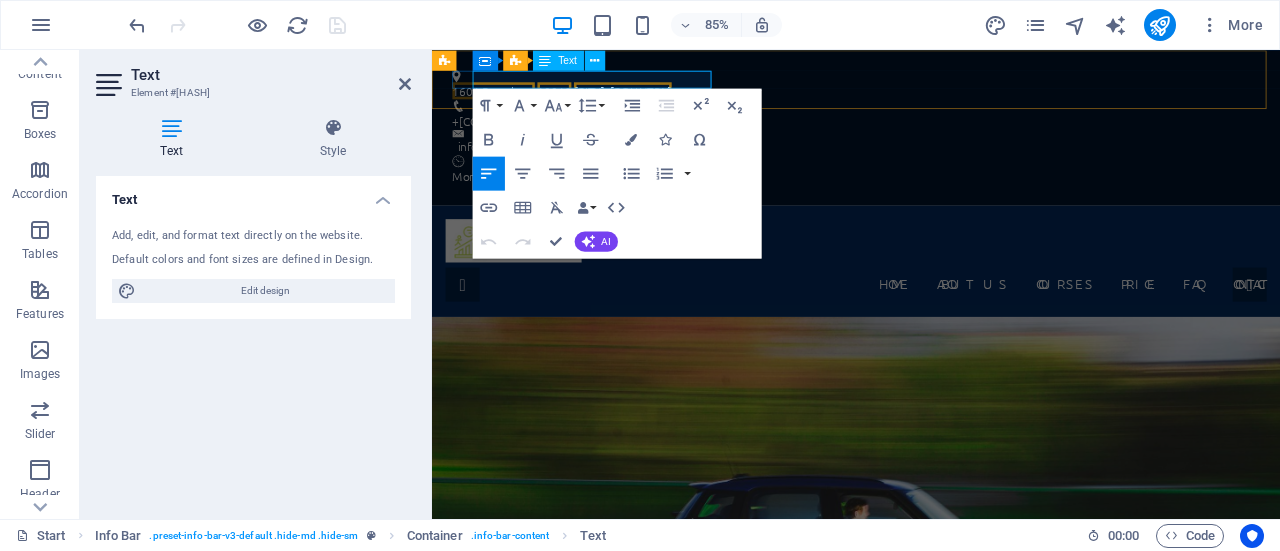 click on "1601 Broadway" at bounding box center (504, 98) 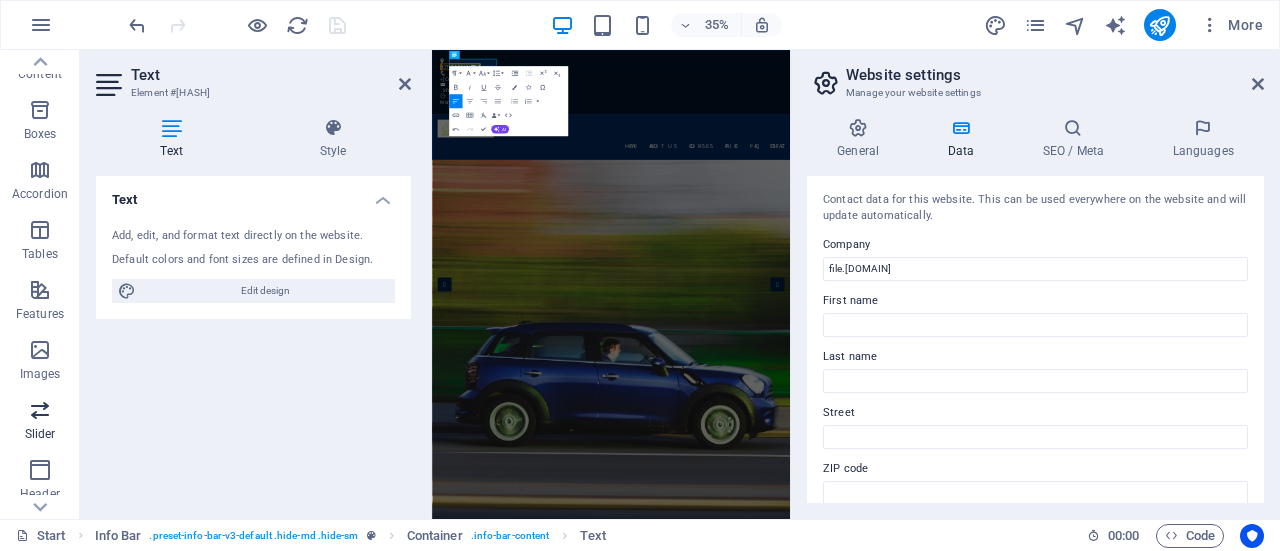 type 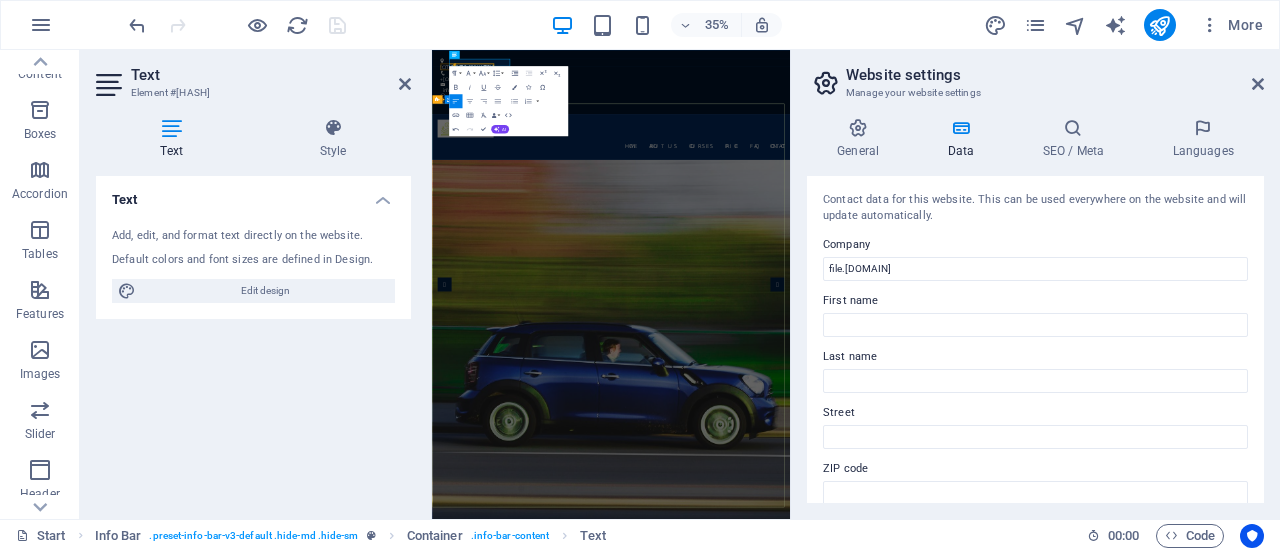 click on "file.[DOMAIN] Welcome to [DOMAIN] tool class Find out More" at bounding box center (943, 1725) 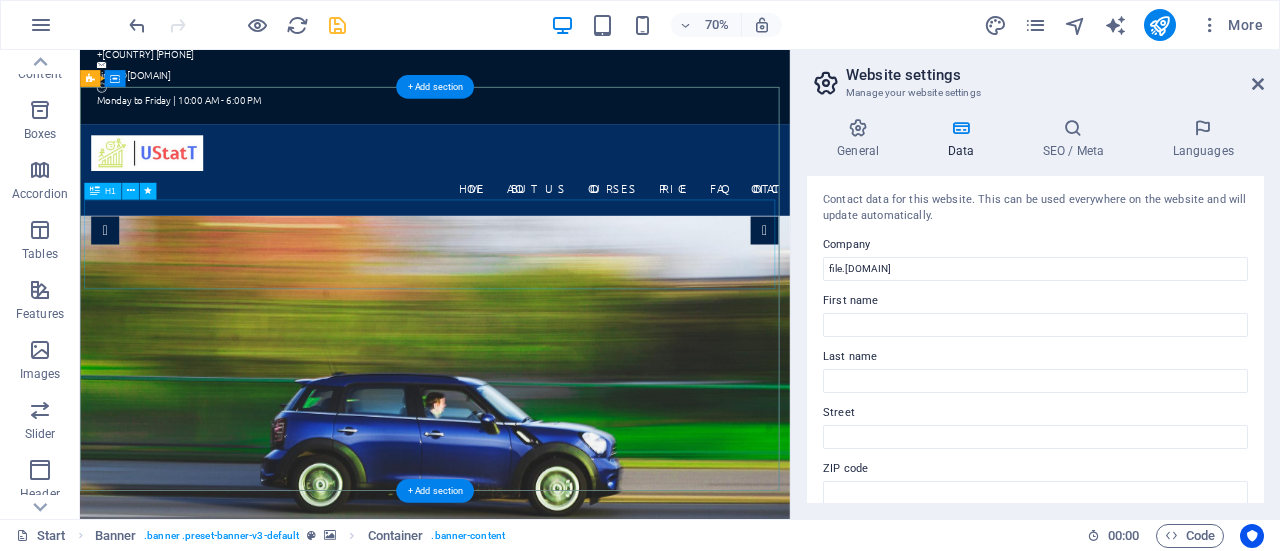scroll, scrollTop: 200, scrollLeft: 0, axis: vertical 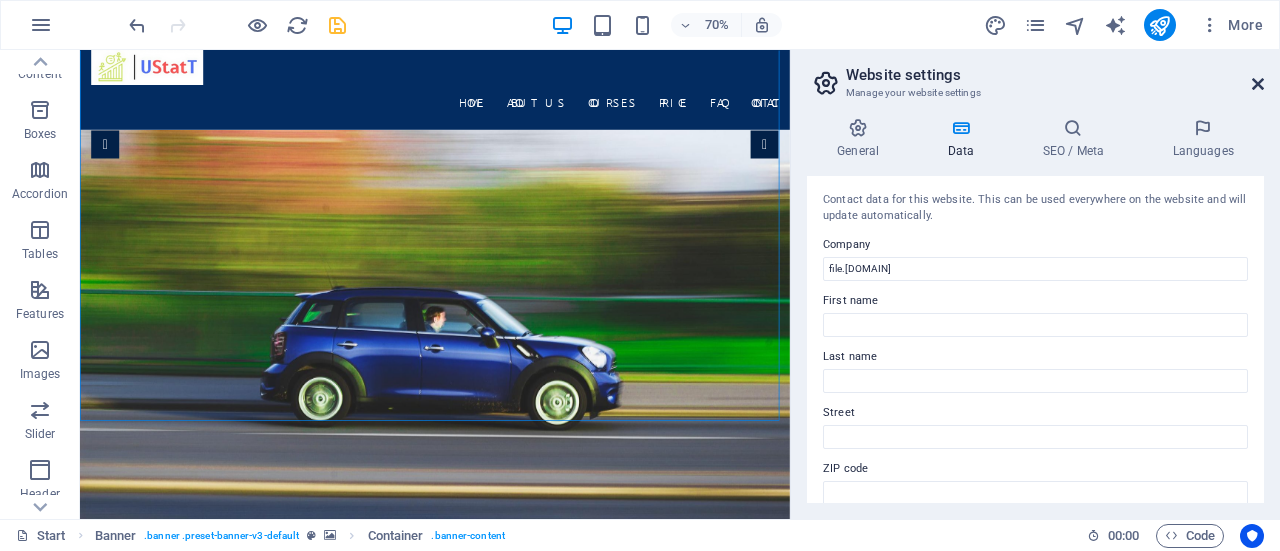 click at bounding box center [1258, 84] 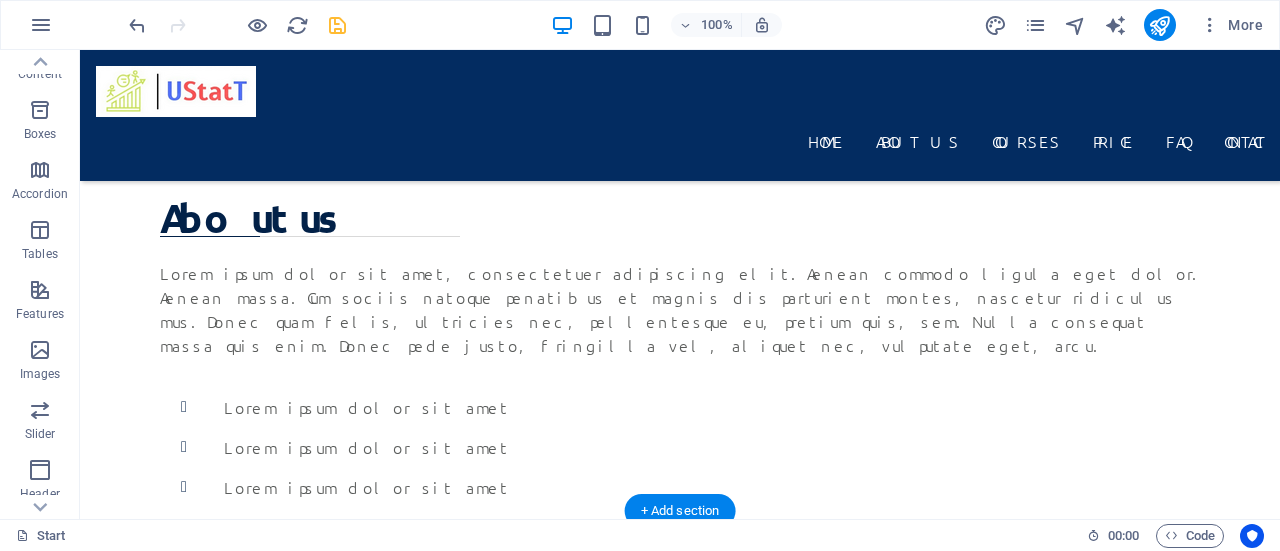 scroll, scrollTop: 1400, scrollLeft: 0, axis: vertical 